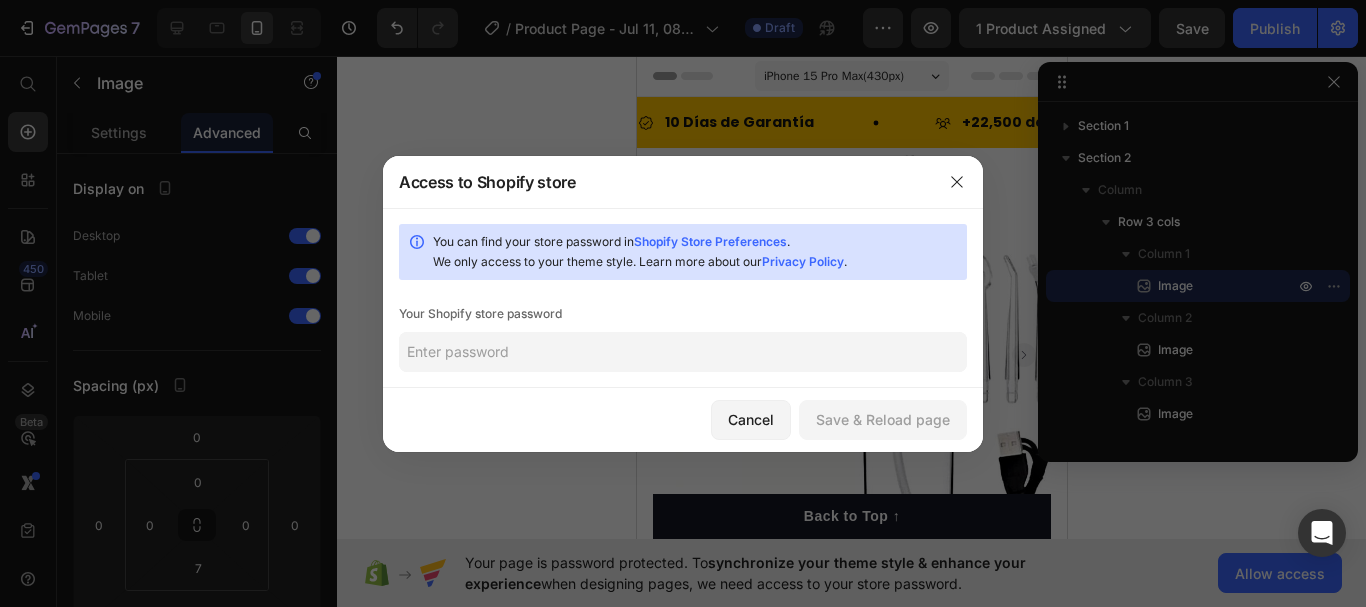 scroll, scrollTop: 0, scrollLeft: 0, axis: both 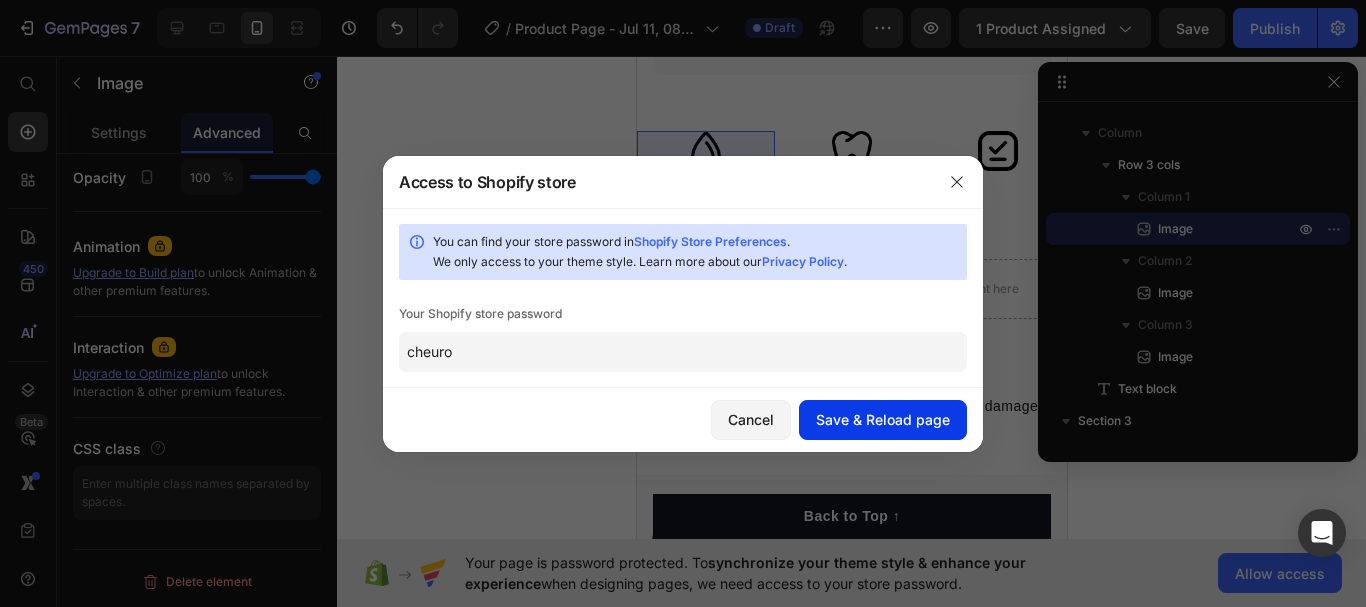 type on "cheuro" 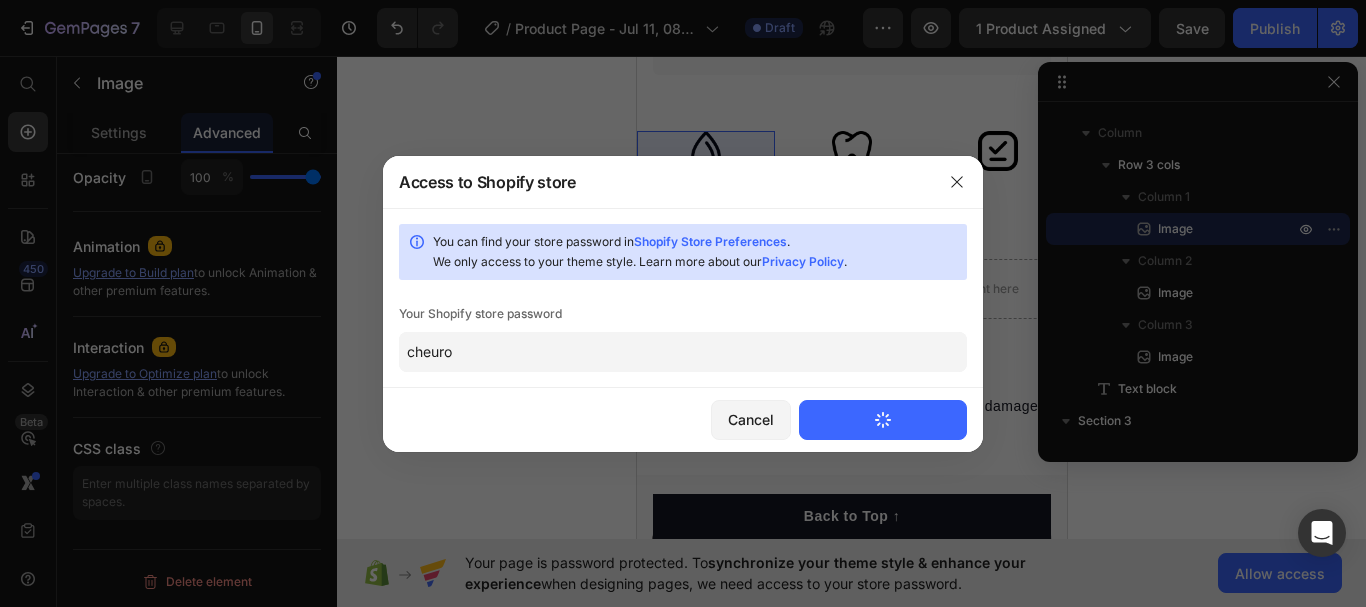 type 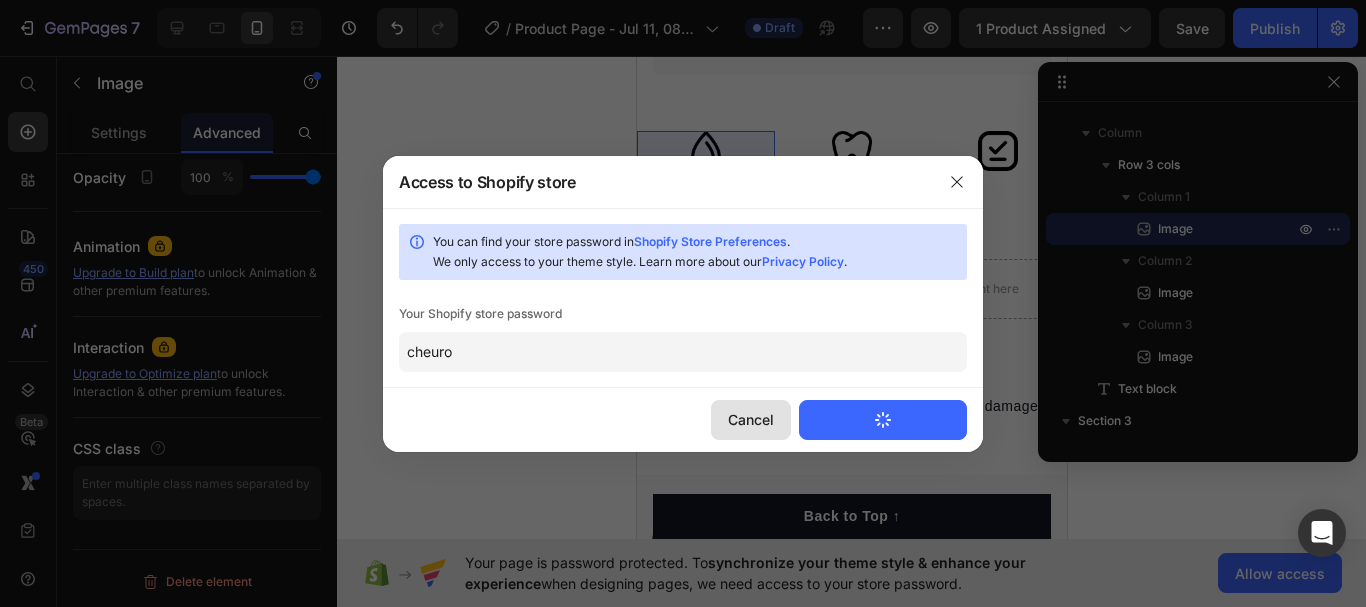 click on "Cancel" at bounding box center [751, 419] 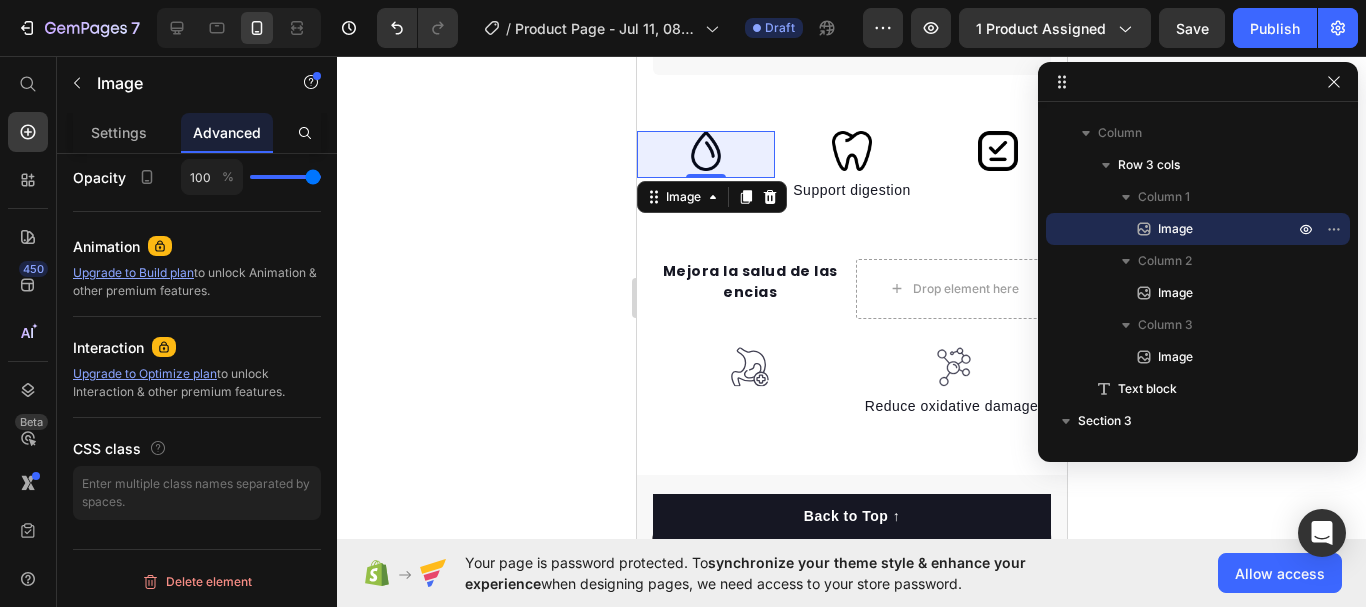 click 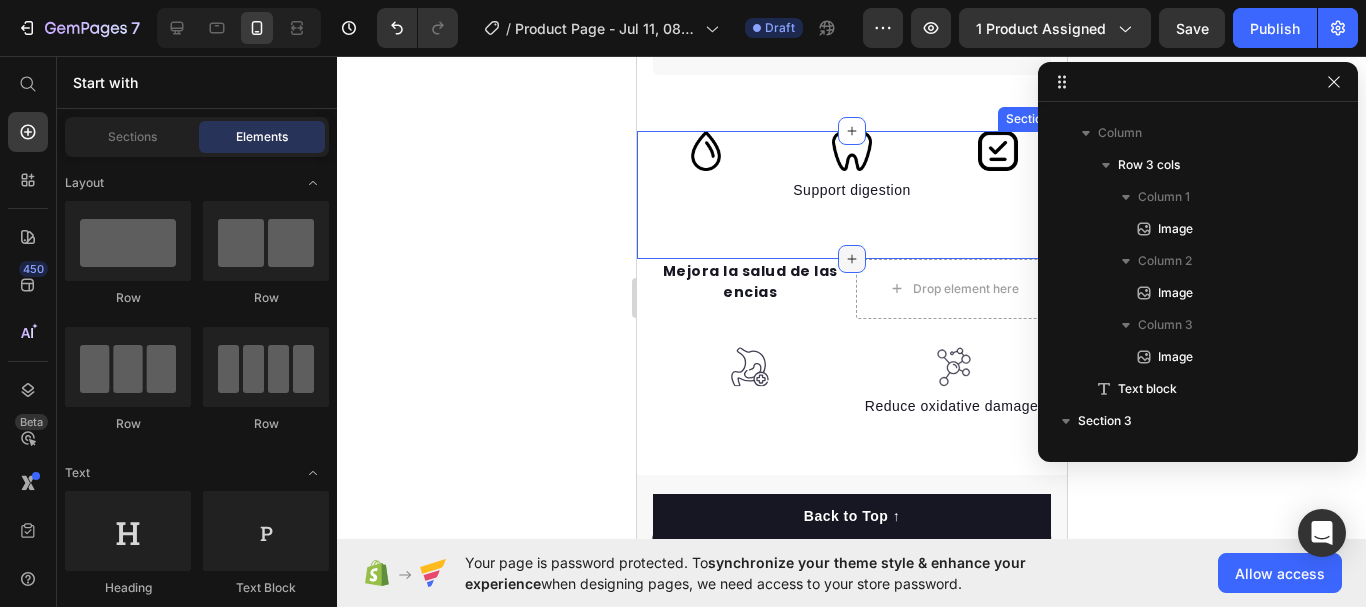 click 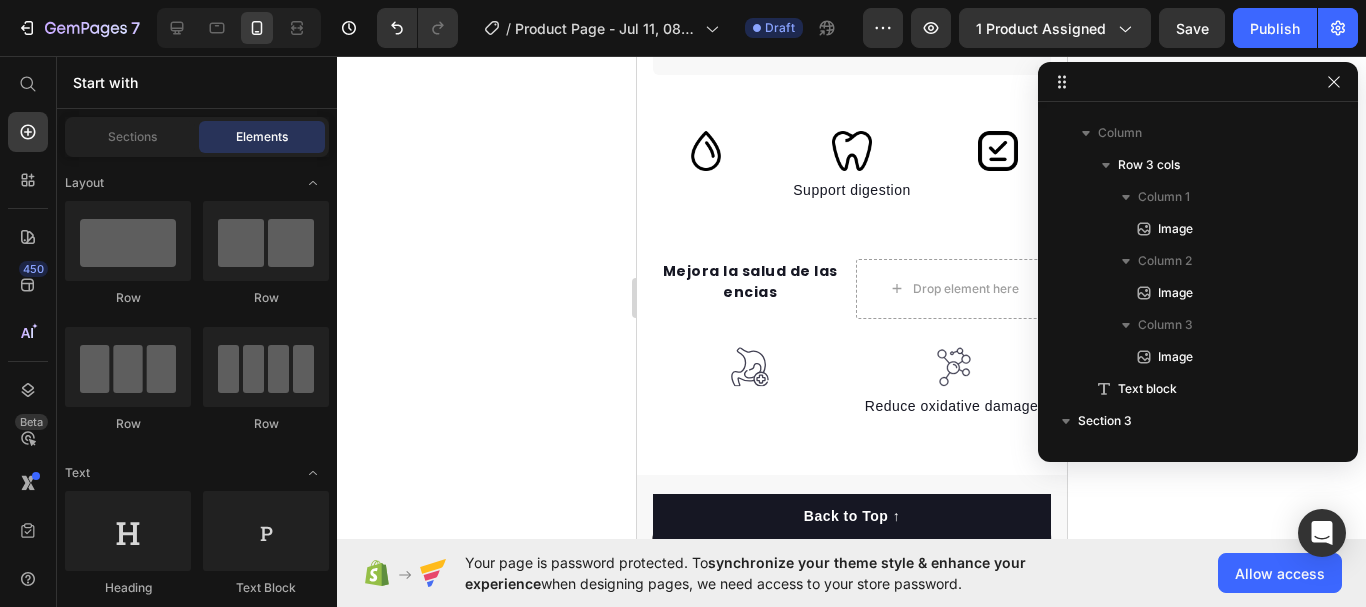 click at bounding box center (1334, 82) 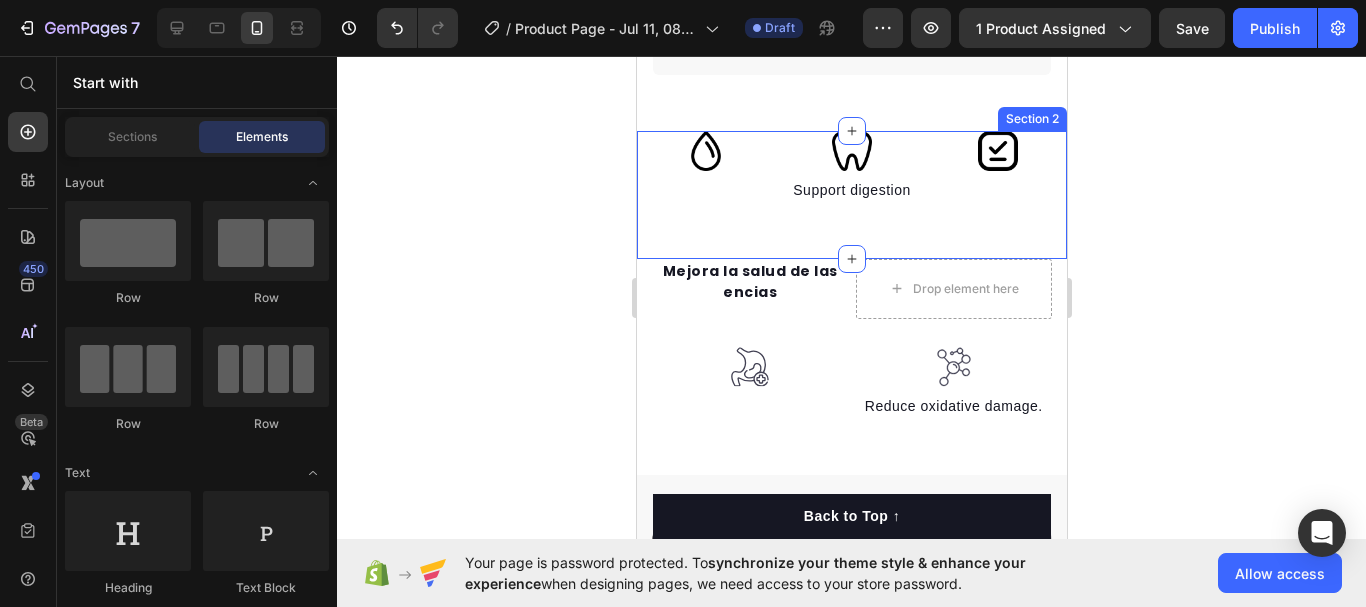 drag, startPoint x: 848, startPoint y: 237, endPoint x: 848, endPoint y: 205, distance: 32 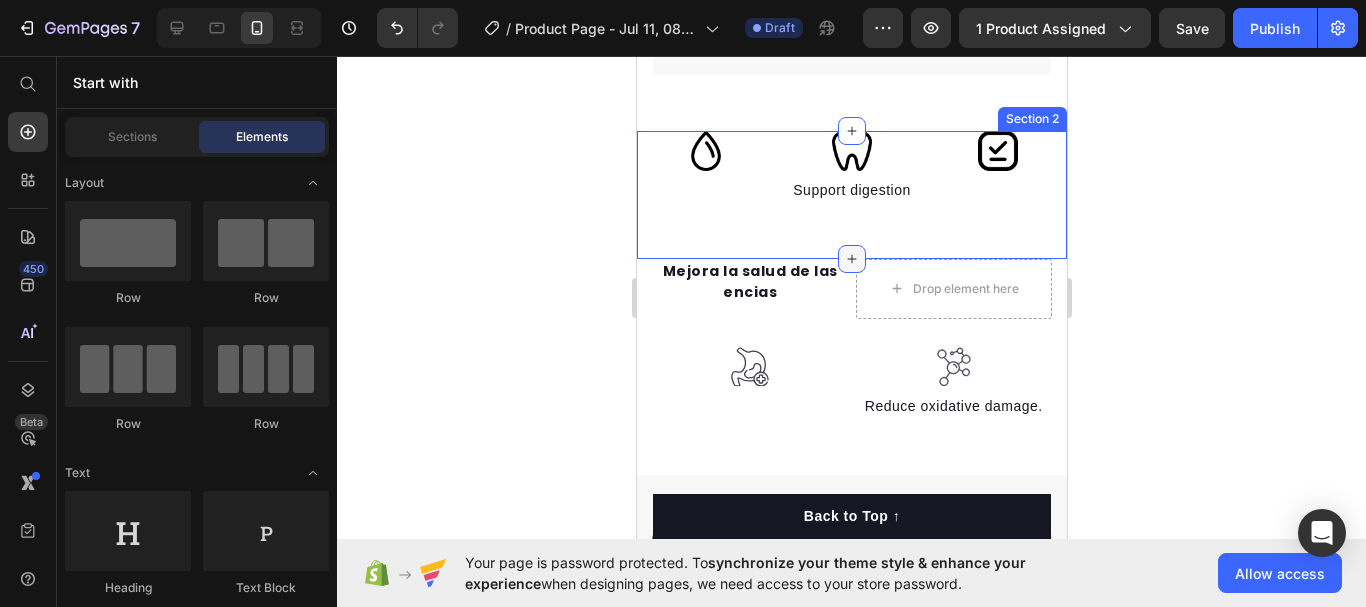 click 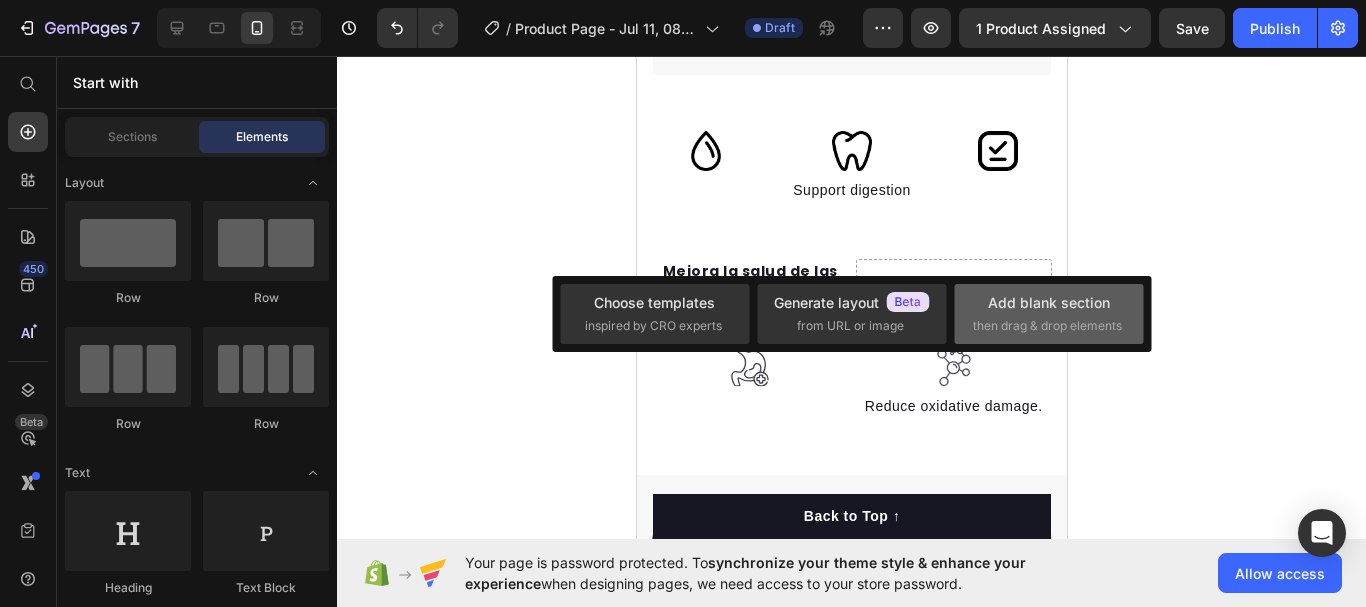 click on "Add blank section  then drag & drop elements" at bounding box center (1049, 313) 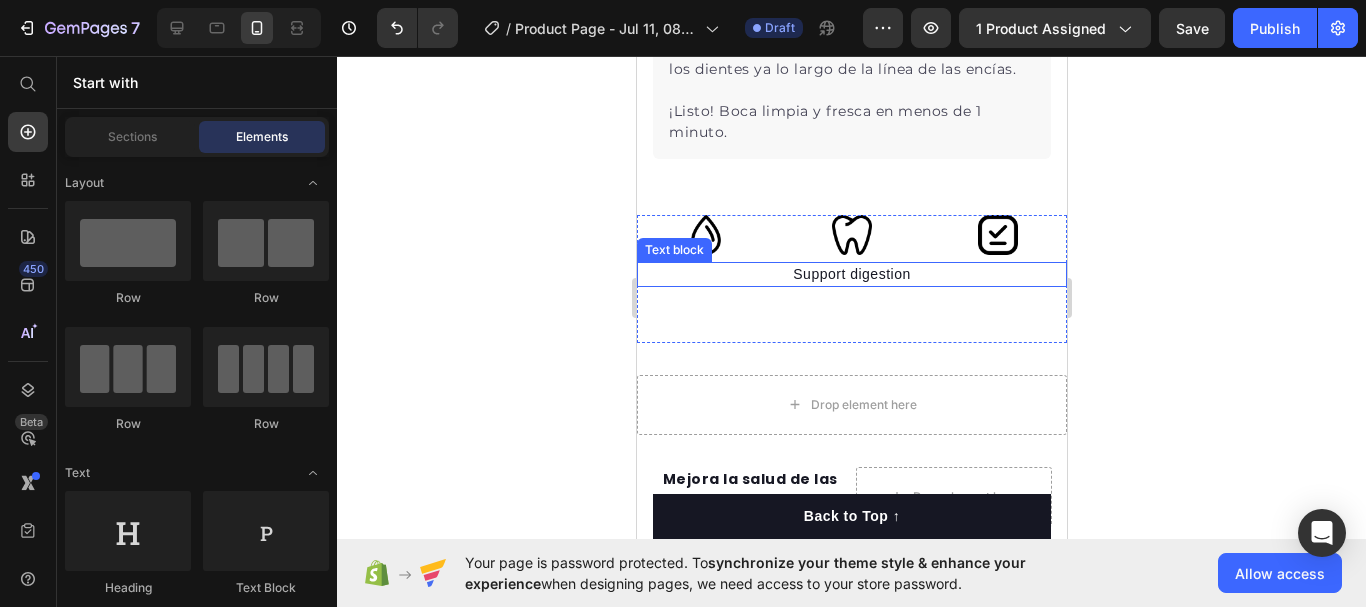 scroll, scrollTop: 1556, scrollLeft: 0, axis: vertical 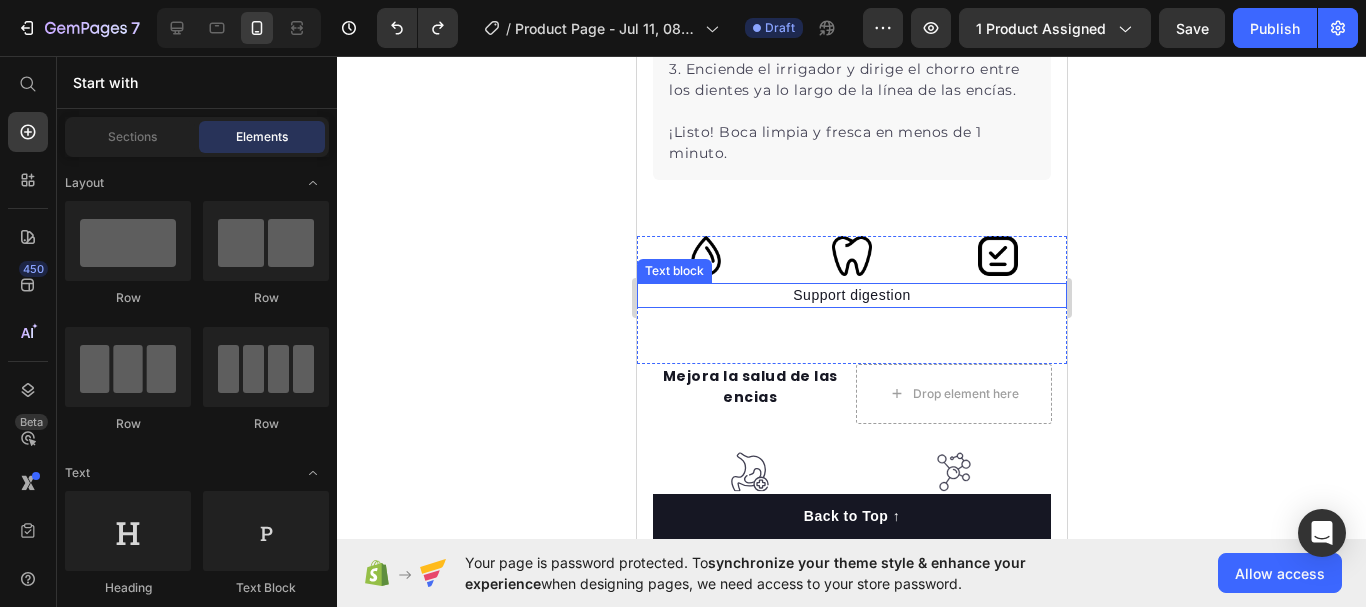 click on "Support digestion" at bounding box center [851, 295] 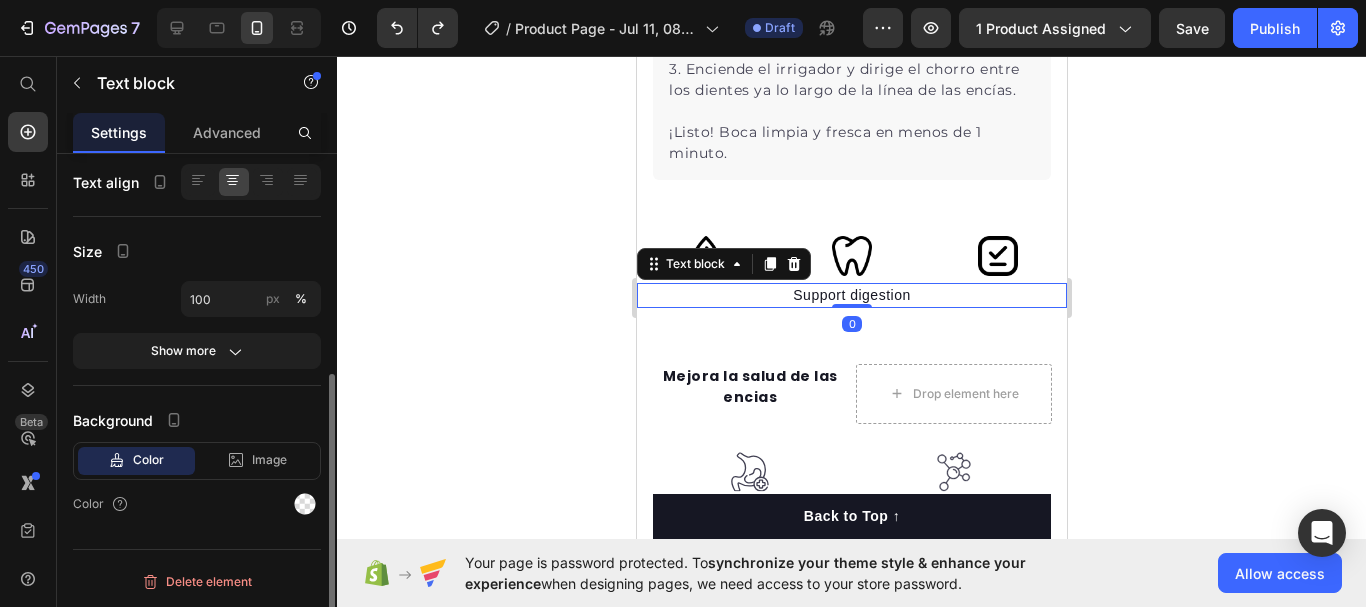 scroll, scrollTop: 0, scrollLeft: 0, axis: both 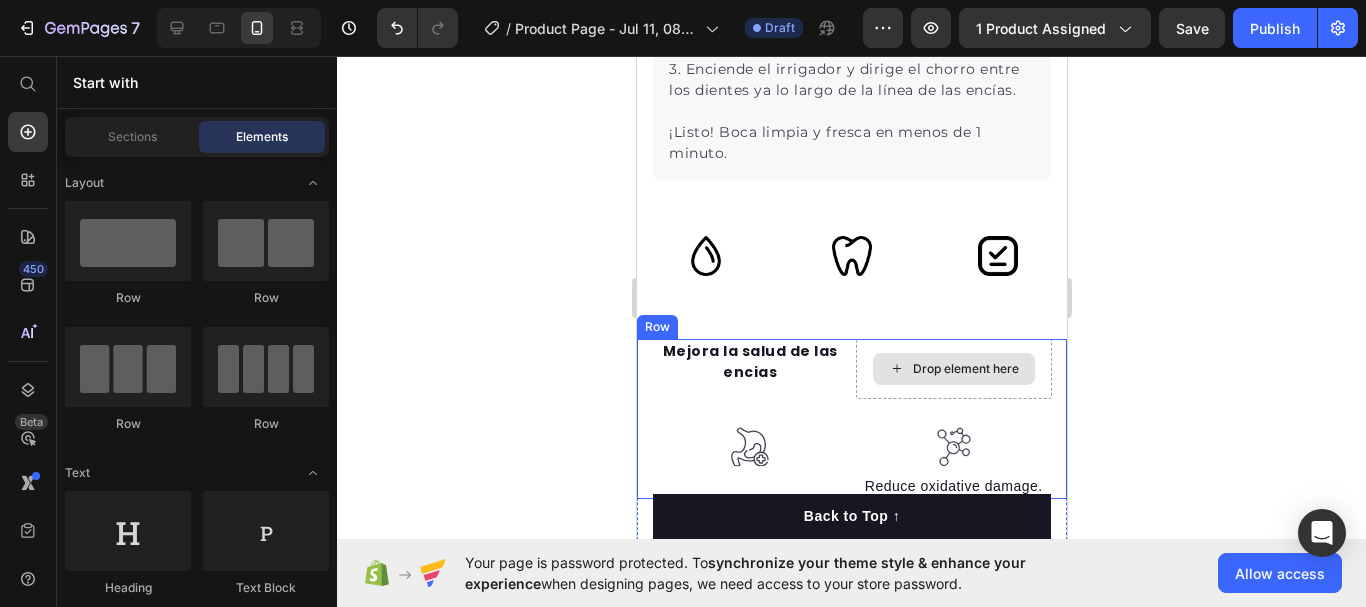 click on "Drop element here" at bounding box center [965, 369] 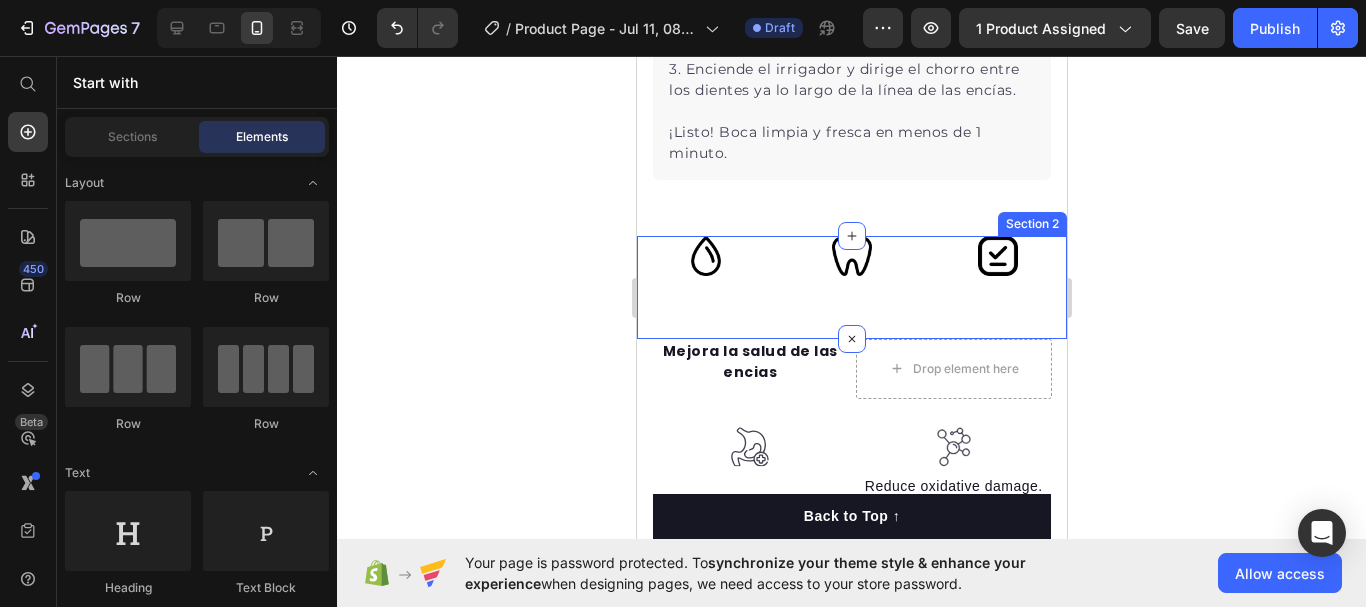 click on "Image Image Image Row Section 2" at bounding box center [851, 287] 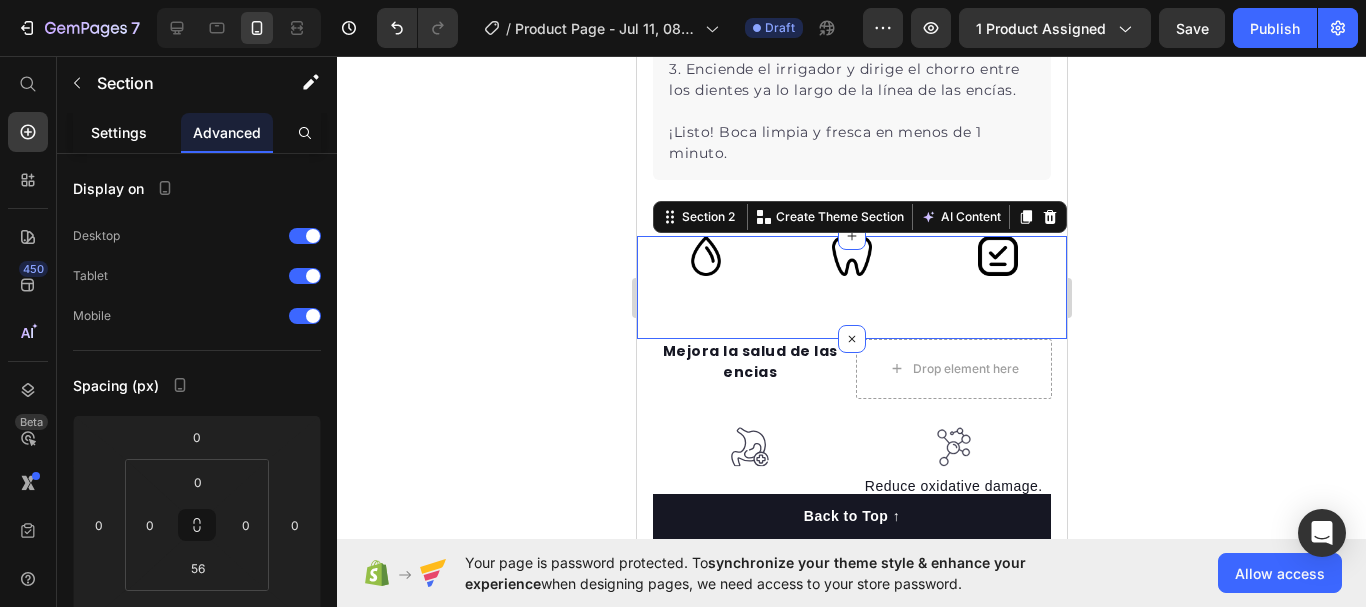 click on "Settings" at bounding box center (119, 132) 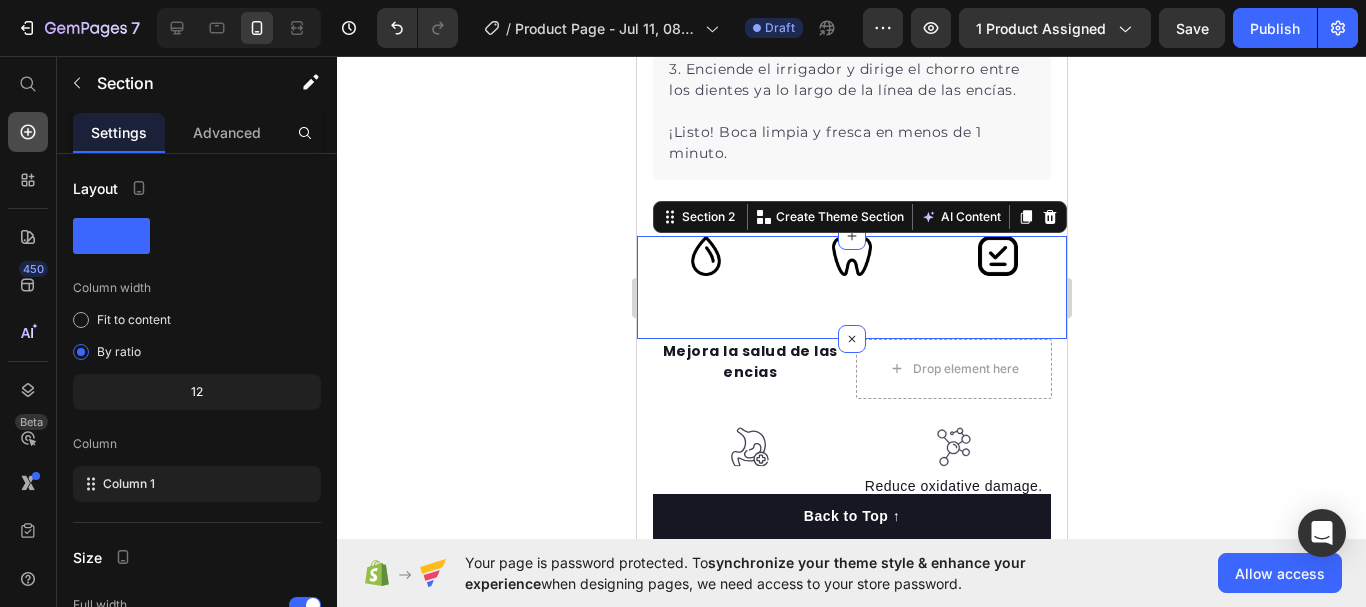 click 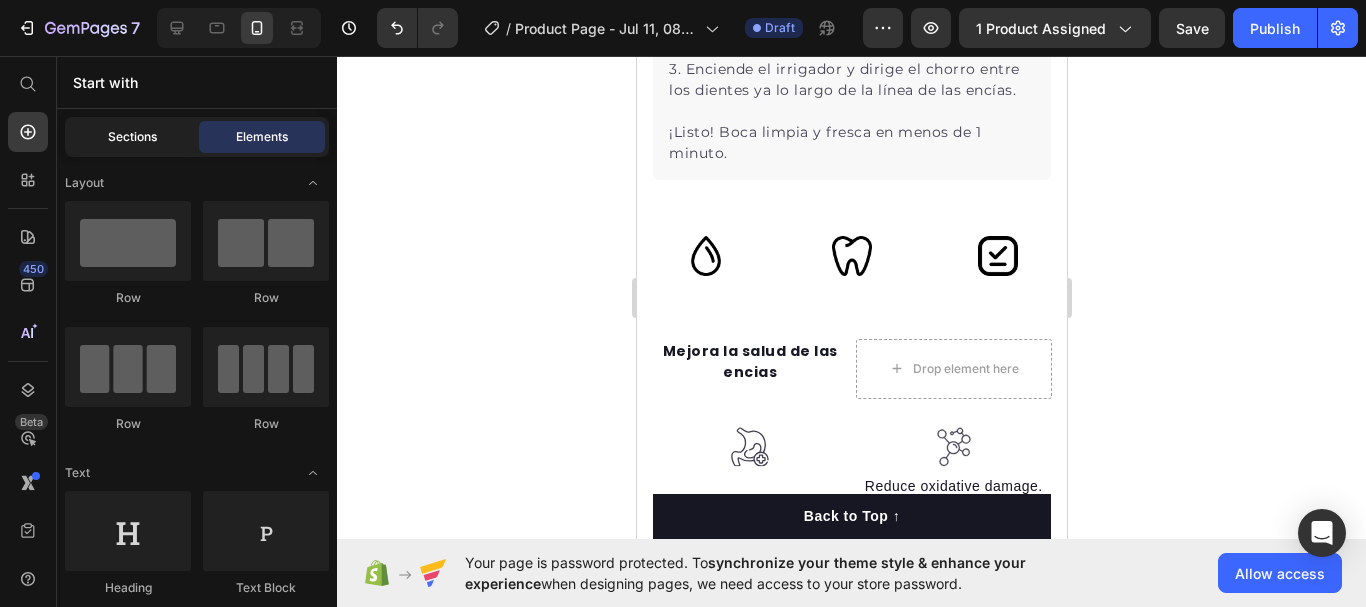 click on "Sections" at bounding box center [132, 137] 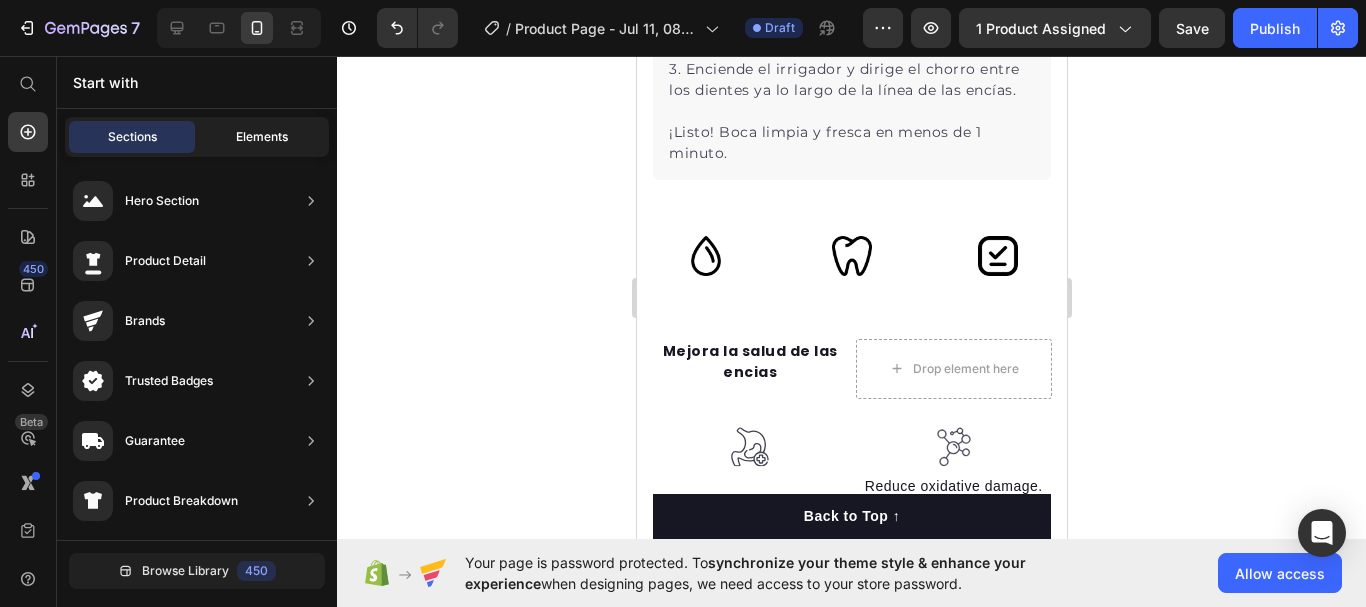 click on "Elements" 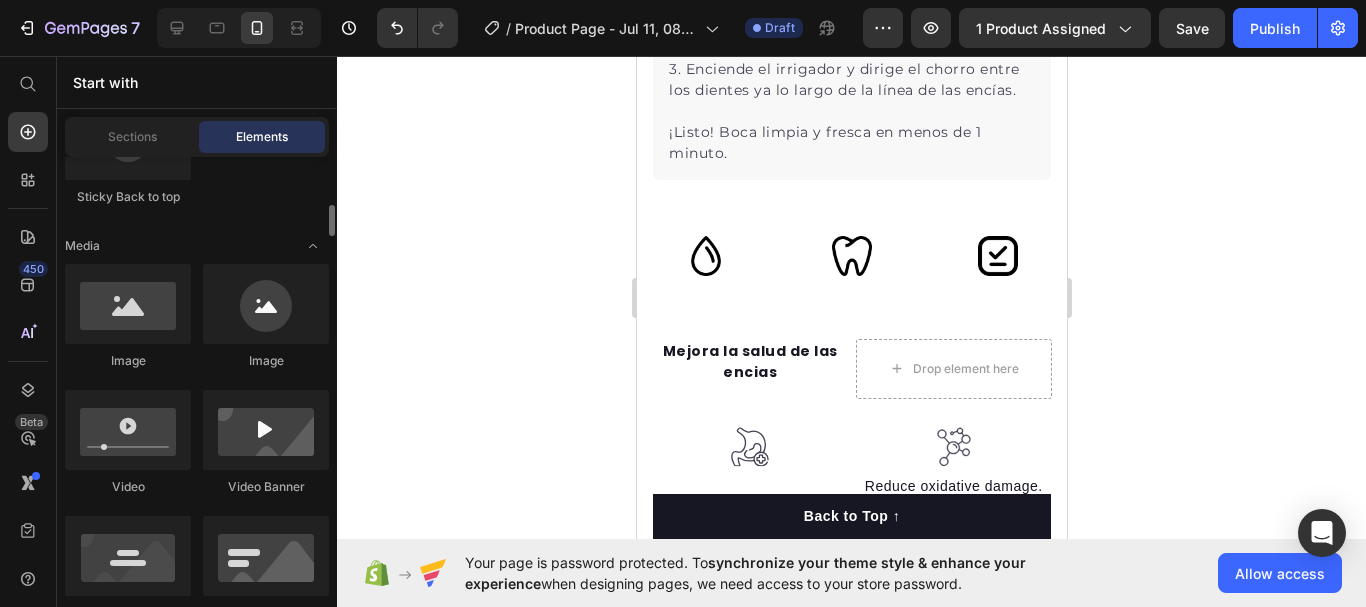 scroll, scrollTop: 0, scrollLeft: 0, axis: both 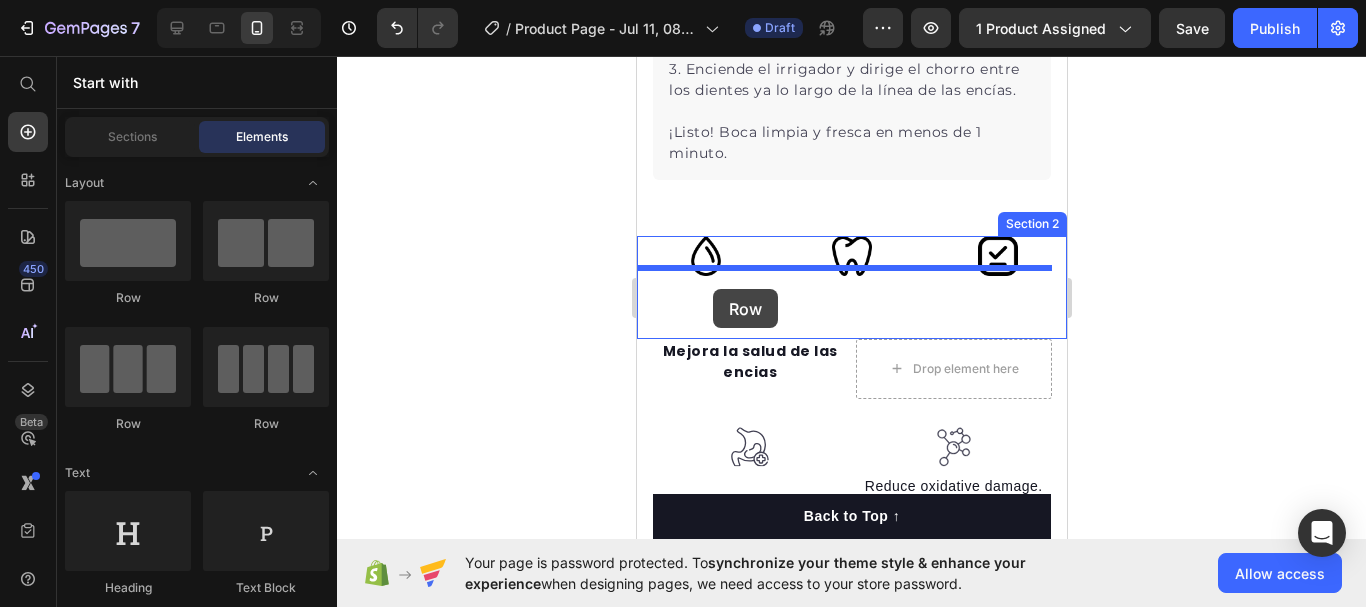 drag, startPoint x: 923, startPoint y: 430, endPoint x: 709, endPoint y: 286, distance: 257.938 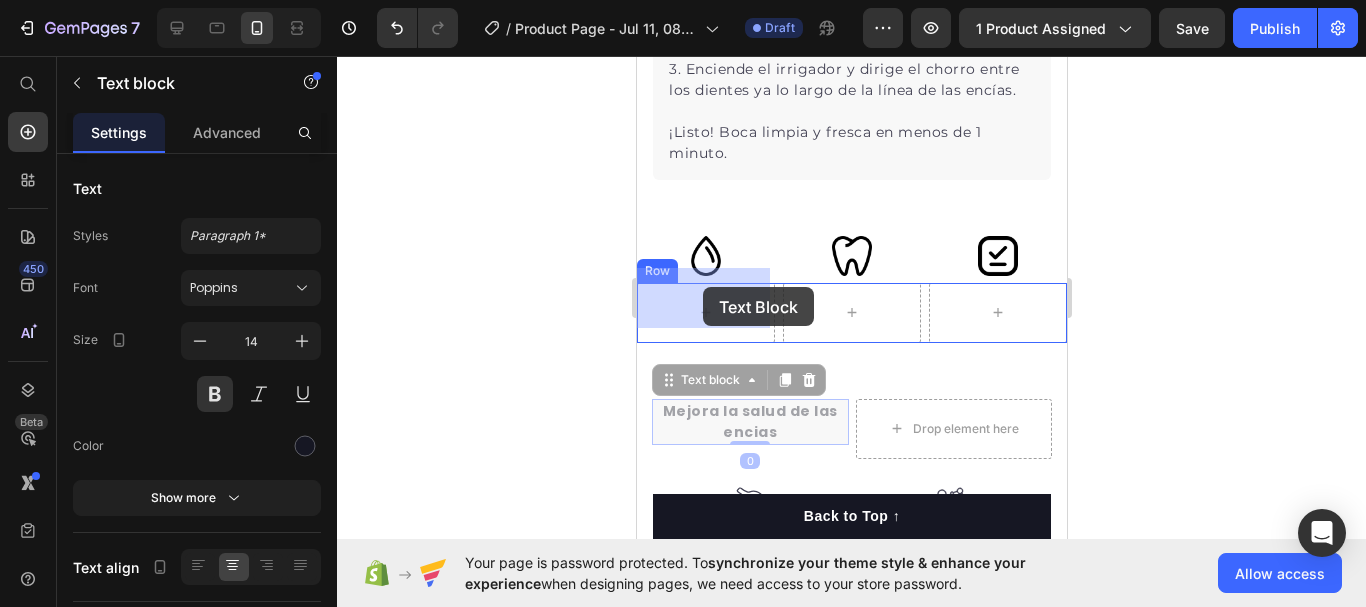 drag, startPoint x: 720, startPoint y: 405, endPoint x: 702, endPoint y: 289, distance: 117.388245 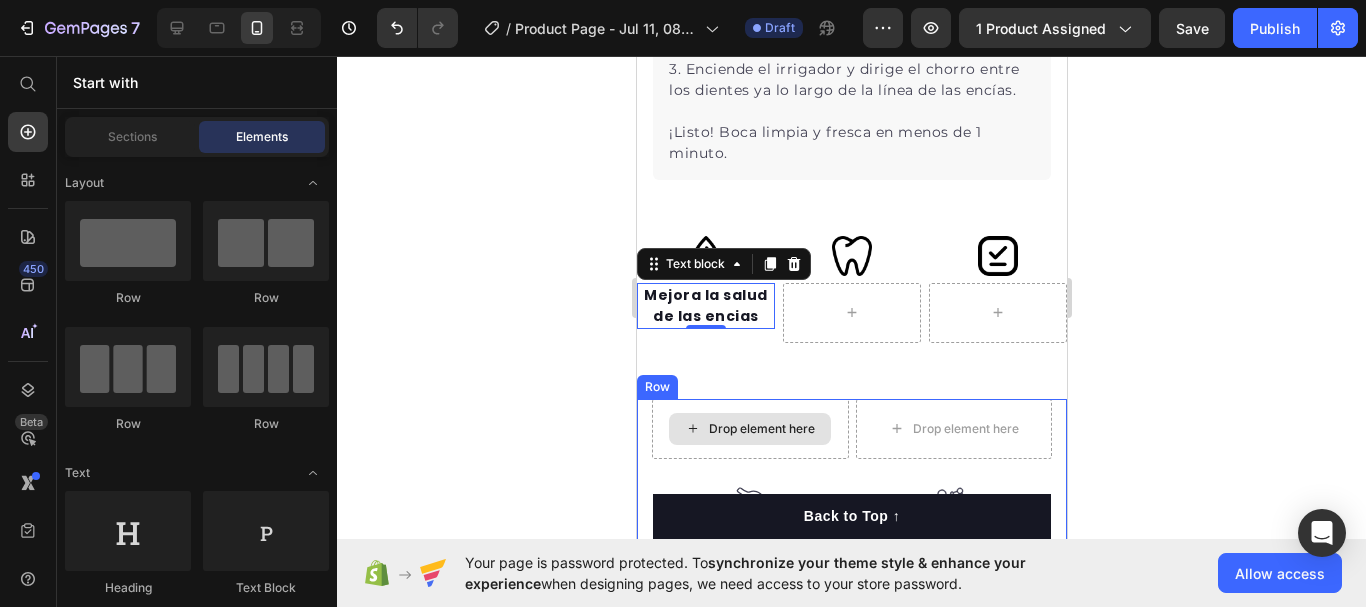 click on "Drop element here" at bounding box center [749, 429] 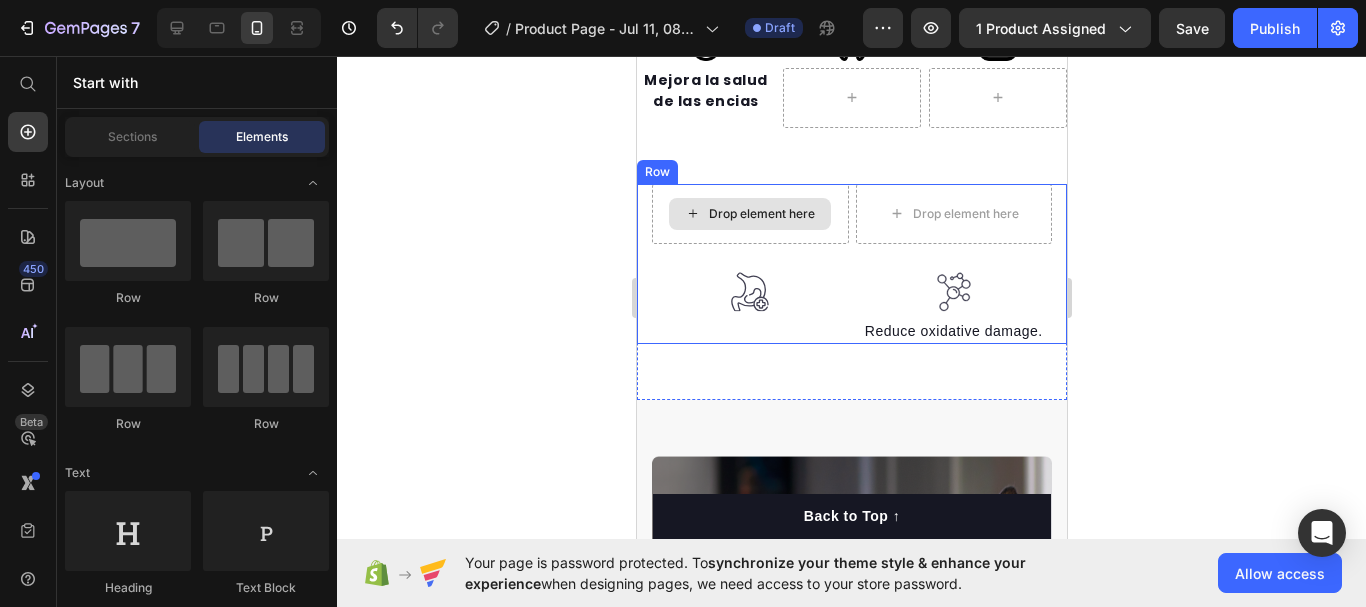 scroll, scrollTop: 1778, scrollLeft: 0, axis: vertical 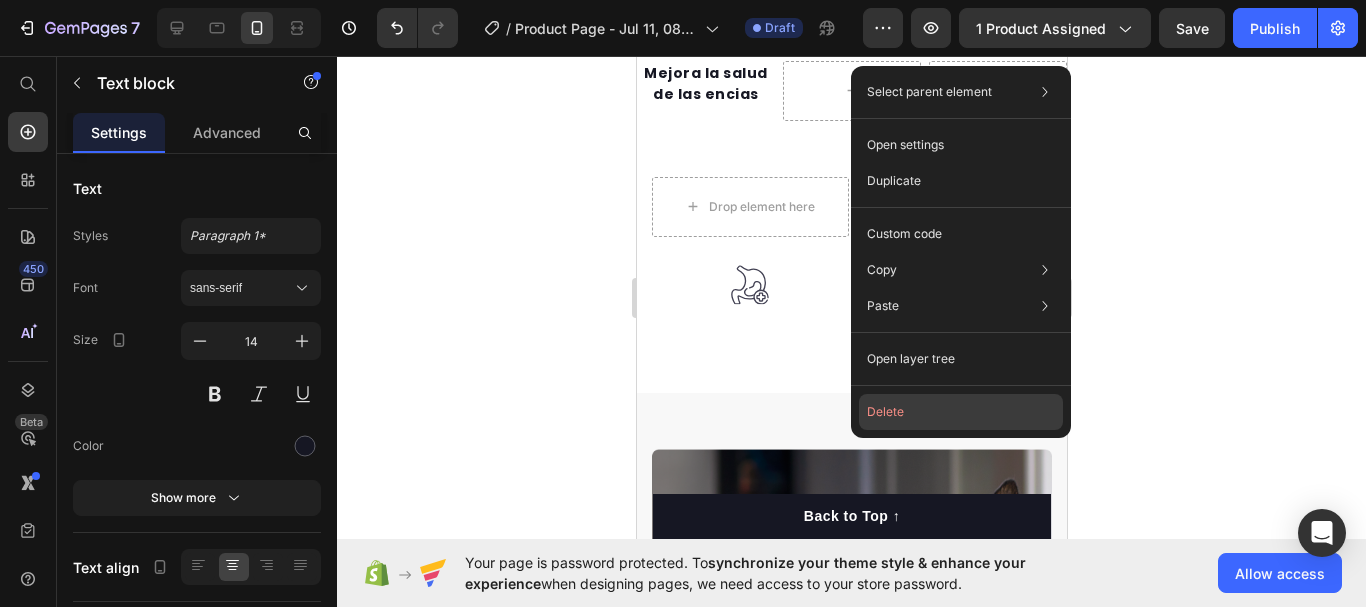 drag, startPoint x: 923, startPoint y: 412, endPoint x: 285, endPoint y: 355, distance: 640.5412 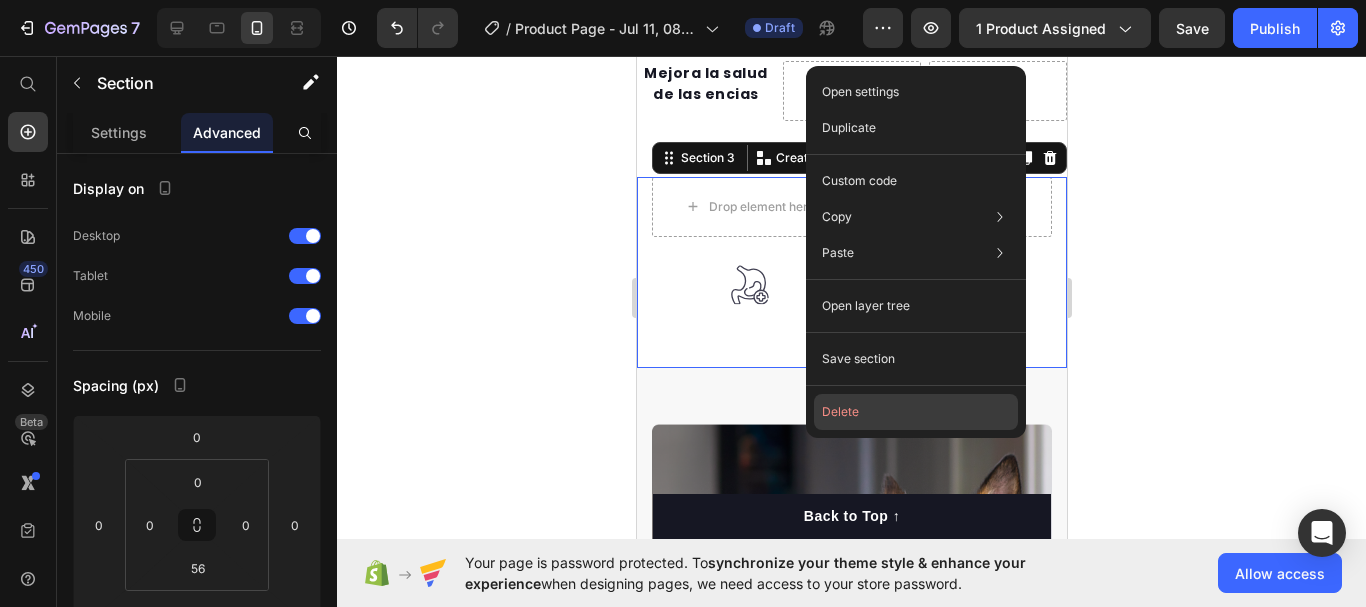 click on "Delete" 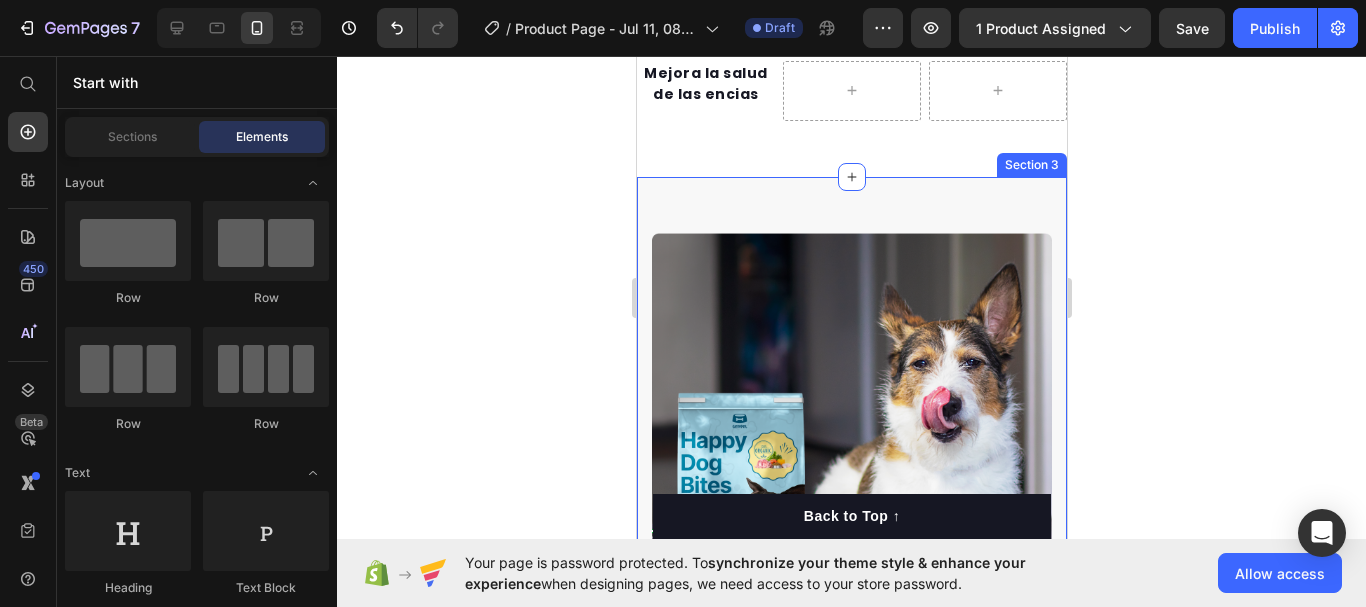 scroll, scrollTop: 1643, scrollLeft: 0, axis: vertical 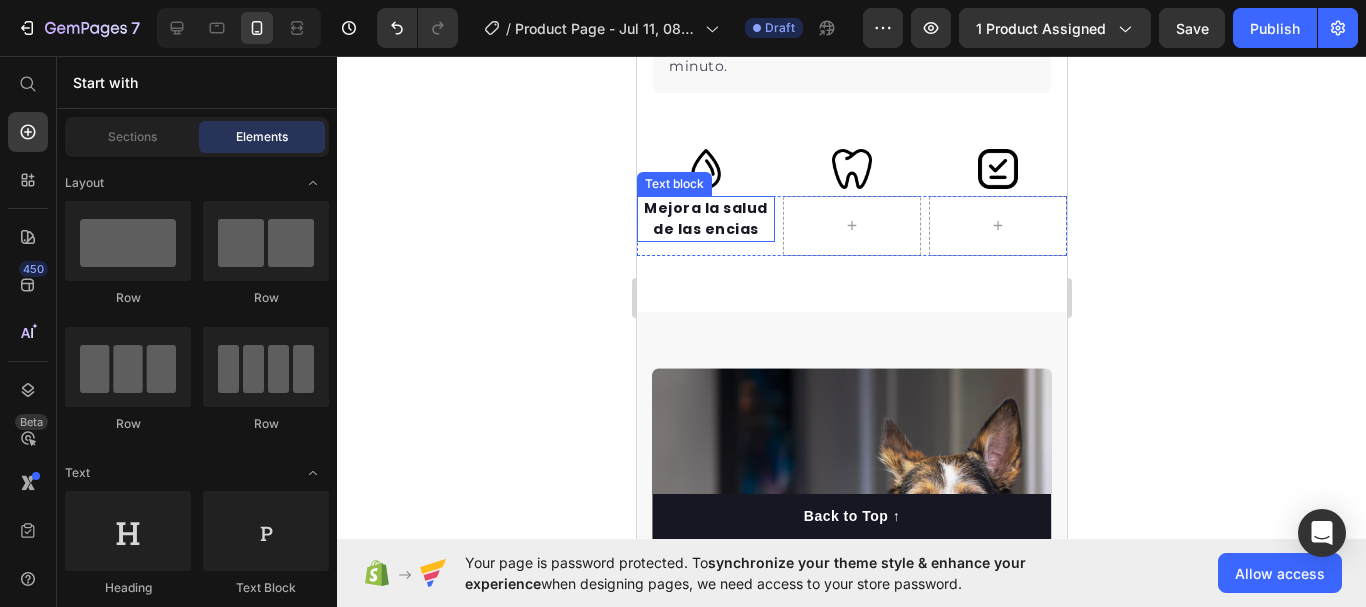 click on "Mejora la salud de las encias" at bounding box center (705, 219) 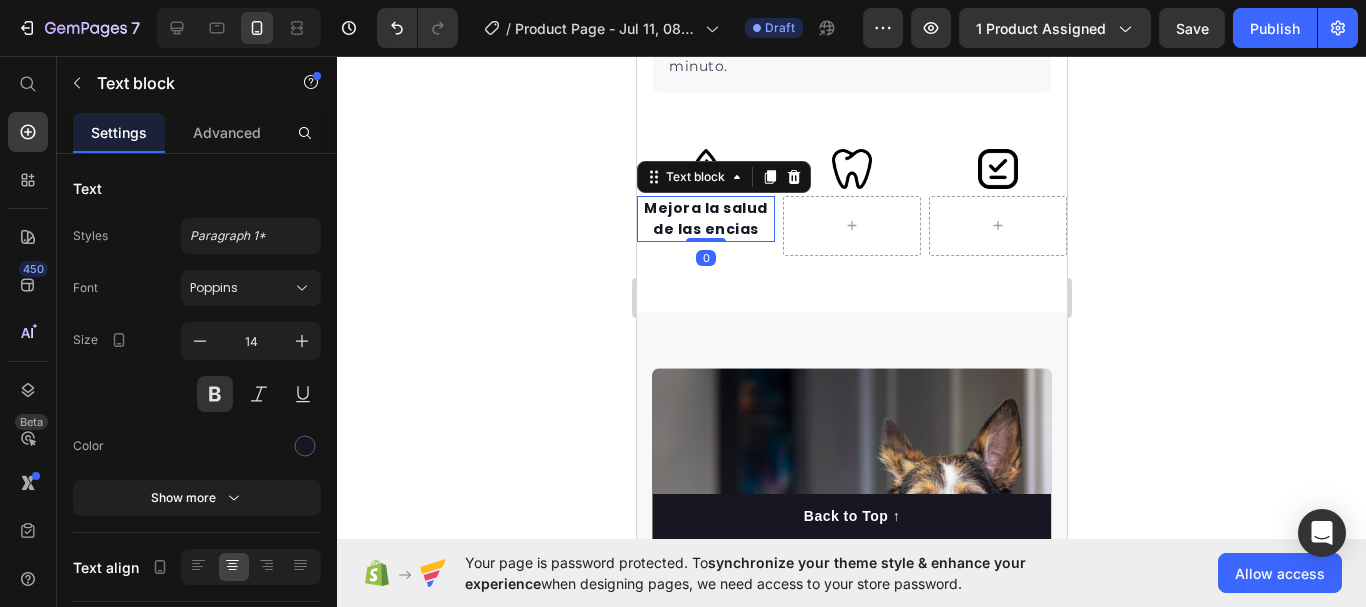 click on "Mejora la salud de las encias" at bounding box center [705, 219] 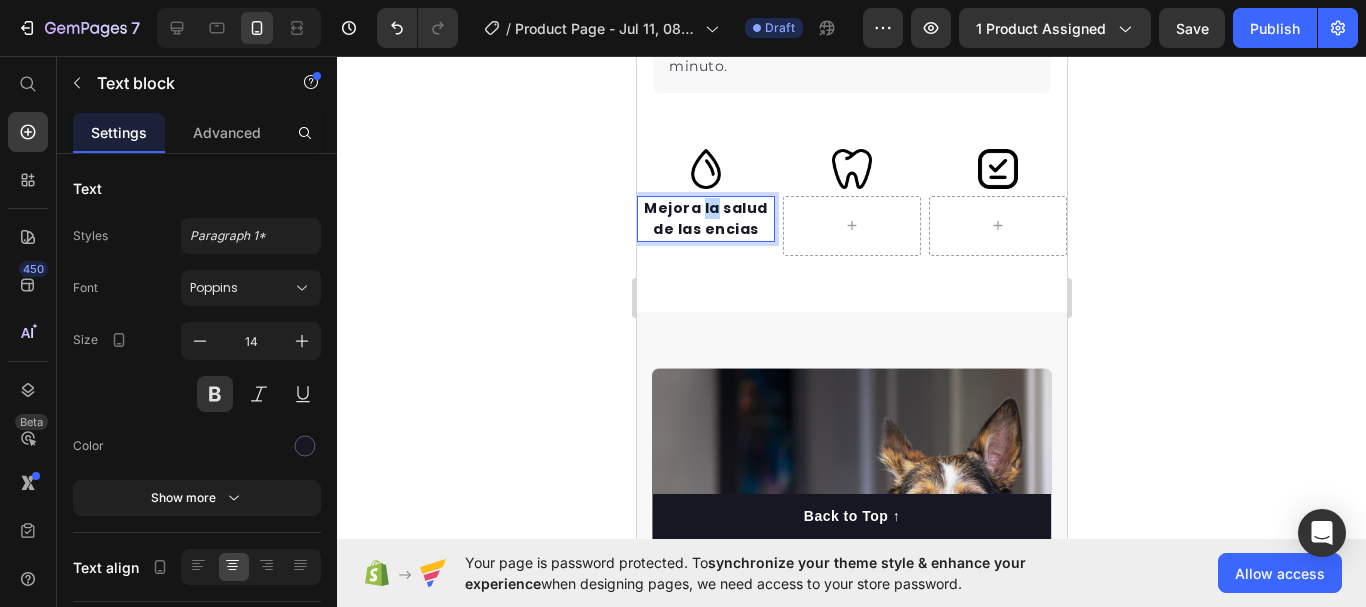 click on "Mejora la salud de las encias" at bounding box center (705, 219) 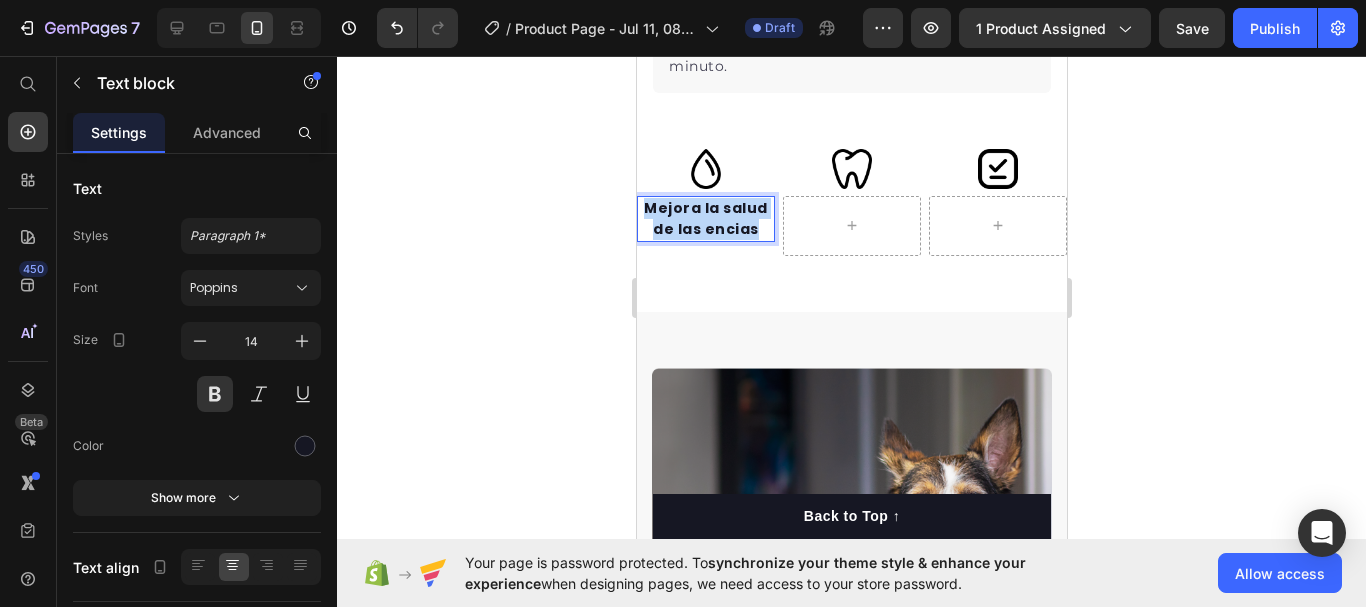 click on "Mejora la salud de las encias" at bounding box center [705, 219] 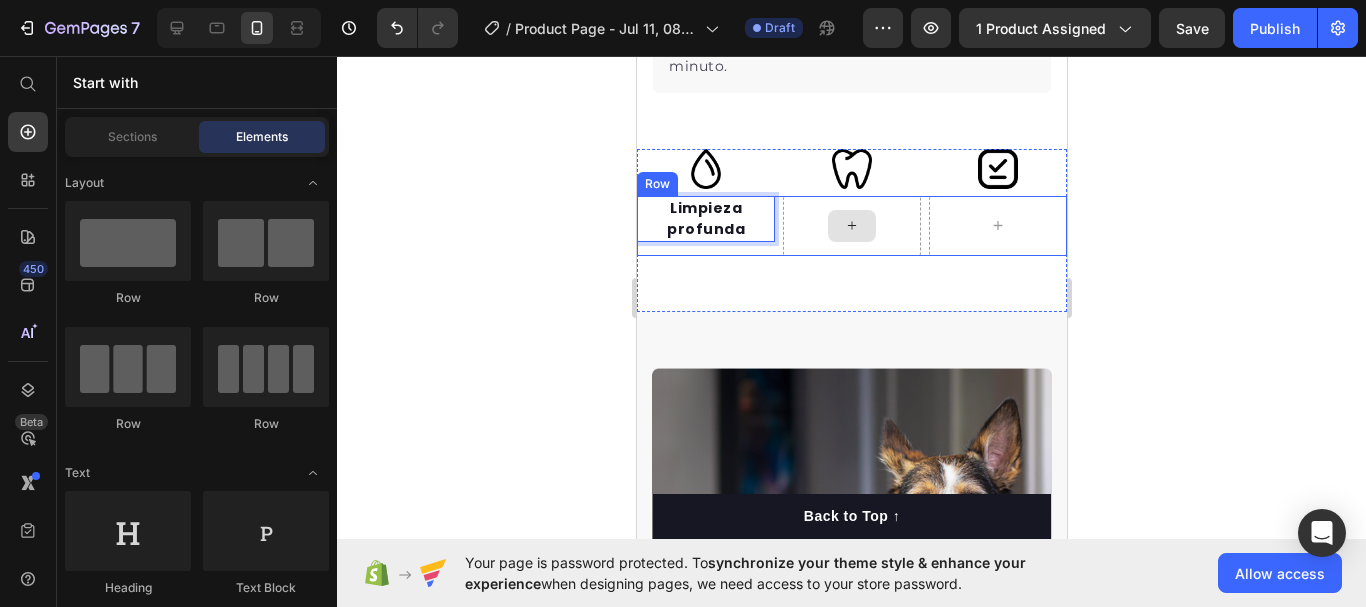 click at bounding box center [851, 226] 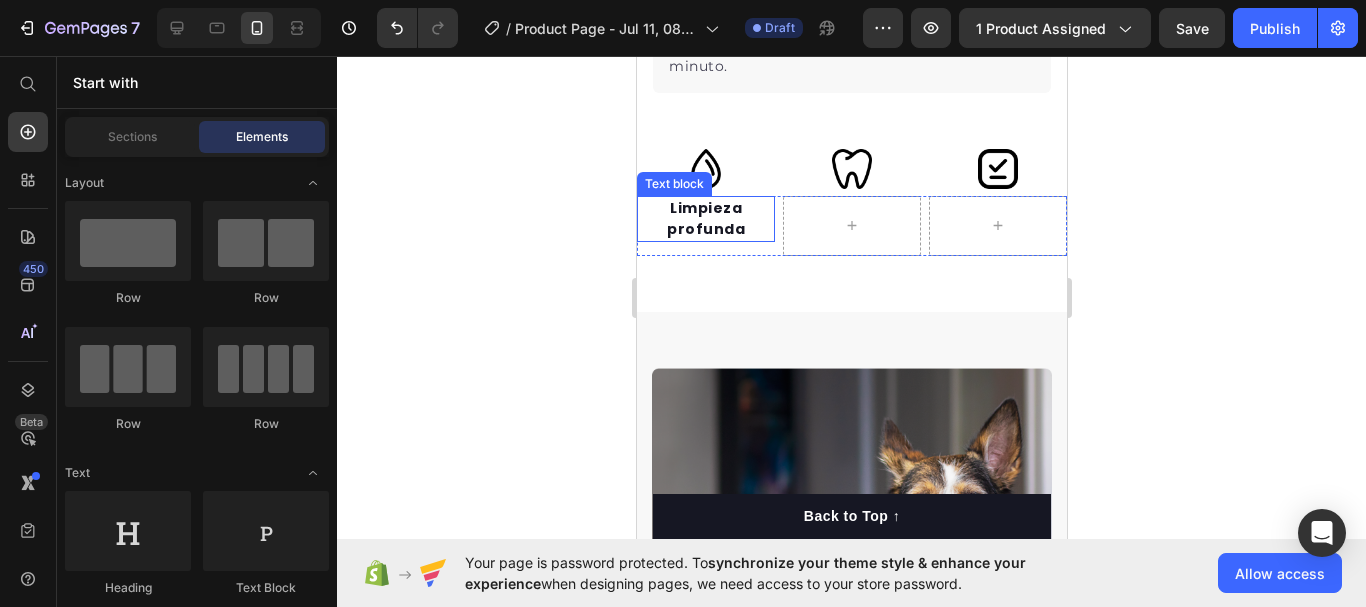 click on "Limpieza profunda" at bounding box center [705, 219] 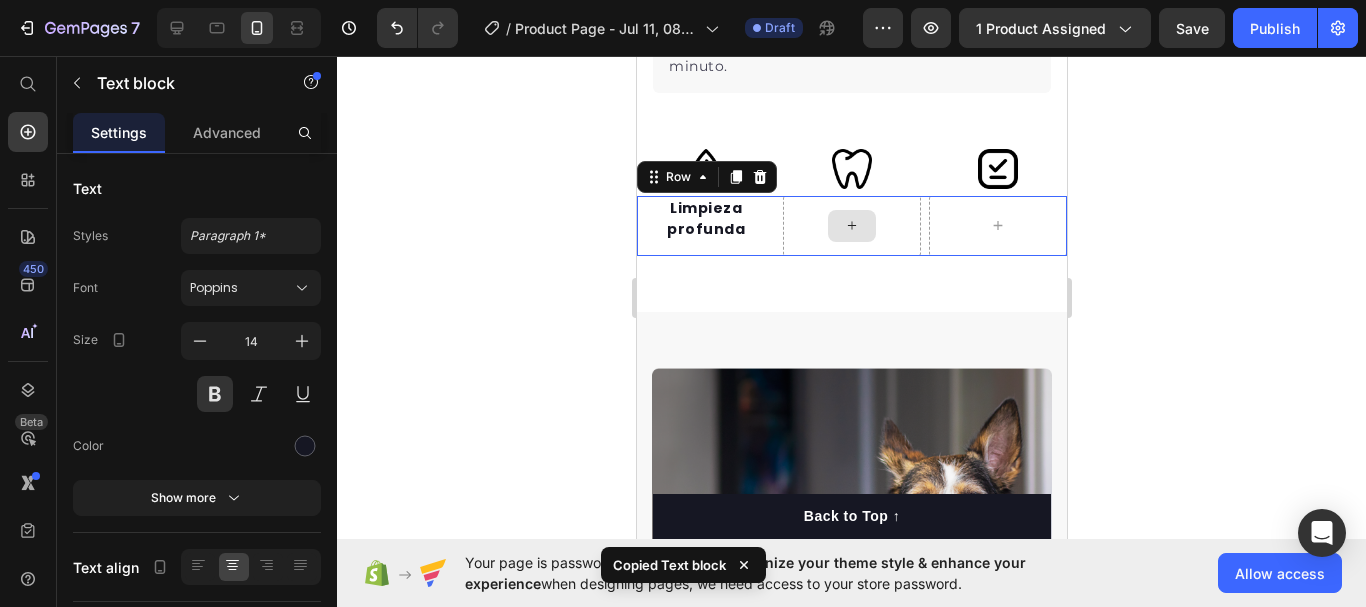 click at bounding box center [851, 226] 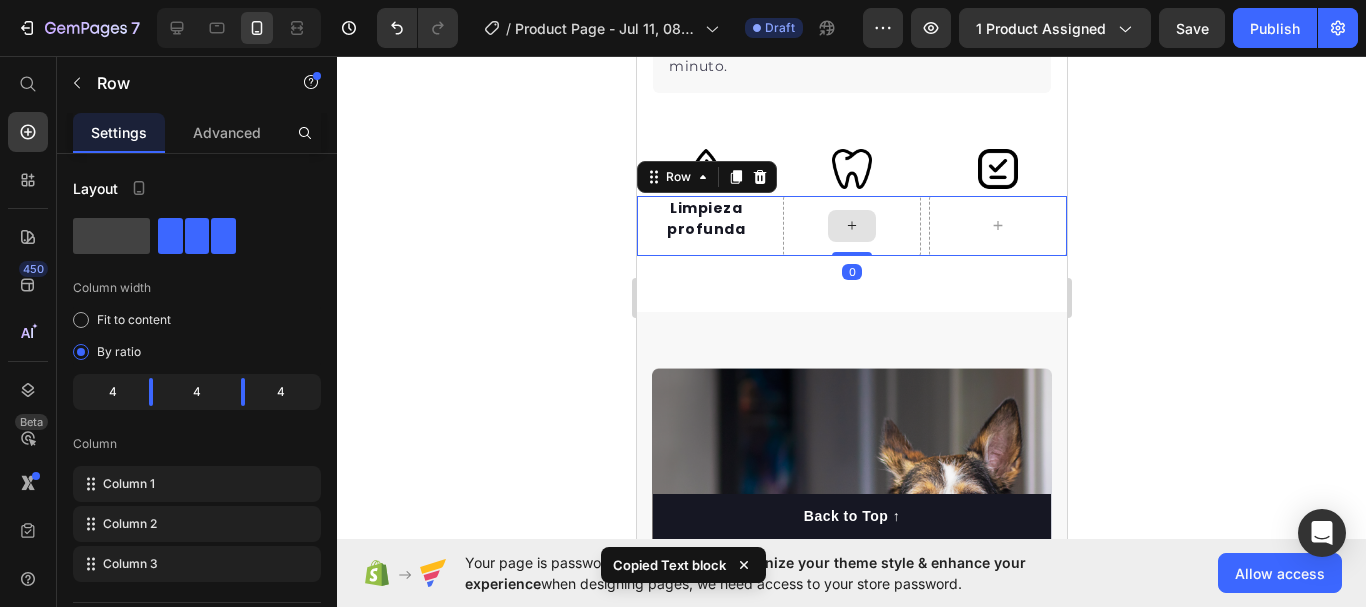 click at bounding box center (851, 226) 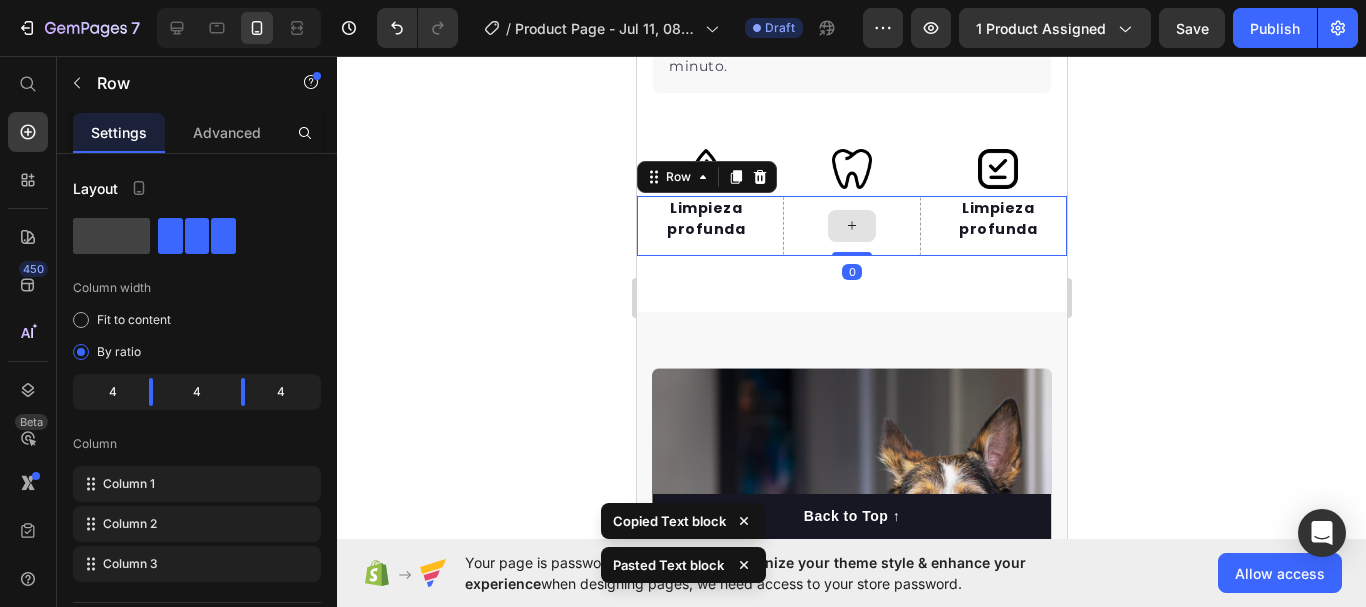 click at bounding box center [851, 226] 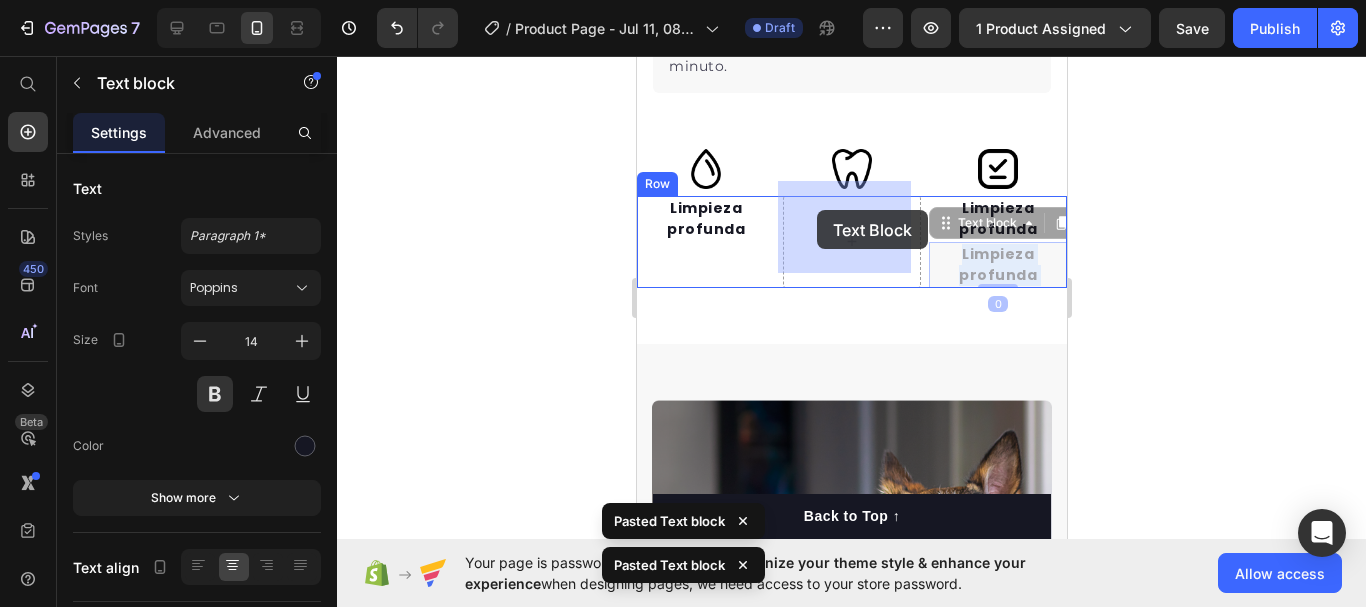 drag, startPoint x: 959, startPoint y: 245, endPoint x: 815, endPoint y: 209, distance: 148.43181 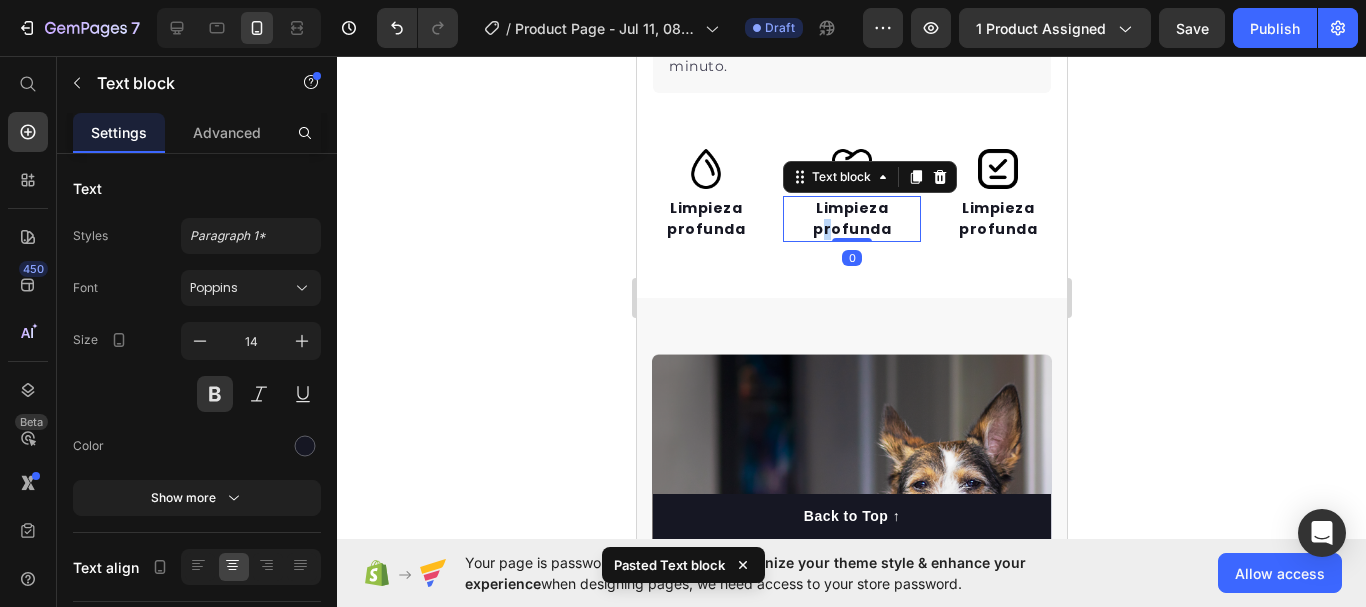 click on "Limpieza profunda" at bounding box center [851, 219] 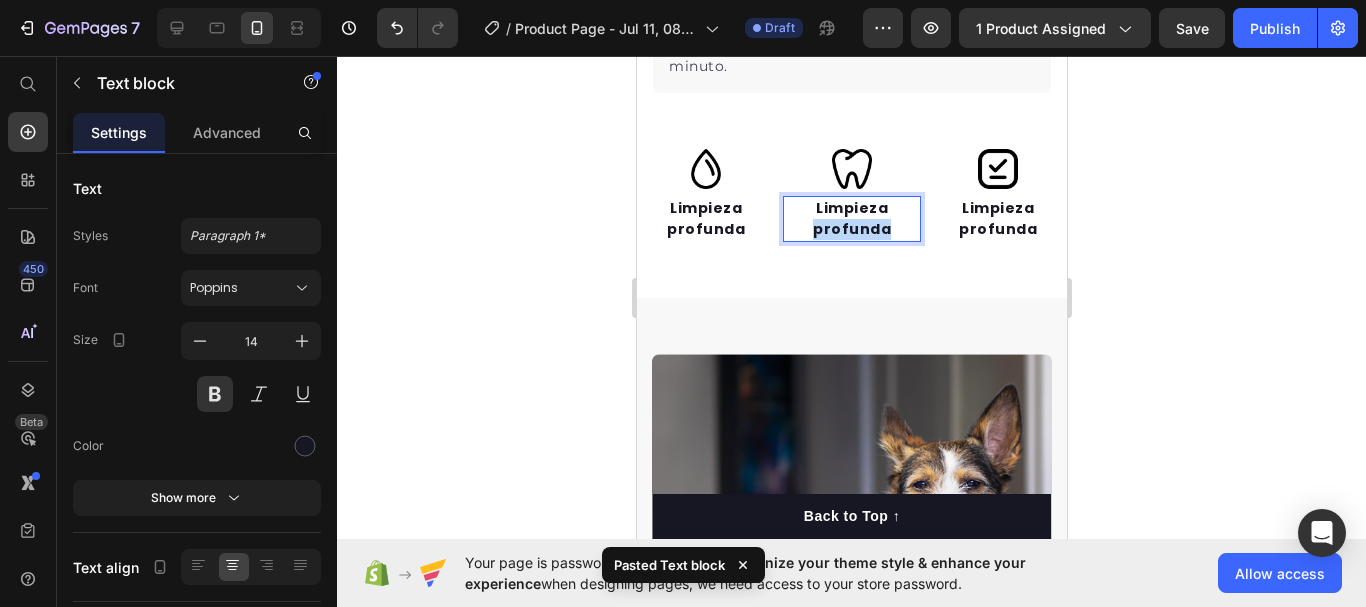 click on "Limpieza profunda" at bounding box center [851, 219] 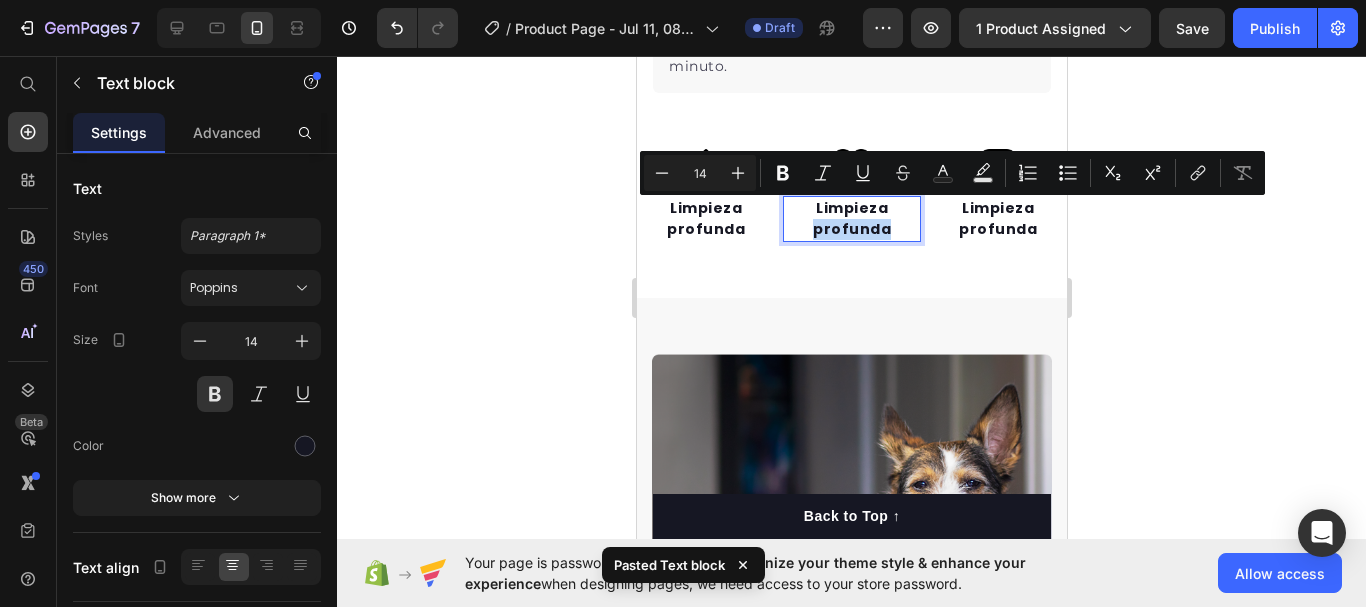 click on "Limpieza profunda" at bounding box center (851, 219) 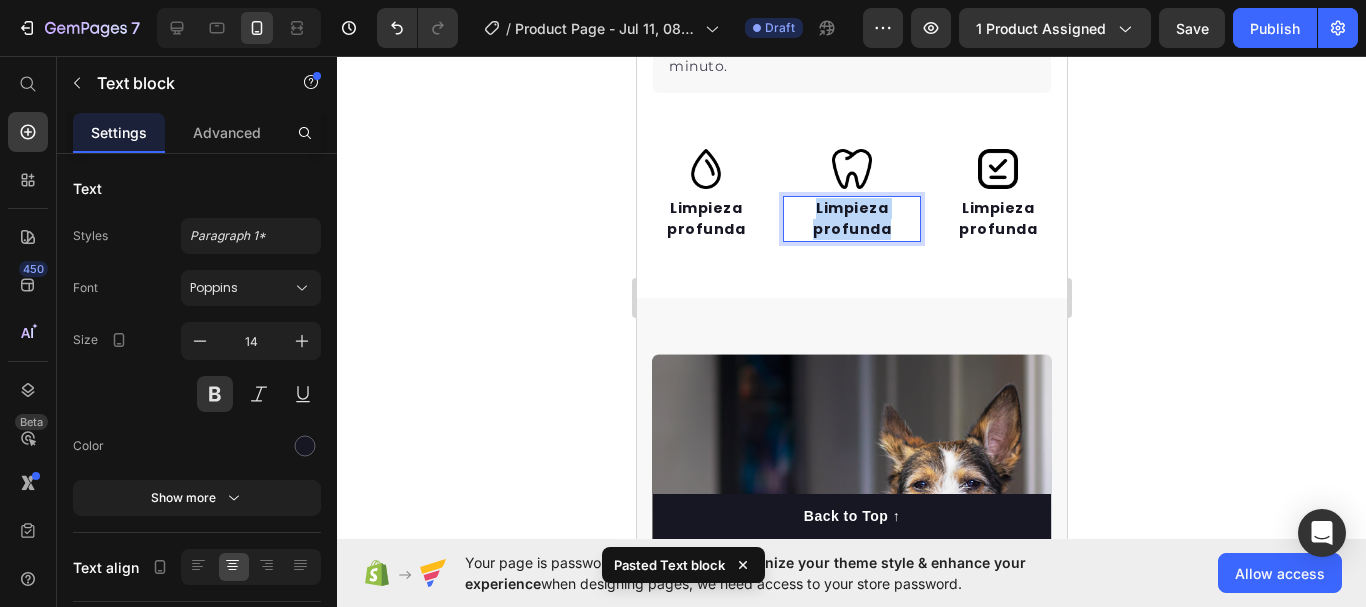 click on "Limpieza profunda" at bounding box center (851, 219) 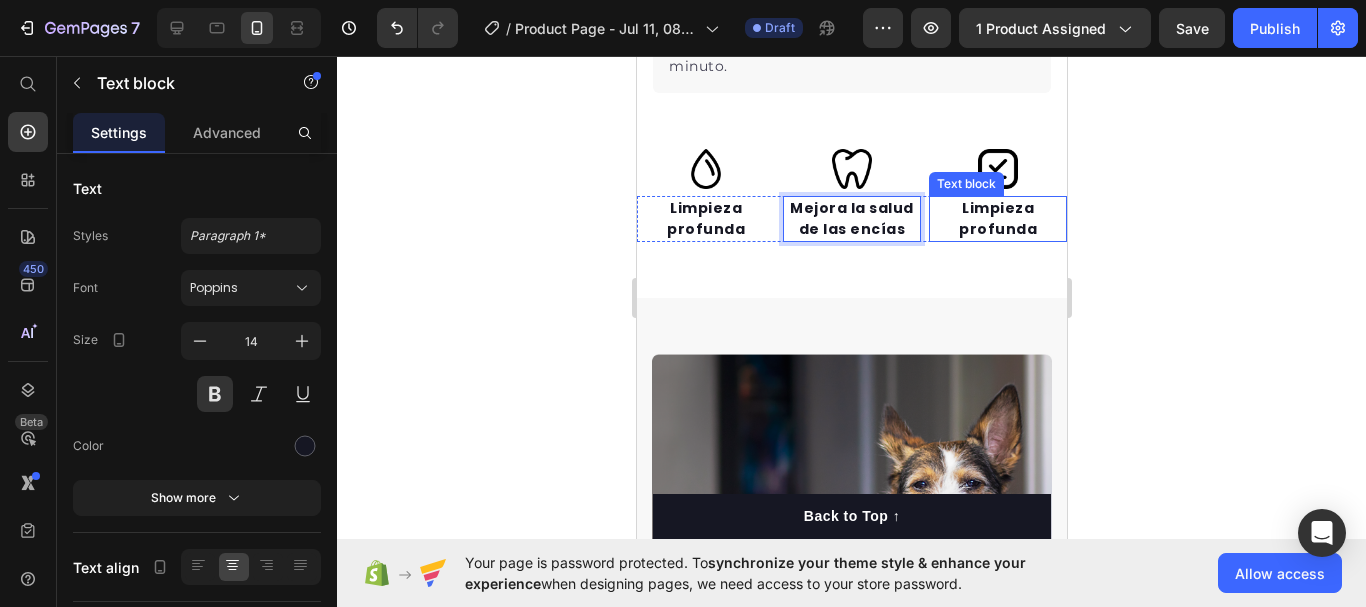 click on "Limpieza profunda" at bounding box center [997, 219] 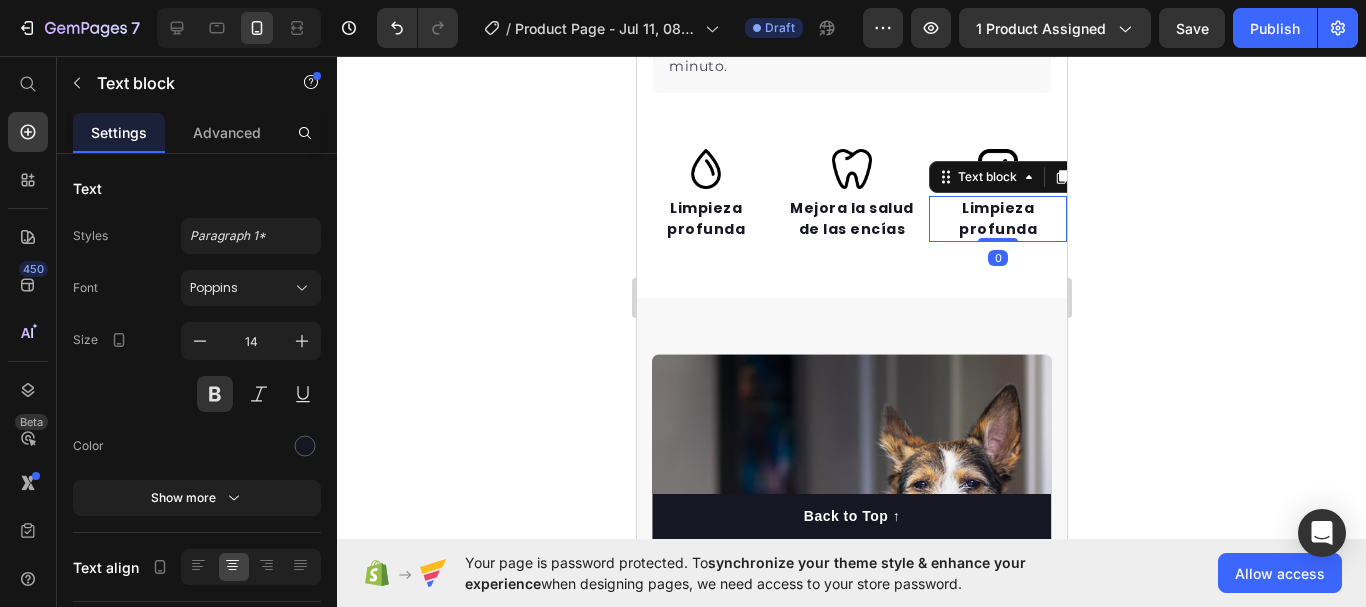 click on "Limpieza profunda" at bounding box center [997, 219] 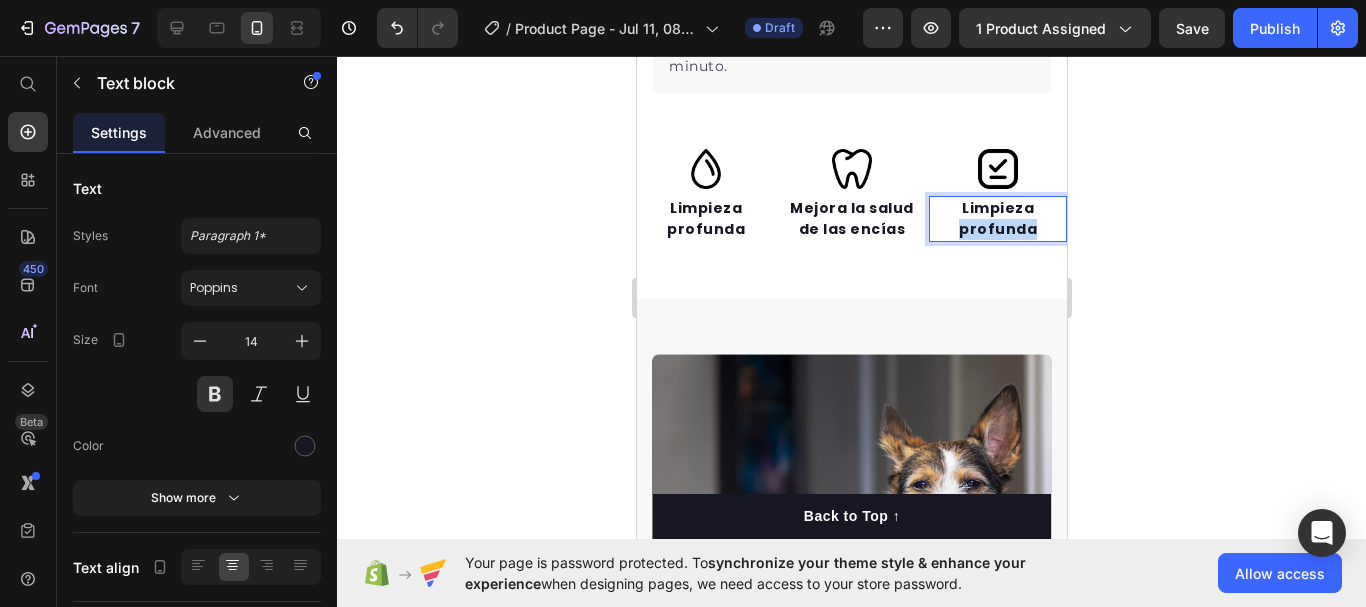 click on "Limpieza profunda" at bounding box center [997, 219] 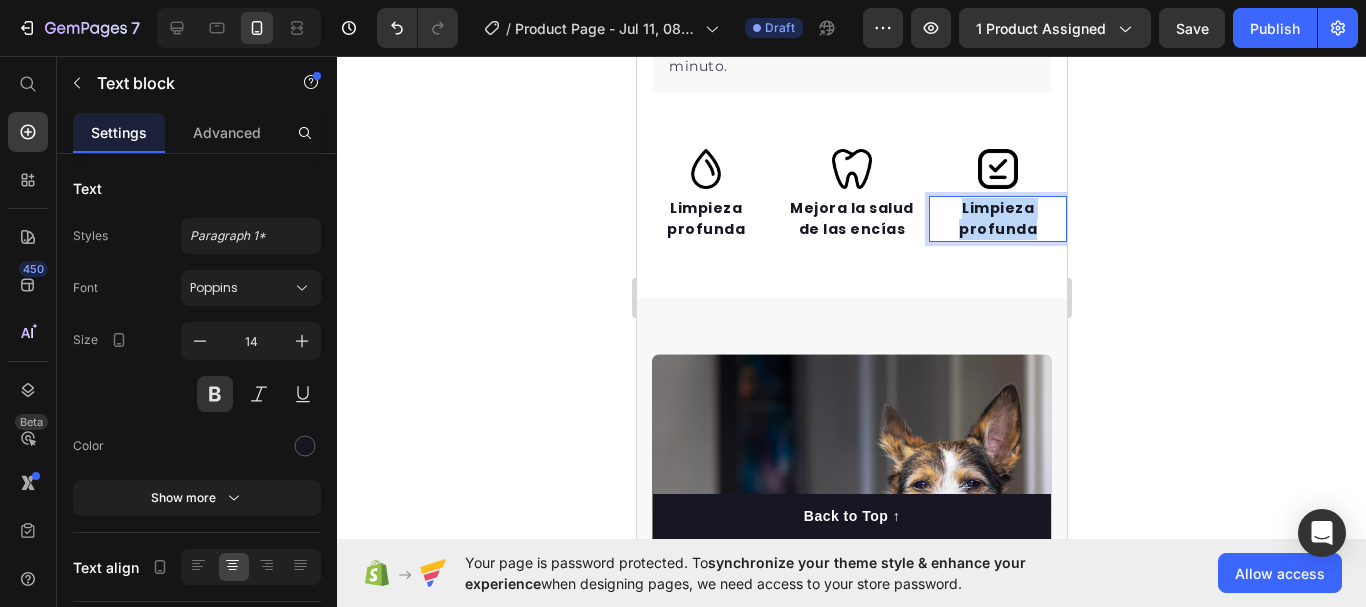 click on "Limpieza profunda" at bounding box center (997, 219) 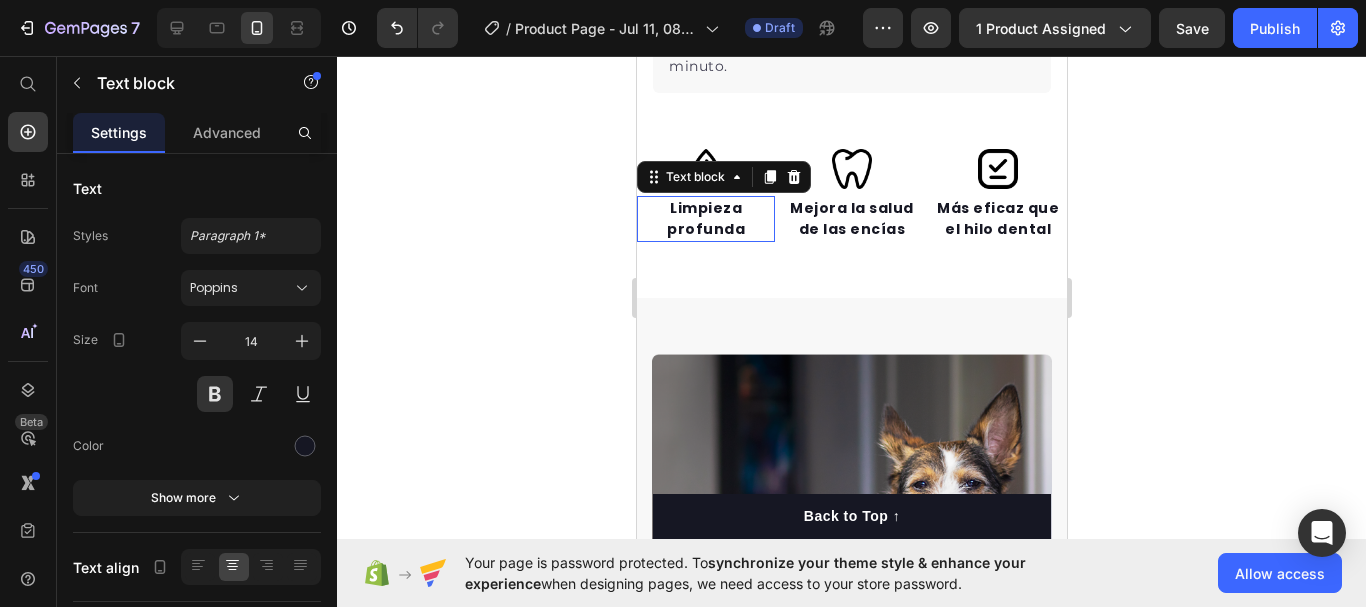 click on "Limpieza profunda" at bounding box center [705, 219] 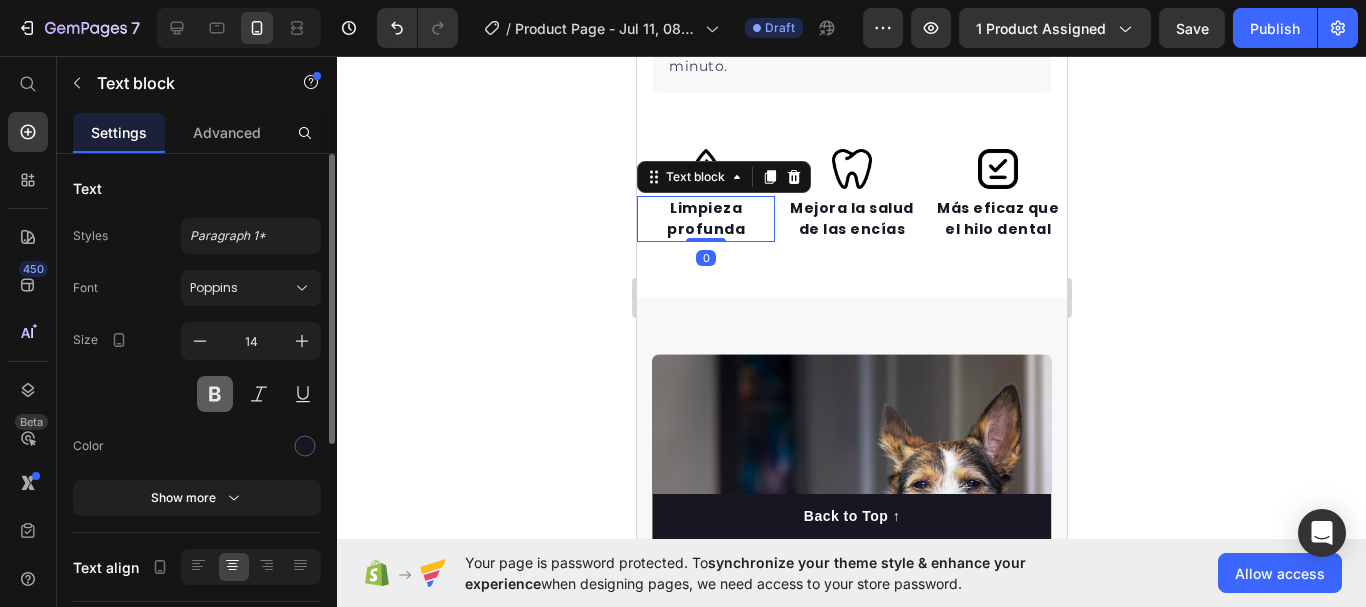 click at bounding box center [215, 394] 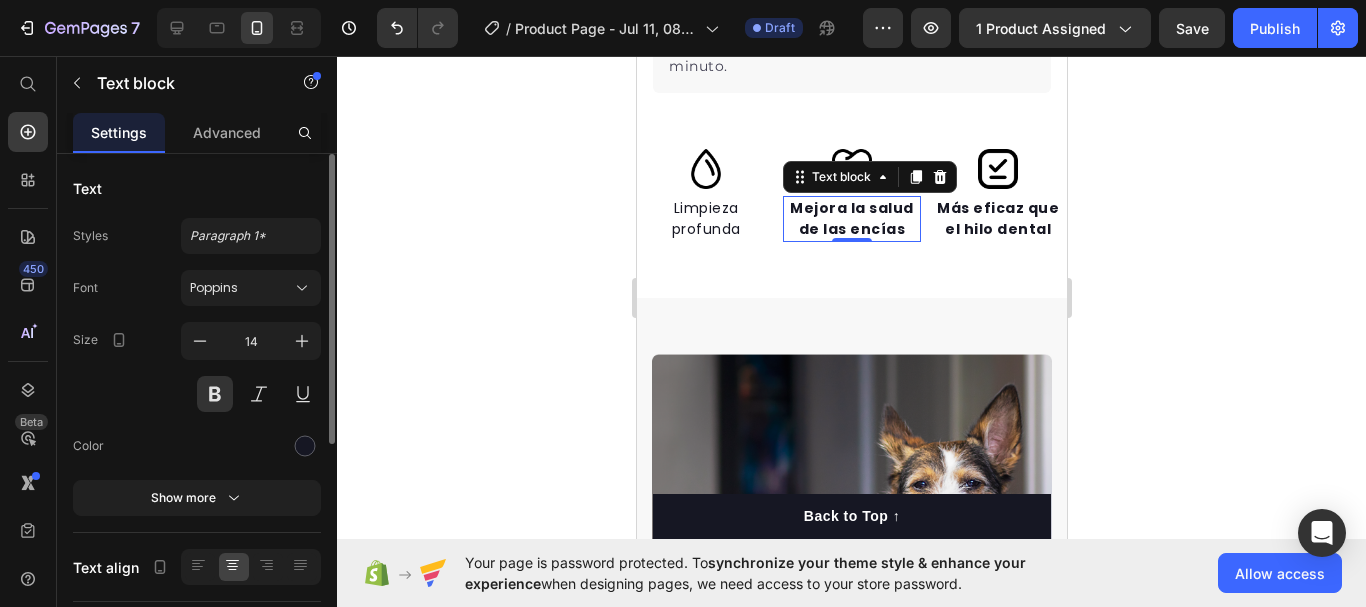 scroll, scrollTop: 0, scrollLeft: 0, axis: both 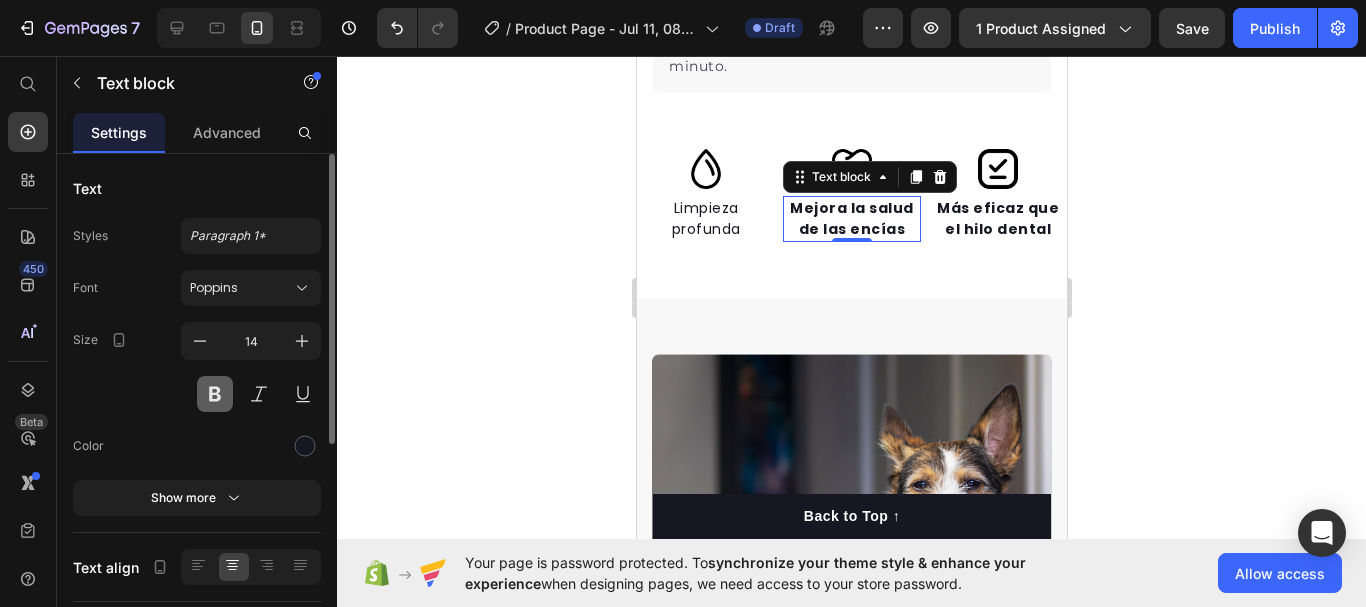 click at bounding box center [215, 394] 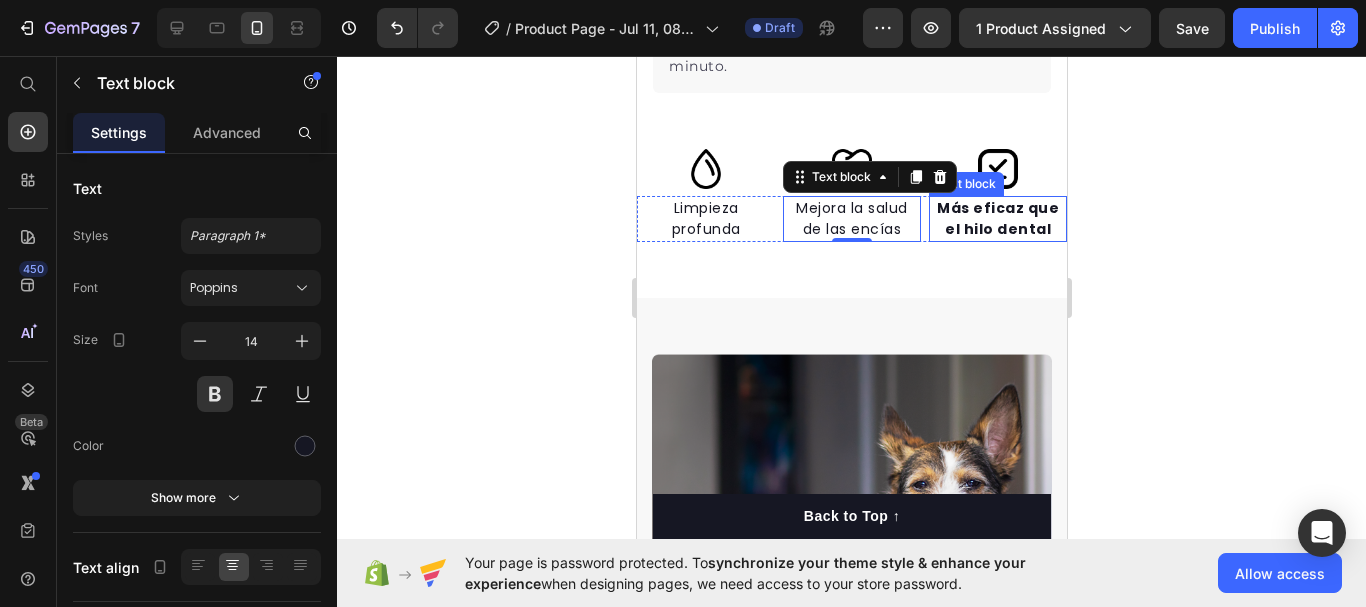 click on "Más eficaz que el hilo dental" at bounding box center (997, 219) 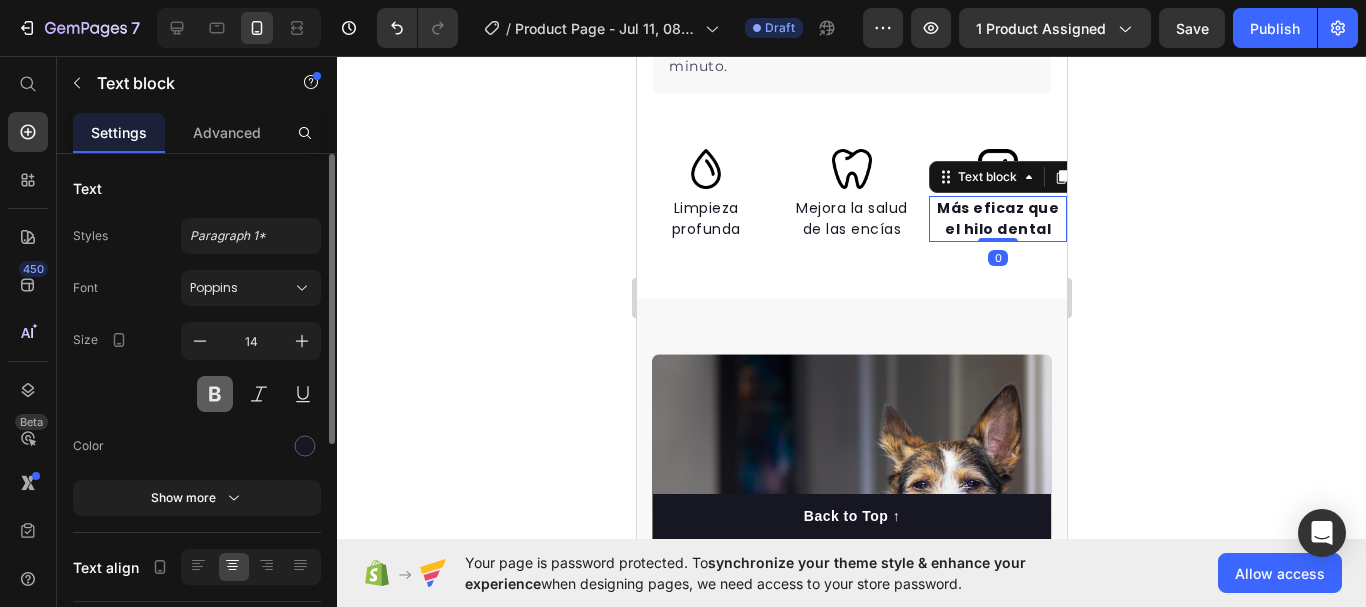 click at bounding box center [215, 394] 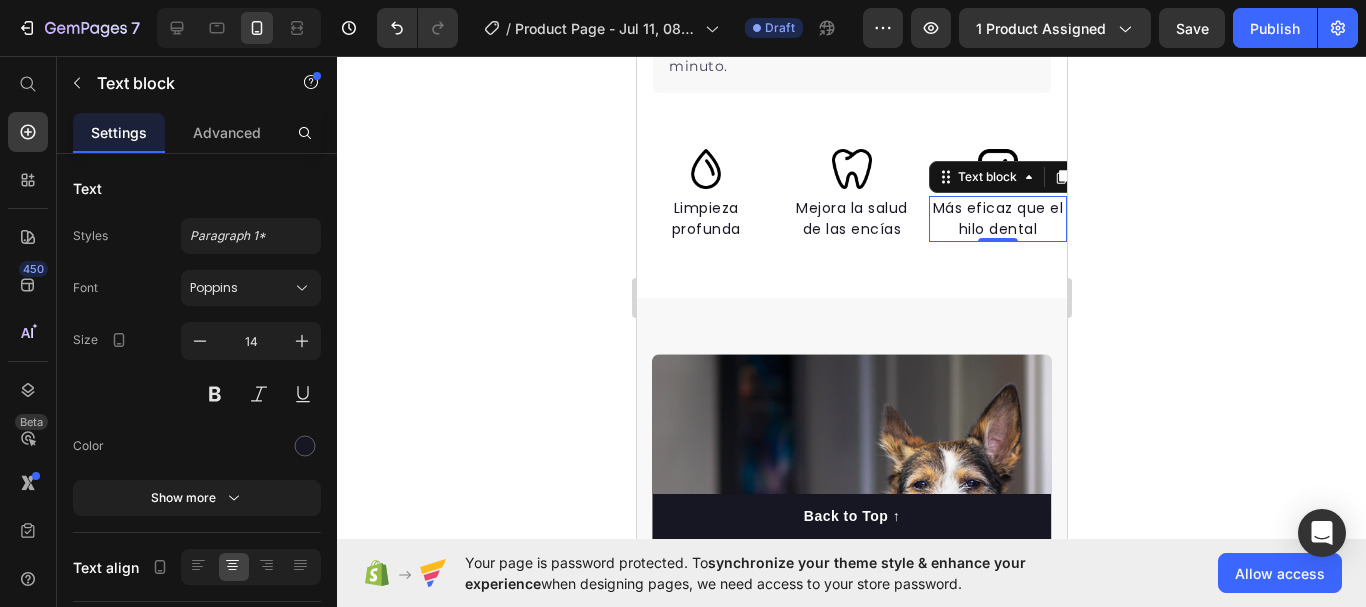 click 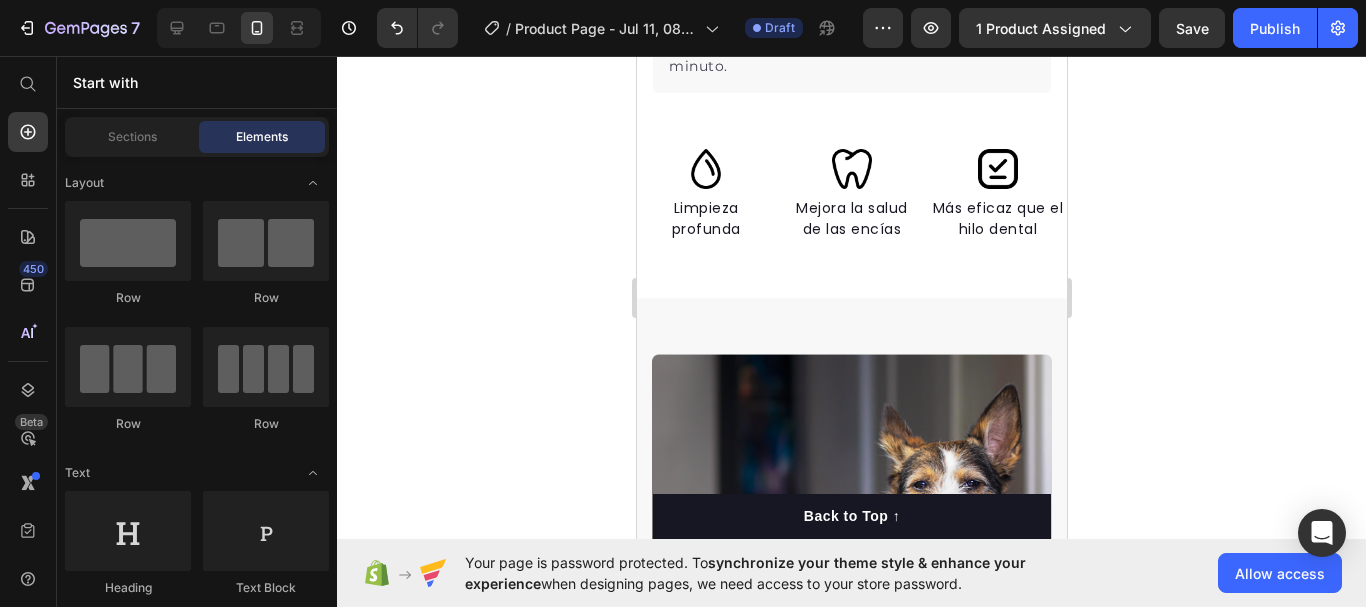 click 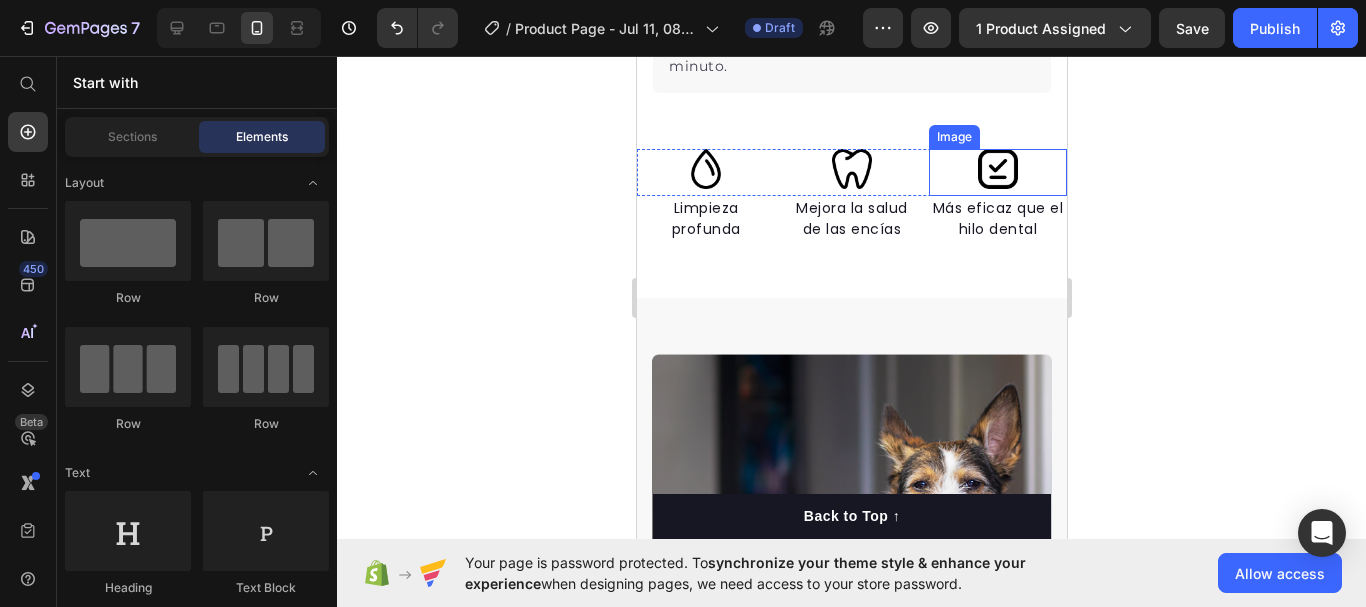 click 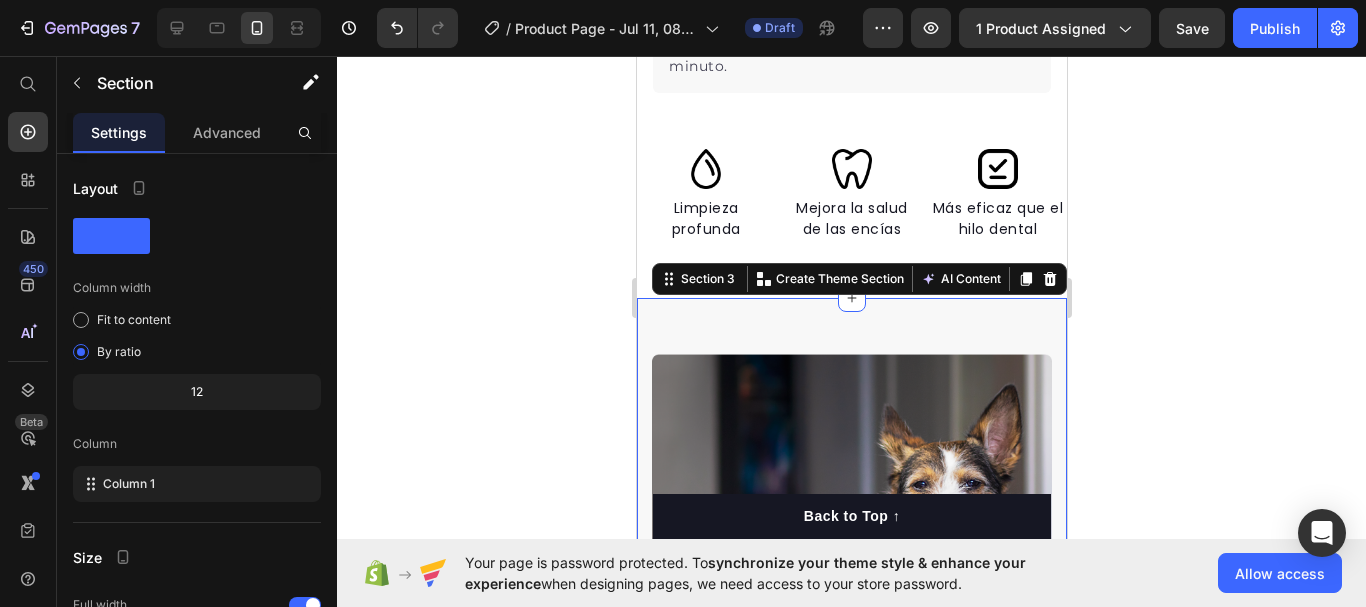 click on "Nutrition is the foundation for longer, healthier lives in dogs. Heading Invest in your dog's future with our scientifically formulated superfood-powered supplements. Give them the nutrition they deserve and watch them thrive with vitality, energy, and the joy of a longer, healthier life. Text block Key Points: Text block 97% Text block Dogs choose our dog food over leading brands because of its real functional ingredients and delicious flavor. Text block Advanced list                Title Line 84% Text block Our dog food provides superior nutrition and a patented probiotic for optimal nutrient absorption. Text block Advanced list                Title Line 92% Text block Our dog food's high protein and fat digestibility contribute to ideal stool quality. Text block Advanced list Give your furry friend the gift of wholesome nutrition Button Row Image Image Row Section 3   You can create reusable sections Create Theme Section AI Content Write with GemAI What would you like to describe here? Tone and Voice" at bounding box center (851, 908) 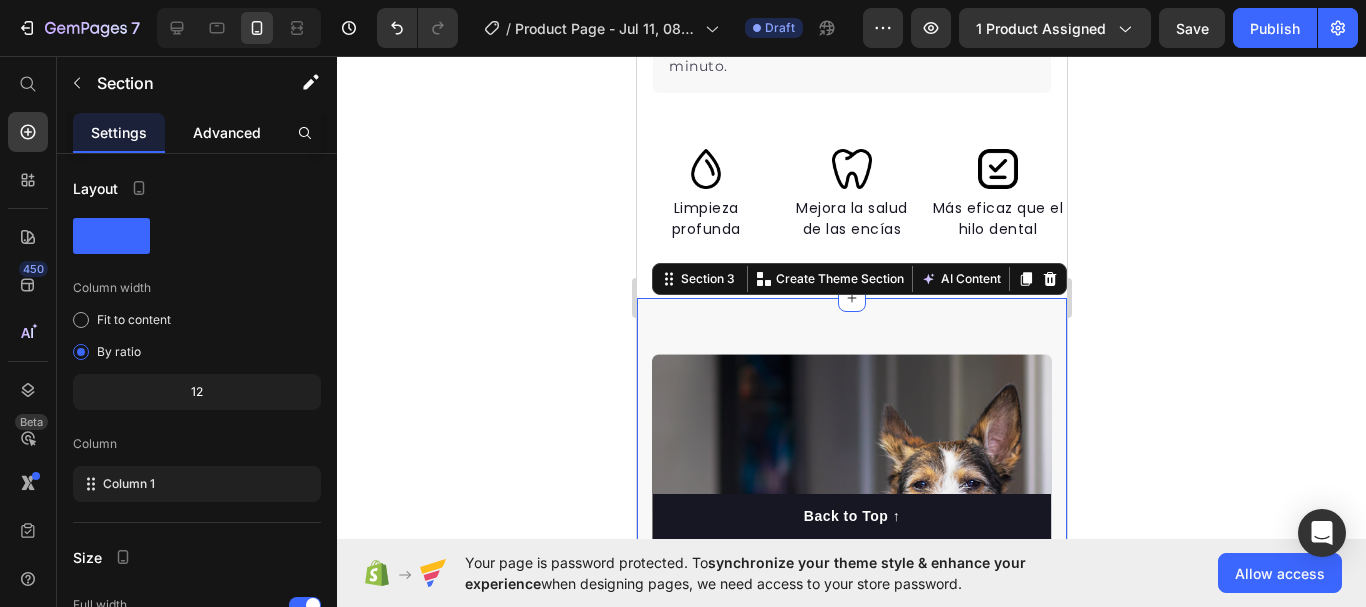 click on "Advanced" 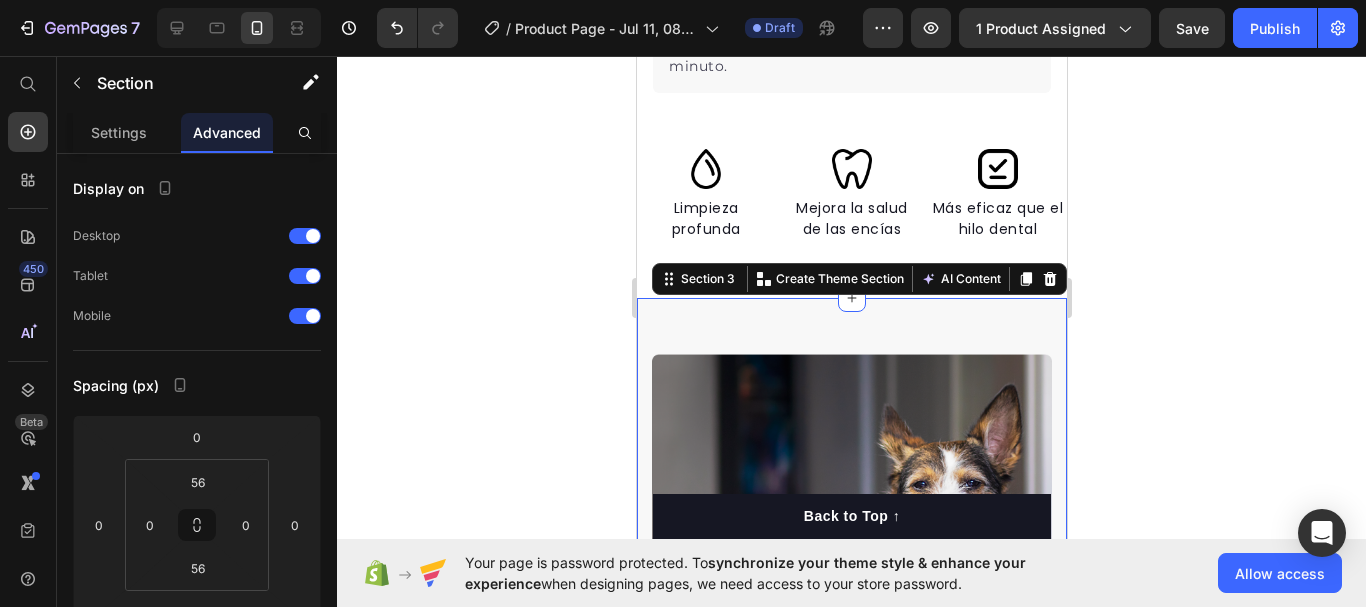 click 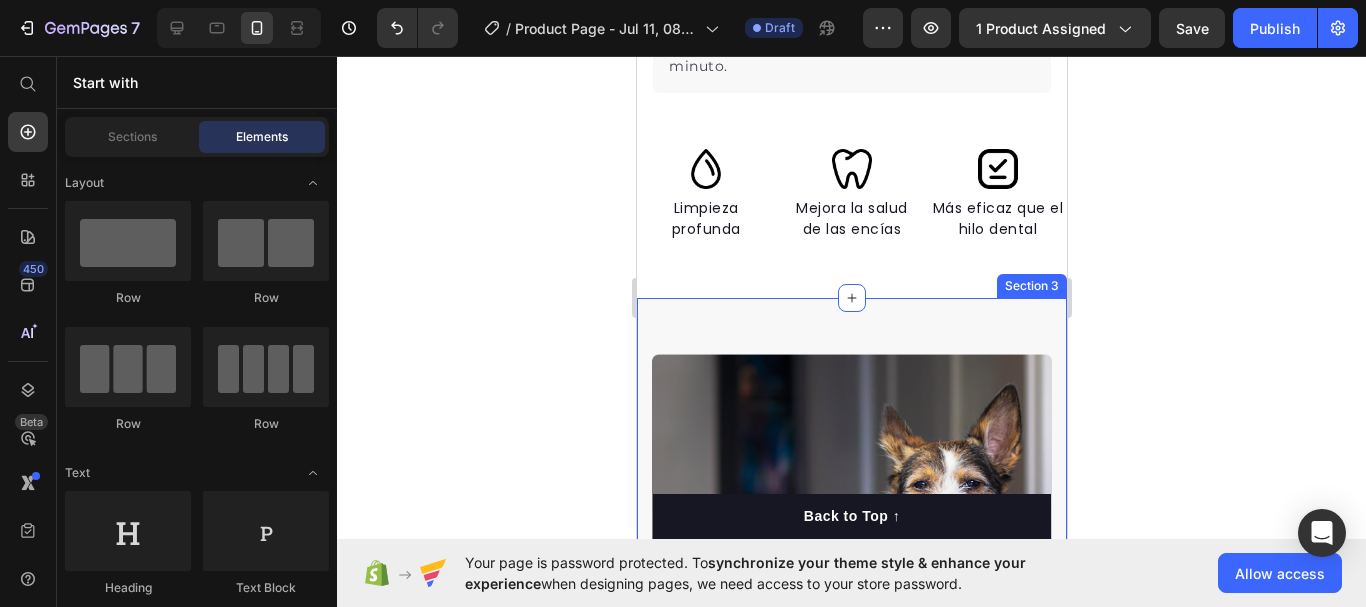 click on "Nutrition is the foundation for longer, healthier lives in dogs. Heading Invest in your dog's future with our scientifically formulated superfood-powered supplements. Give them the nutrition they deserve and watch them thrive with vitality, energy, and the joy of a longer, healthier life. Text block Key Points: Text block 97% Text block Dogs choose our dog food over leading brands because of its real functional ingredients and delicious flavor. Text block Advanced list                Title Line 84% Text block Our dog food provides superior nutrition and a patented probiotic for optimal nutrient absorption. Text block Advanced list                Title Line 92% Text block Our dog food's high protein and fat digestibility contribute to ideal stool quality. Text block Advanced list Give your furry friend the gift of wholesome nutrition Button Row Image Image Row Section 3" at bounding box center [851, 908] 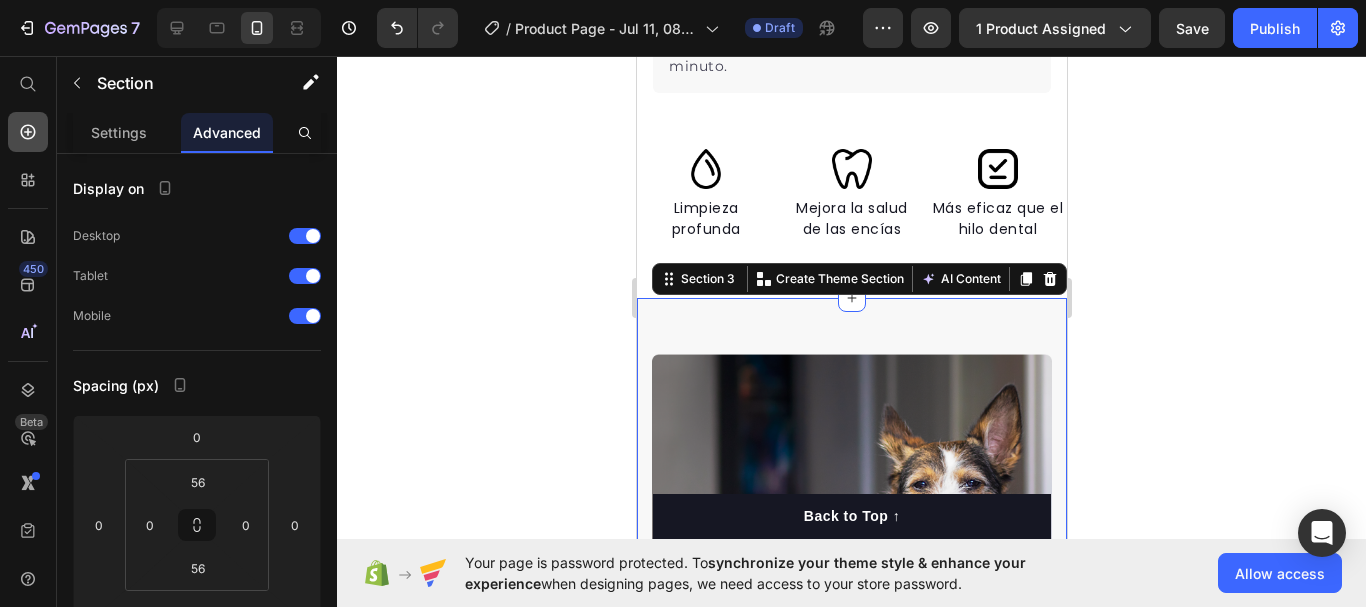 click 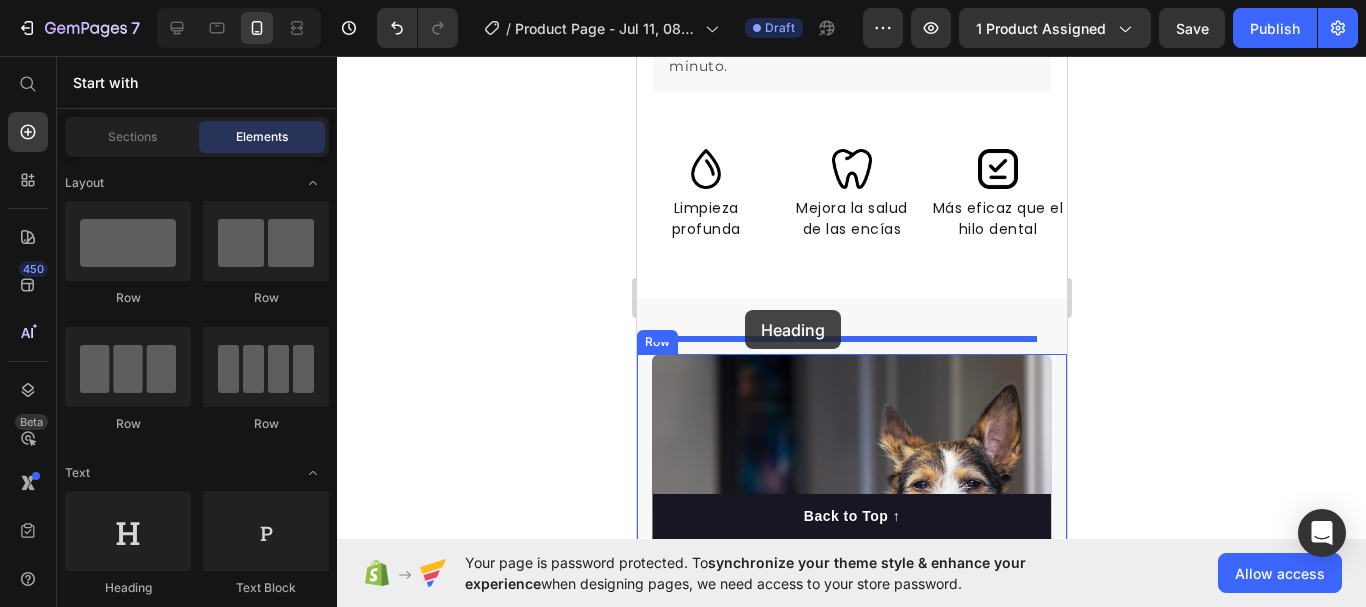 drag, startPoint x: 774, startPoint y: 592, endPoint x: 741, endPoint y: 316, distance: 277.96582 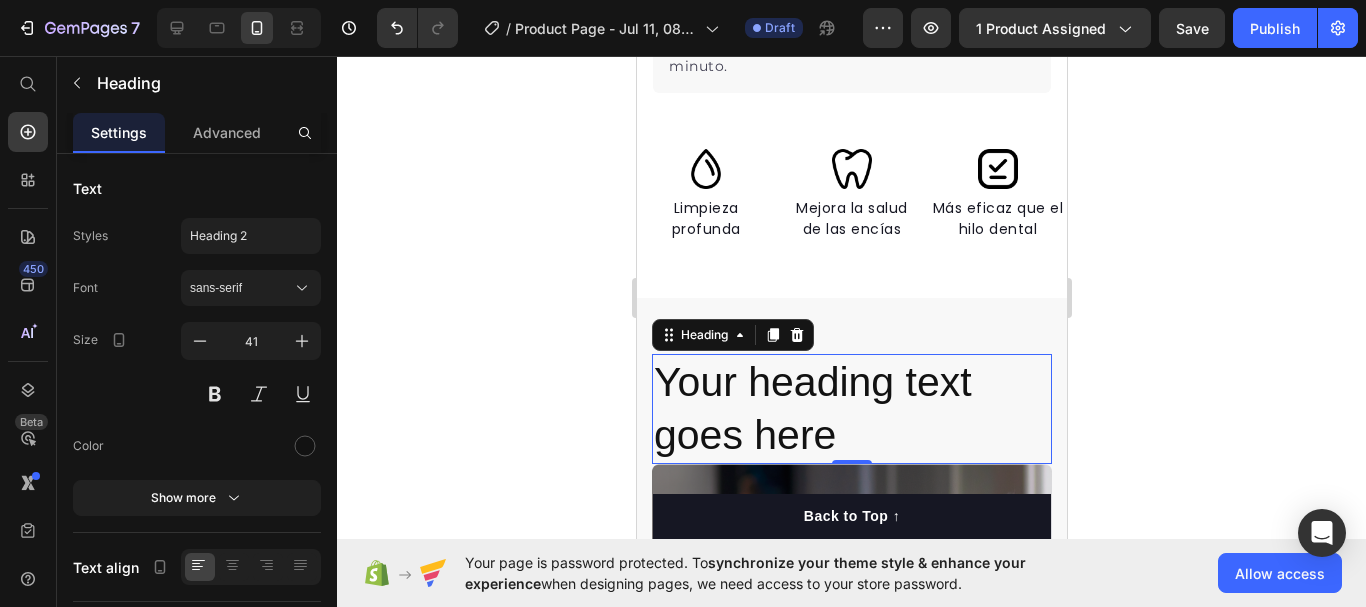 click on "Your heading text goes here" at bounding box center [851, 409] 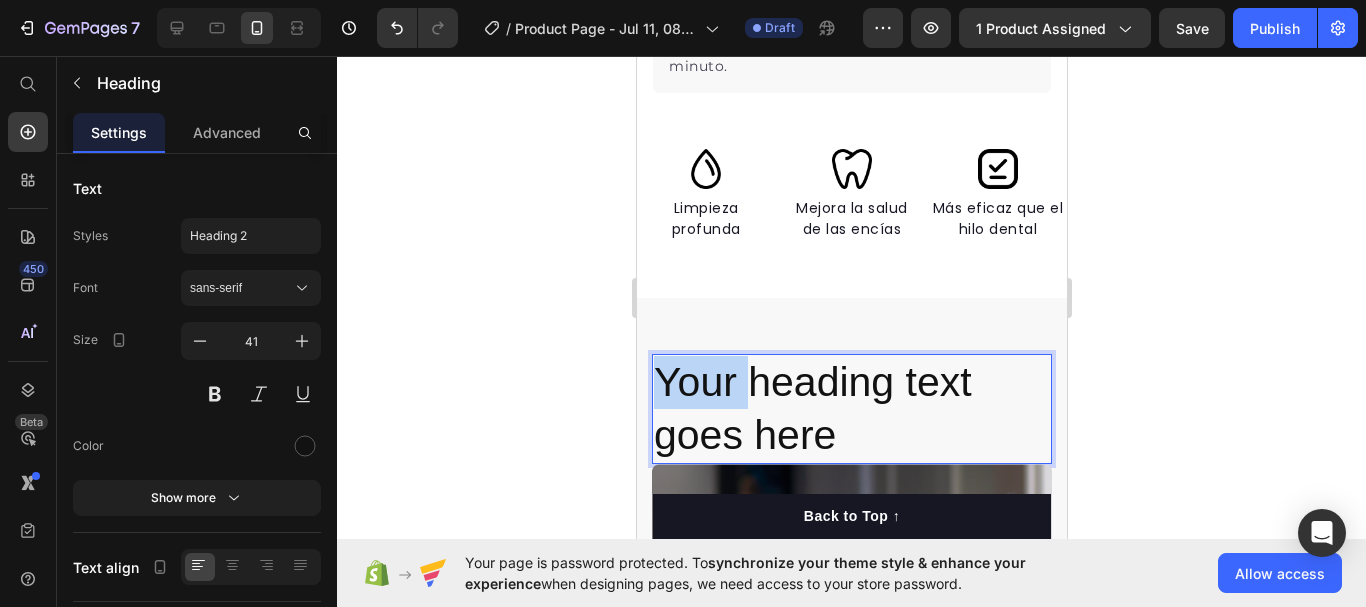 click on "Your heading text goes here" at bounding box center (851, 409) 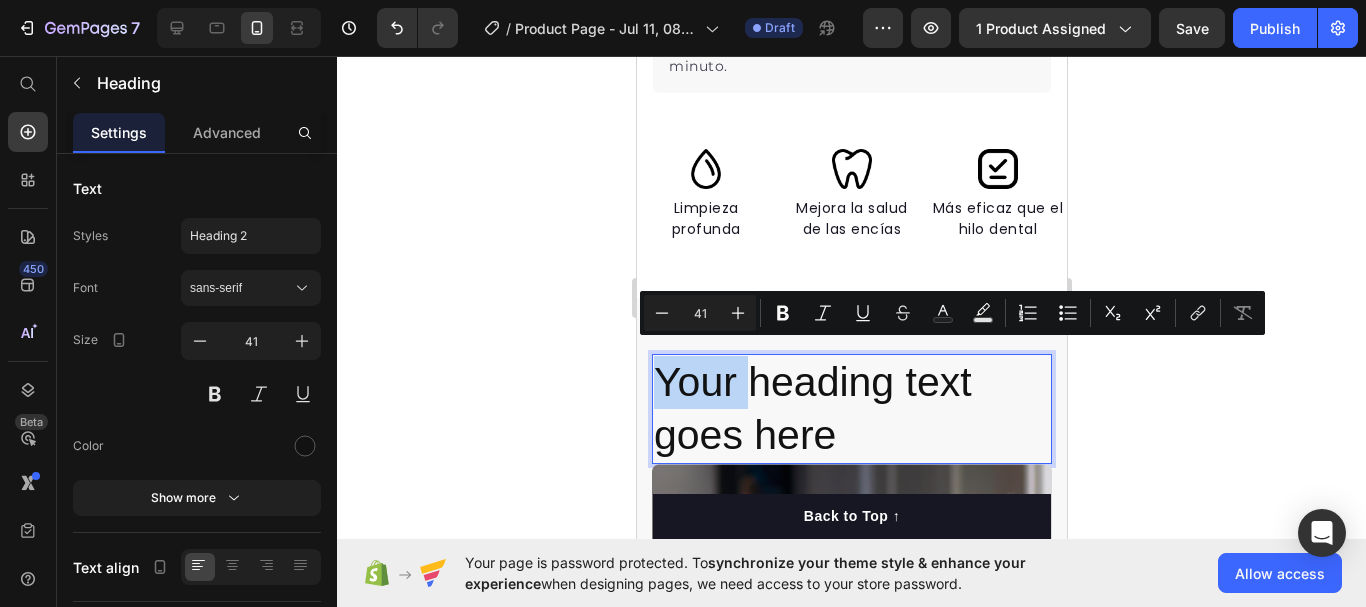 click on "Your heading text goes here" at bounding box center (851, 409) 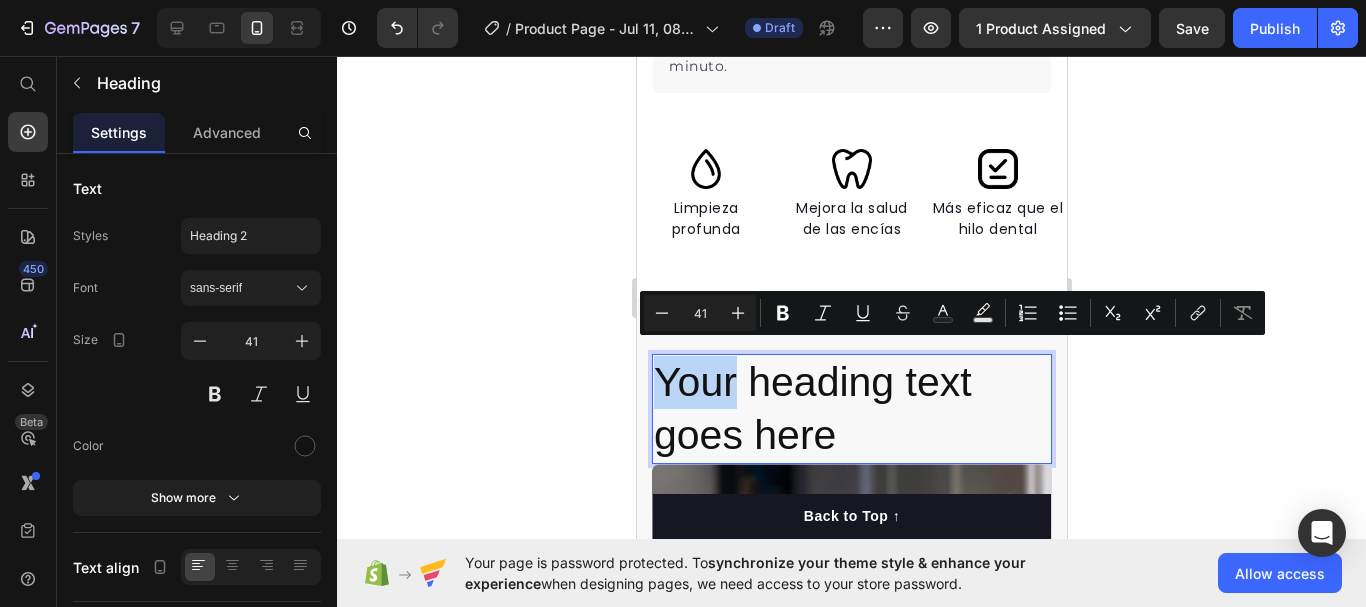 click on "Your heading text goes here" at bounding box center (851, 409) 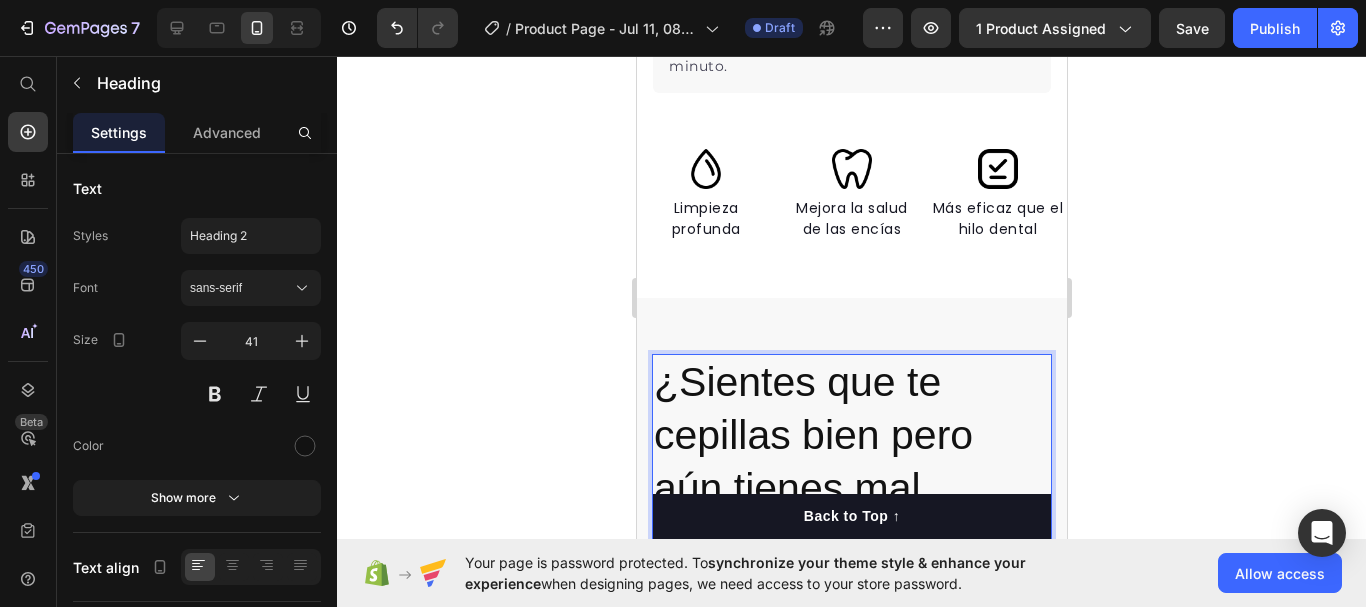 scroll, scrollTop: 1780, scrollLeft: 0, axis: vertical 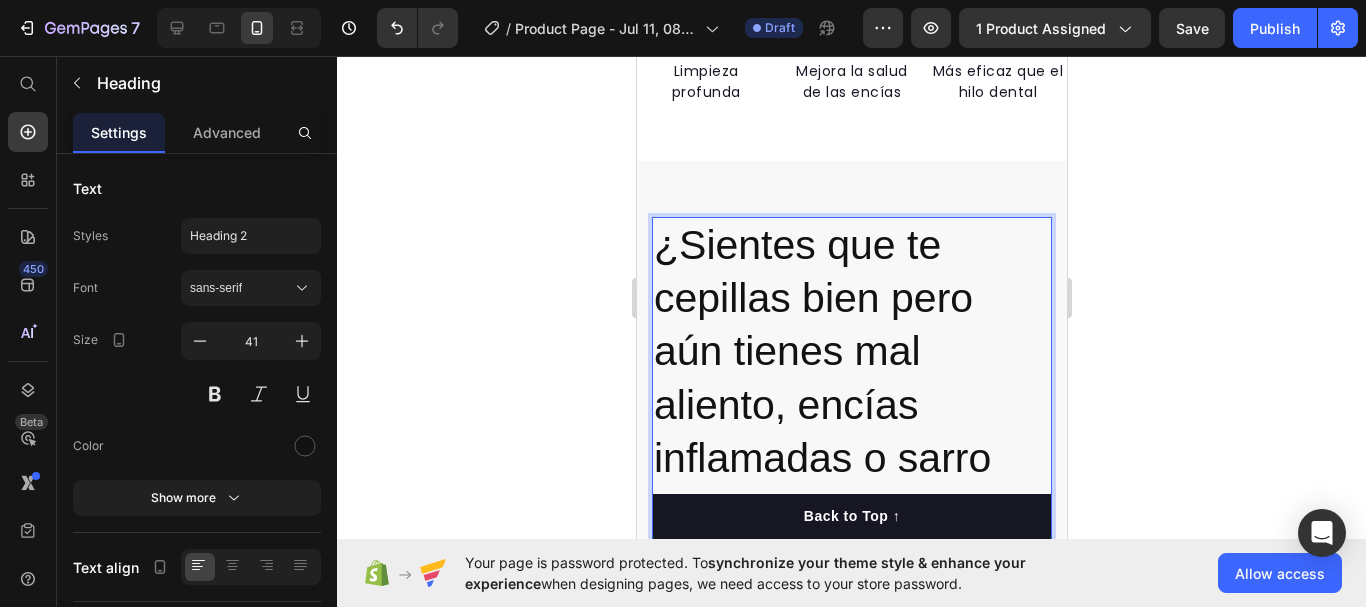 click on "¿Sientes que te cepillas bien pero aún tienes mal aliento, encías inflamadas o sarro entre los dientes? heading text goes here" at bounding box center [851, 432] 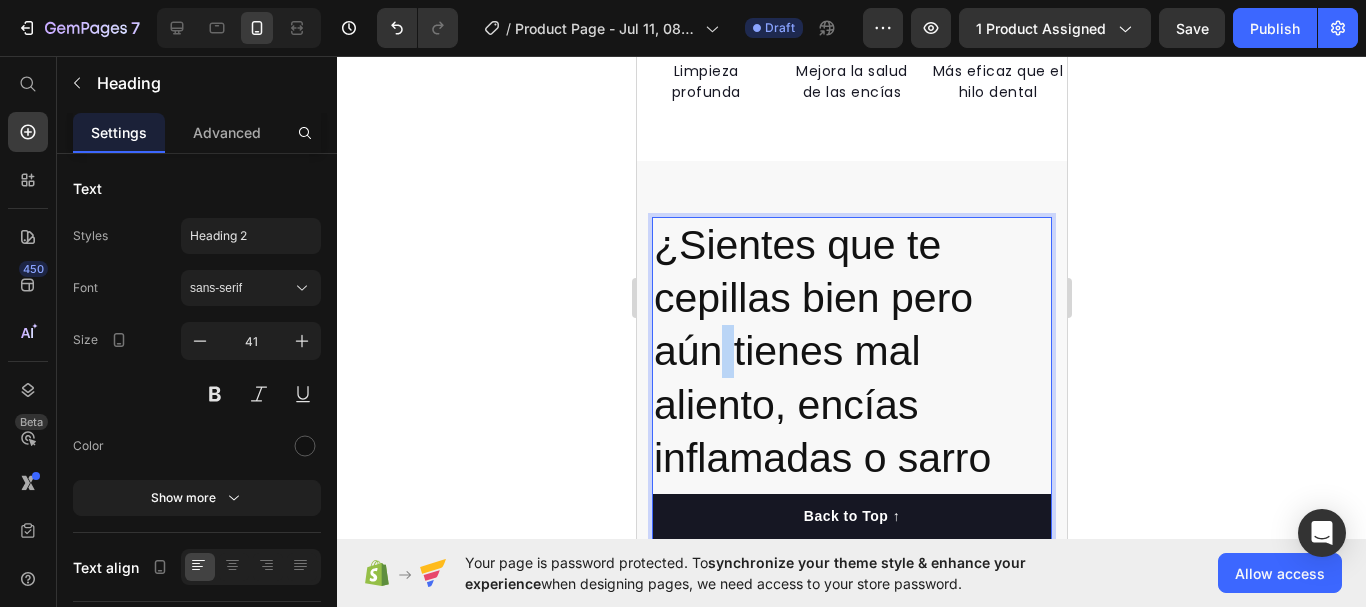 click on "¿Sientes que te cepillas bien pero aún tienes mal aliento, encías inflamadas o sarro entre los dientes? heading text goes here" at bounding box center (851, 432) 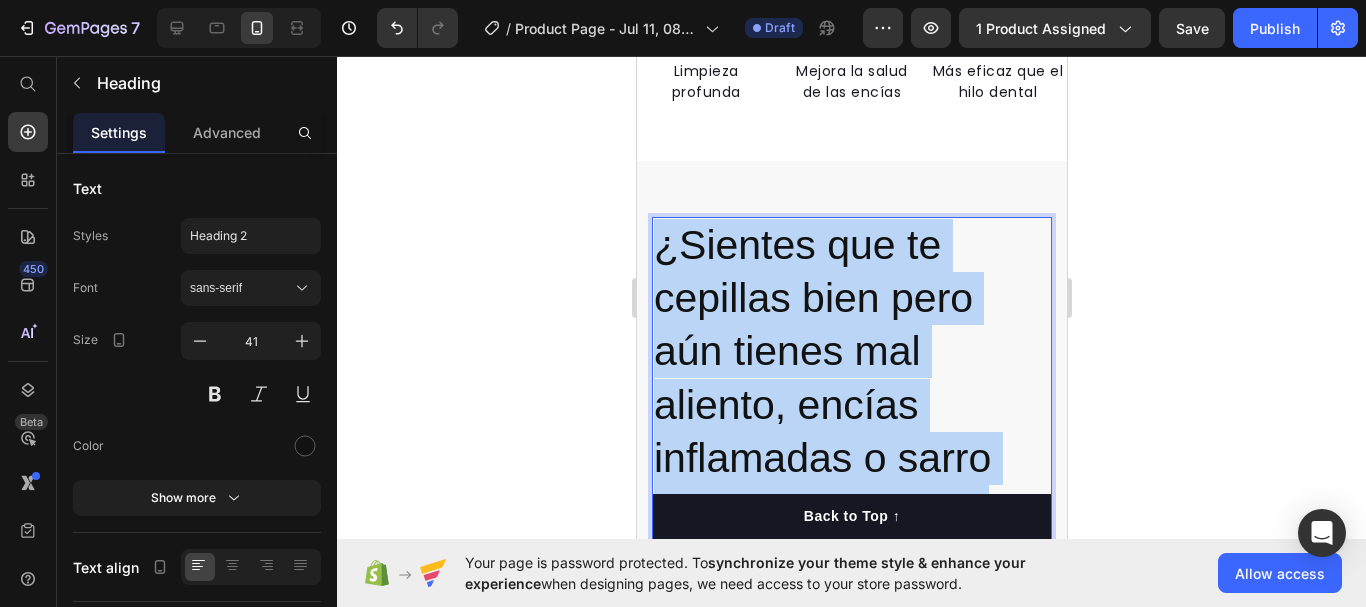 click on "¿Sientes que te cepillas bien pero aún tienes mal aliento, encías inflamadas o sarro entre los dientes? heading text goes here" at bounding box center (851, 432) 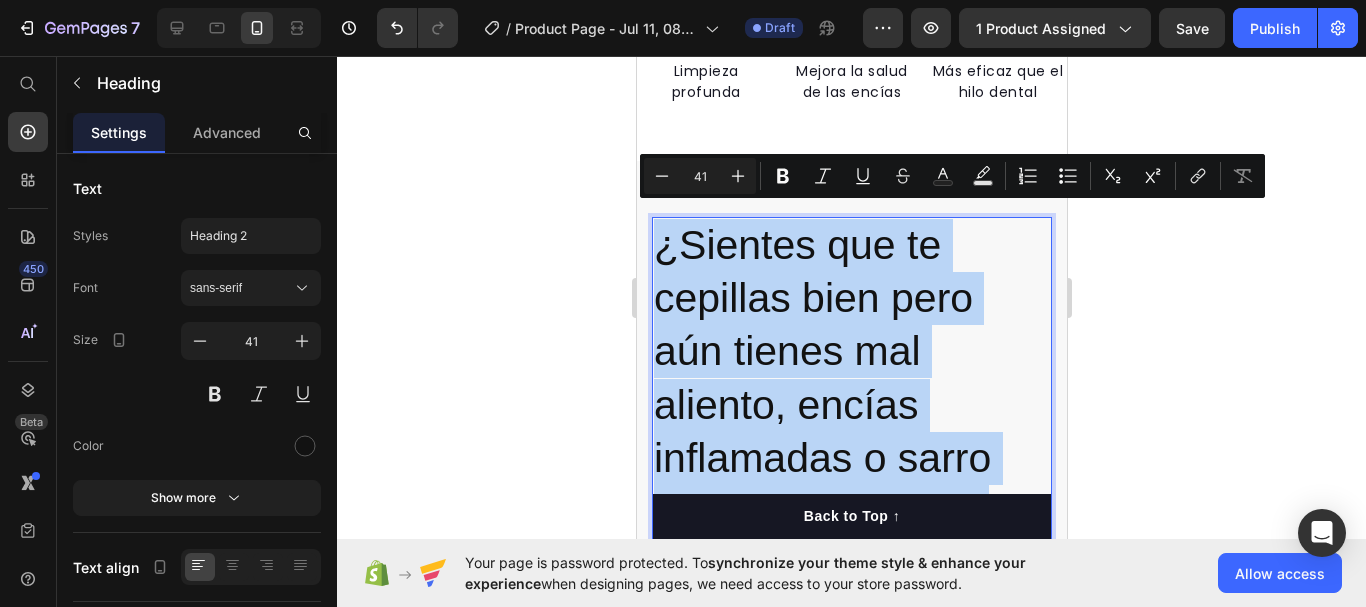 click on "¿Sientes que te cepillas bien pero aún tienes mal aliento, encías inflamadas o sarro entre los dientes? heading text goes here" at bounding box center (851, 432) 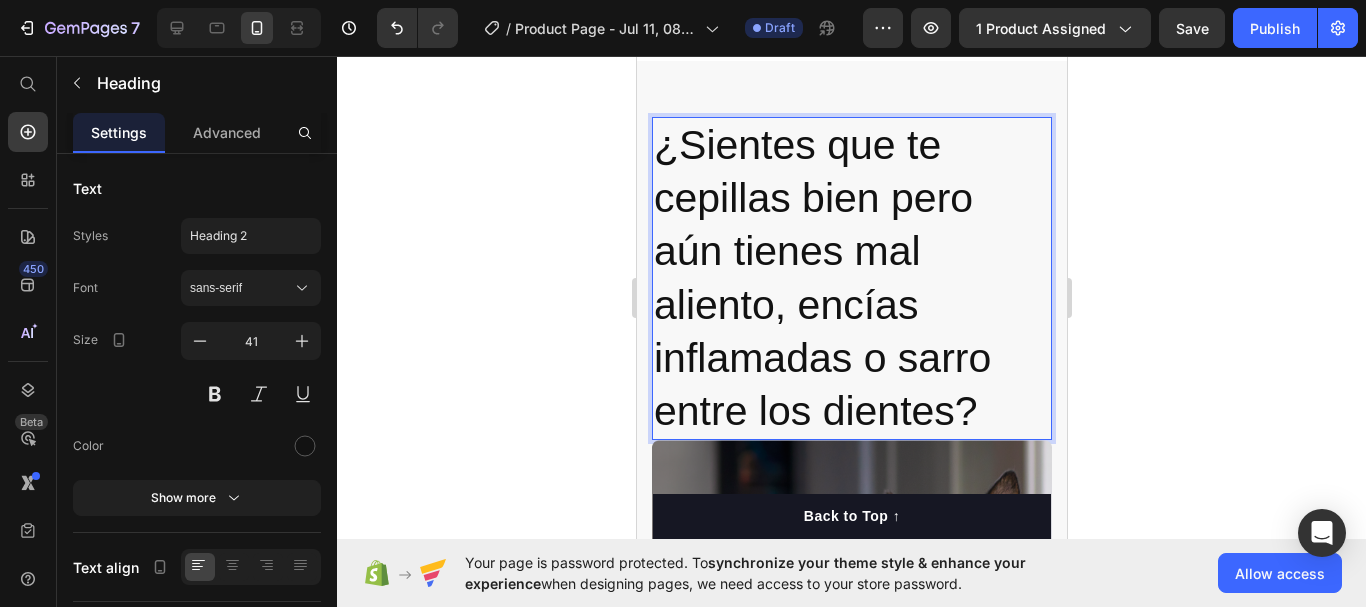 scroll, scrollTop: 1853, scrollLeft: 0, axis: vertical 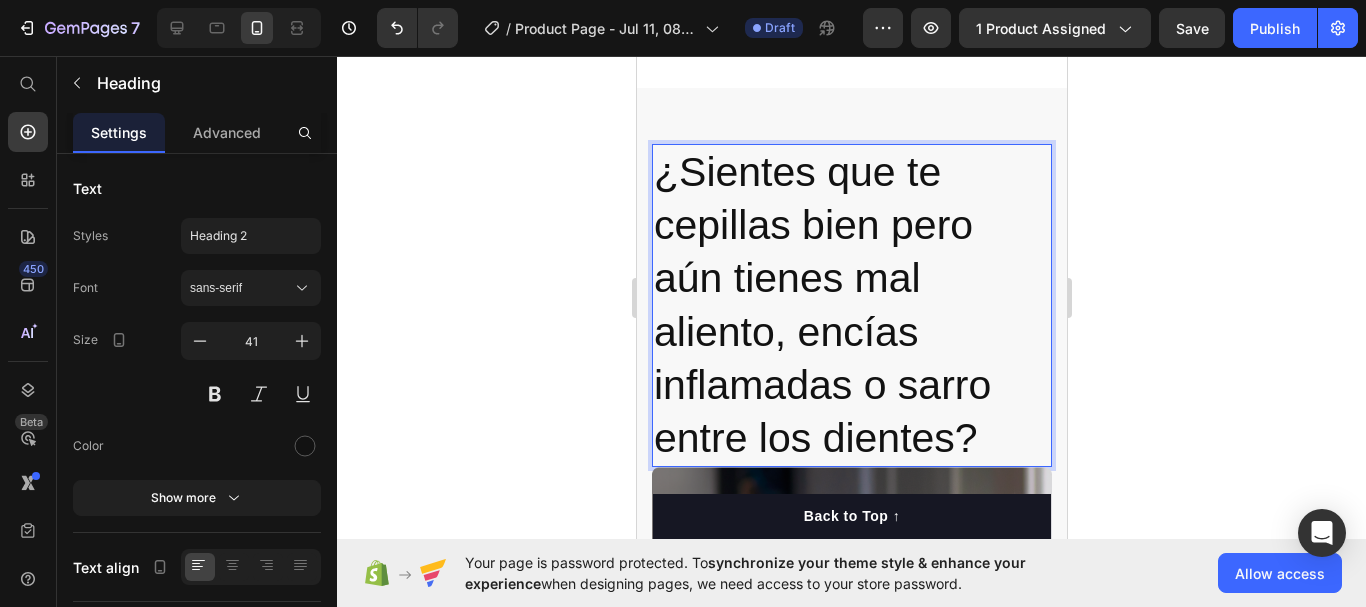 click on "¿Sientes que te cepillas bien pero aún tienes mal aliento, encías inflamadas o sarro entre los dientes?" at bounding box center (851, 306) 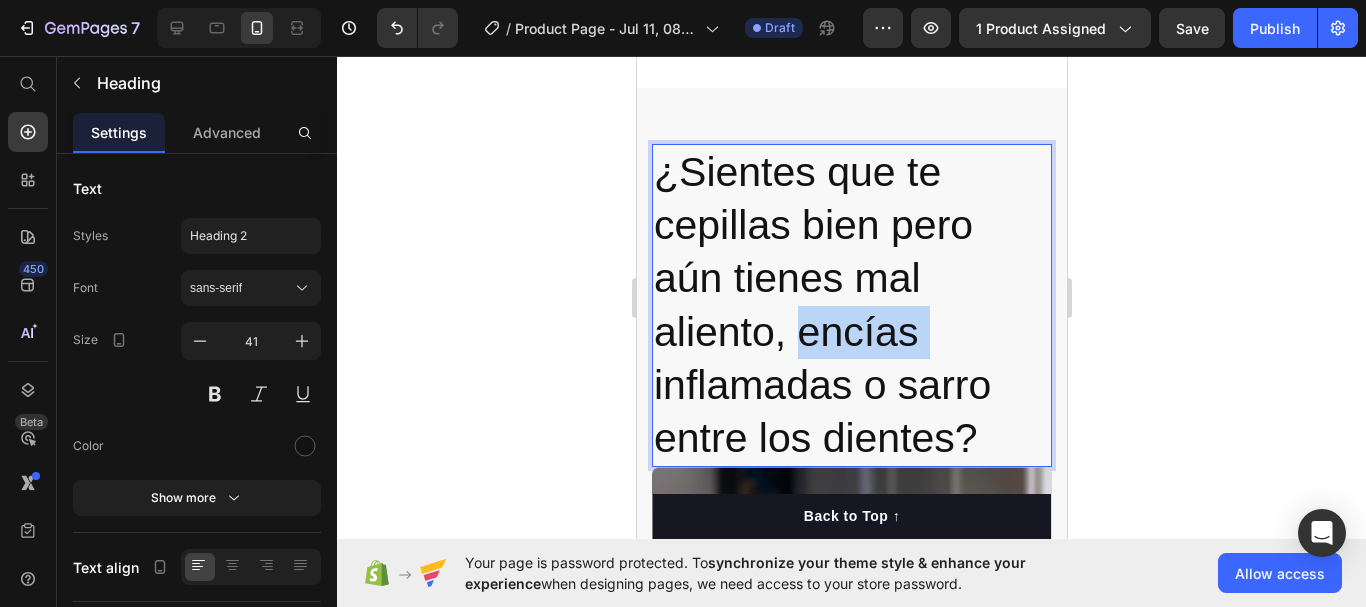 click on "¿Sientes que te cepillas bien pero aún tienes mal aliento, encías inflamadas o sarro entre los dientes?" at bounding box center [851, 306] 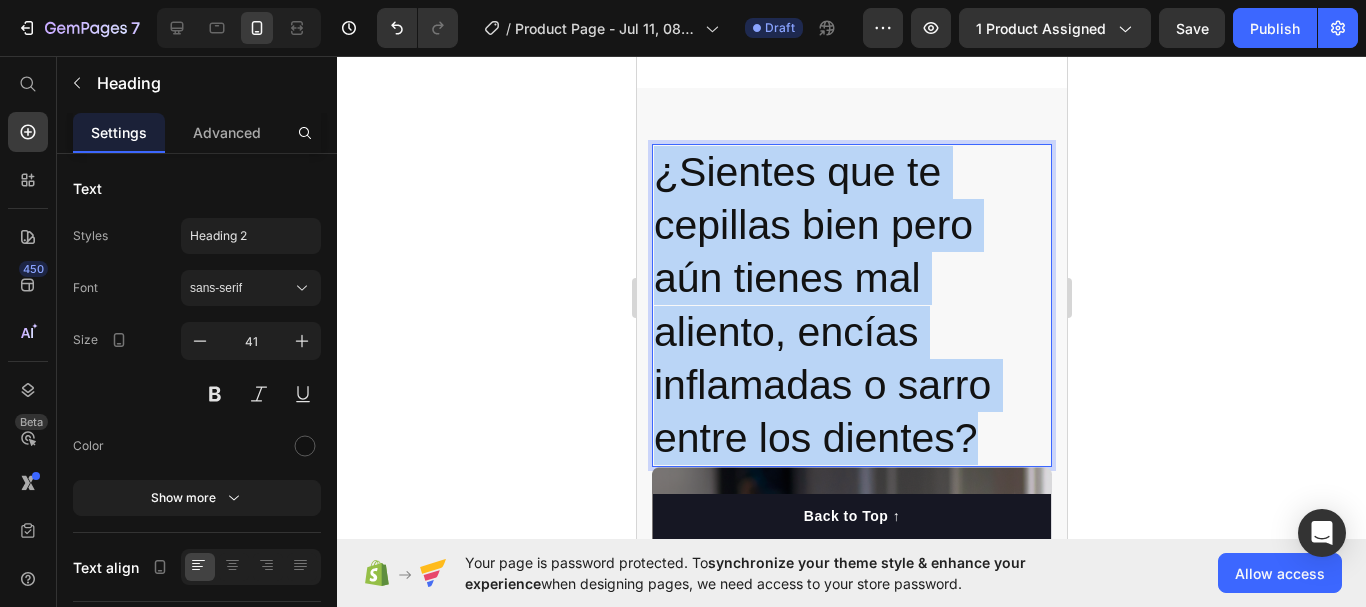 click on "¿Sientes que te cepillas bien pero aún tienes mal aliento, encías inflamadas o sarro entre los dientes?" at bounding box center [851, 306] 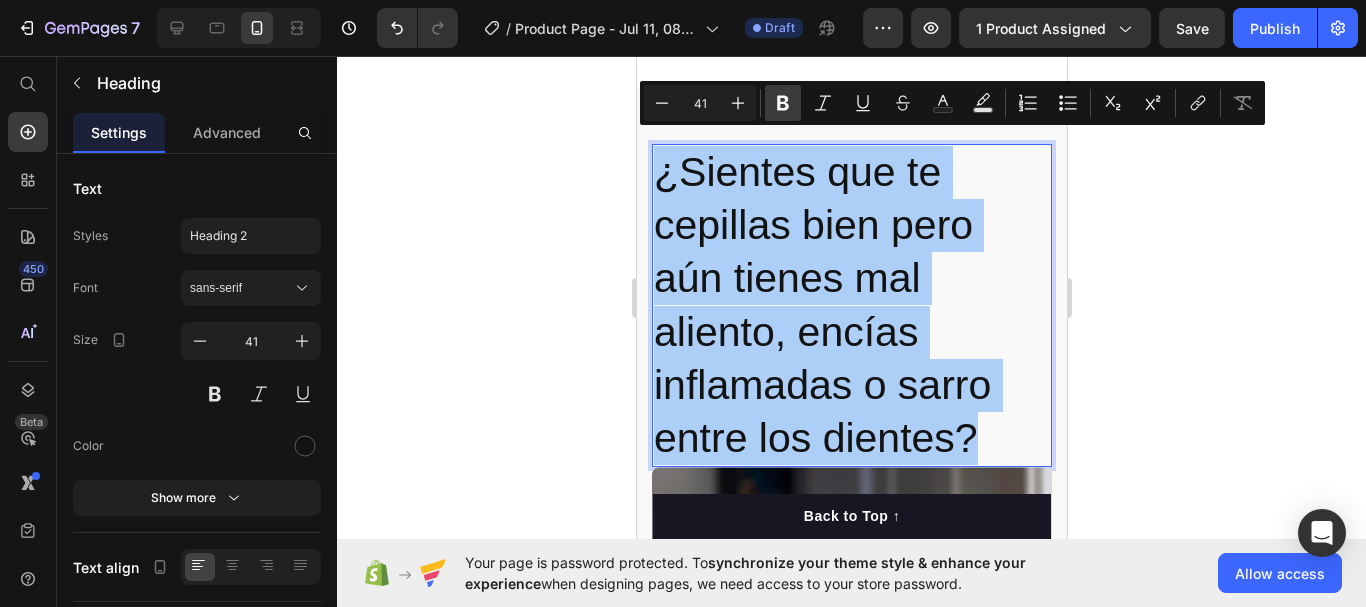 click 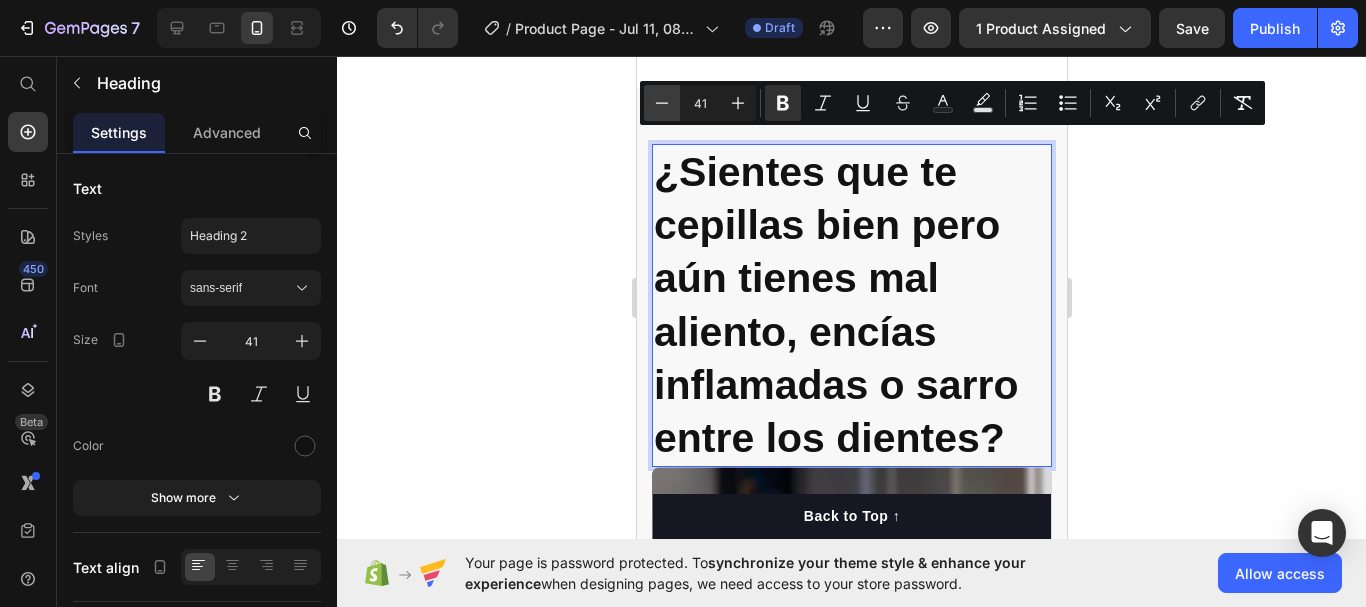 click 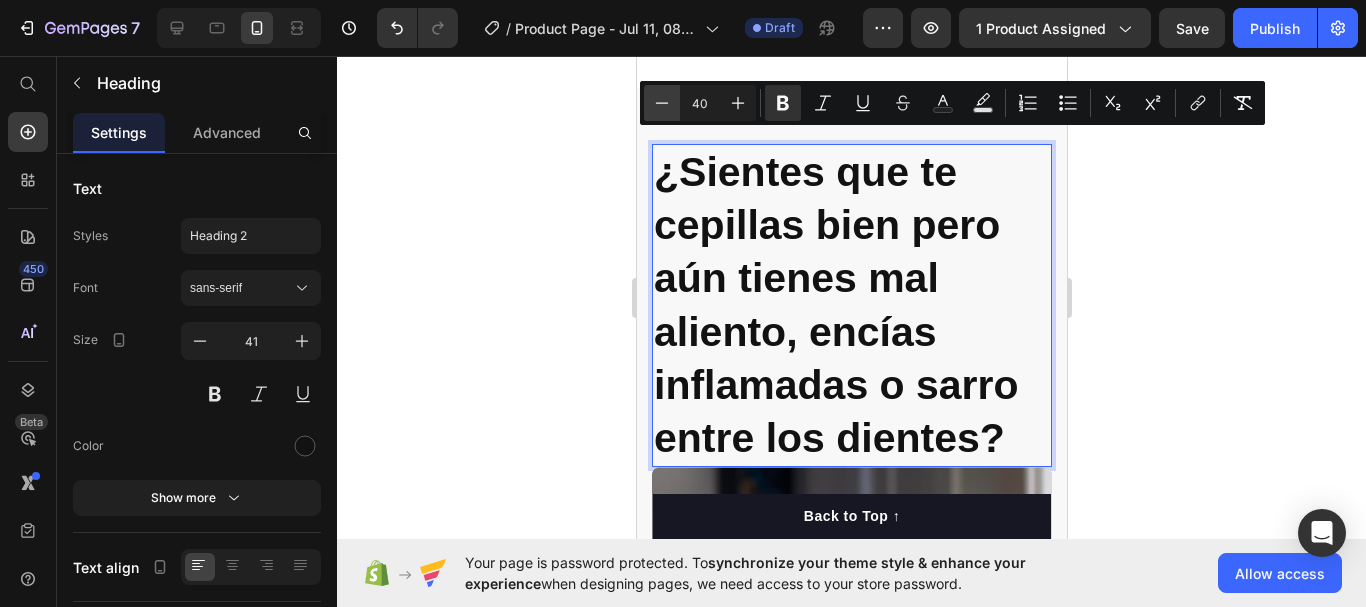click 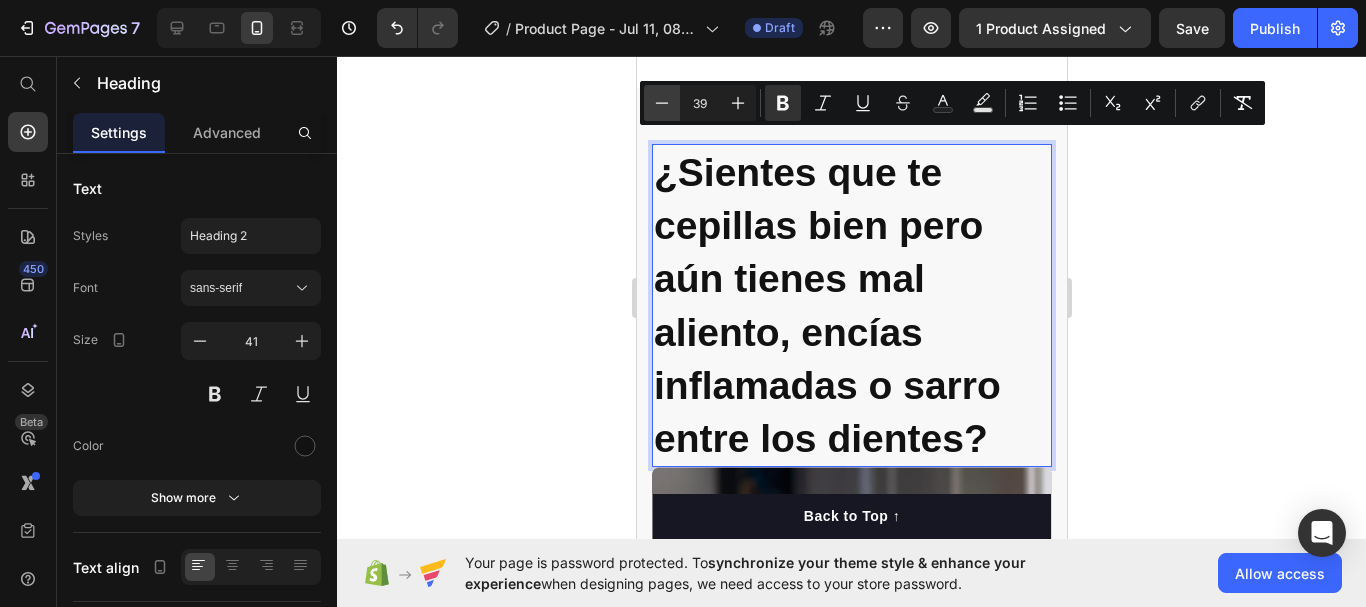 click 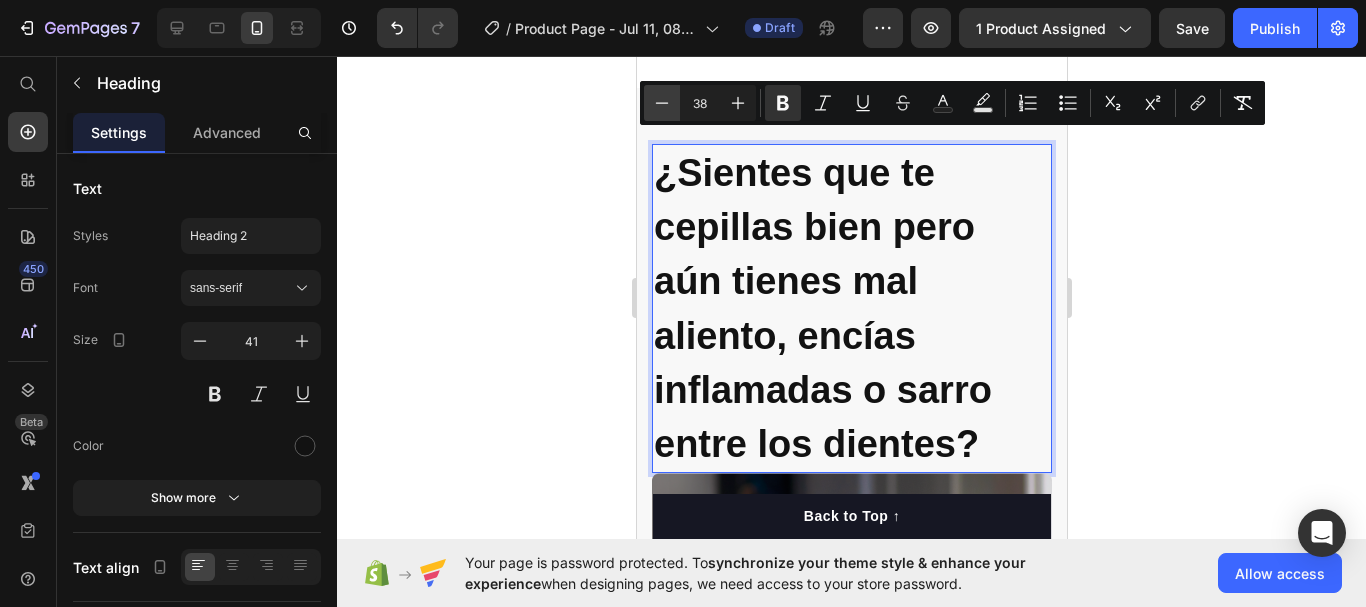 click 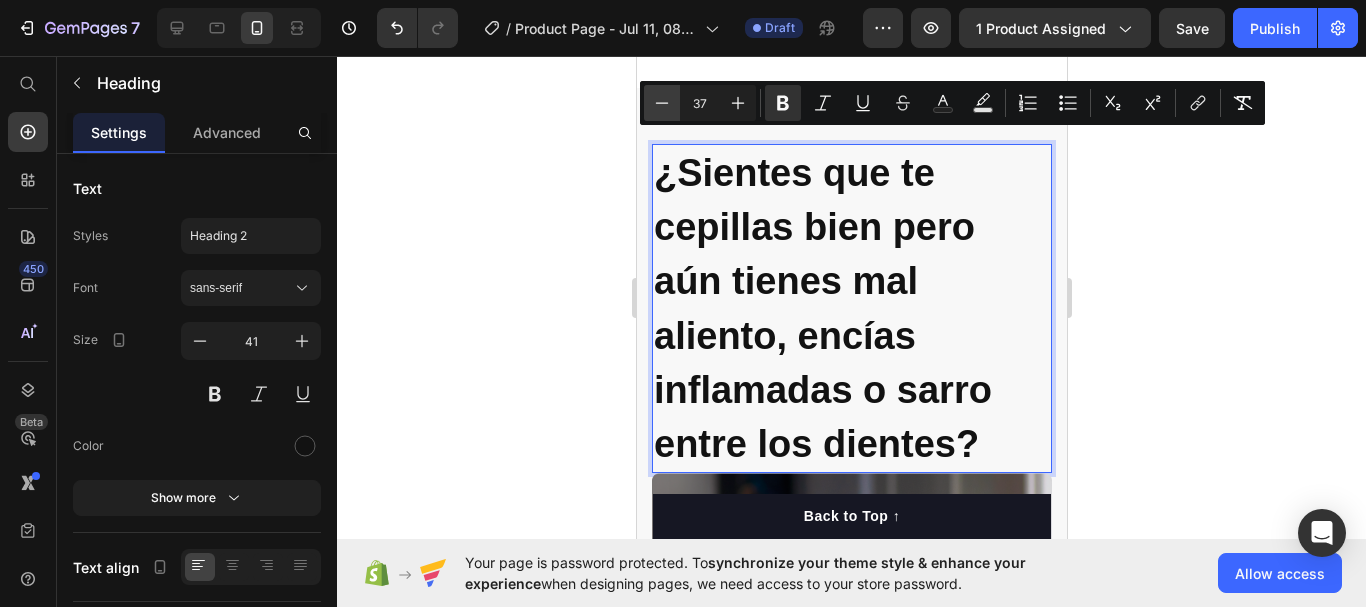 click 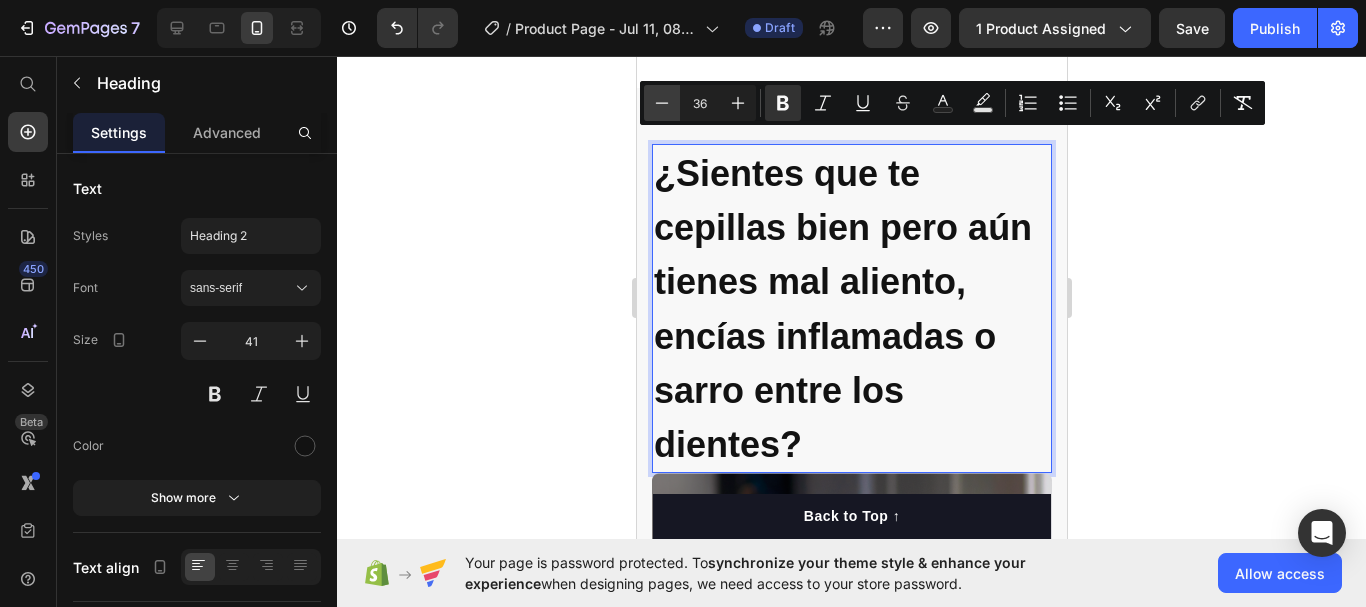 click 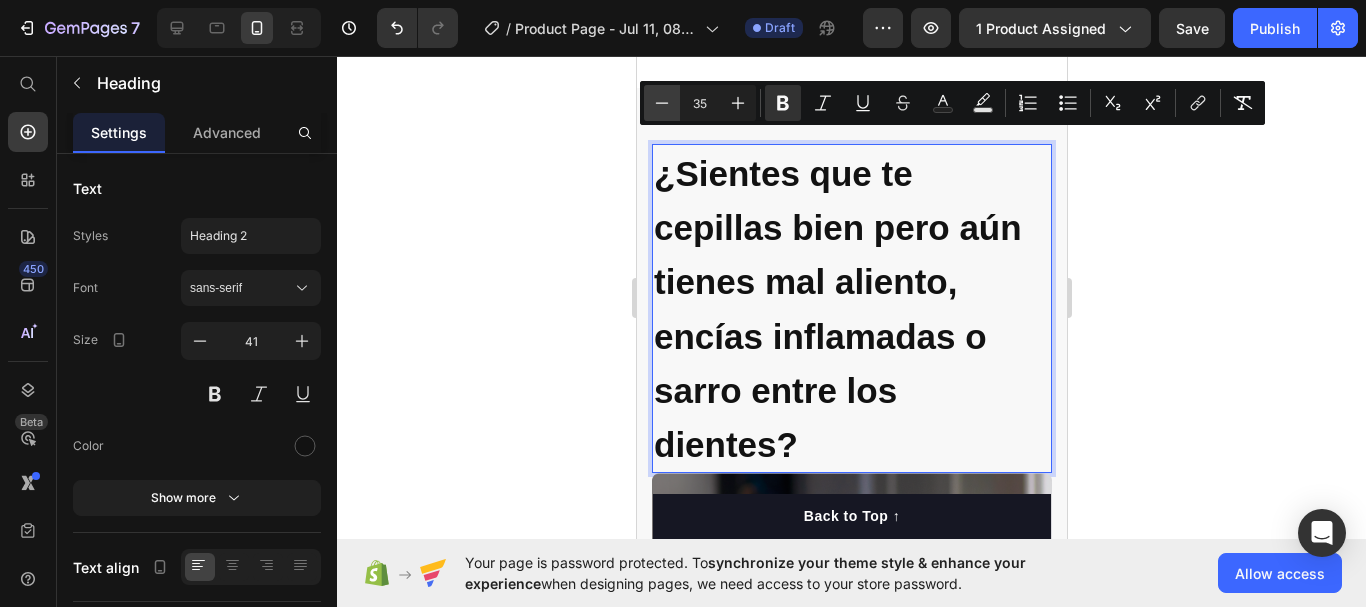 click 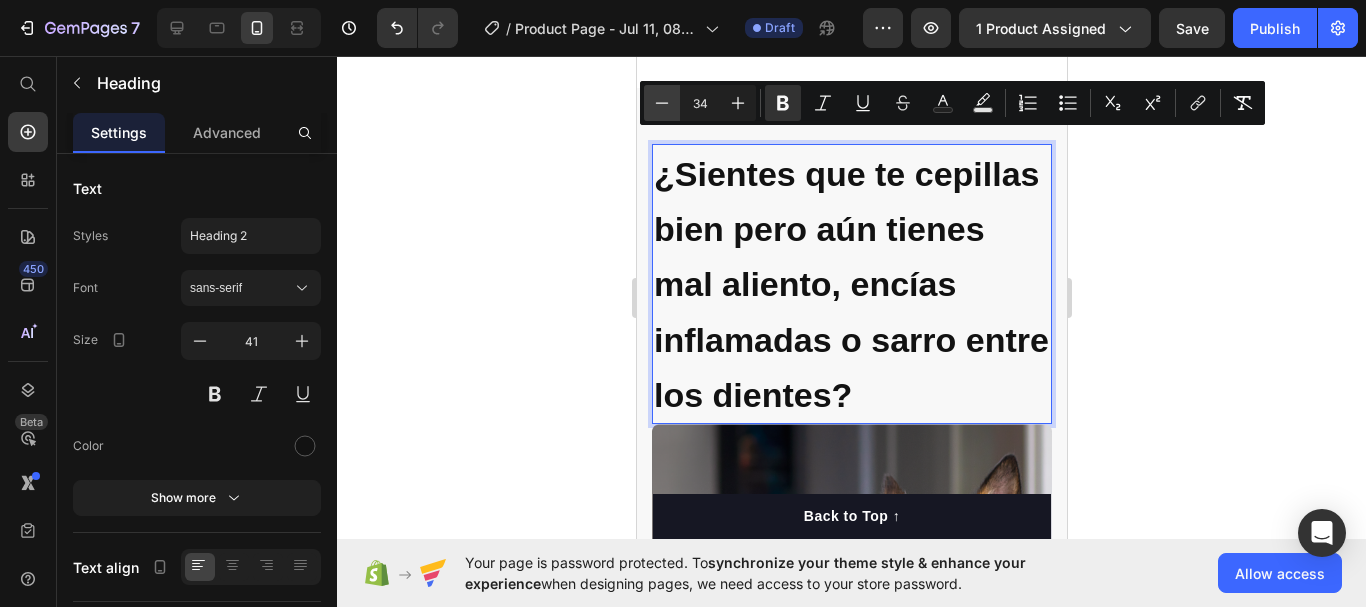 click 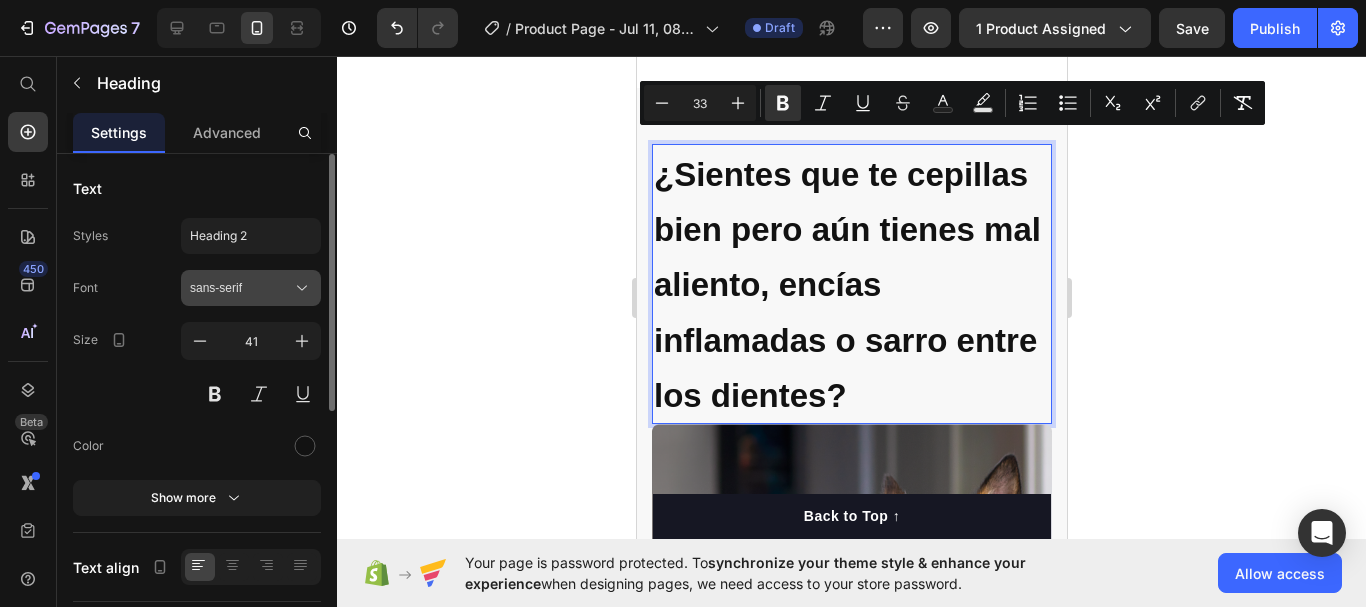 click on "sans-serif" at bounding box center [241, 288] 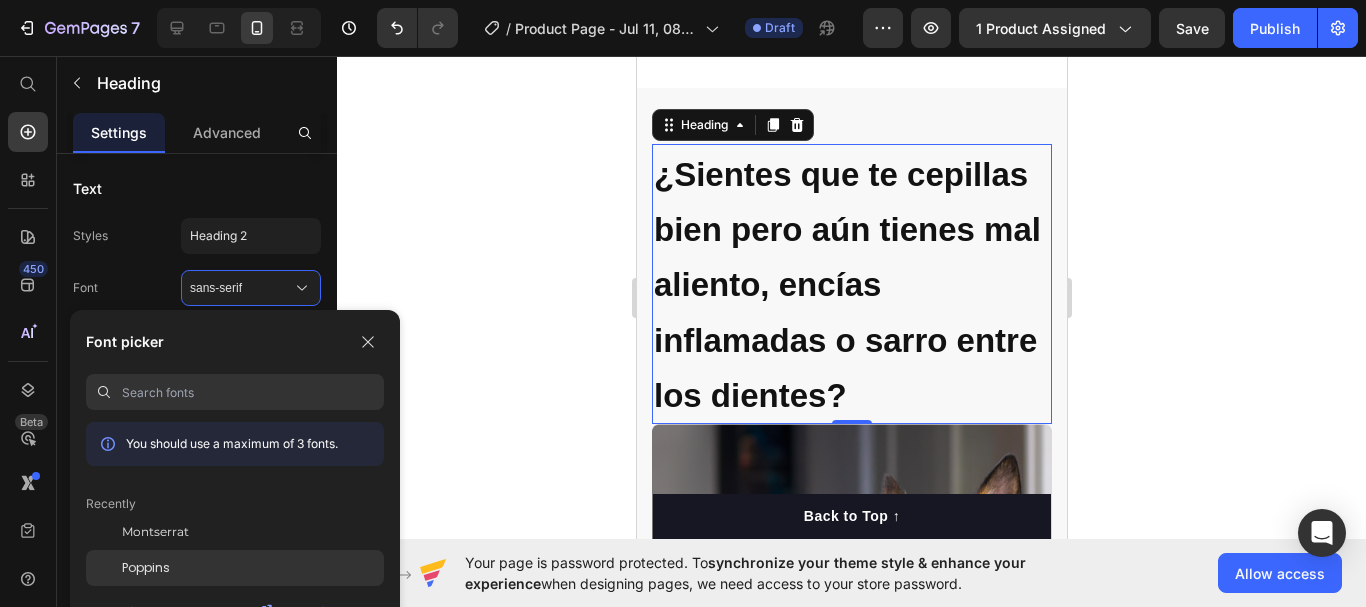 click on "Poppins" 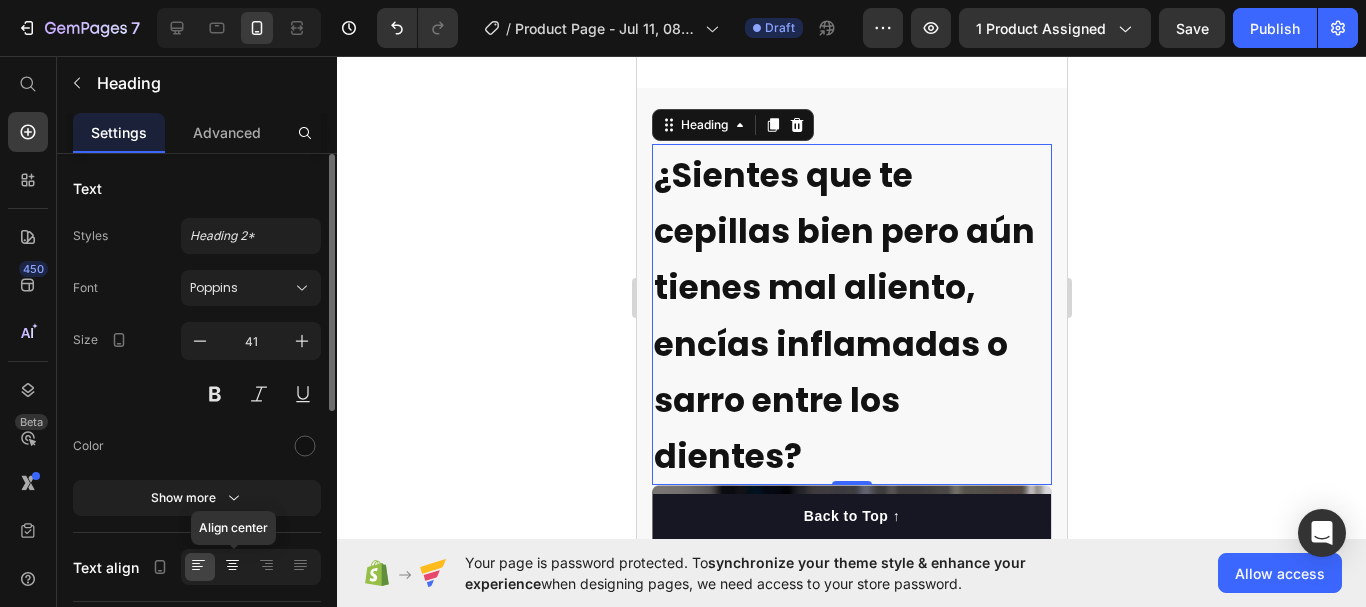 click 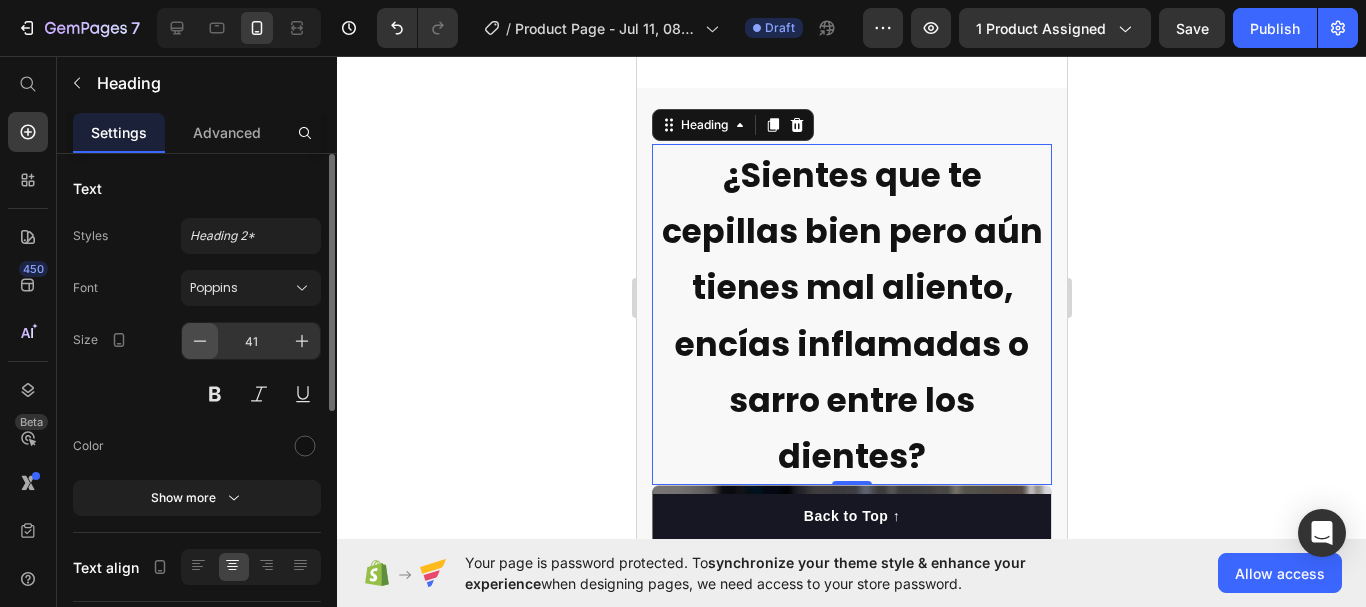 click at bounding box center [200, 341] 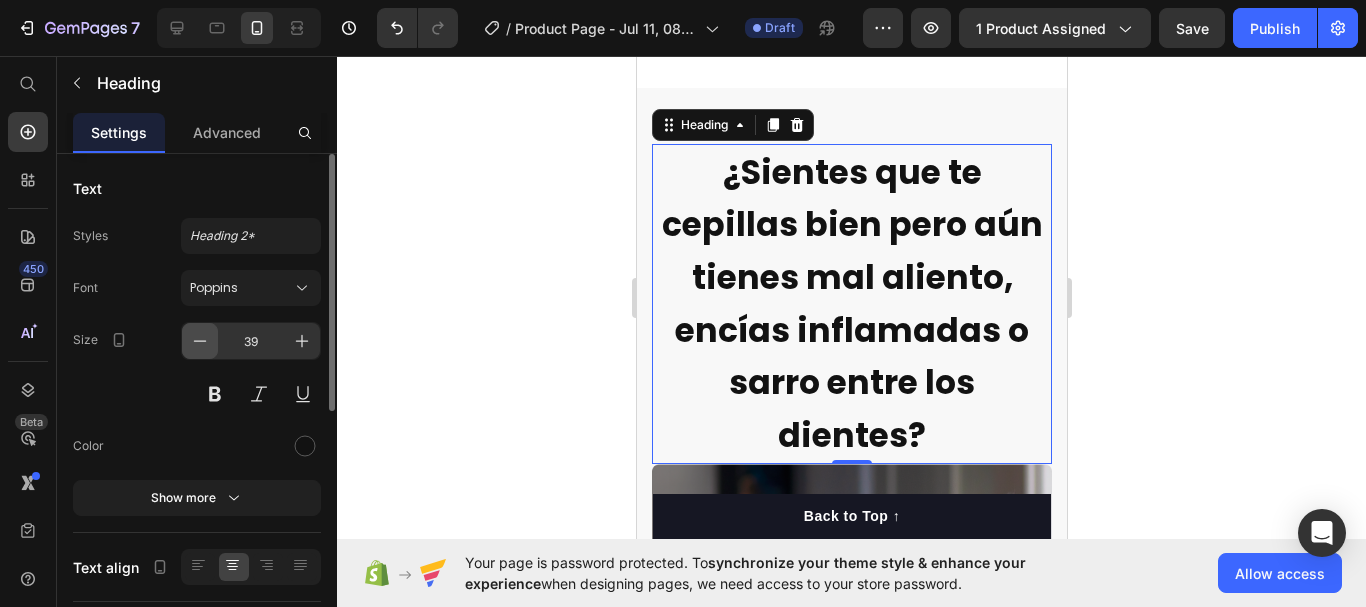 click at bounding box center (200, 341) 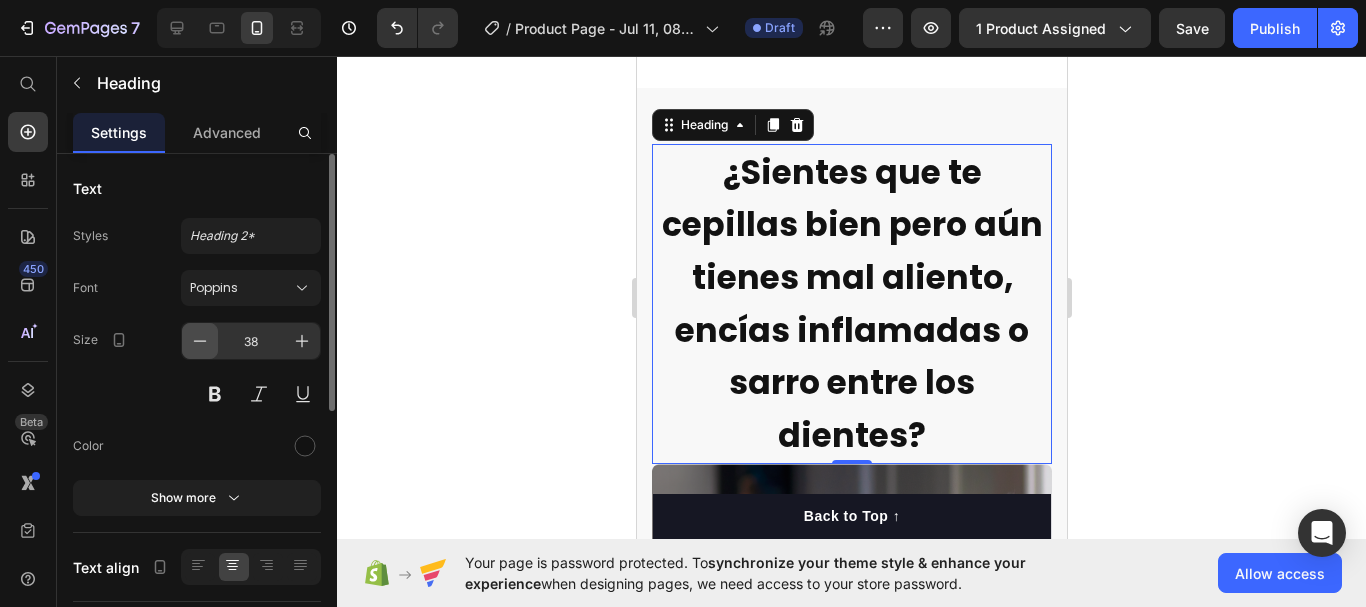 click at bounding box center [200, 341] 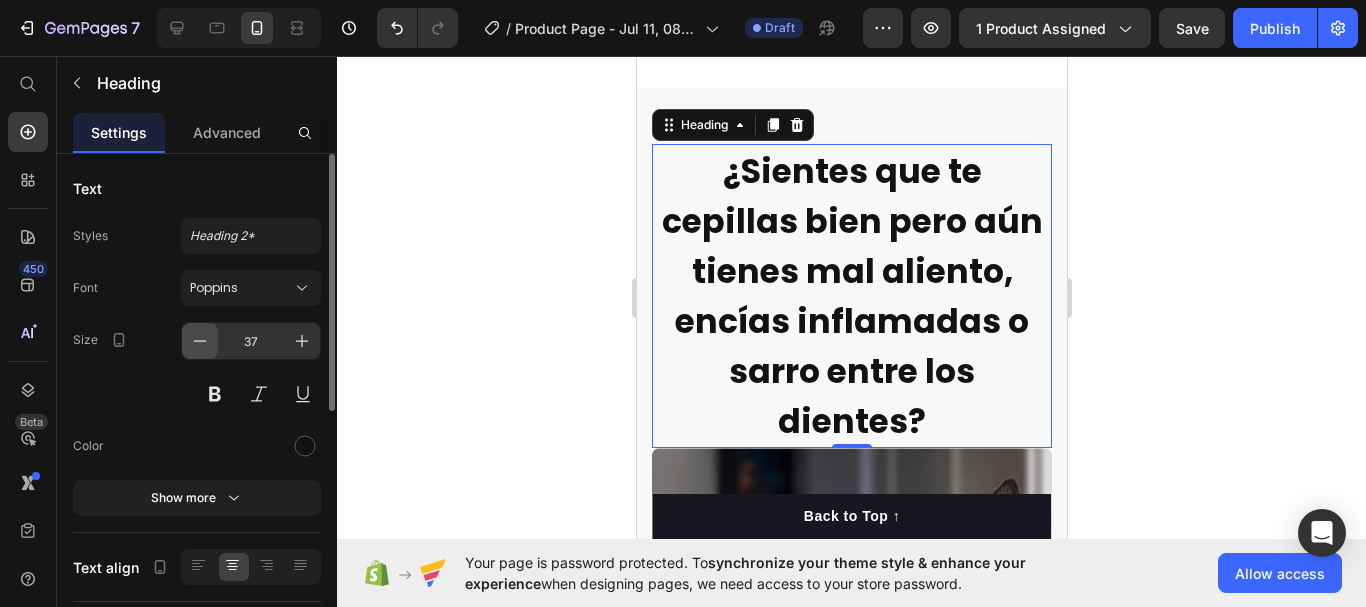 click at bounding box center (200, 341) 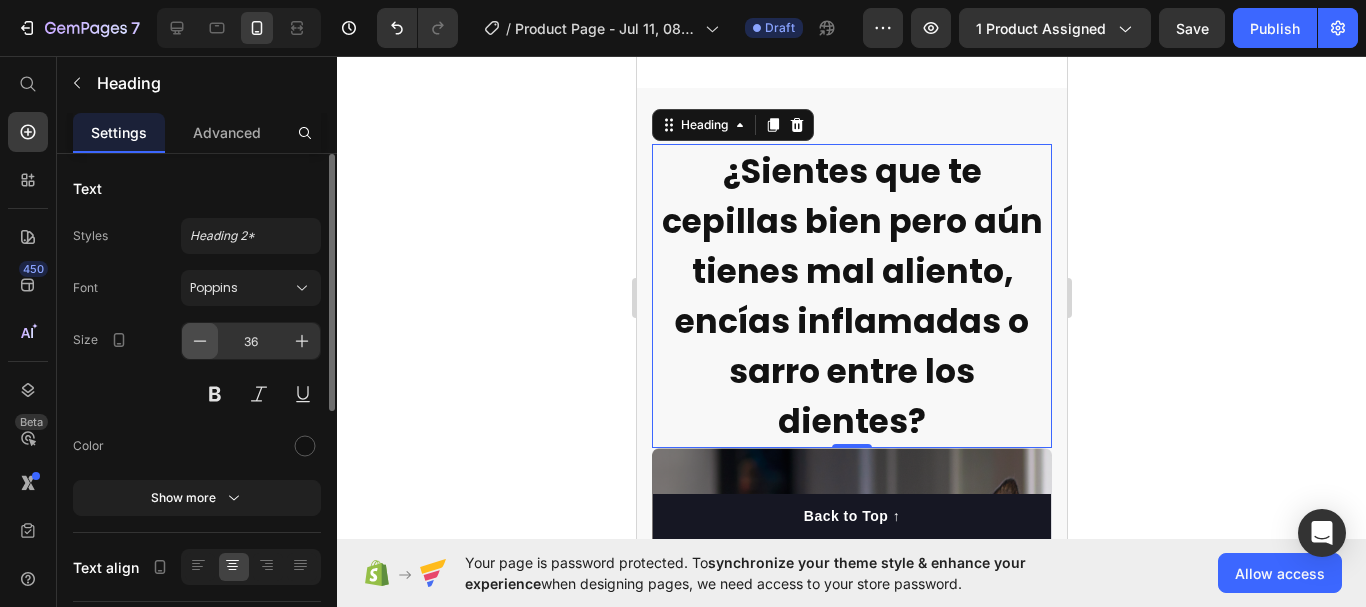 click at bounding box center (200, 341) 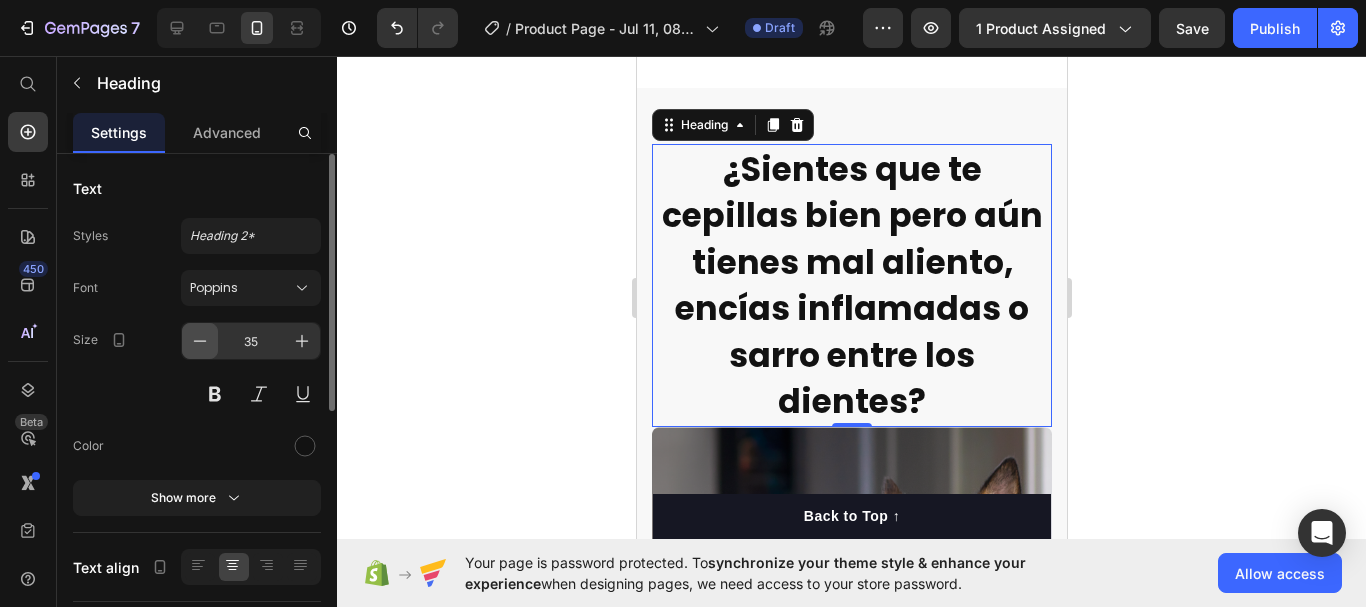 click at bounding box center (200, 341) 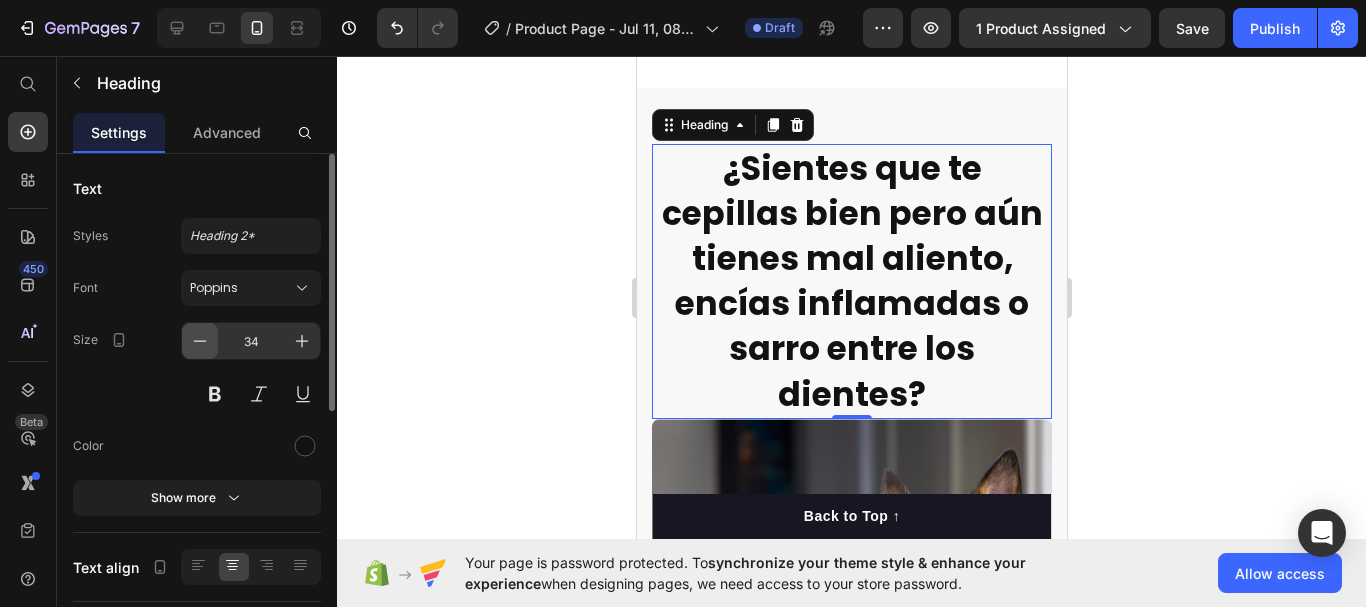 click at bounding box center (200, 341) 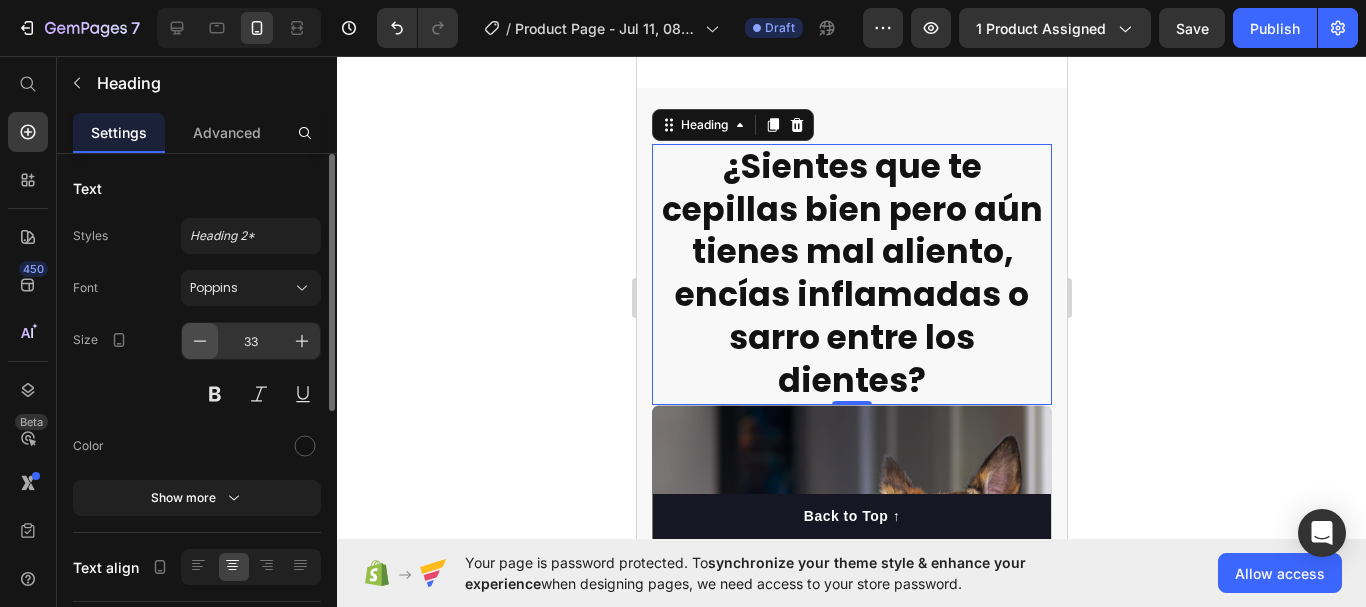 click at bounding box center [200, 341] 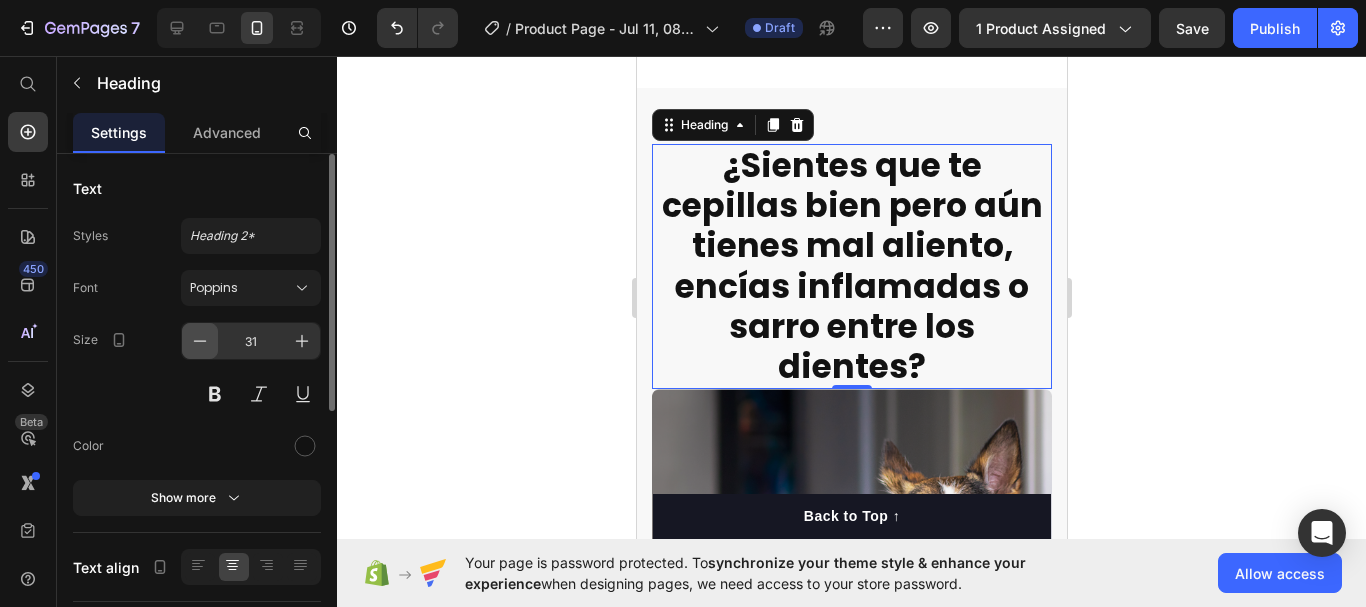 click at bounding box center (200, 341) 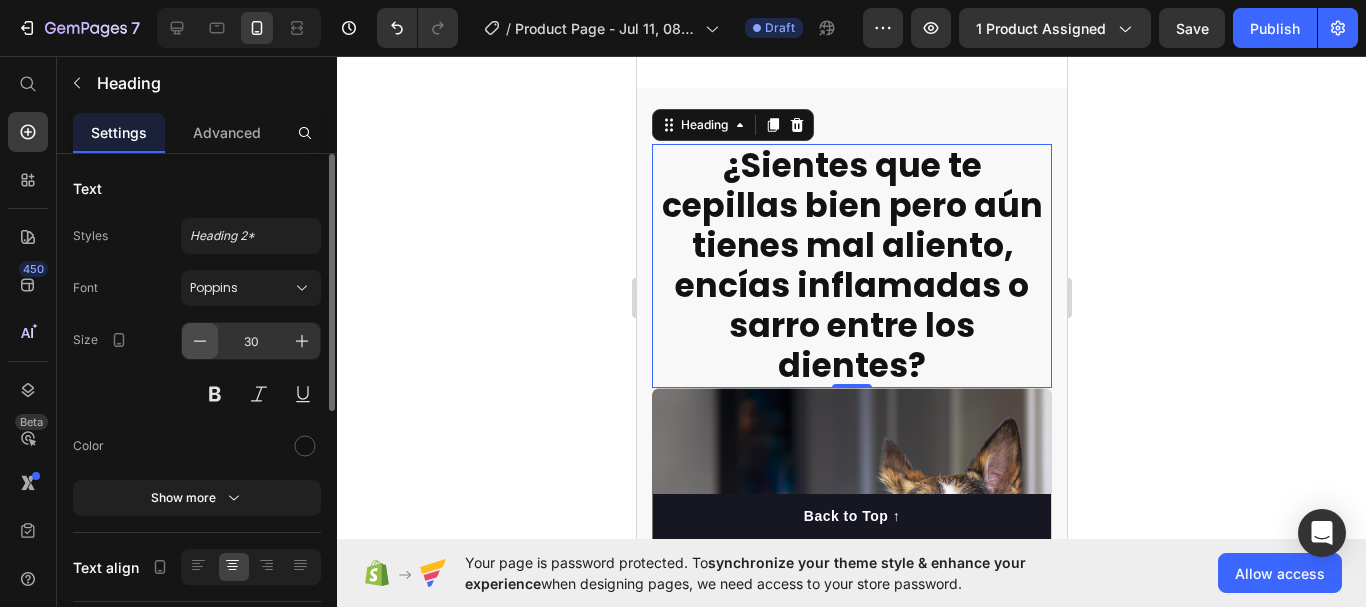 click at bounding box center [200, 341] 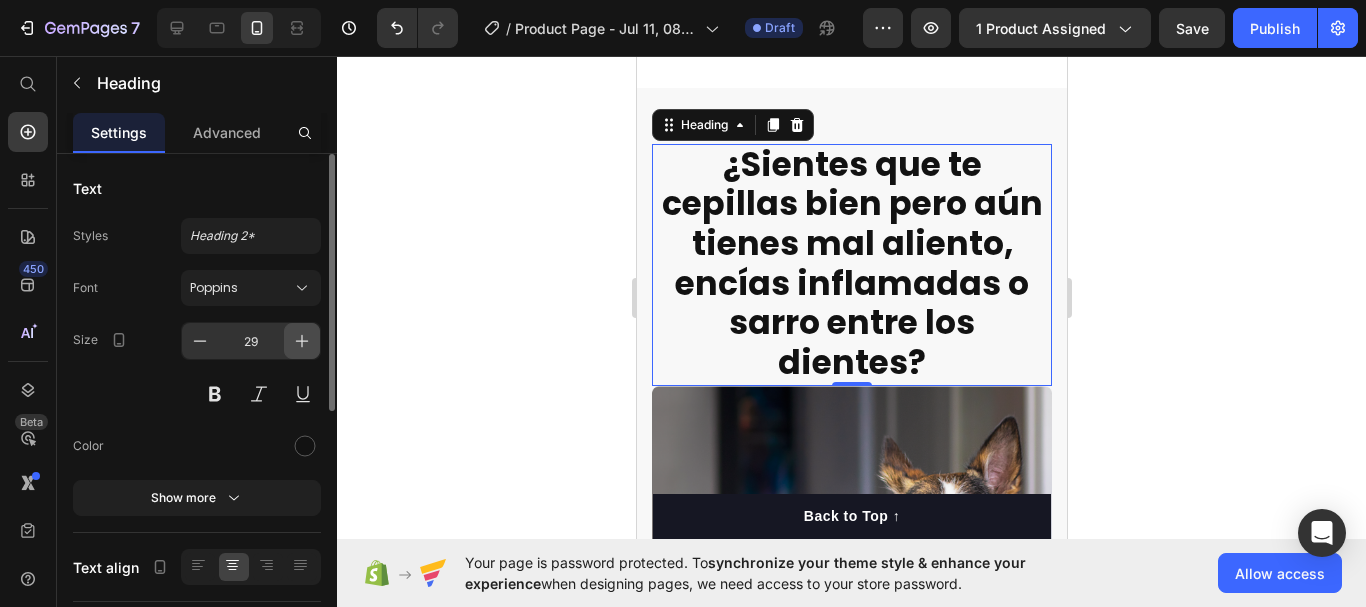click 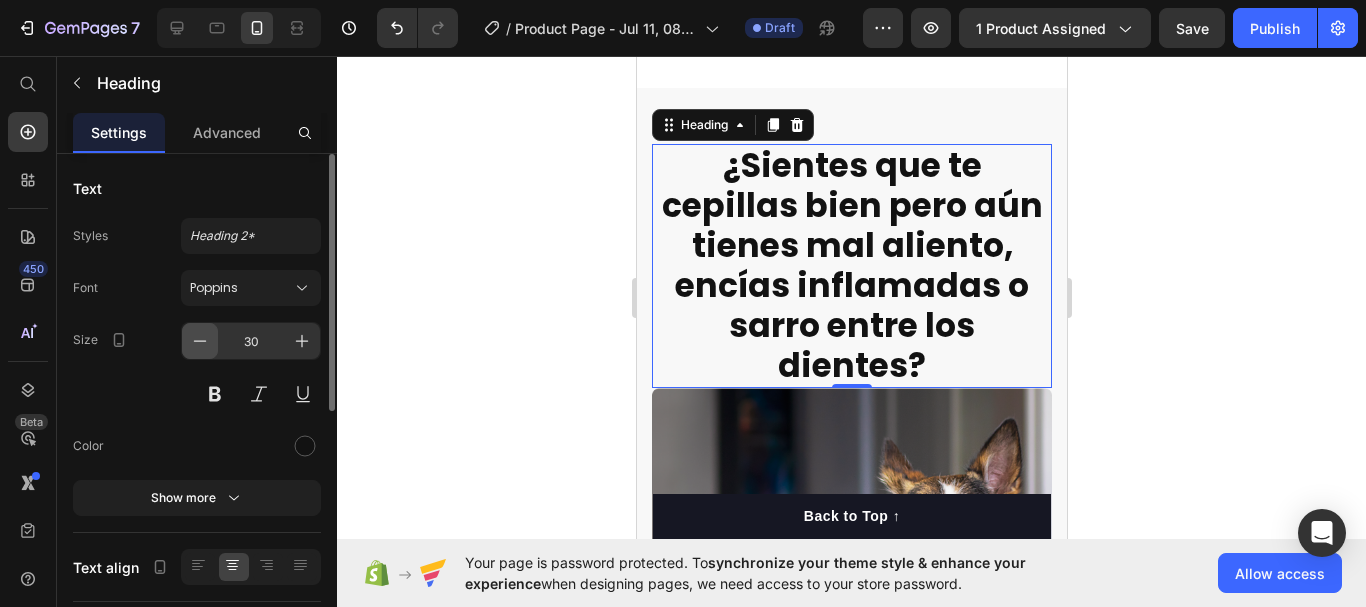 click 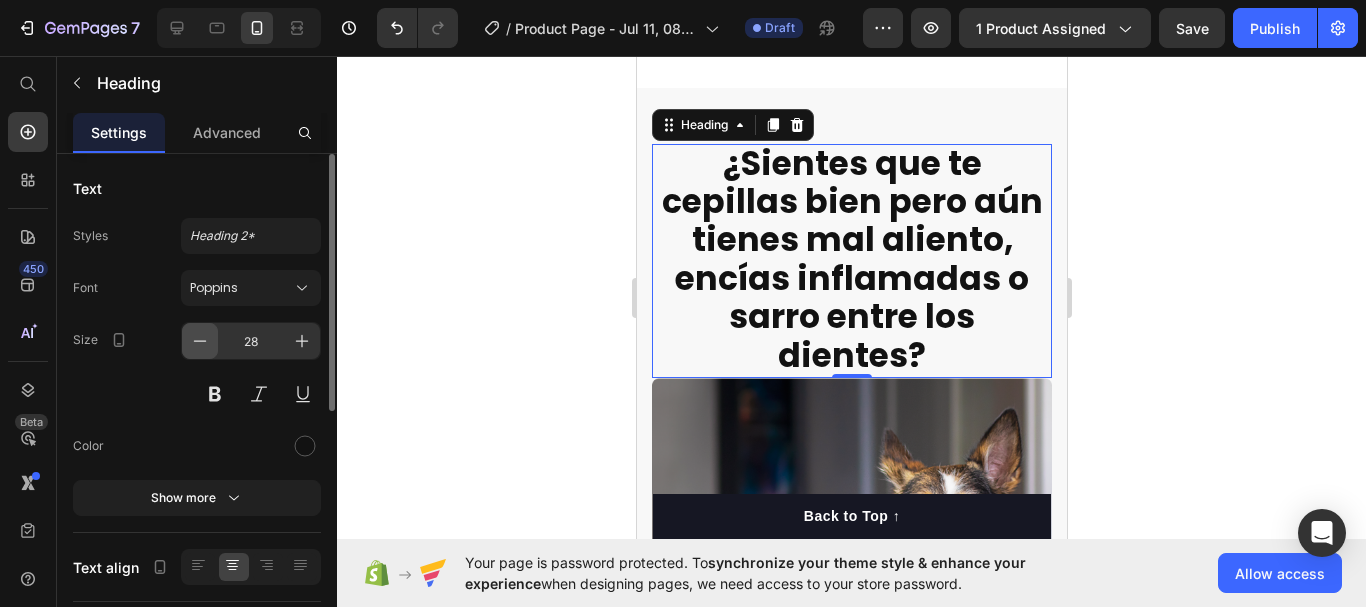 click 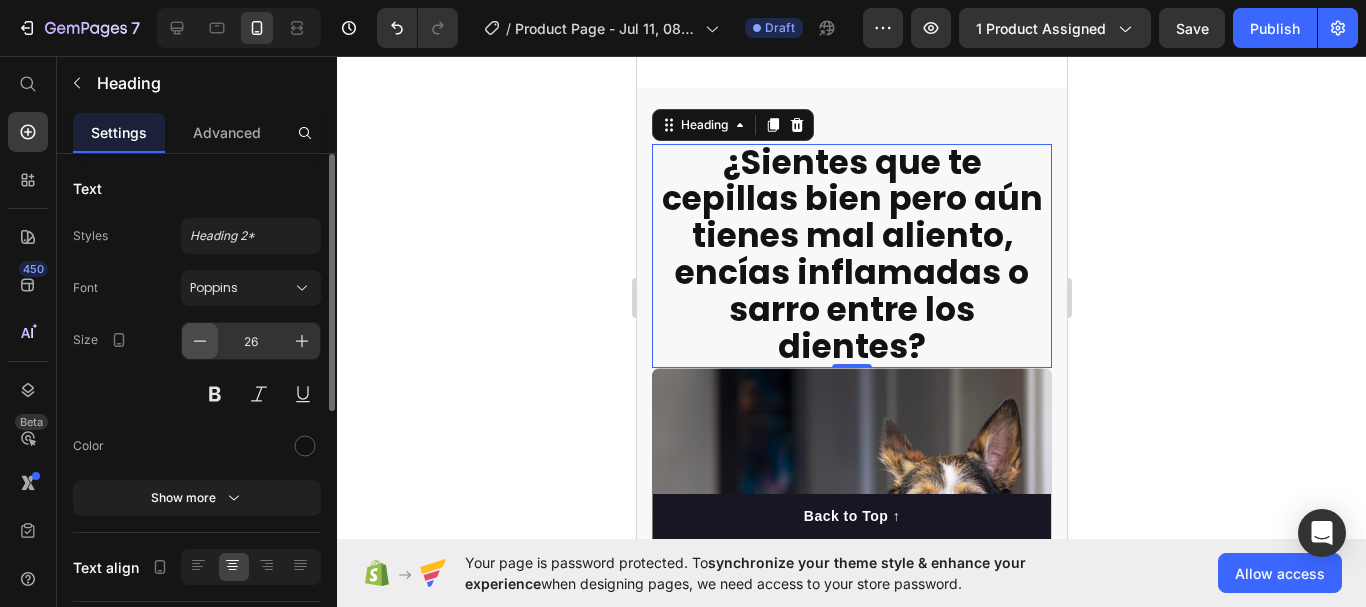 click 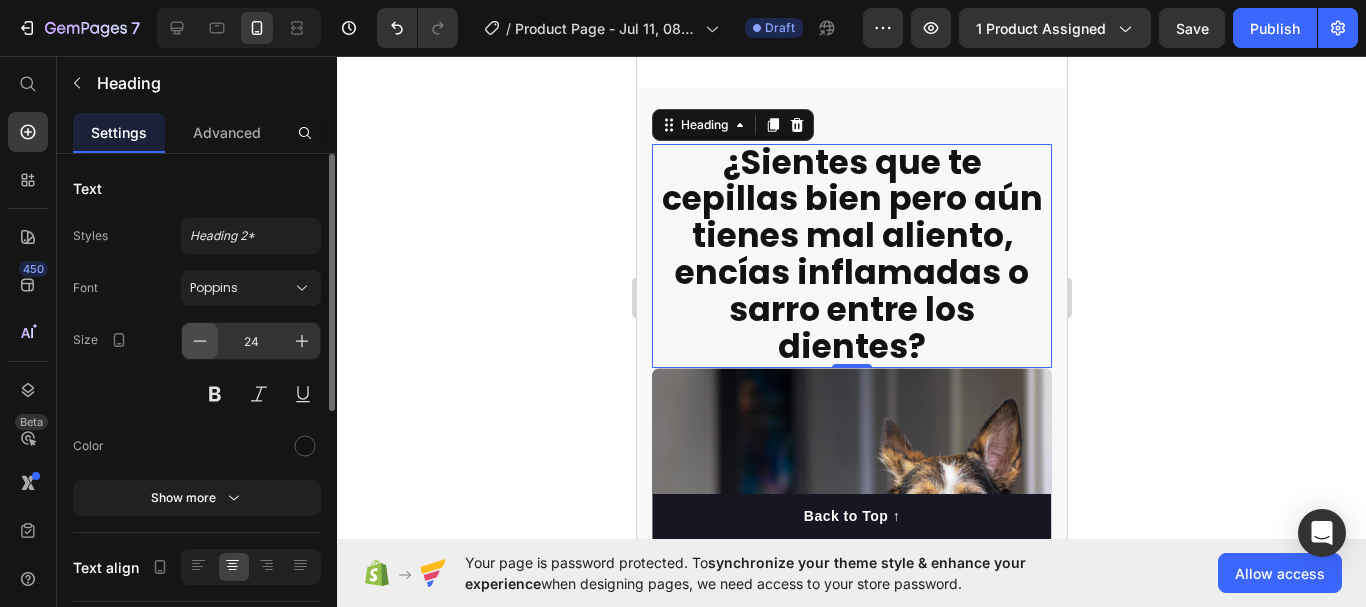 click 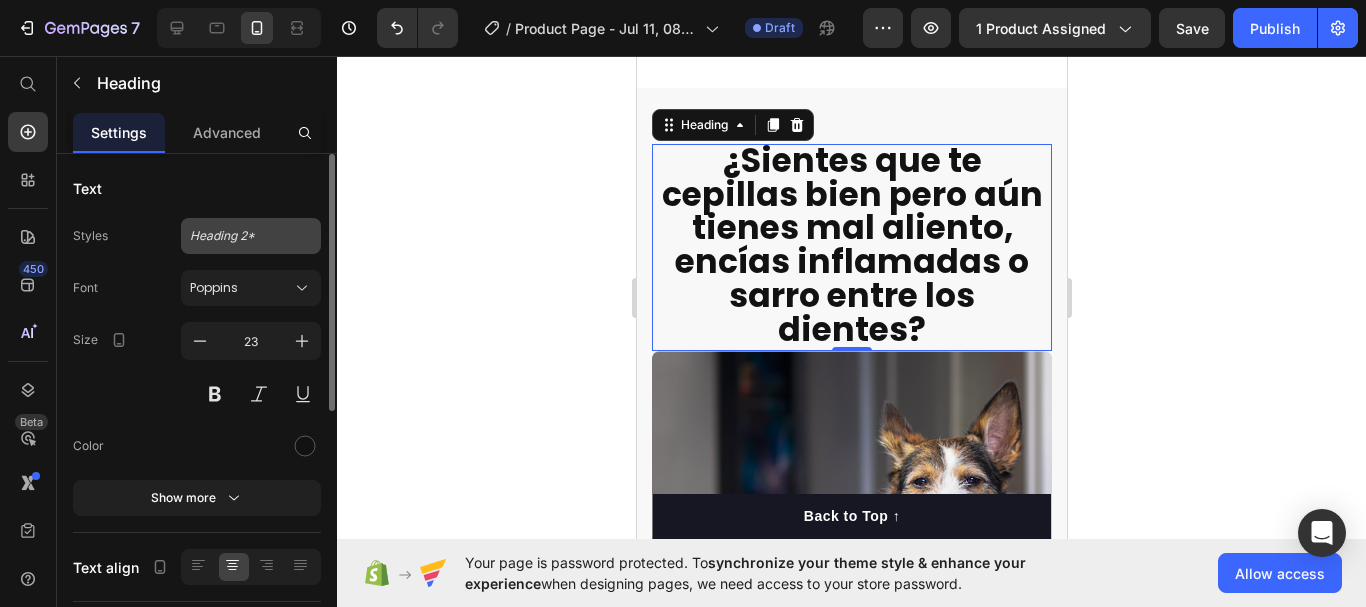 click on "Heading 2*" 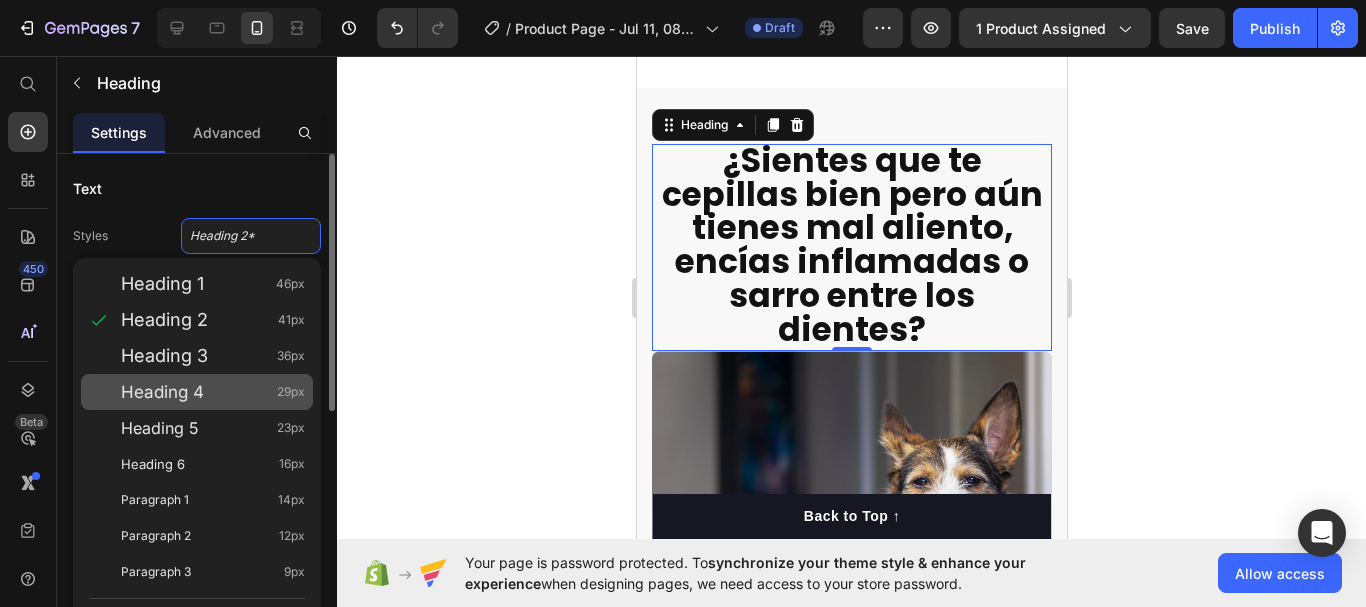 click on "Heading 4 29px" at bounding box center [213, 392] 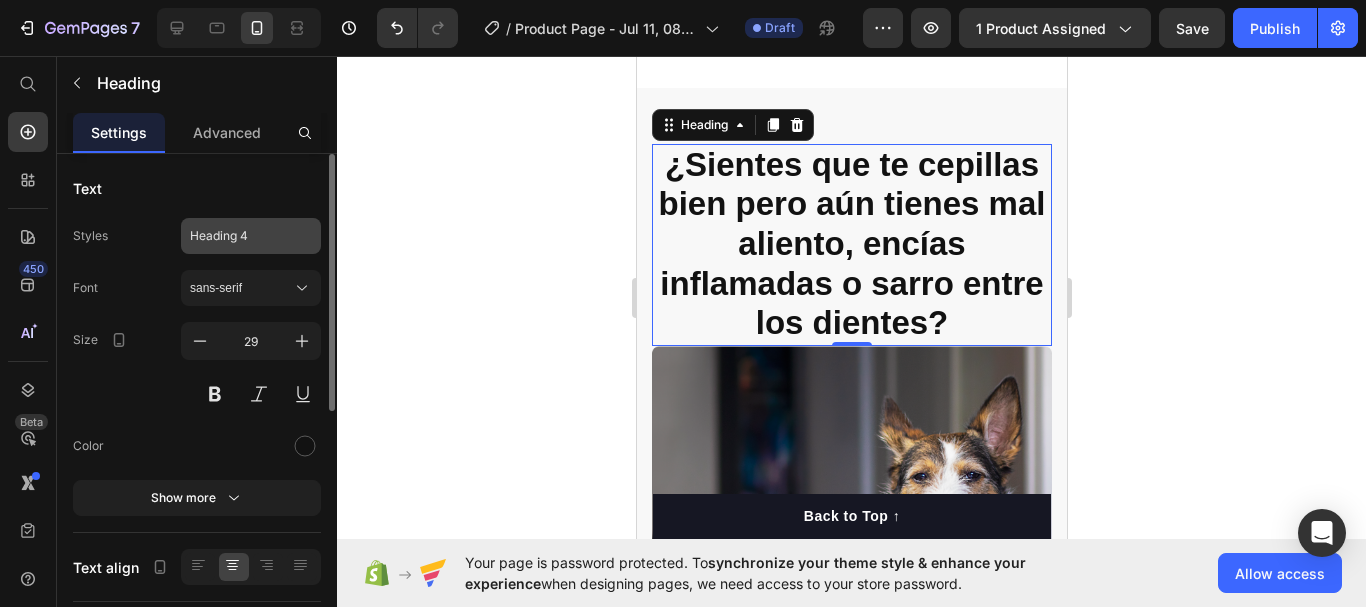 click on "Heading 4" 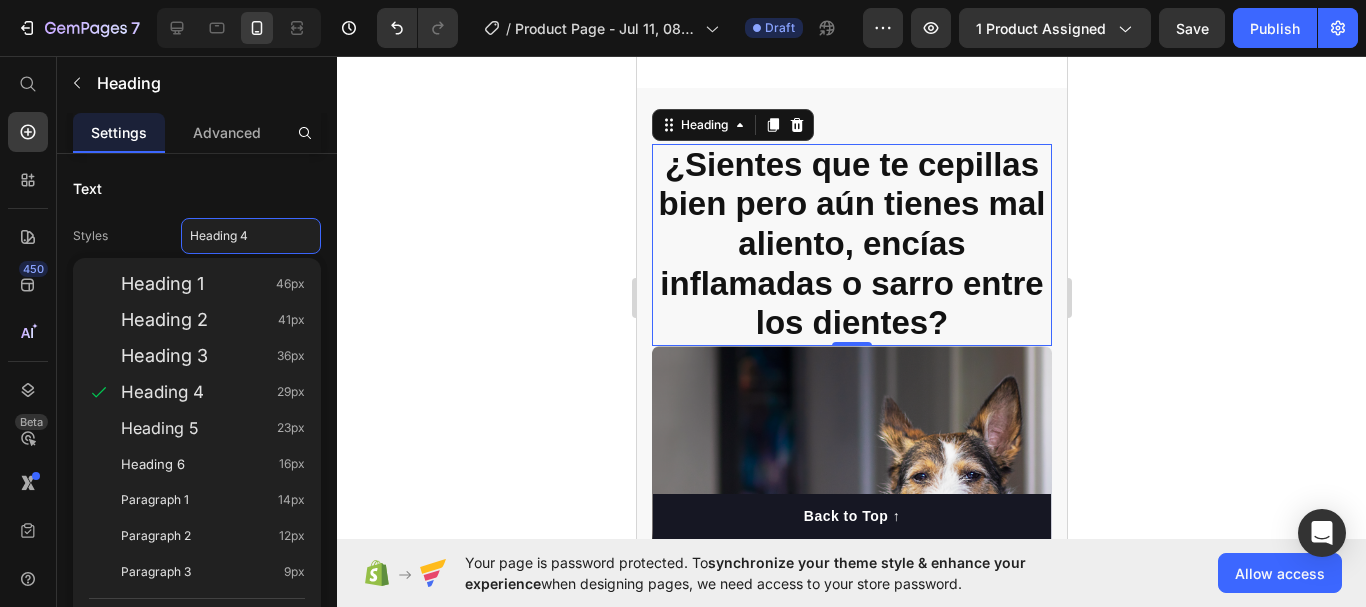 click 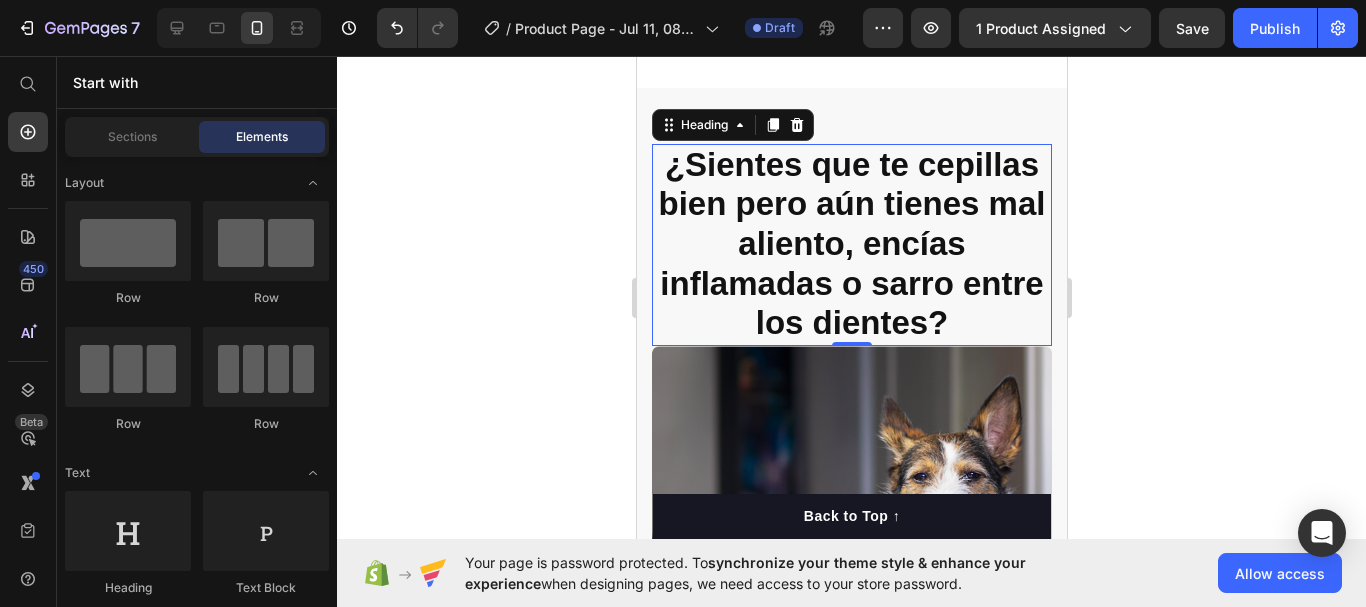 scroll, scrollTop: 0, scrollLeft: 0, axis: both 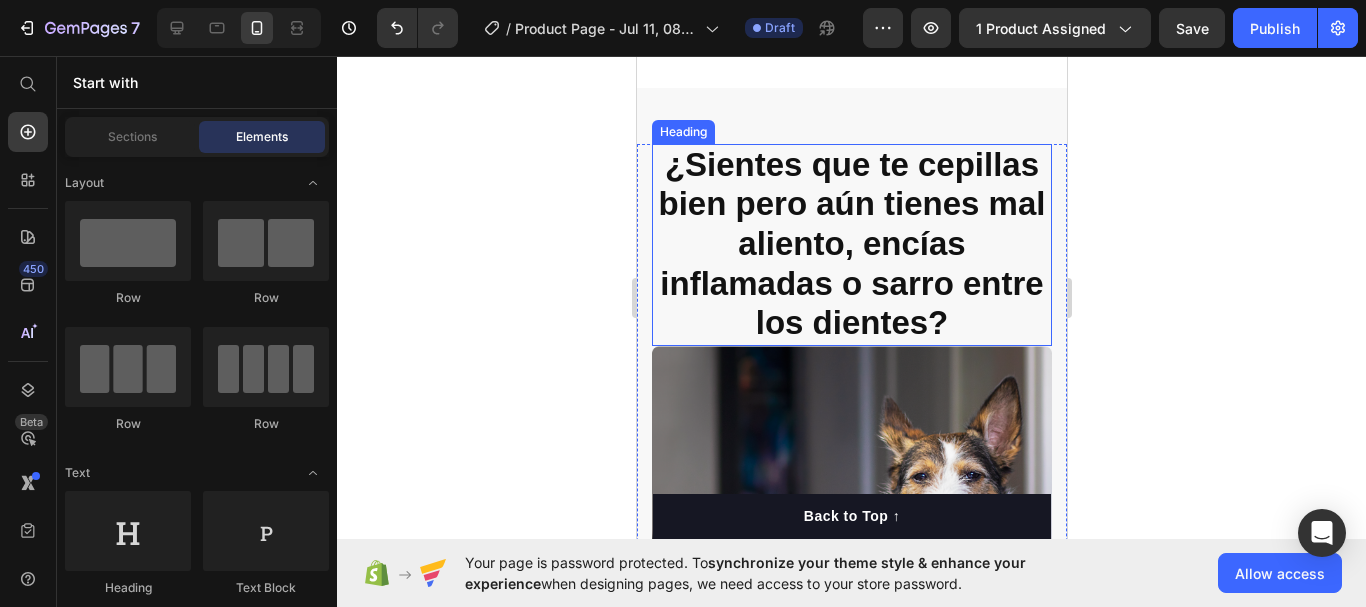 click on "¿Sientes que te cepillas bien pero aún tienes mal aliento, encías inflamadas o sarro entre los dientes?" at bounding box center [851, 244] 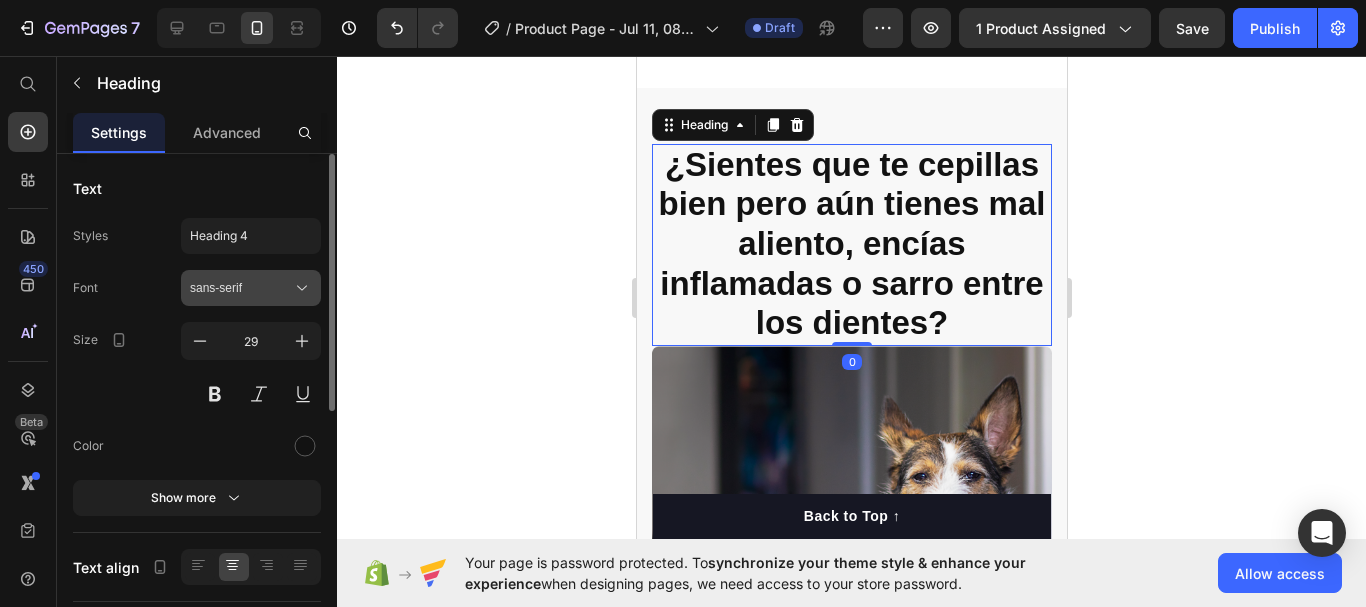 click on "sans-serif" at bounding box center [241, 288] 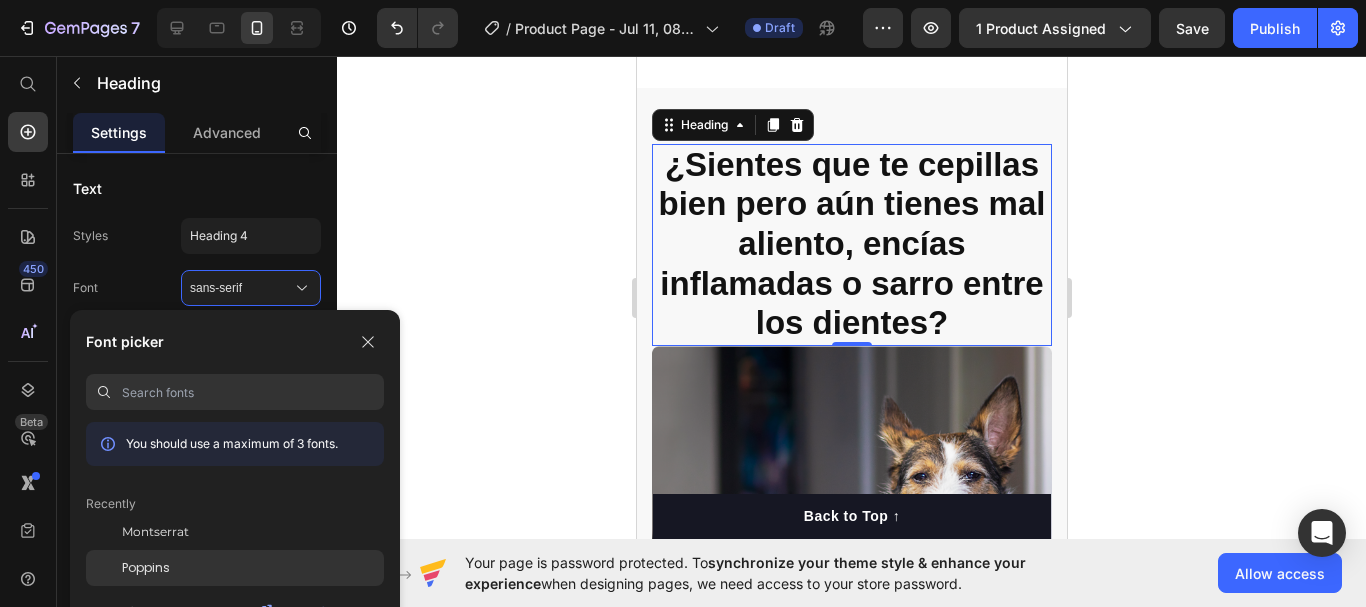 click on "Poppins" 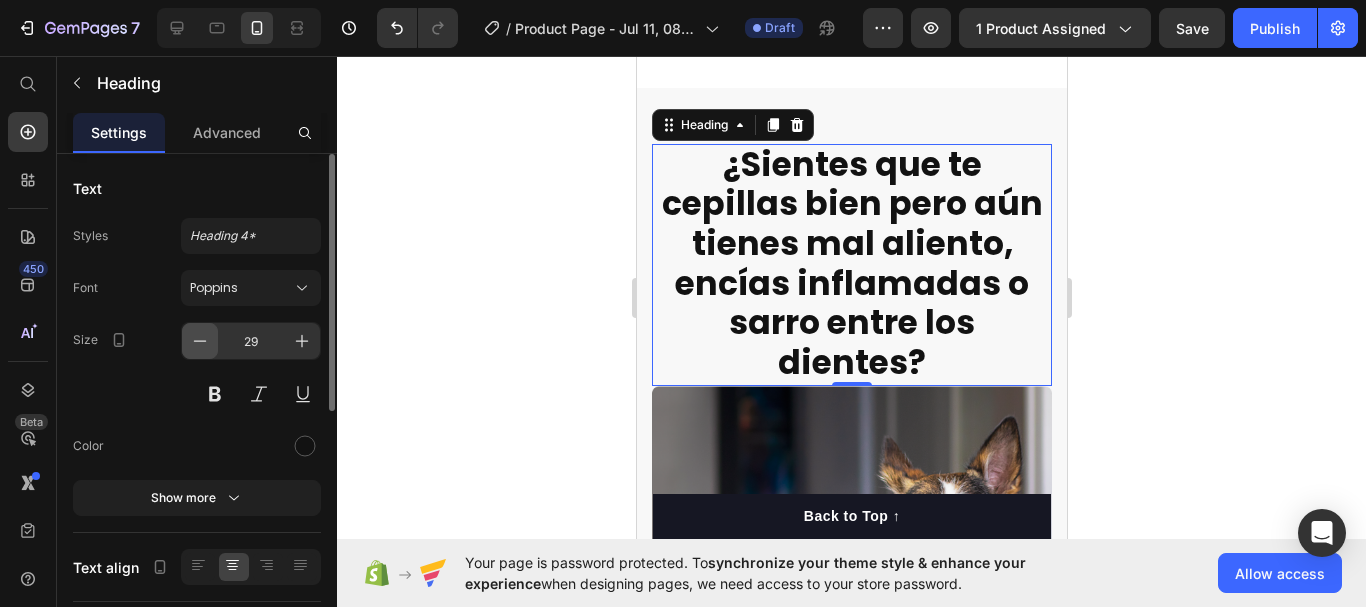 click 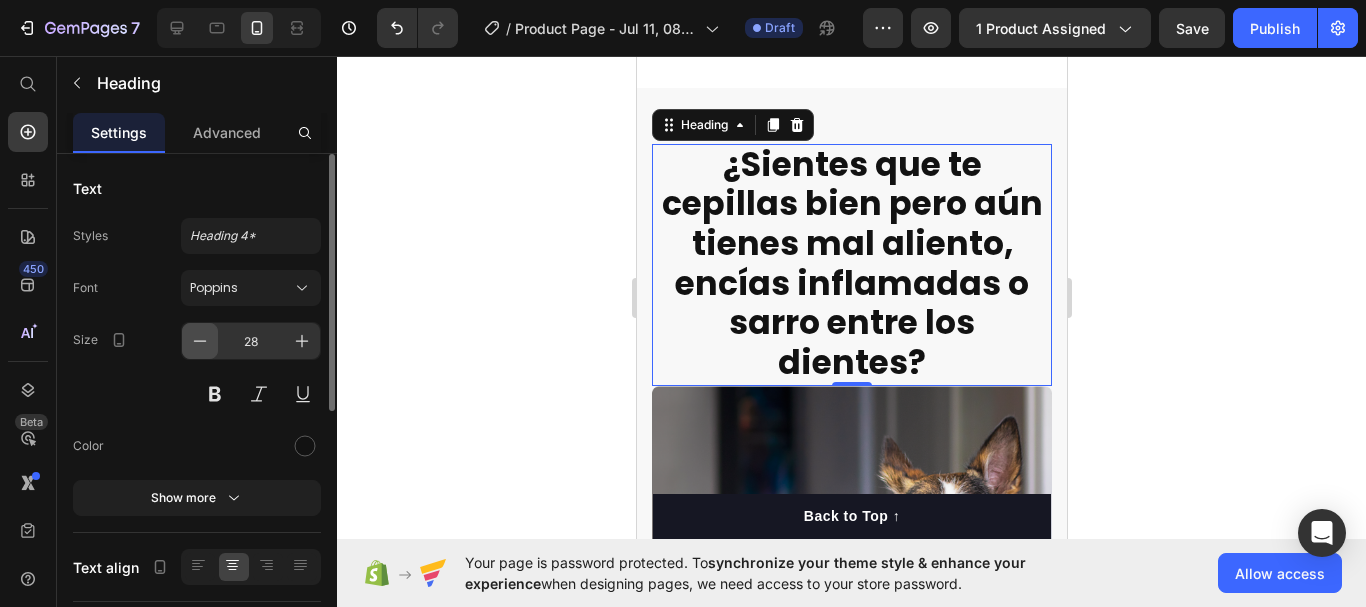 click 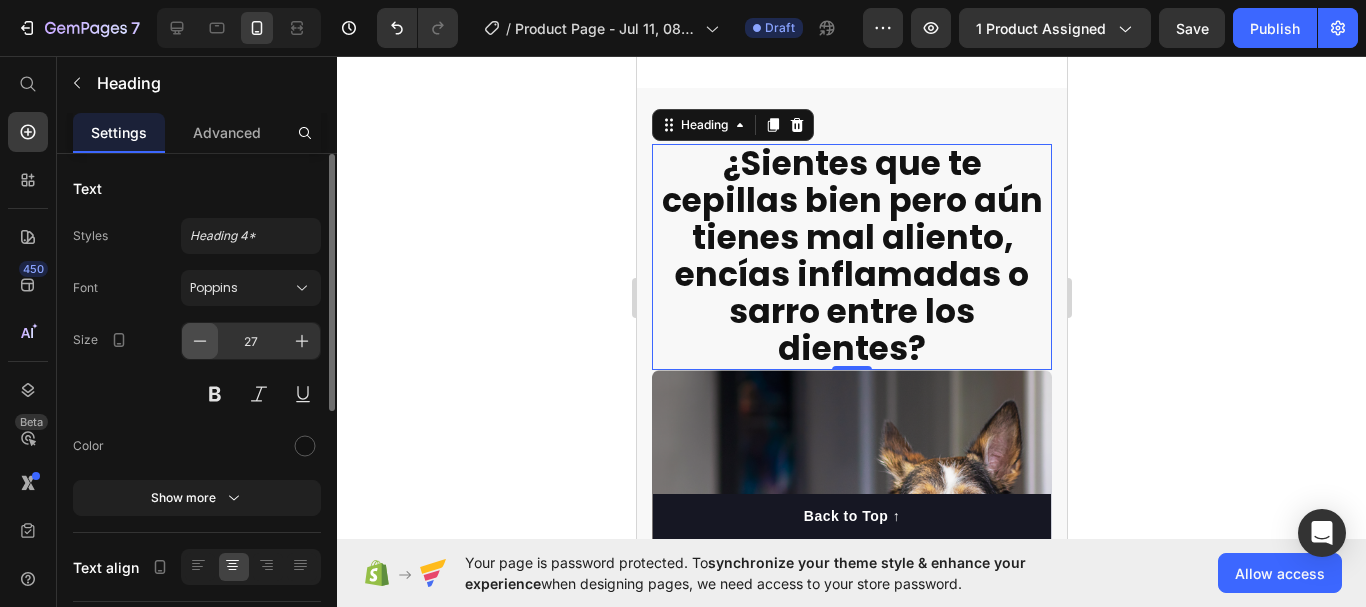 click 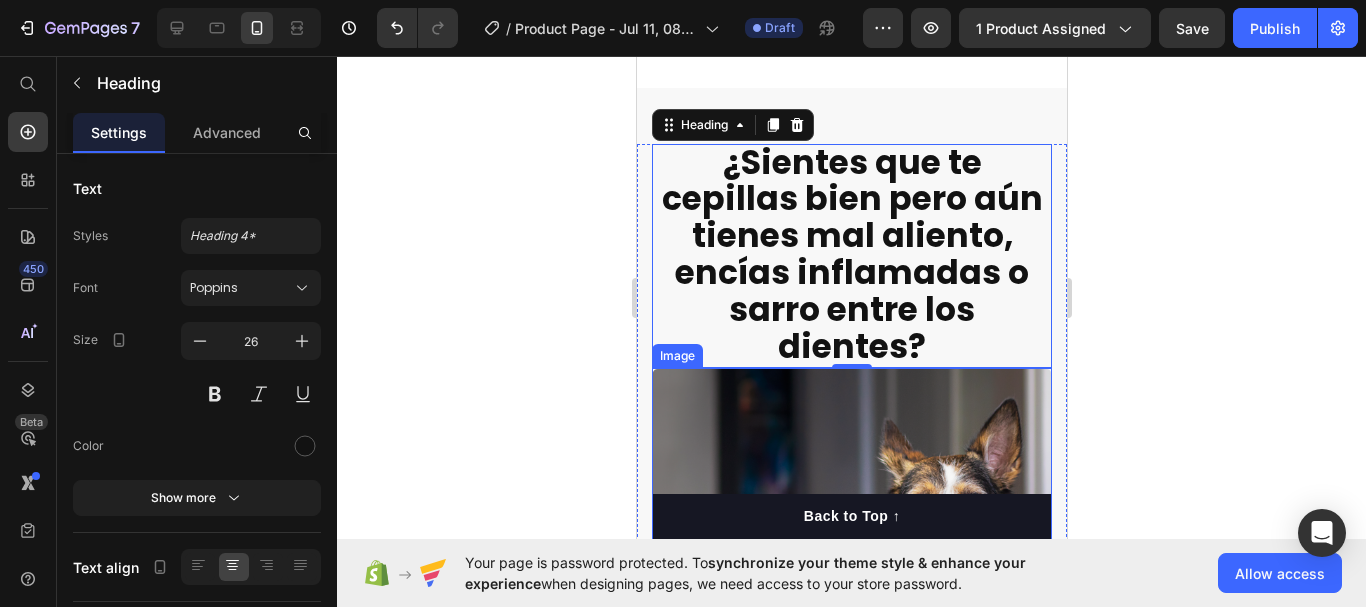 scroll, scrollTop: 2161, scrollLeft: 0, axis: vertical 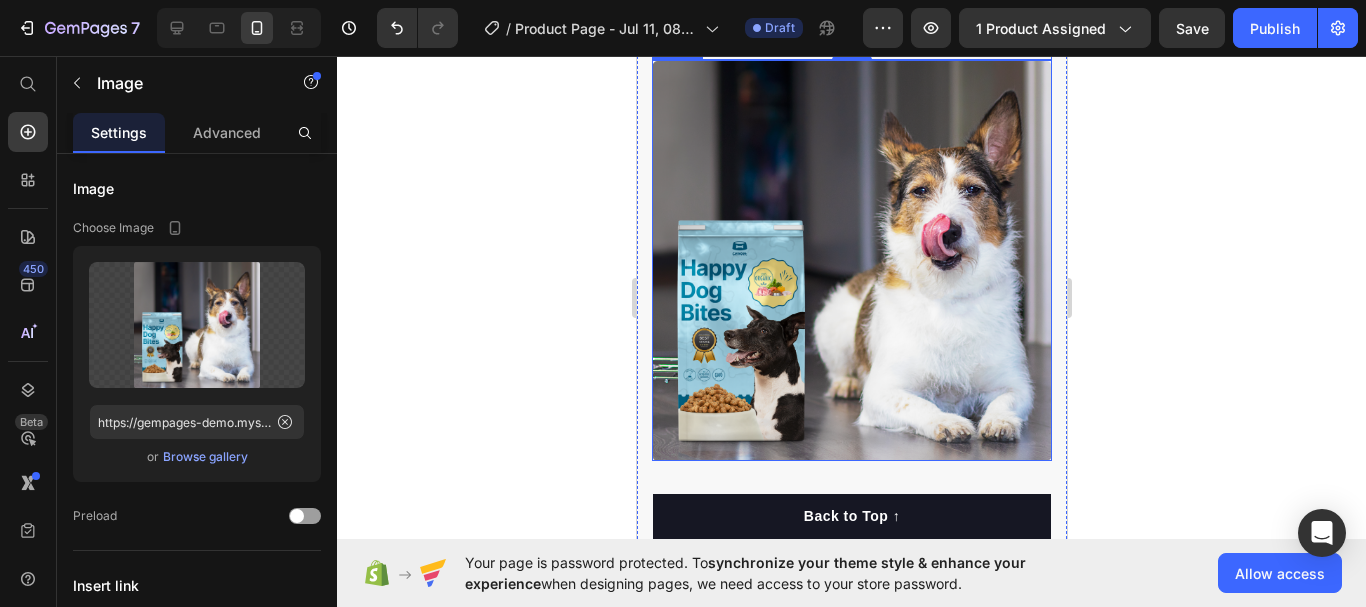 click at bounding box center (851, 260) 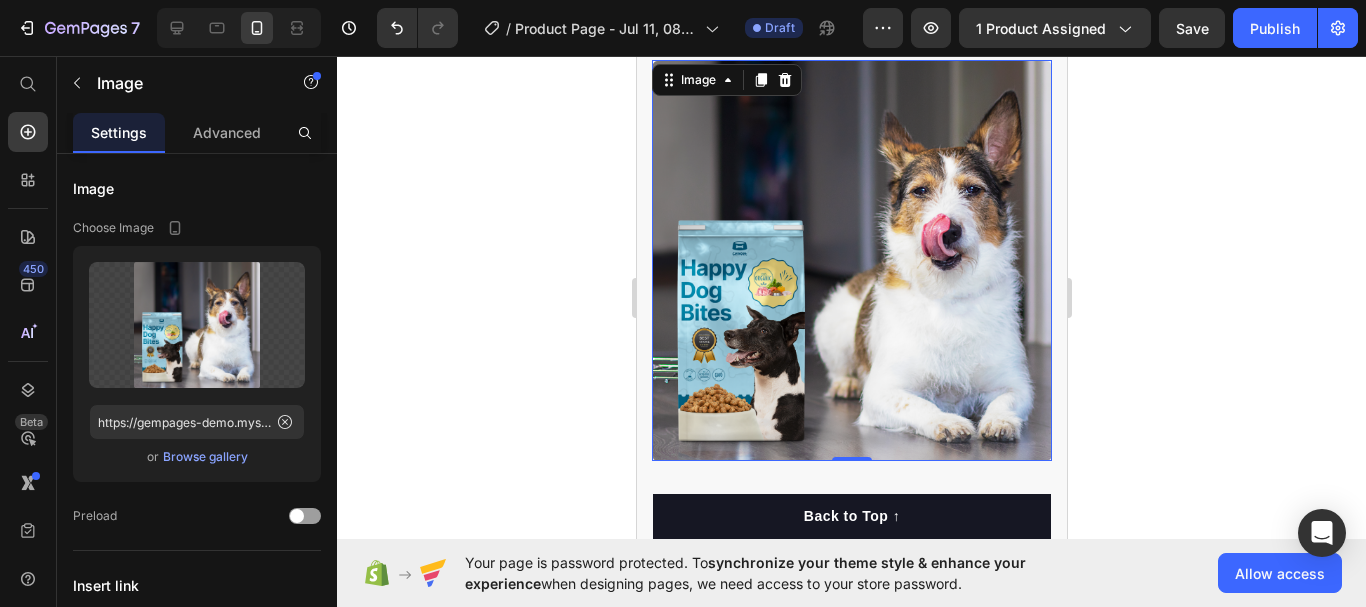 click at bounding box center [851, 260] 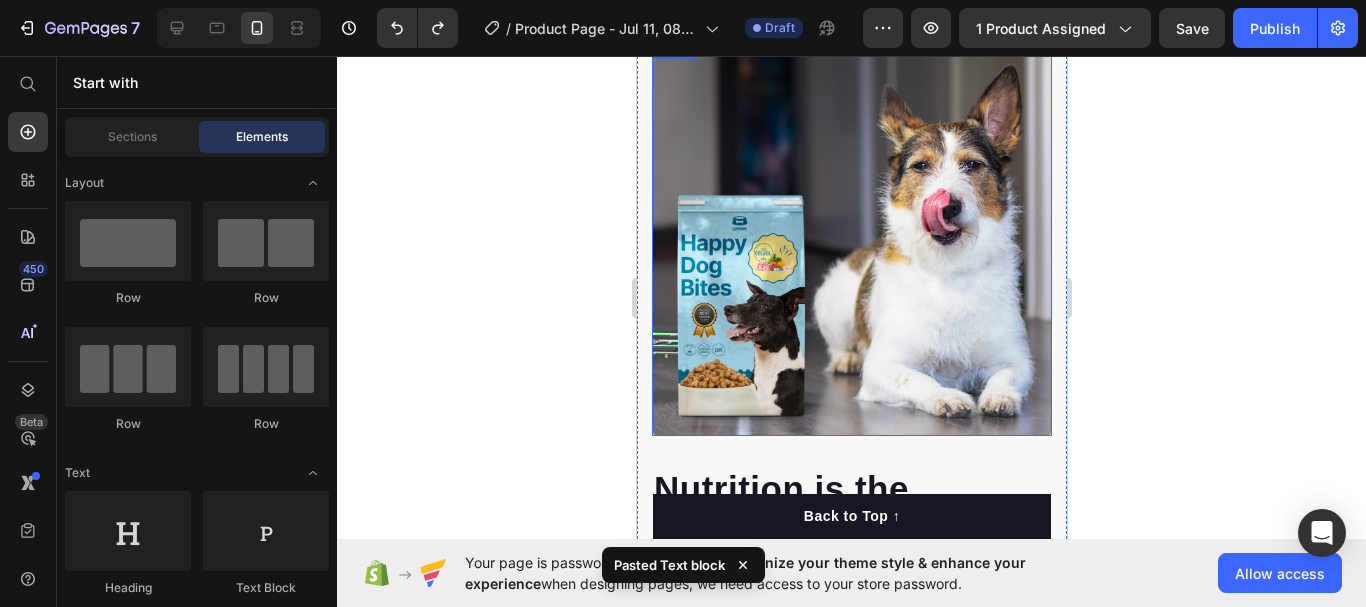 scroll, scrollTop: 2161, scrollLeft: 0, axis: vertical 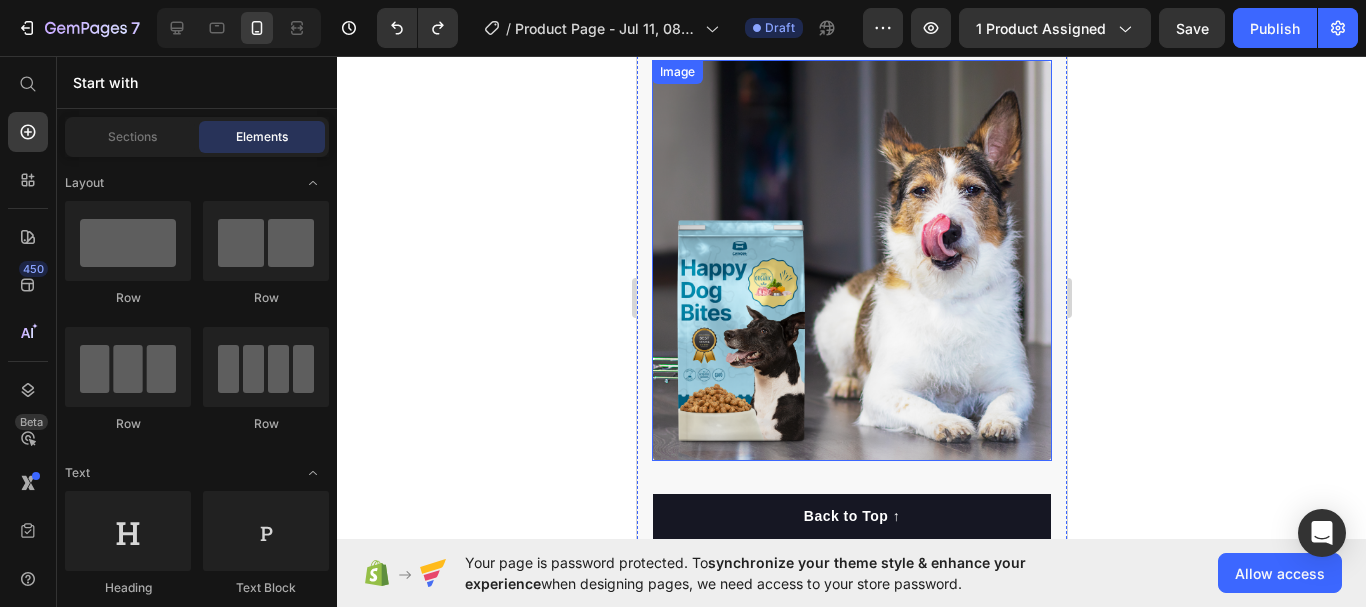 click at bounding box center [851, 260] 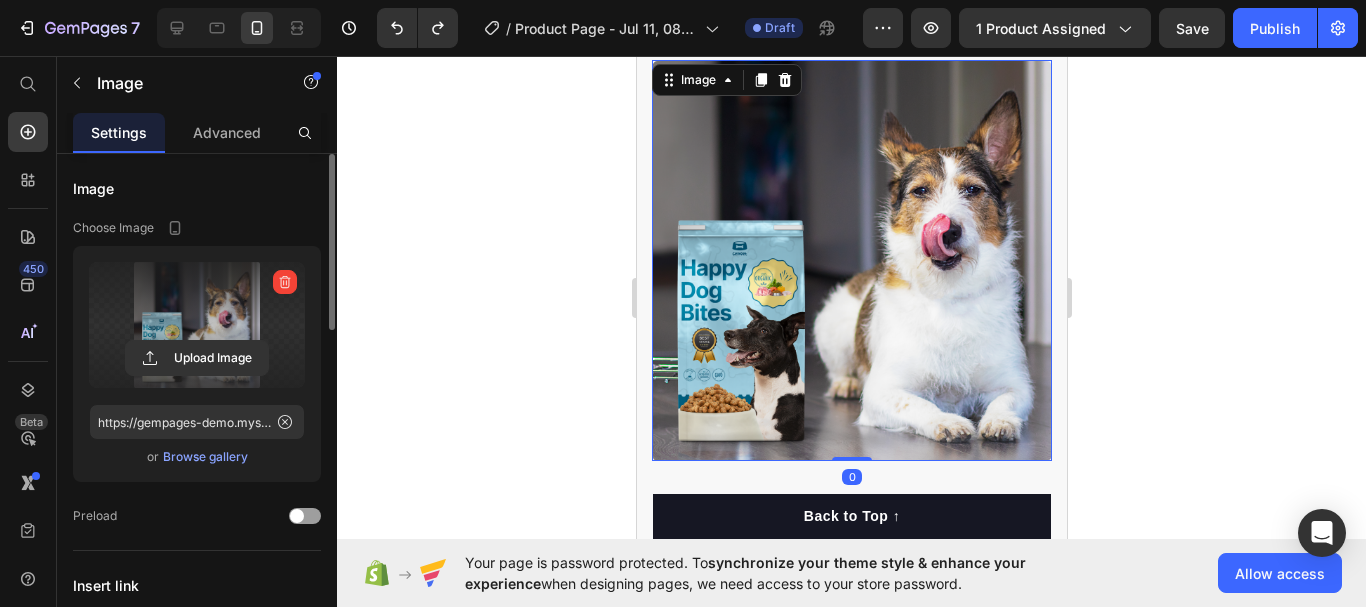 click at bounding box center (197, 325) 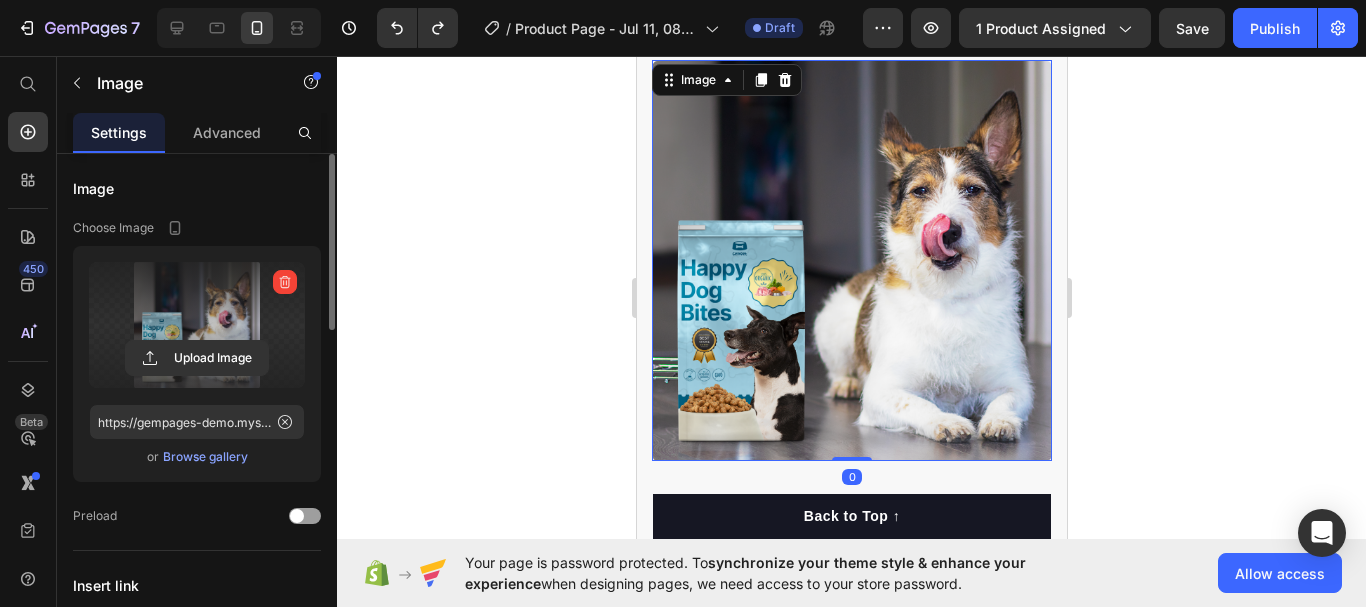 click 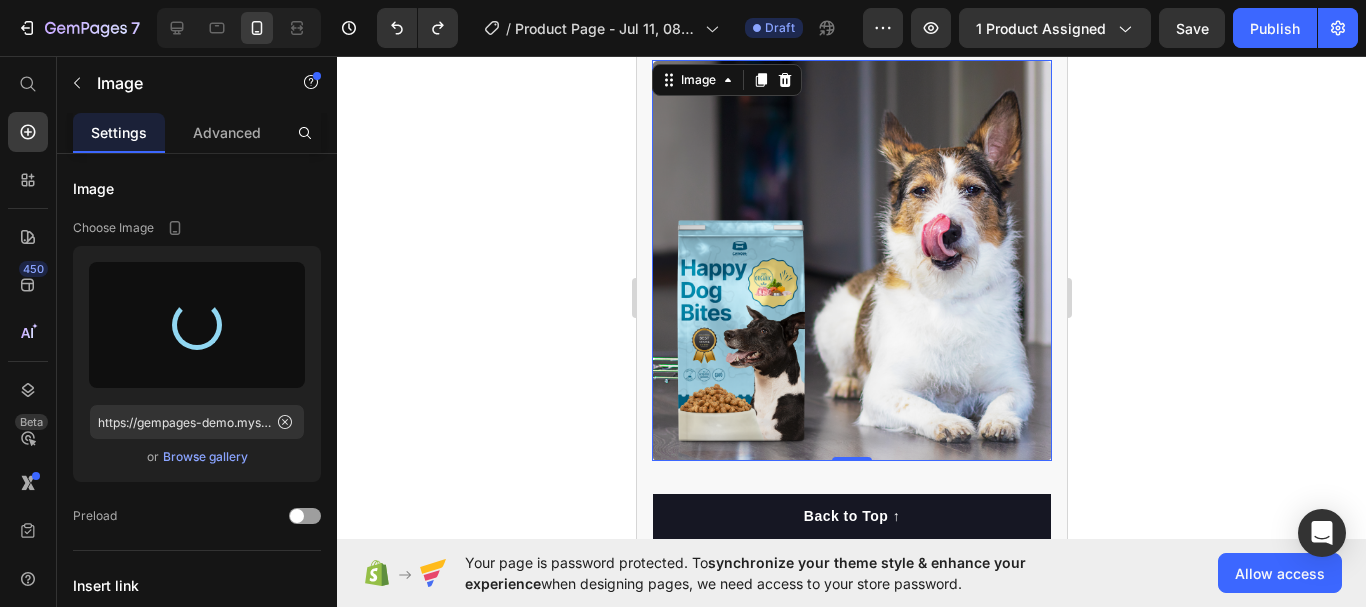 type on "https://cdn.shopify.com/s/files/1/0638/9324/1942/files/gempages_574831951085569253-15d67752-2f07-4e1e-94ce-6cb855e3b54e.jpg" 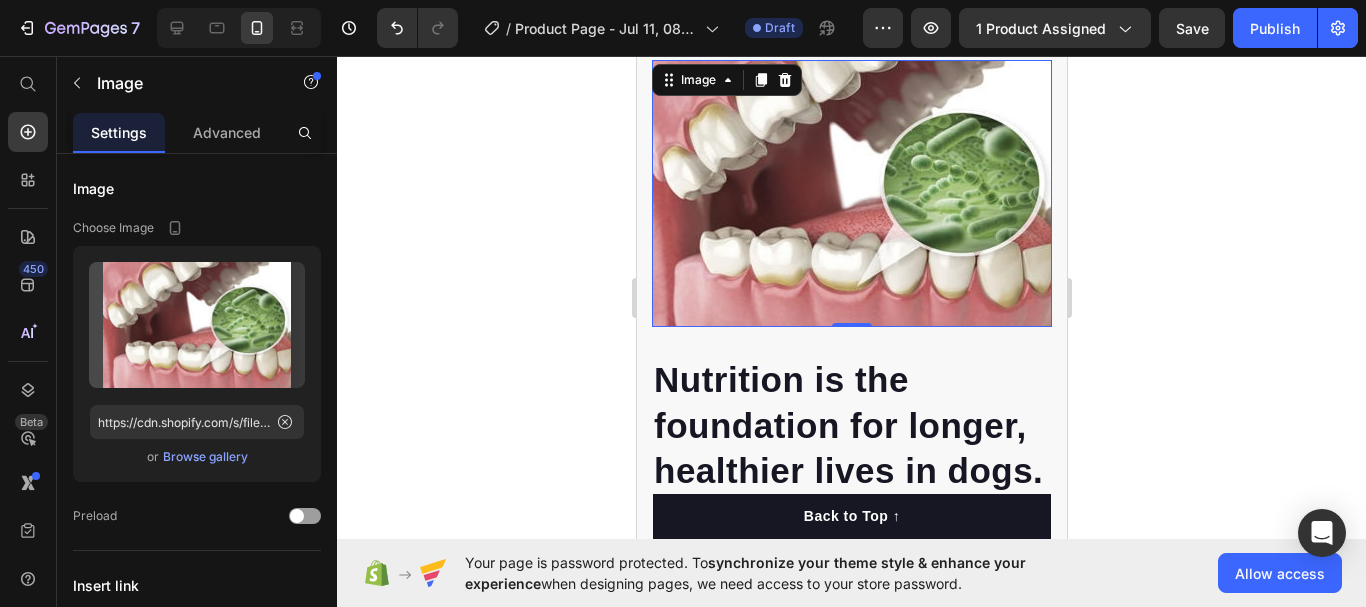 scroll, scrollTop: 2032, scrollLeft: 0, axis: vertical 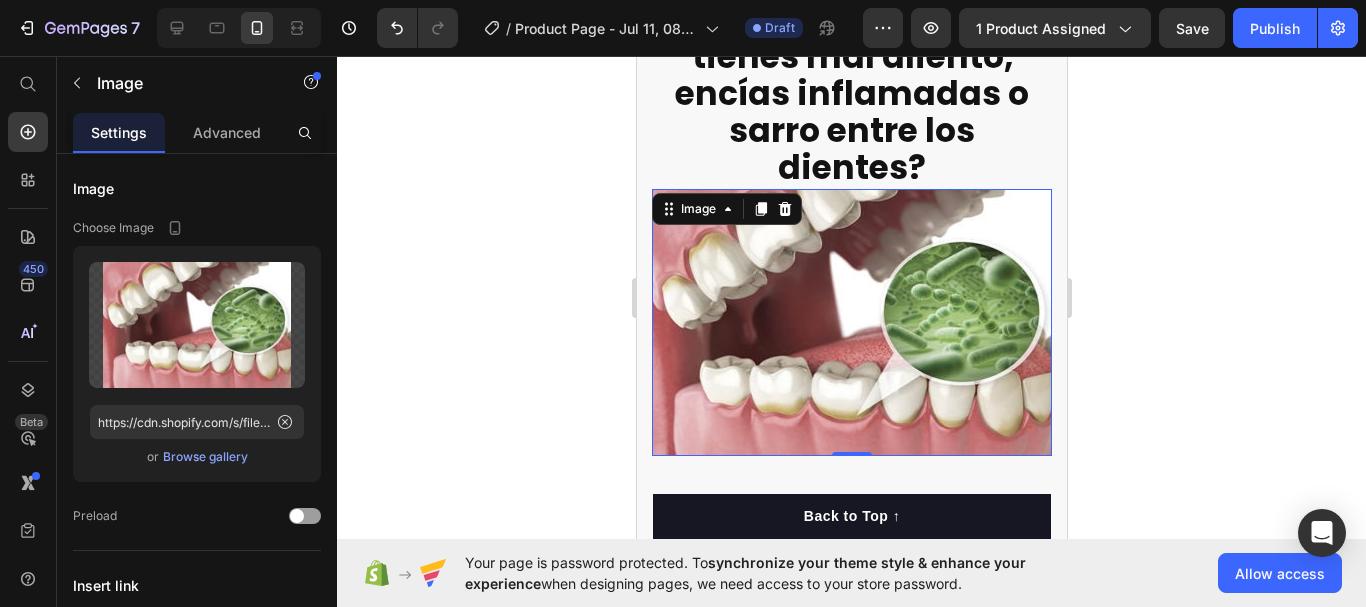 click 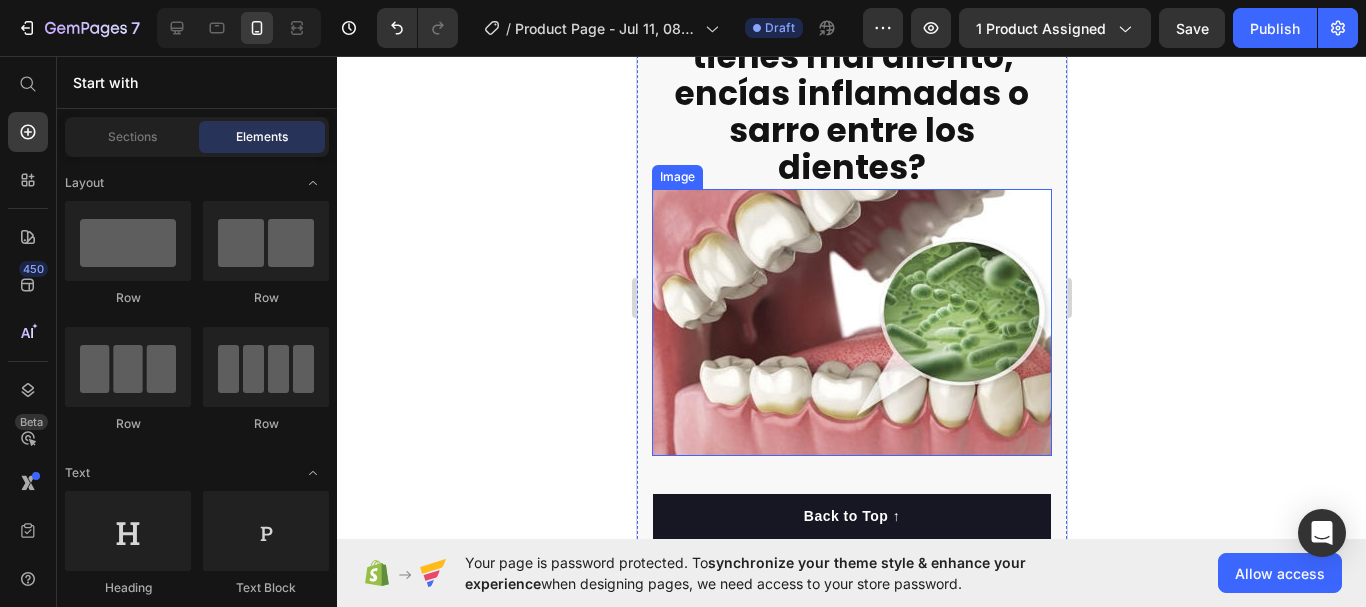 click at bounding box center (851, 322) 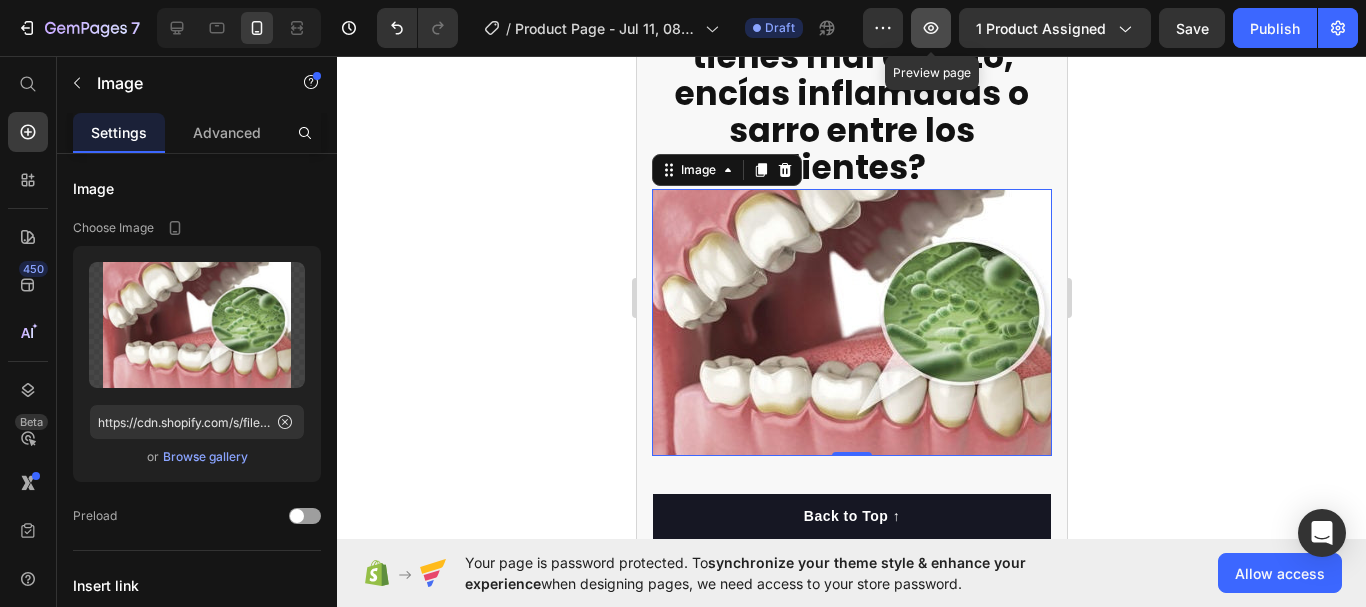 click 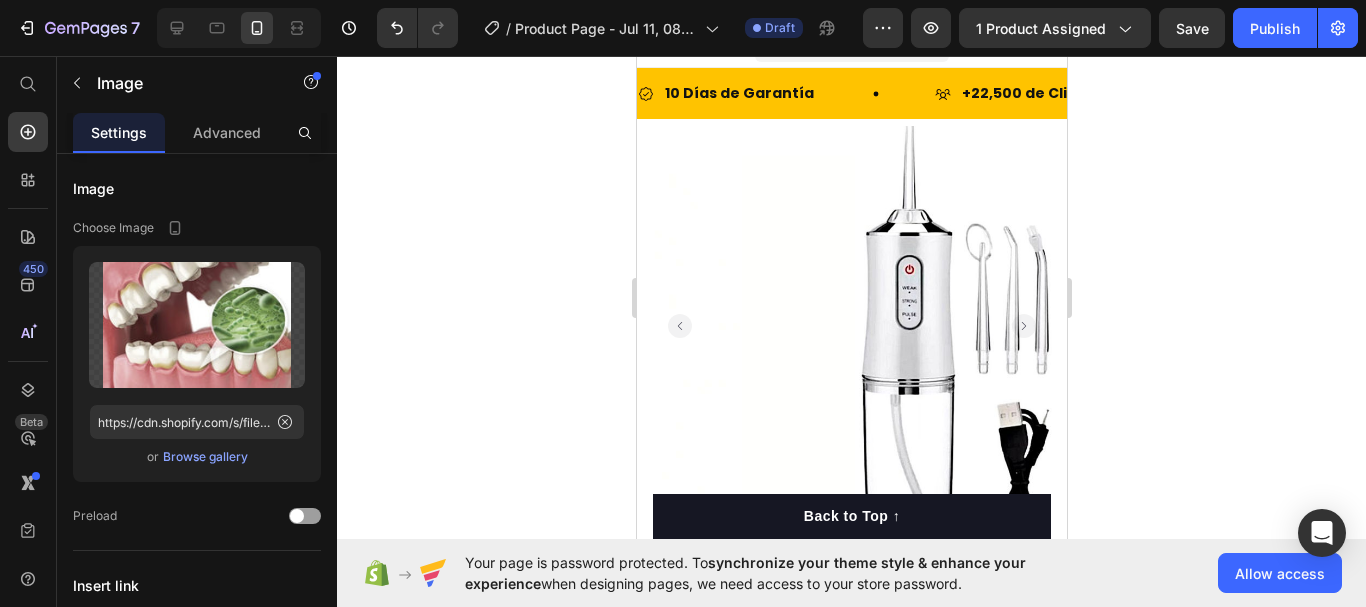 scroll, scrollTop: 0, scrollLeft: 0, axis: both 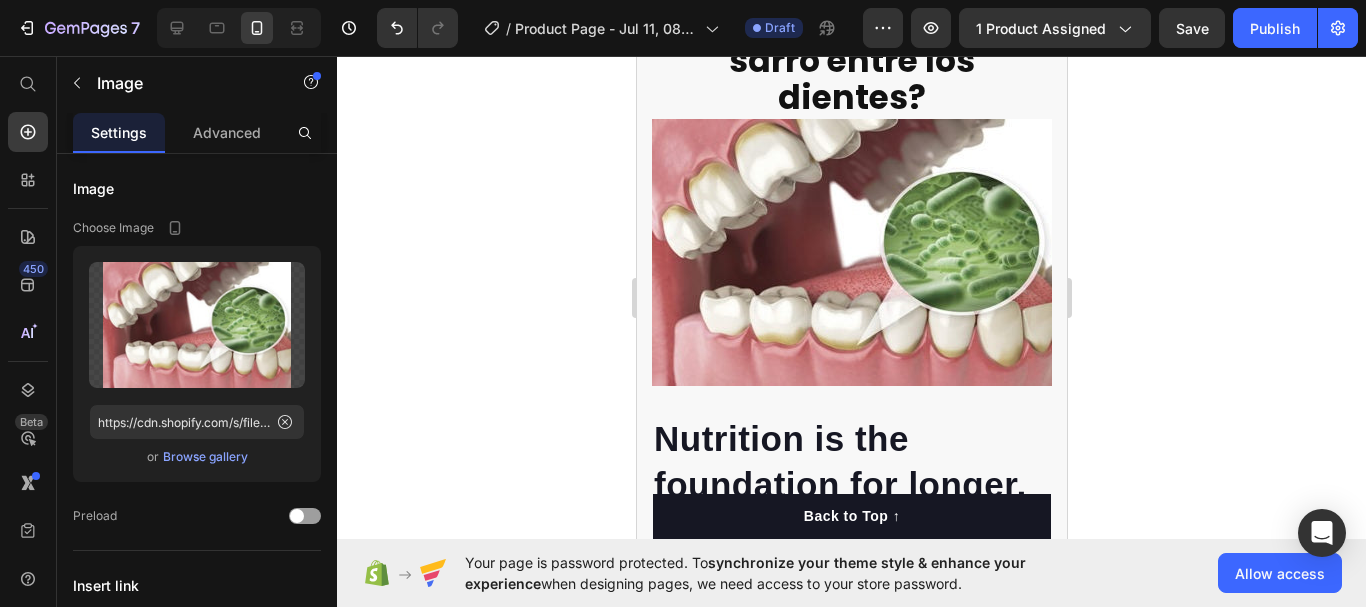 click at bounding box center [851, 252] 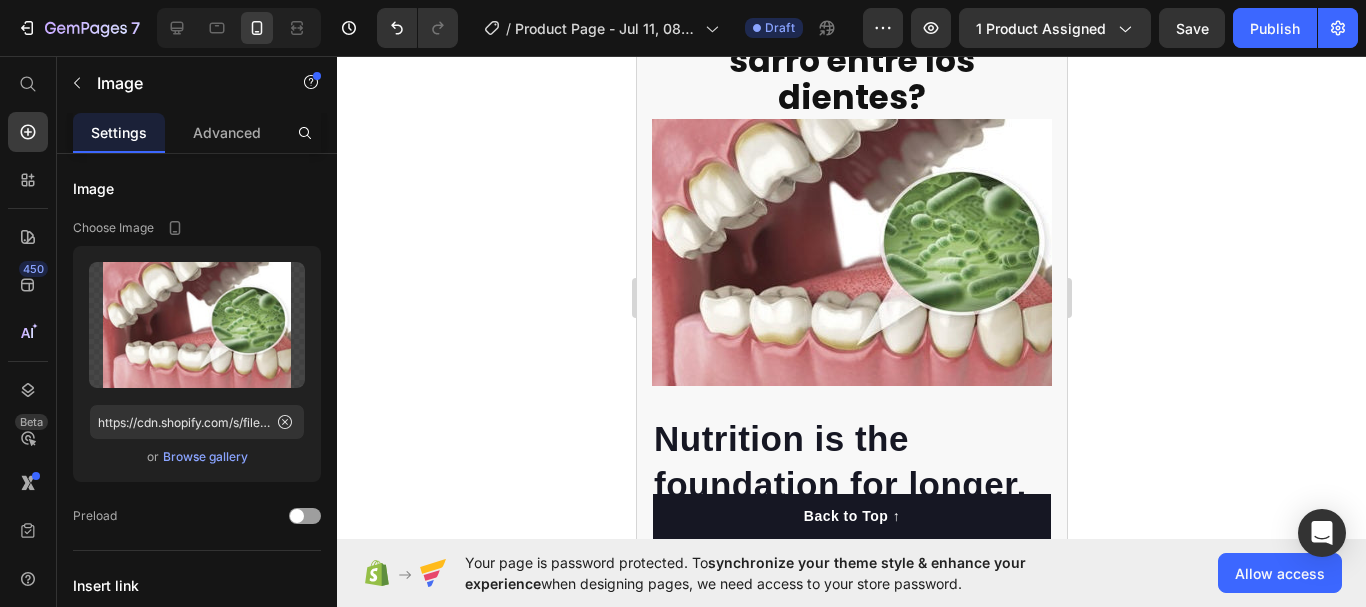scroll, scrollTop: 1928, scrollLeft: 0, axis: vertical 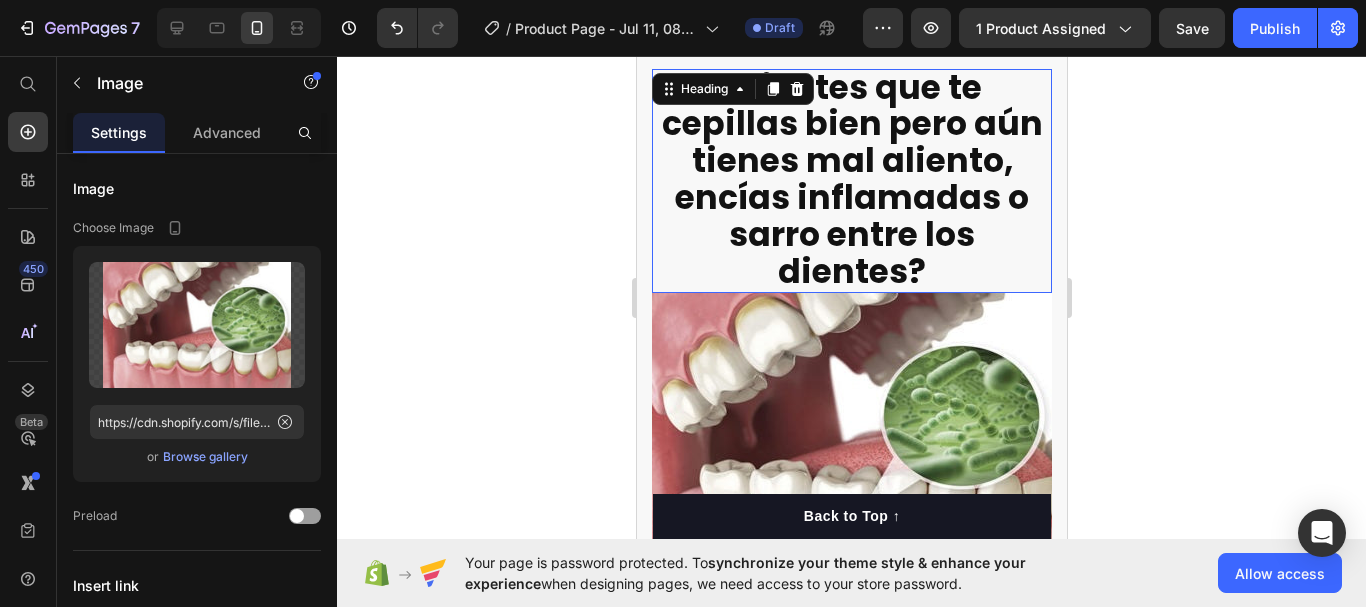 click on "¿Sientes que te cepillas bien pero aún tienes mal aliento, encías inflamadas o sarro entre los dientes?" at bounding box center [851, 179] 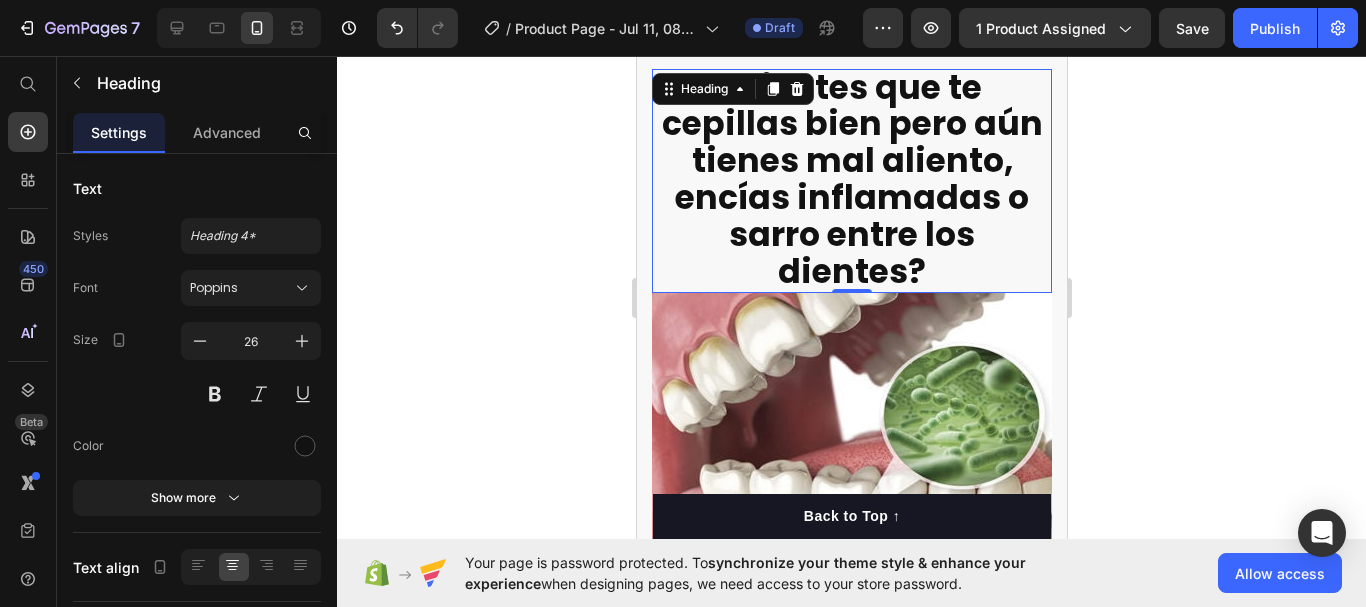 click 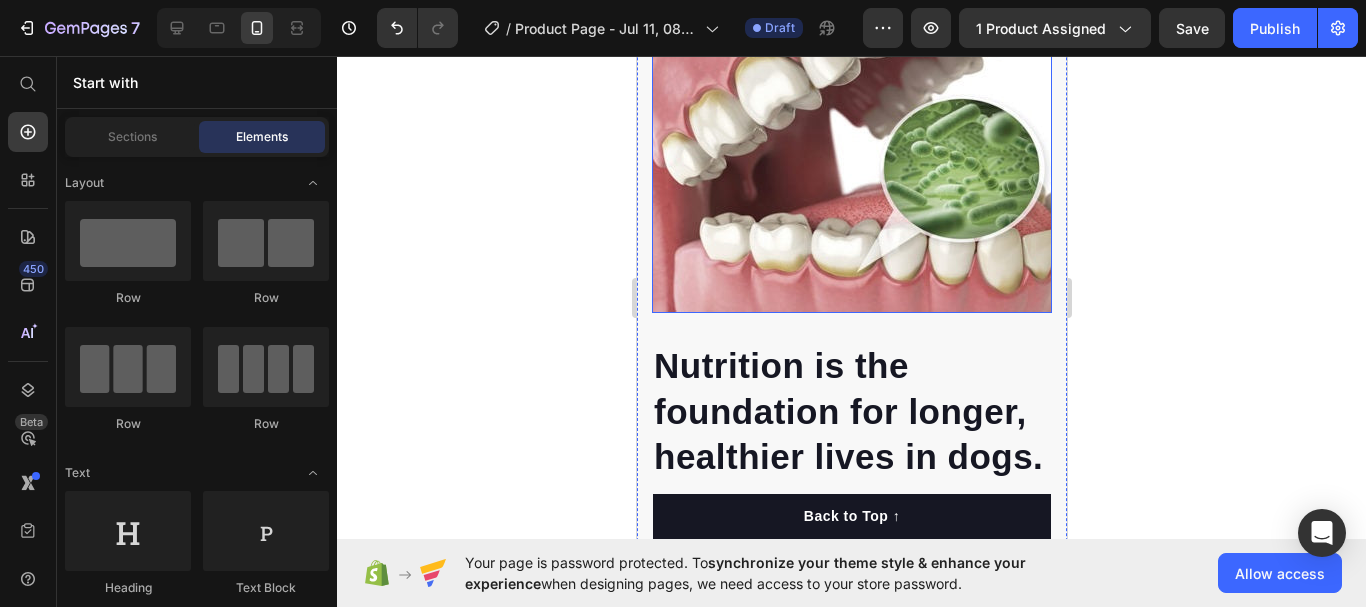 scroll, scrollTop: 2310, scrollLeft: 0, axis: vertical 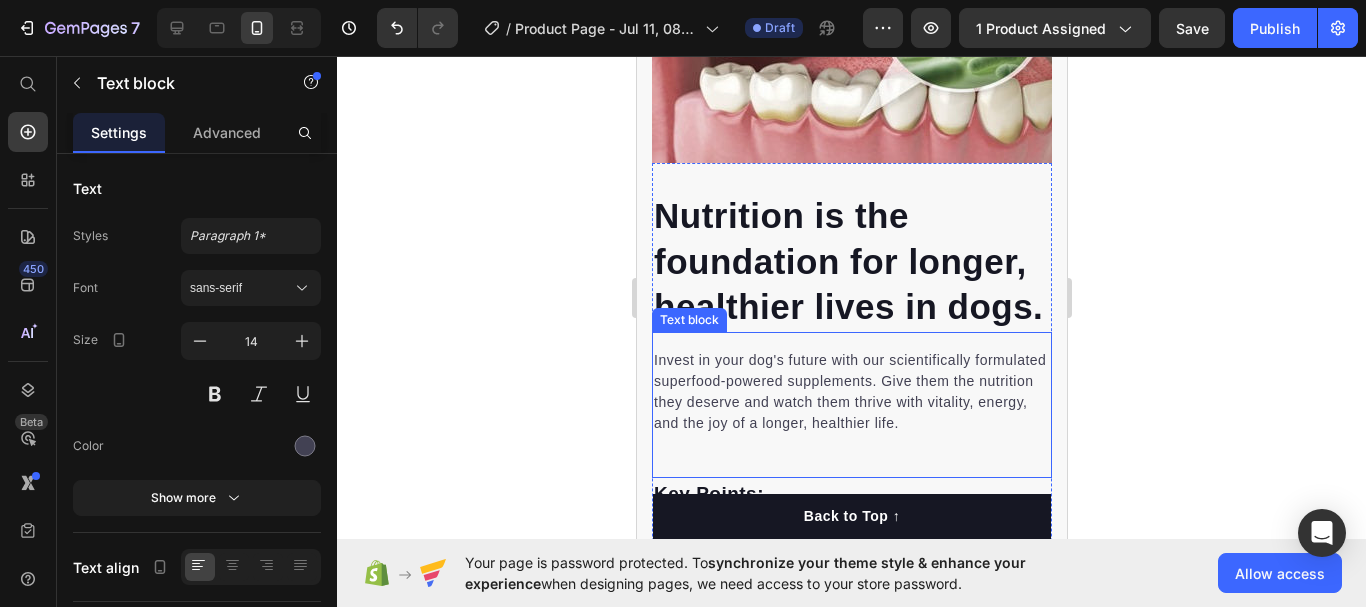 click on "Invest in your dog's future with our scientifically formulated superfood-powered supplements. Give them the nutrition they deserve and watch them thrive with vitality, energy, and the joy of a longer, healthier life." at bounding box center (851, 392) 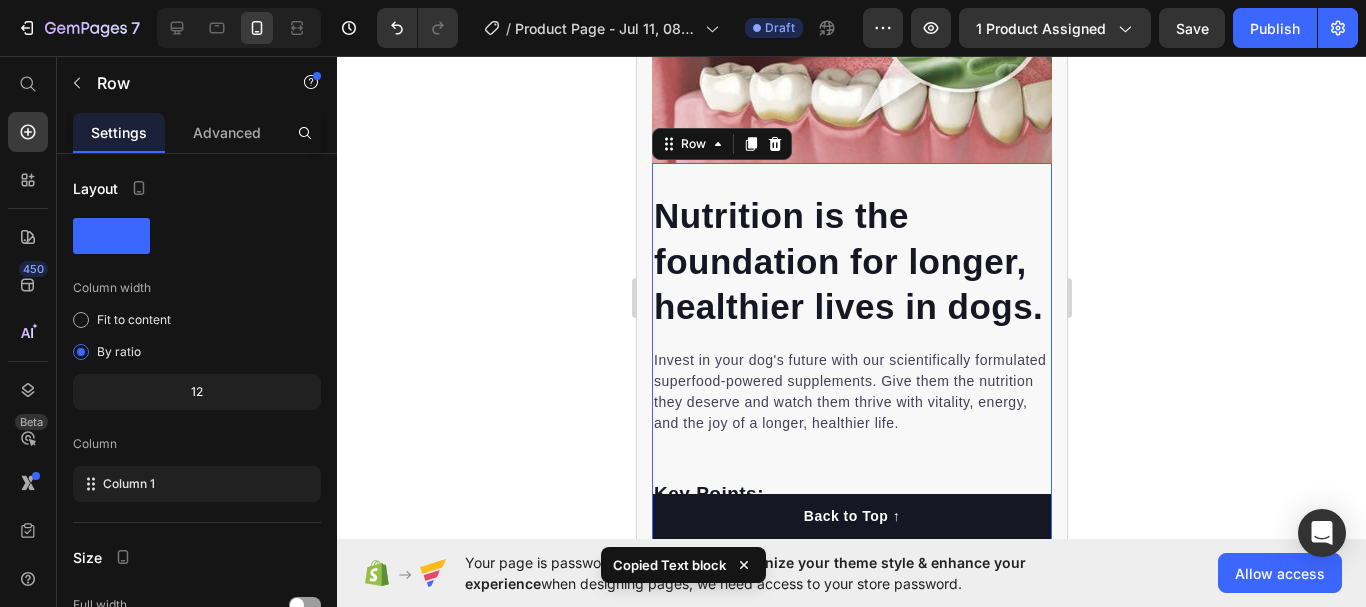 click on "Nutrition is the foundation for longer, healthier lives in dogs. Heading Invest in your dog's future with our scientifically formulated superfood-powered supplements. Give them the nutrition they deserve and watch them thrive with vitality, energy, and the joy of a longer, healthier life. Text block Key Points: Text block 97% Text block Dogs choose our dog food over leading brands because of its real functional ingredients and delicious flavor. Text block Advanced list                Title Line 84% Text block Our dog food provides superior nutrition and a patented probiotic for optimal nutrient absorption. Text block Advanced list                Title Line 92% Text block Our dog food's high protein and fat digestibility contribute to ideal stool quality. Text block Advanced list Give your furry friend the gift of wholesome nutrition Button Row   0" at bounding box center [851, 517] 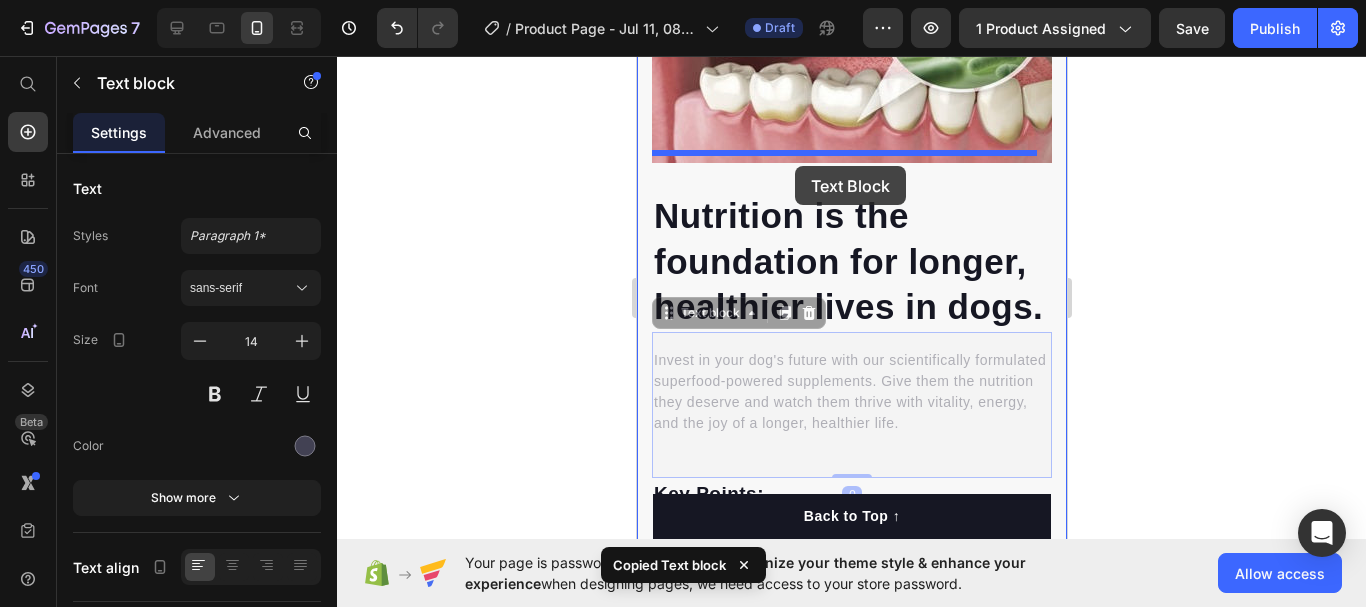 drag, startPoint x: 757, startPoint y: 441, endPoint x: 794, endPoint y: 166, distance: 277.47794 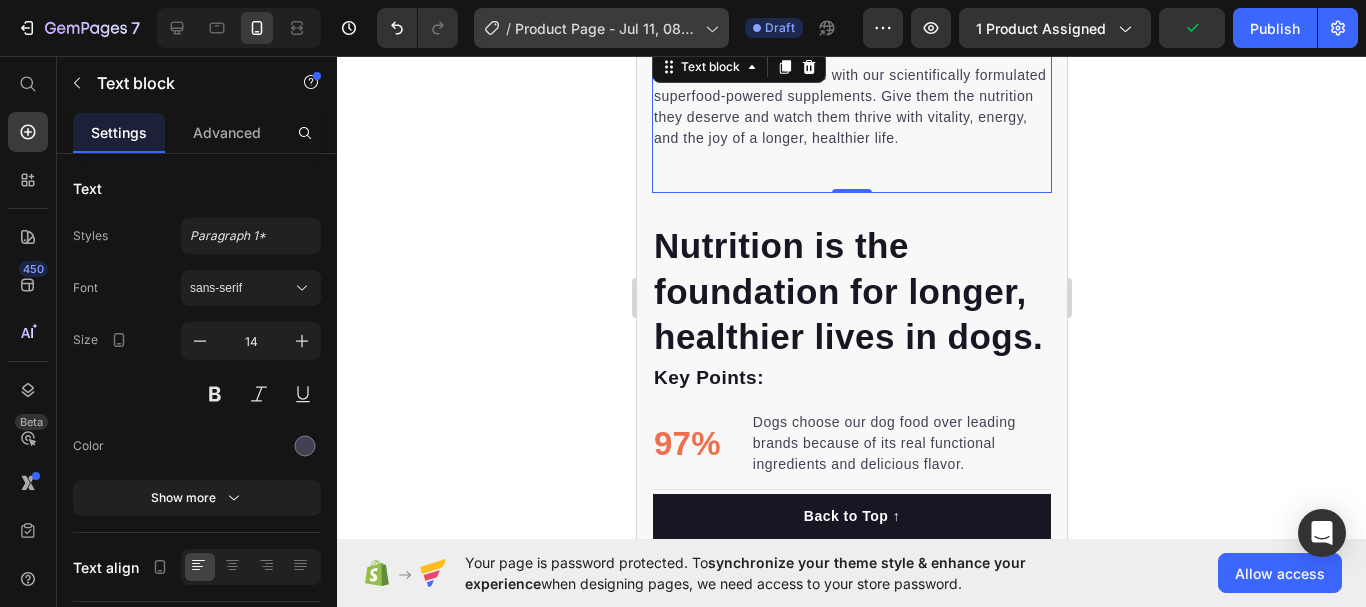 scroll, scrollTop: 1986, scrollLeft: 0, axis: vertical 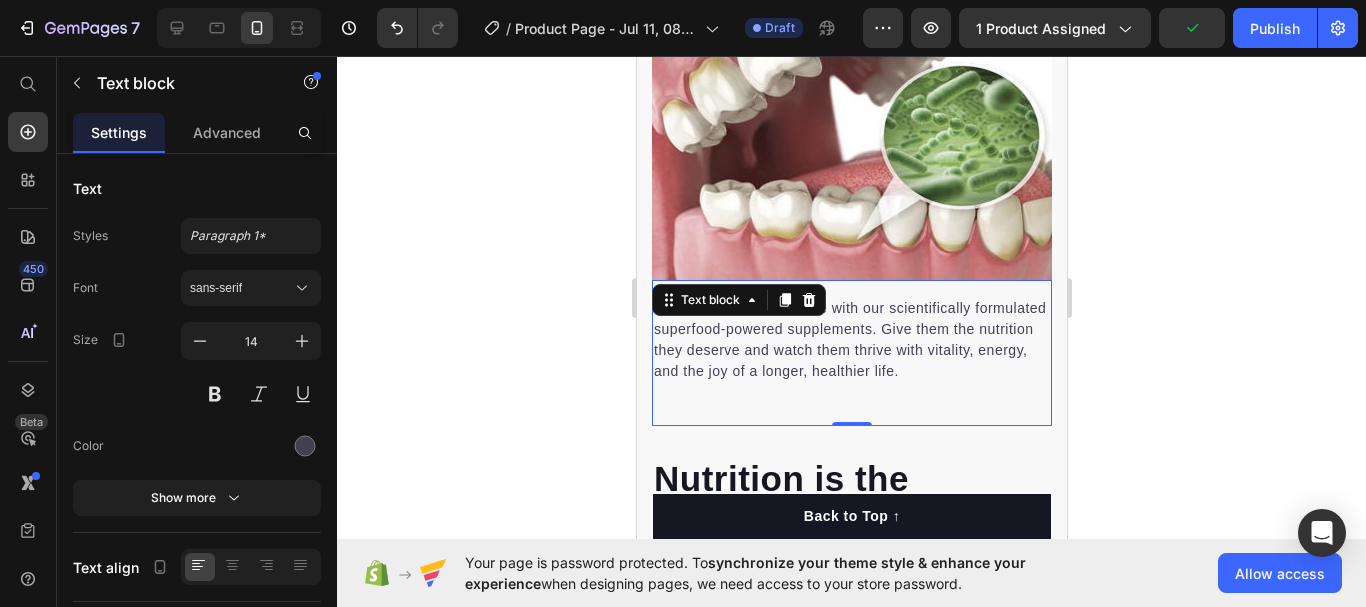 click on "Invest in your dog's future with our scientifically formulated superfood-powered supplements. Give them the nutrition they deserve and watch them thrive with vitality, energy, and the joy of a longer, healthier life." at bounding box center [851, 340] 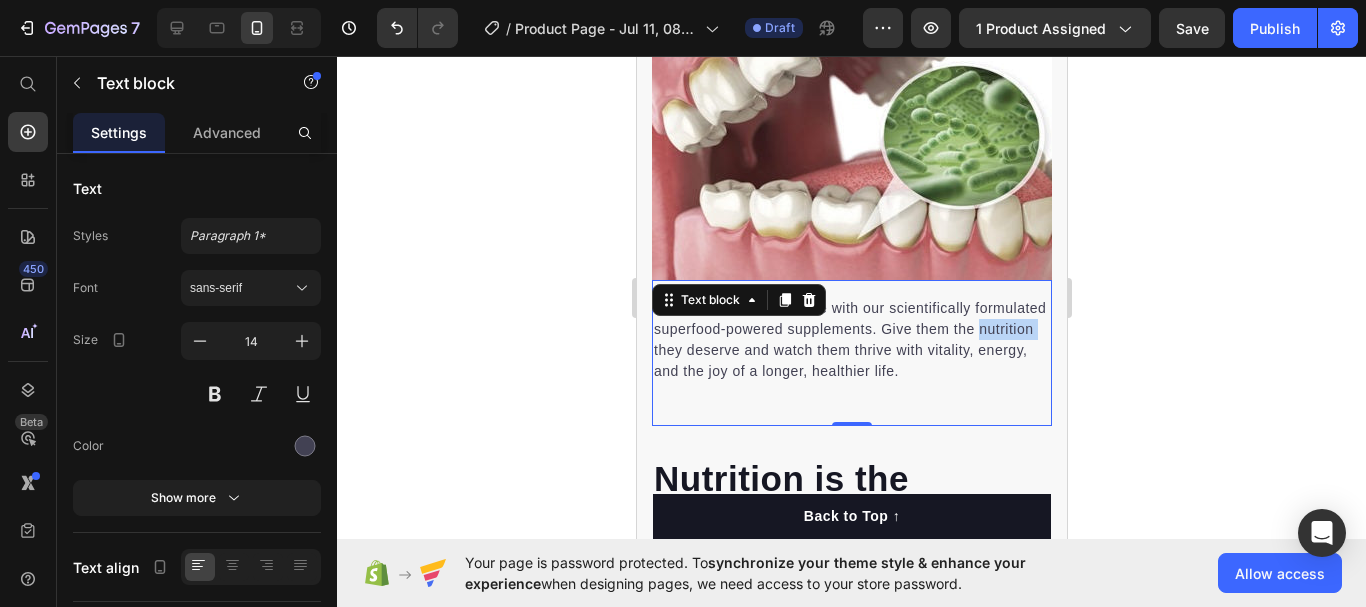 click on "Invest in your dog's future with our scientifically formulated superfood-powered supplements. Give them the nutrition they deserve and watch them thrive with vitality, energy, and the joy of a longer, healthier life." at bounding box center [851, 340] 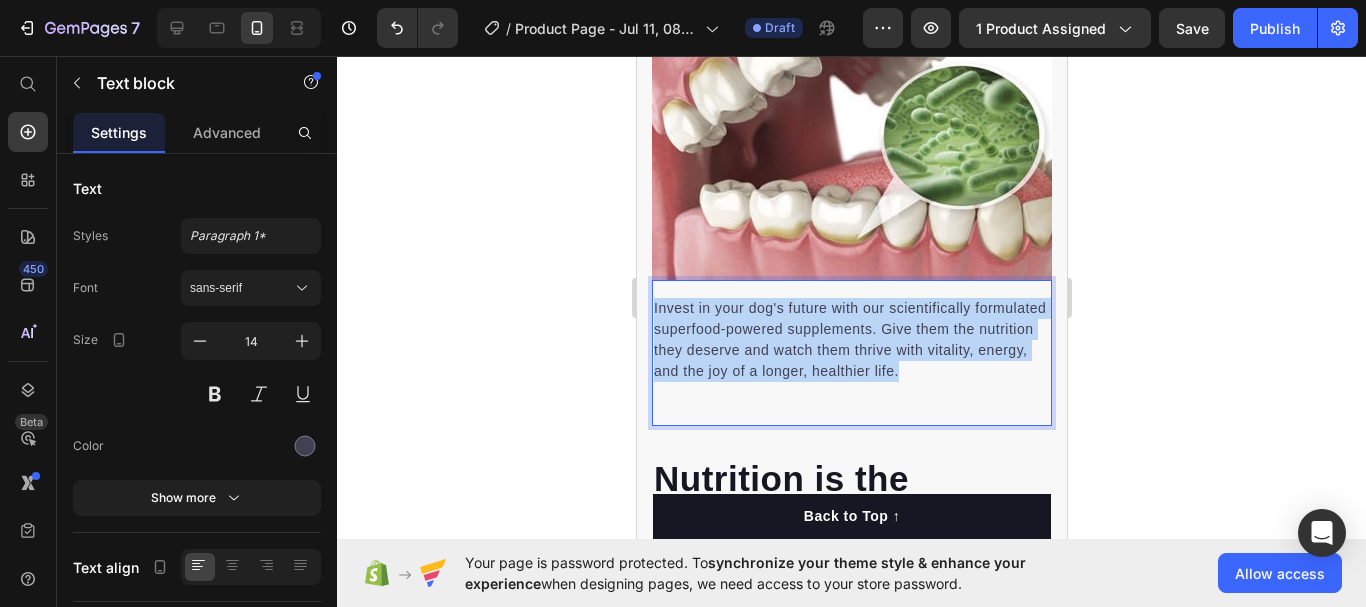 click on "Invest in your dog's future with our scientifically formulated superfood-powered supplements. Give them the nutrition they deserve and watch them thrive with vitality, energy, and the joy of a longer, healthier life." at bounding box center (851, 340) 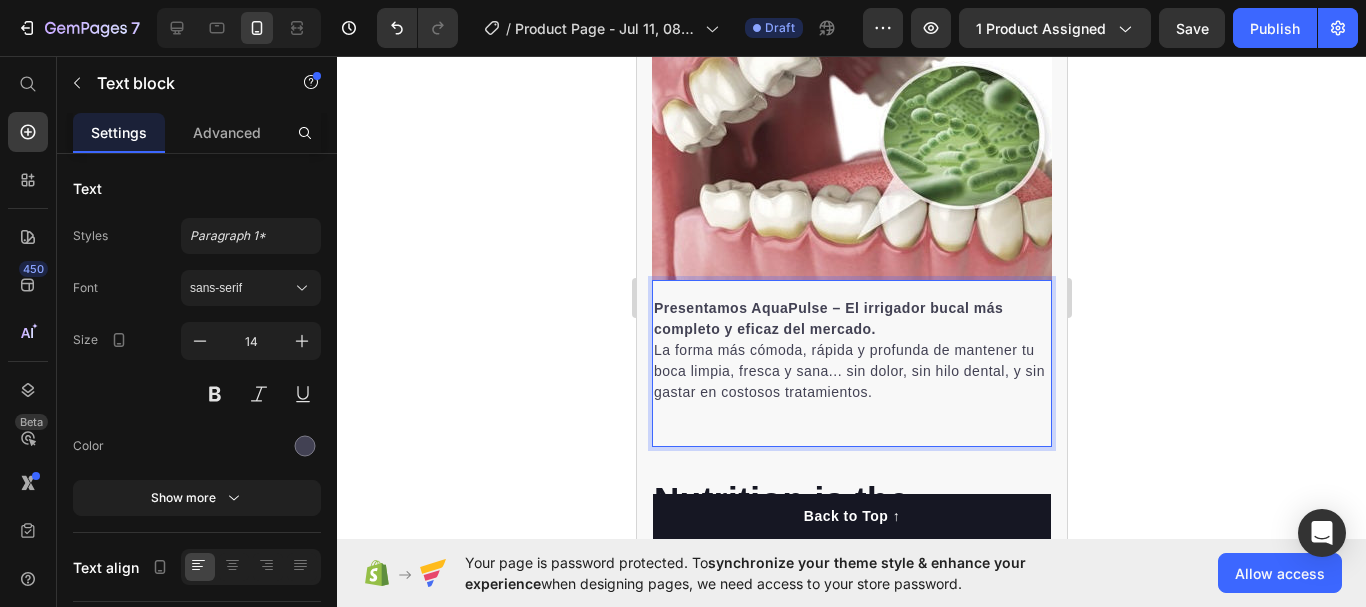 click on "Presentamos AquaPulse – El irrigador bucal más completo y eficaz del mercado." at bounding box center (827, 318) 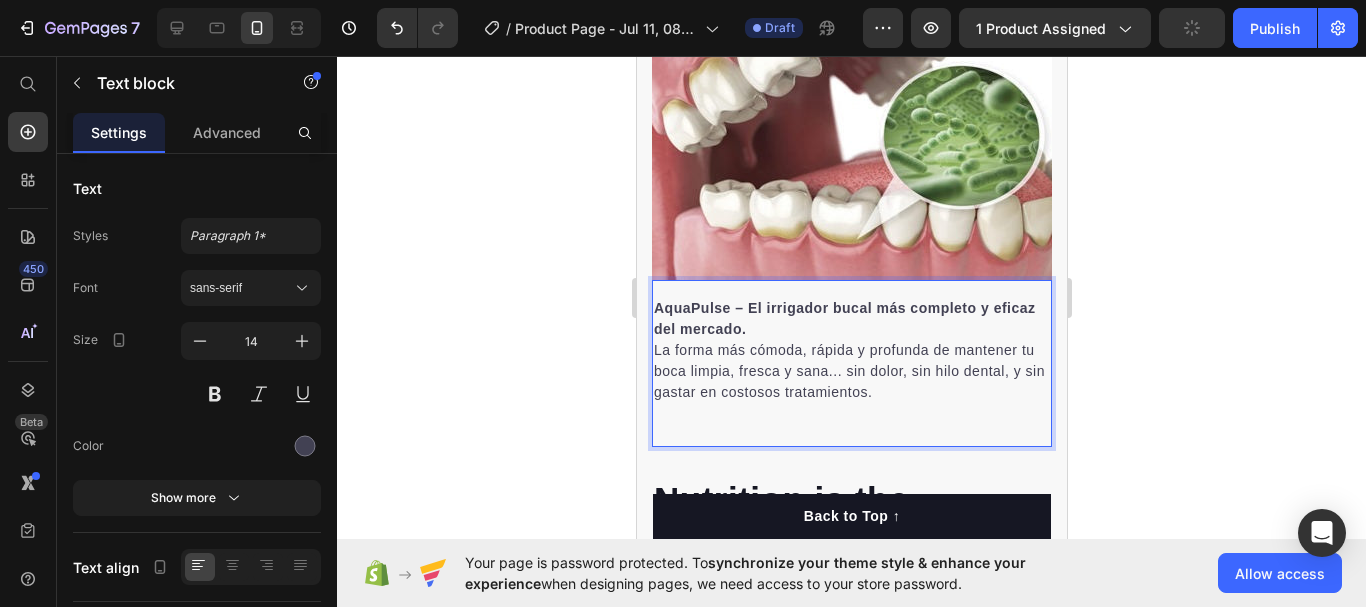 click on "AquaPulse – El irrigador bucal más completo y eficaz del mercado." at bounding box center (844, 318) 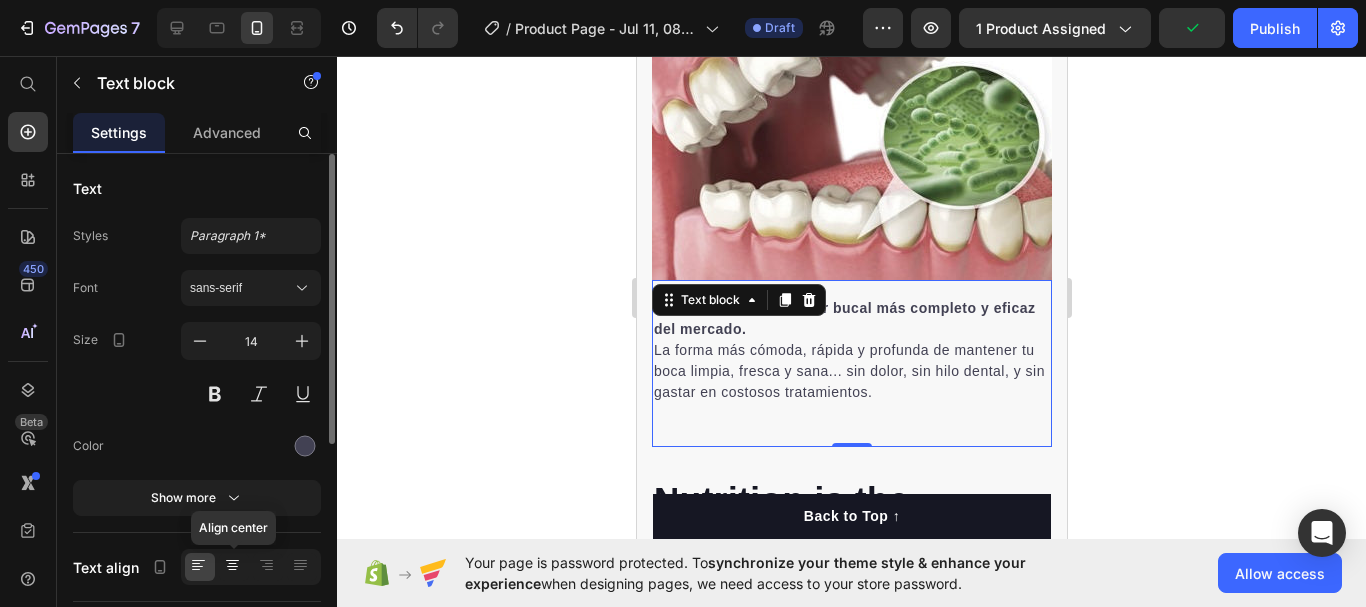 click 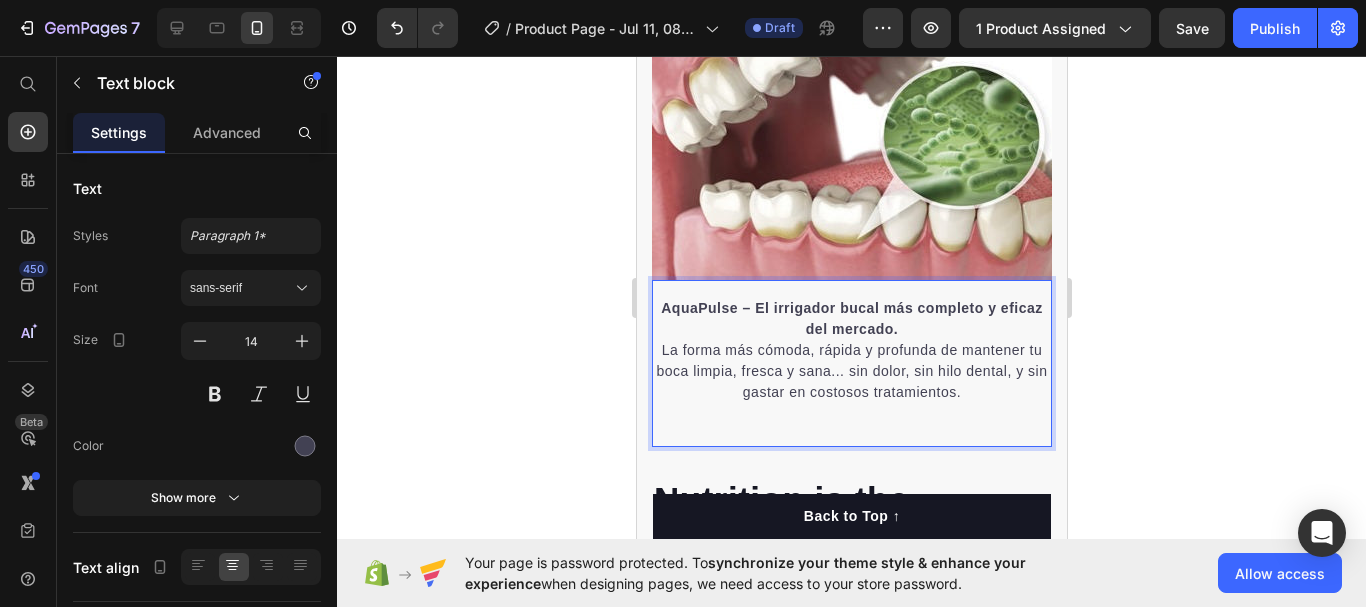 click on "La forma más cómoda, rápida y profunda de mantener tu boca limpia, fresca y sana... sin dolor, sin hilo dental, y sin gastar en costosos tratamientos." at bounding box center (851, 371) 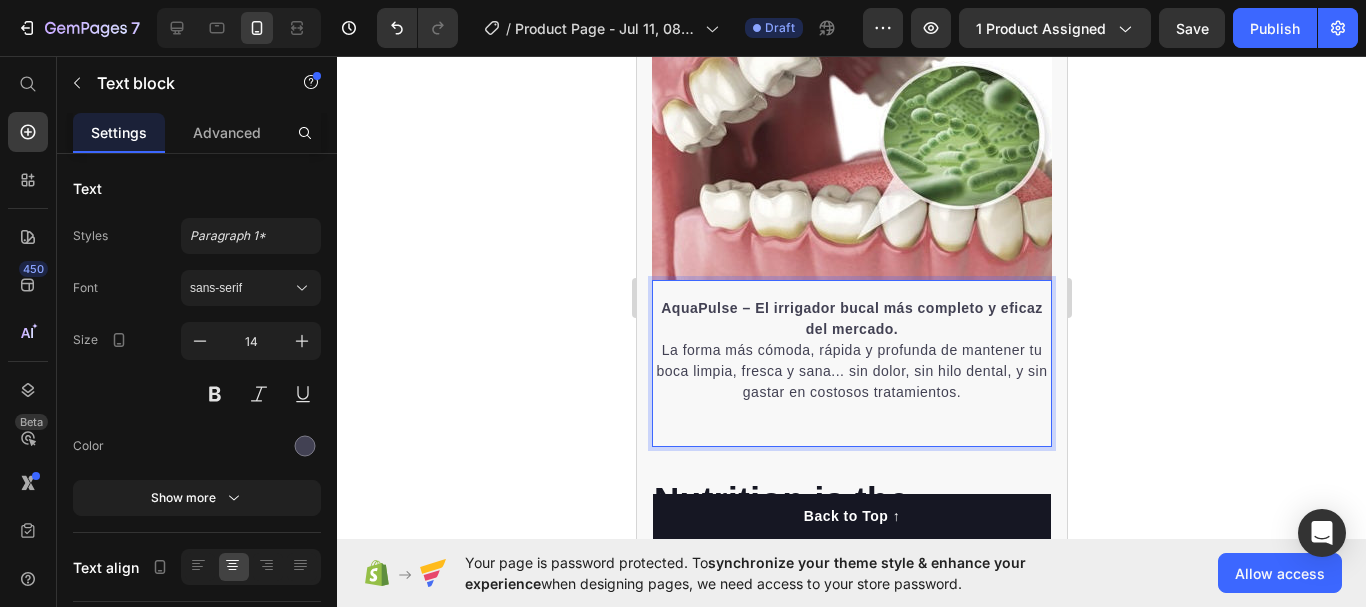 click on "AquaPulse – El irrigador bucal más completo y eficaz del mercado." at bounding box center (851, 318) 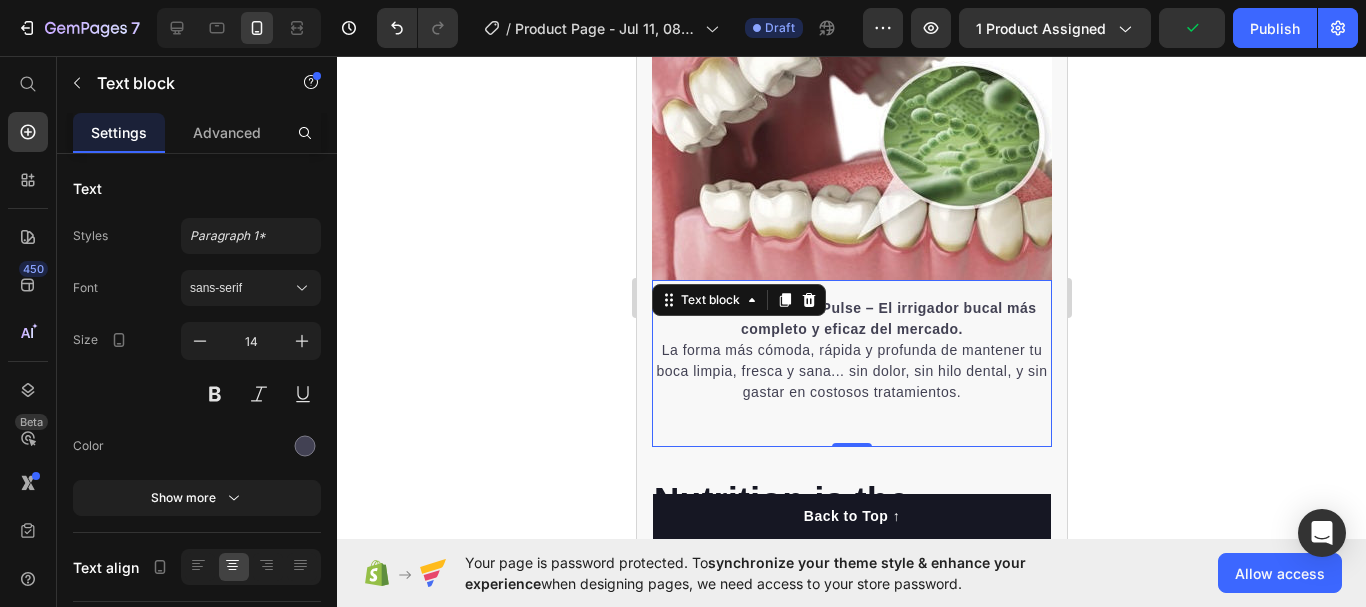 click on "Te presentamos AquaPulse – El irrigador bucal más completo y eficaz del mercado. La forma más cómoda, rápida y profunda de mantener tu boca limpia, fresca y sana... sin dolor, sin hilo dental, y sin gastar en costosos tratamientos. Text block   0" at bounding box center (851, 363) 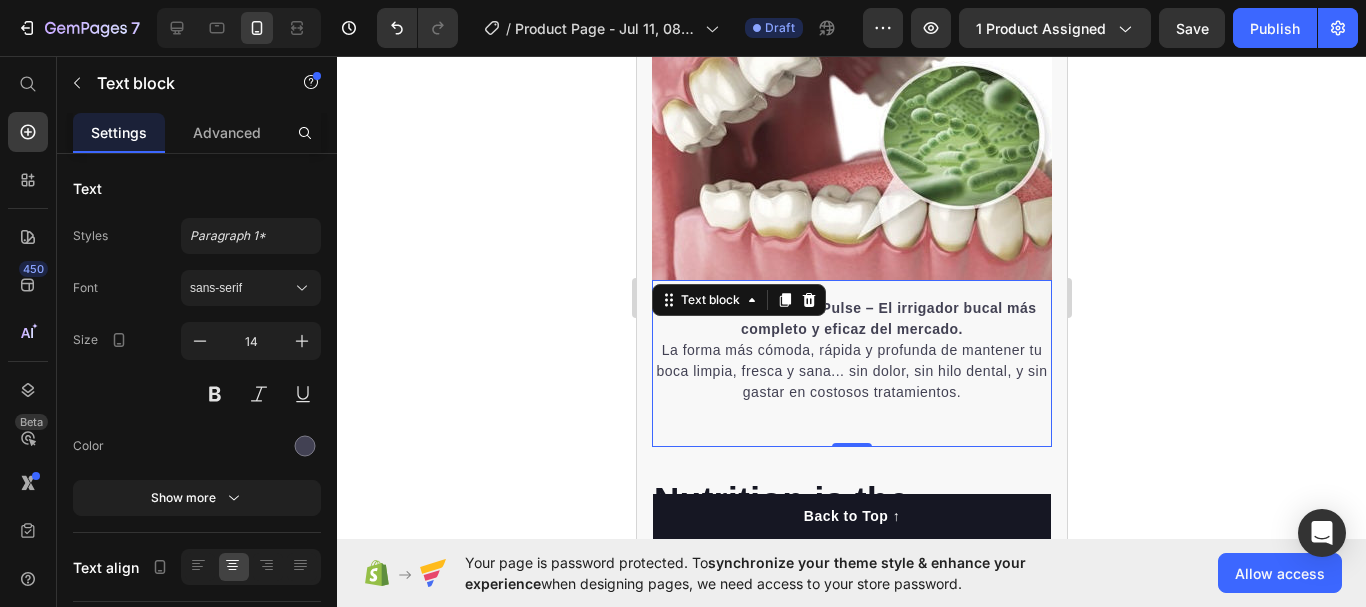 click on "Te presentamos AquaPulse – El irrigador bucal más completo y eficaz del mercado. La forma más cómoda, rápida y profunda de mantener tu boca limpia, fresca y sana... sin dolor, sin hilo dental, y sin gastar en costosos tratamientos. Text block   0" at bounding box center (851, 363) 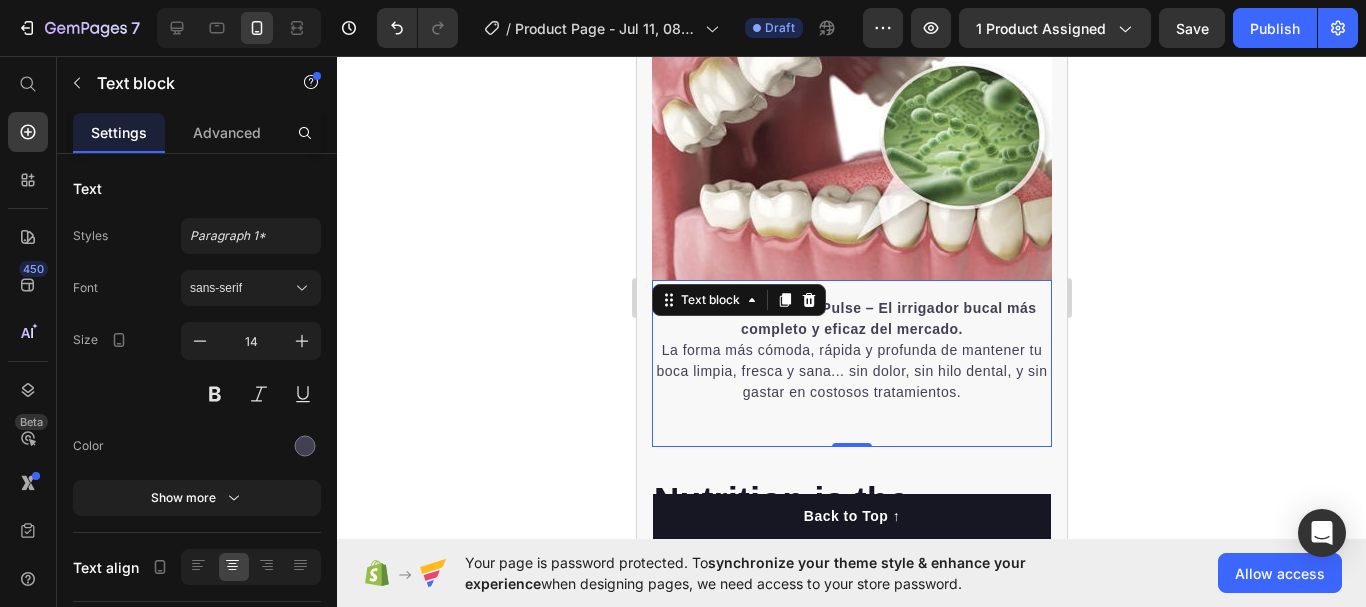 click 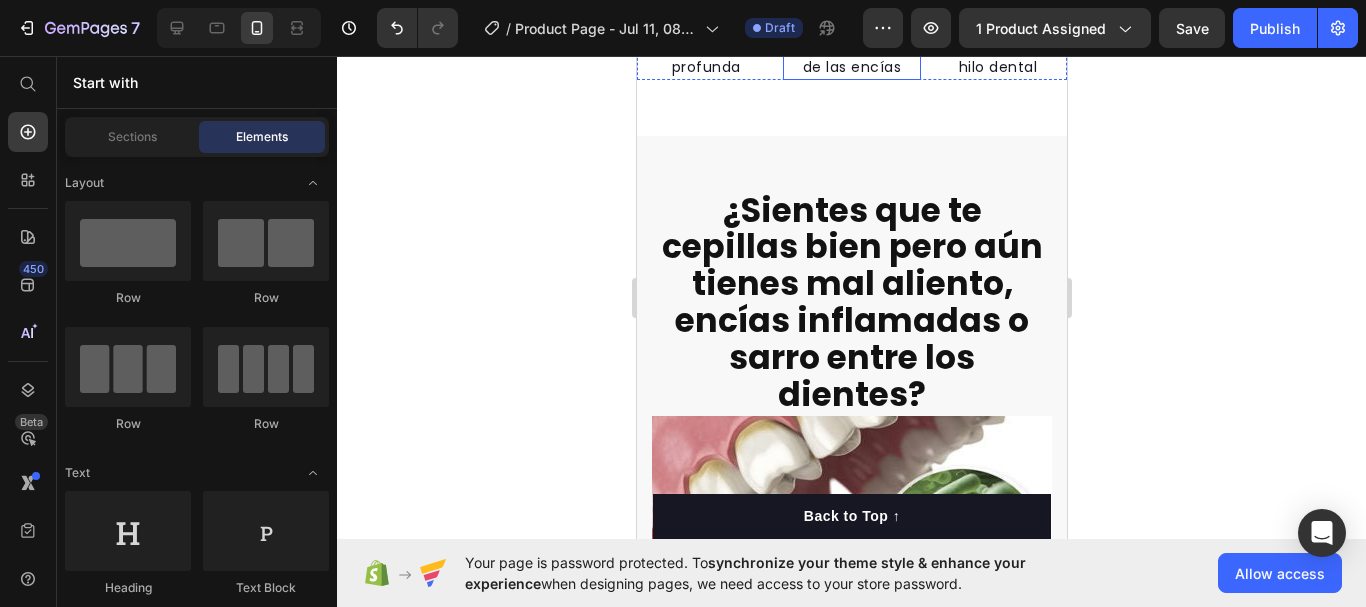 scroll, scrollTop: 1597, scrollLeft: 0, axis: vertical 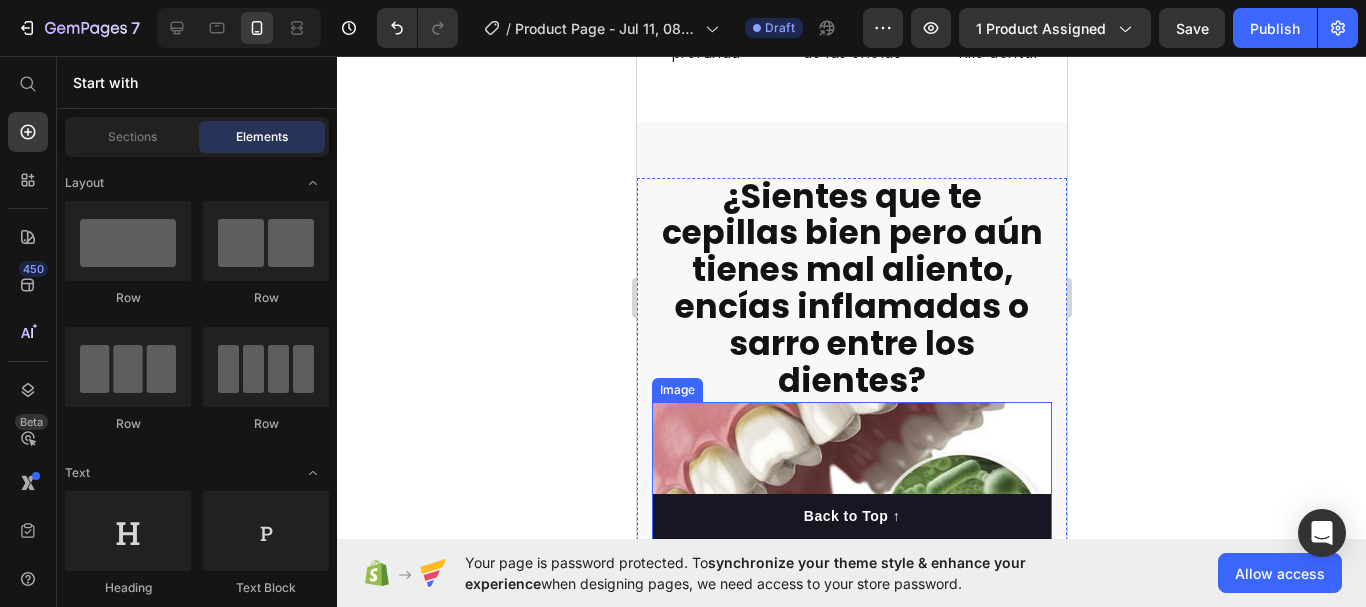 click at bounding box center (851, 535) 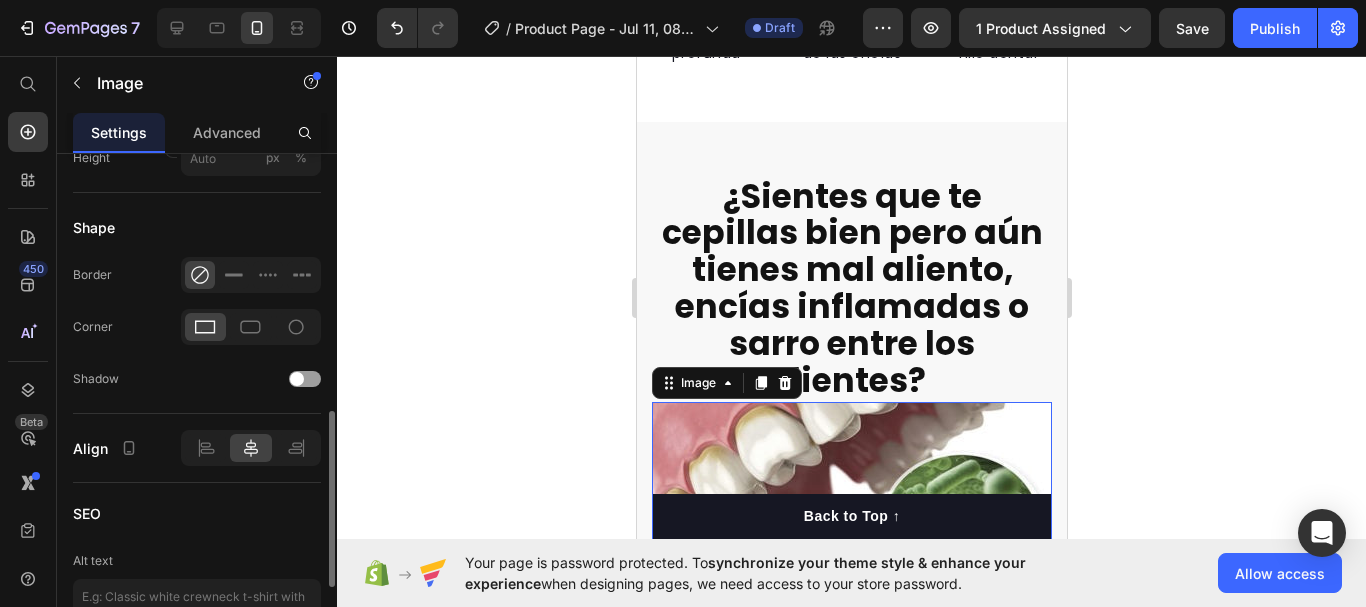 scroll, scrollTop: 742, scrollLeft: 0, axis: vertical 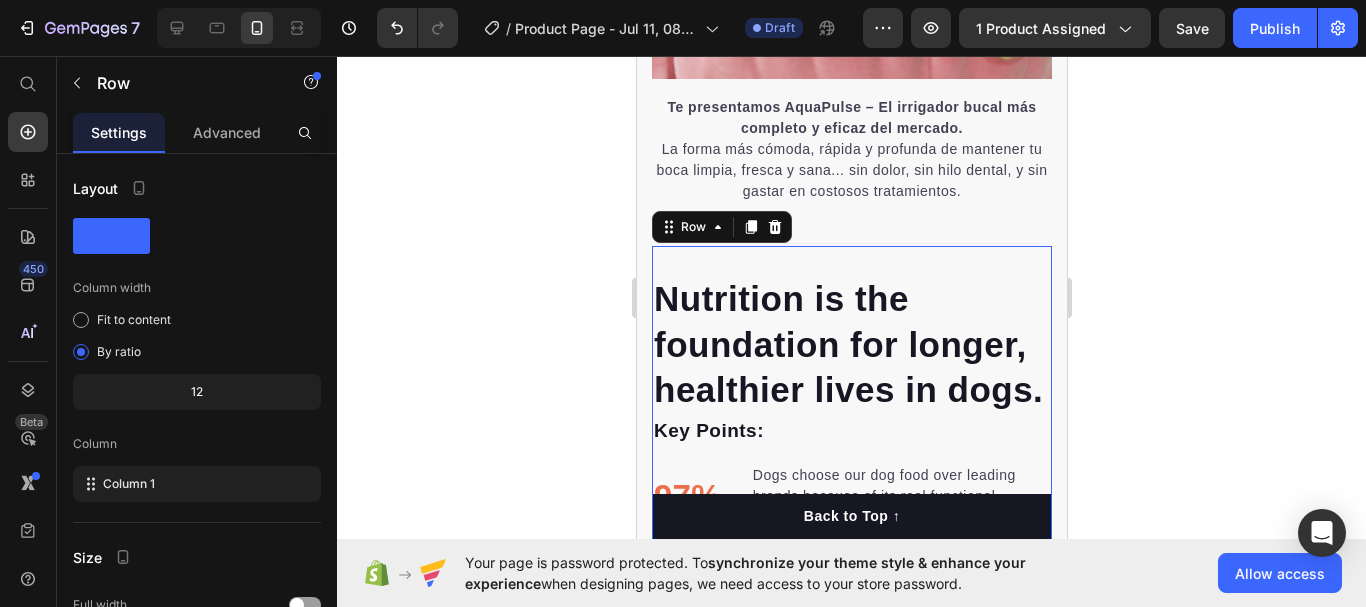 click on "Nutrition is the foundation for longer, healthier lives in dogs. Heading Key Points: Text block 97% Text block Dogs choose our dog food over leading brands because of its real functional ingredients and delicious flavor. Text block Advanced list                Title Line 84% Text block Our dog food provides superior nutrition and a patented probiotic for optimal nutrient absorption. Text block Advanced list                Title Line 92% Text block Our dog food's high protein and fat digestibility contribute to ideal stool quality. Text block Advanced list Give your furry friend the gift of wholesome nutrition Button Row   0" at bounding box center [851, 527] 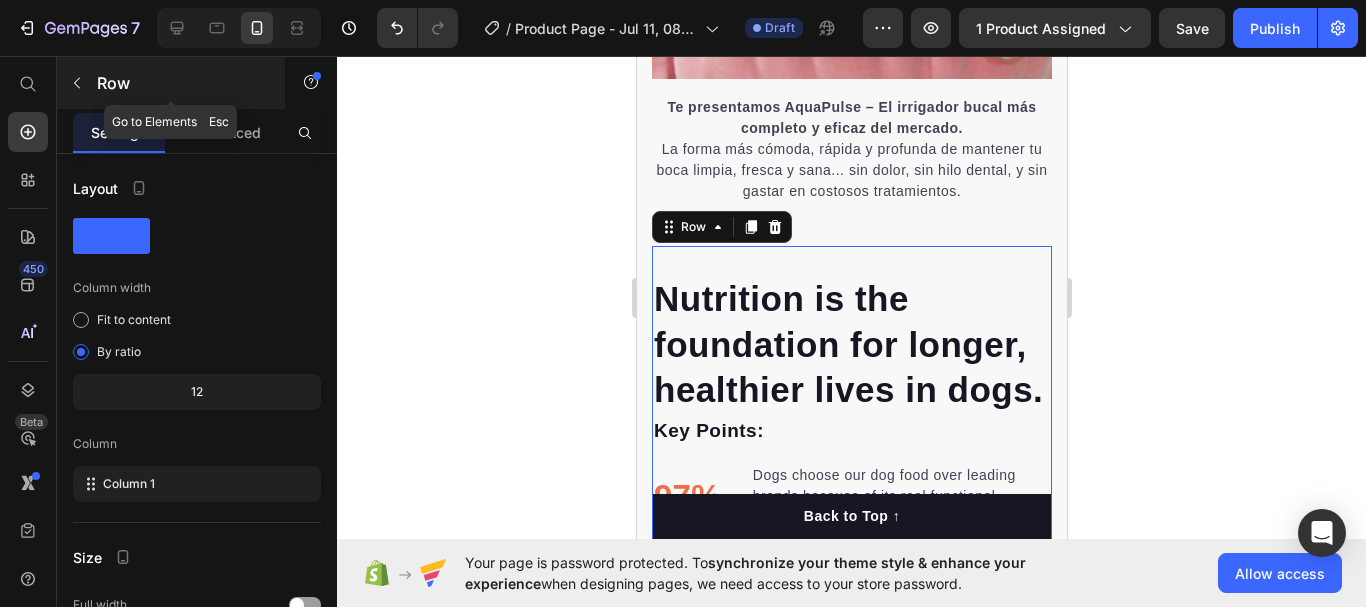 click 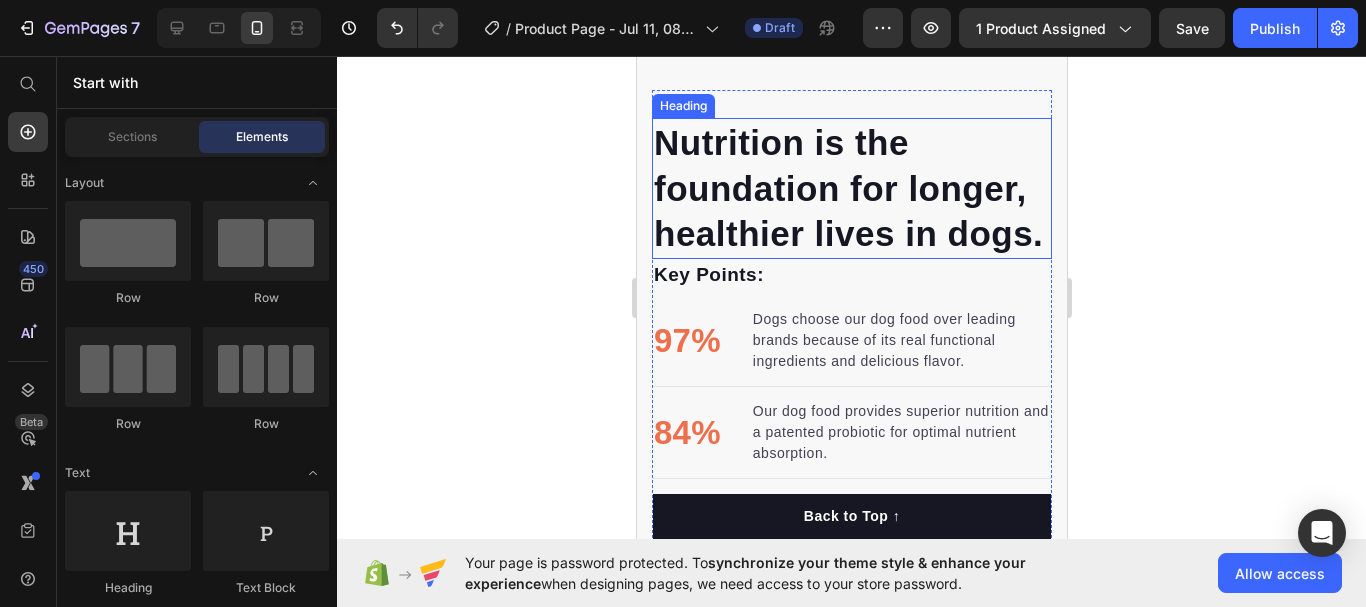 scroll, scrollTop: 2327, scrollLeft: 0, axis: vertical 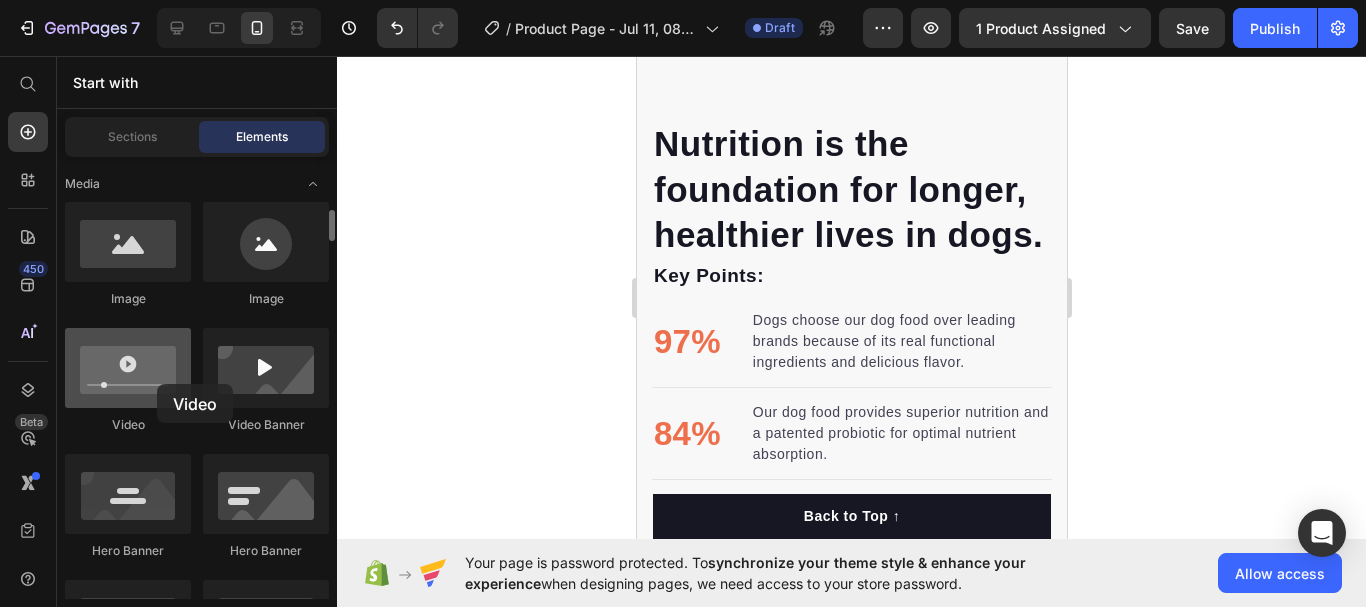 click at bounding box center [128, 368] 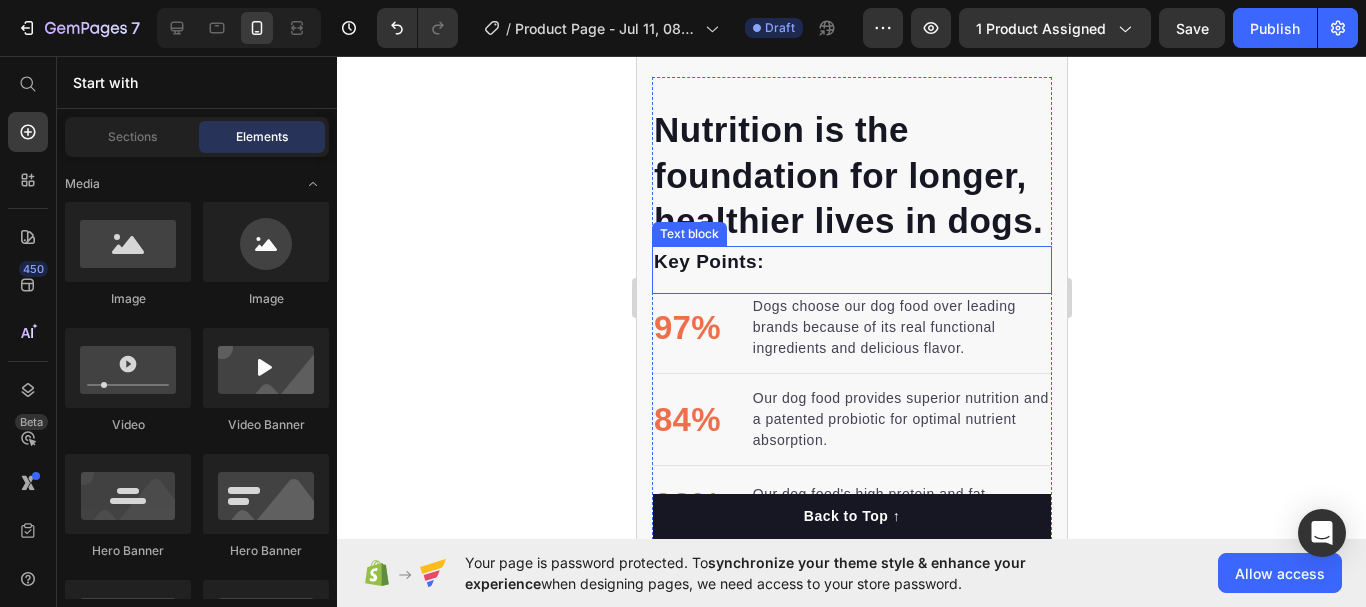 scroll, scrollTop: 2096, scrollLeft: 0, axis: vertical 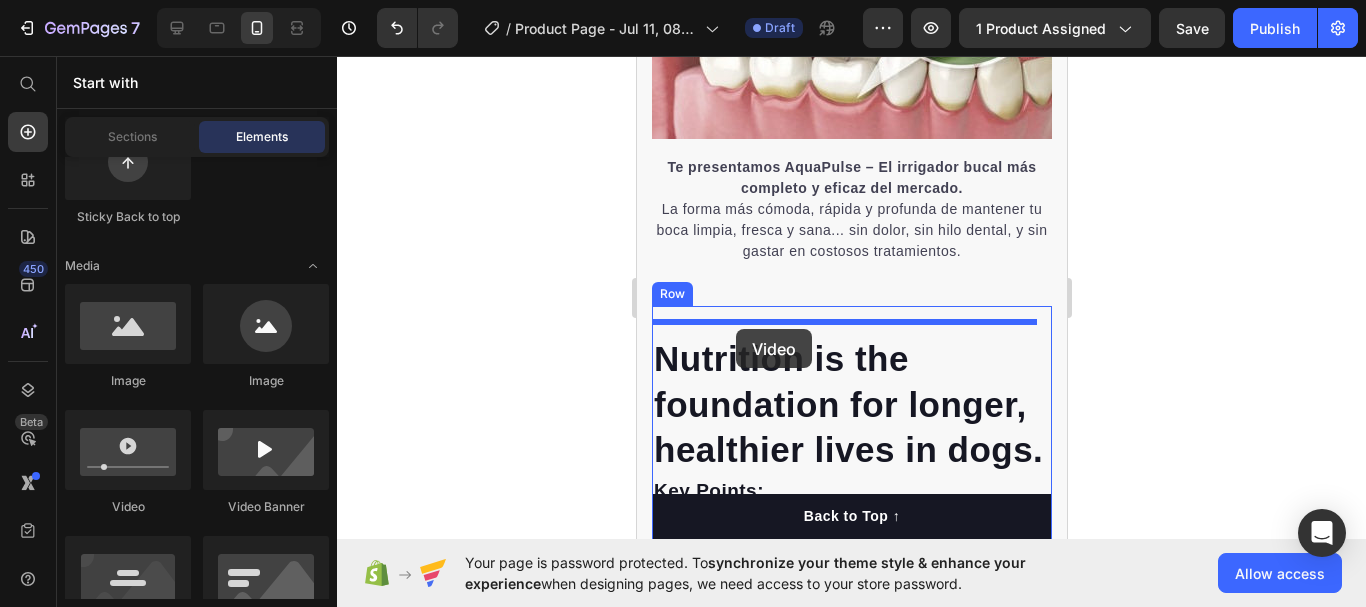 drag, startPoint x: 785, startPoint y: 535, endPoint x: 735, endPoint y: 329, distance: 211.98112 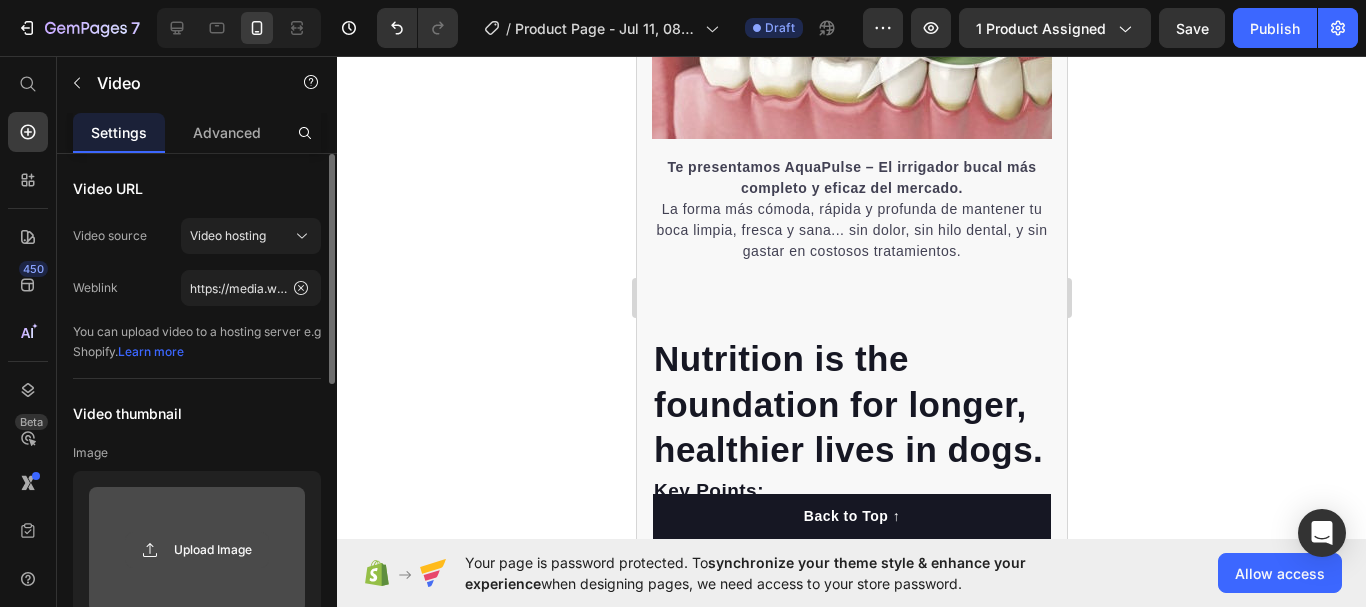 click 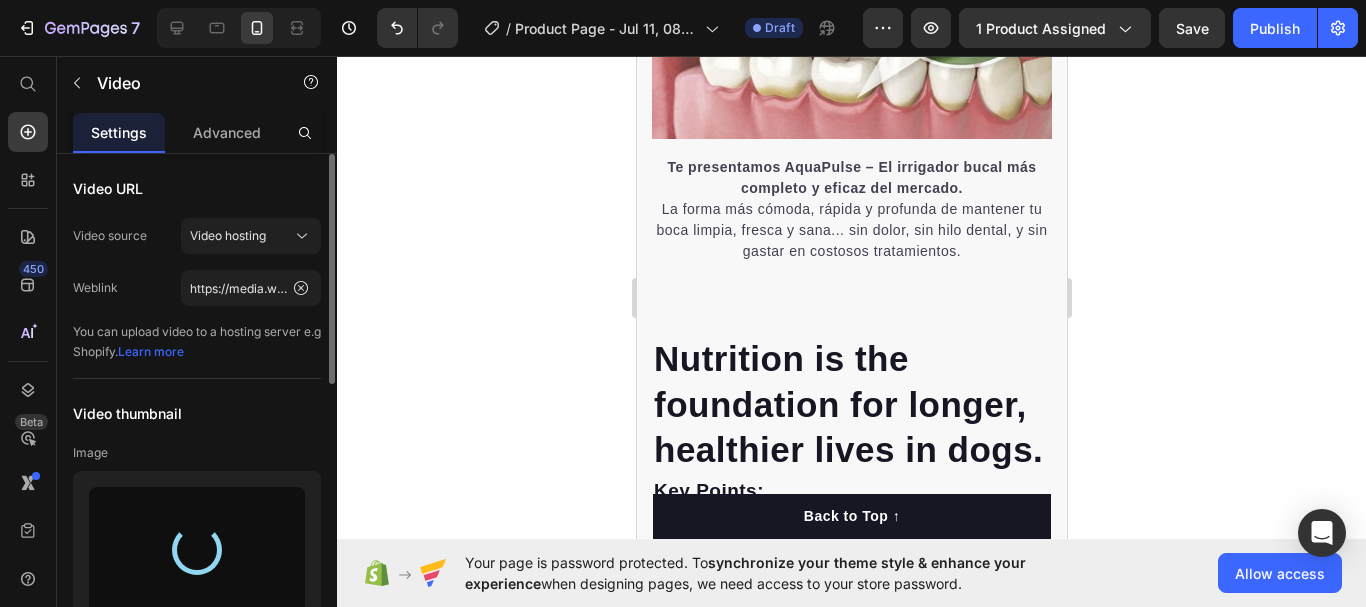 type on "https://cdn.shopify.com/s/files/1/0638/9324/1942/files/gempages_574831951085569253-8727048f-6bb9-4b8d-a751-3116a3fbb209.webp" 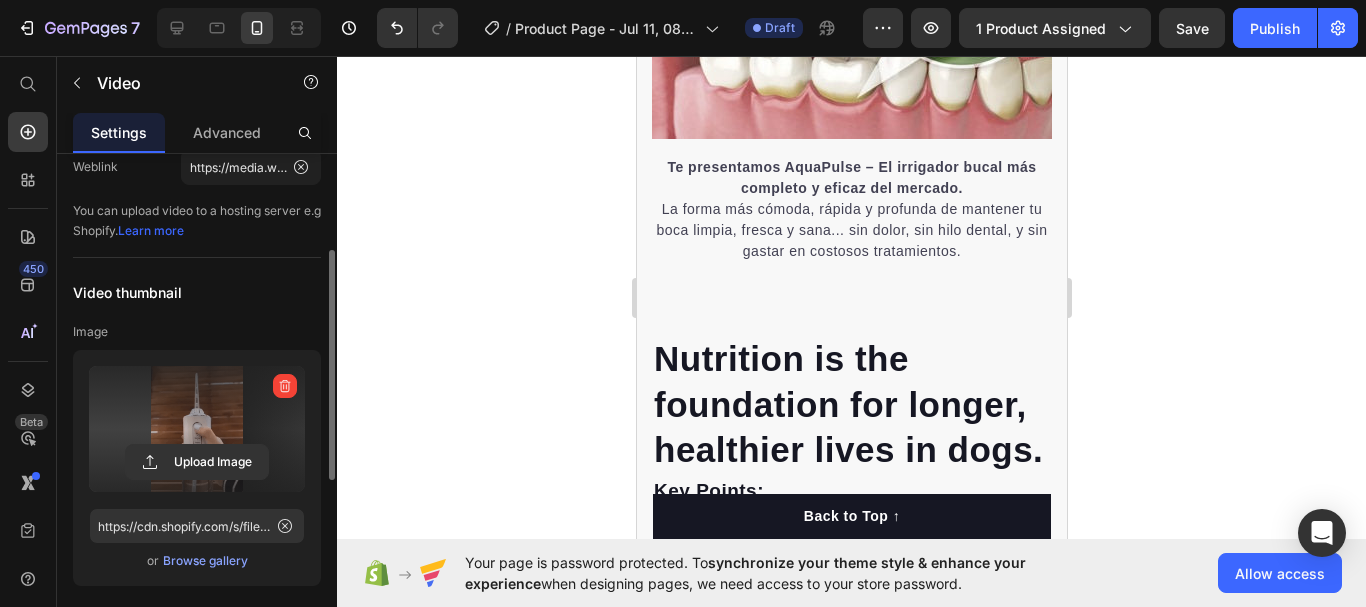 scroll, scrollTop: 150, scrollLeft: 0, axis: vertical 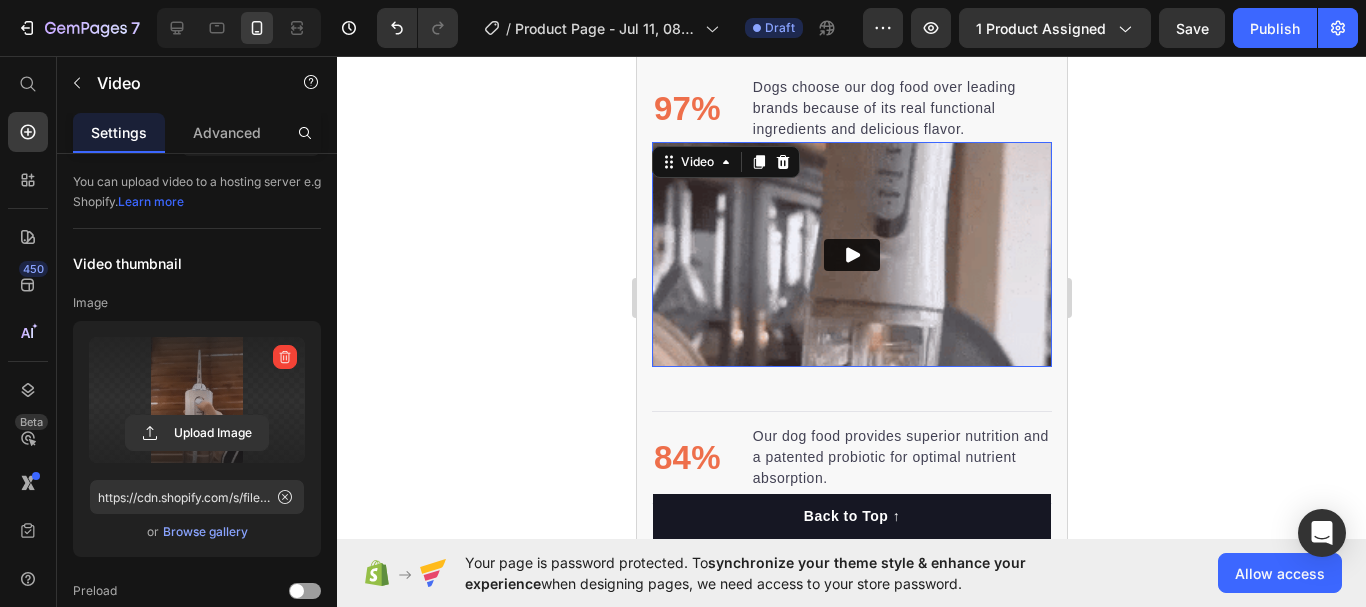 drag, startPoint x: 835, startPoint y: 389, endPoint x: 834, endPoint y: 421, distance: 32.01562 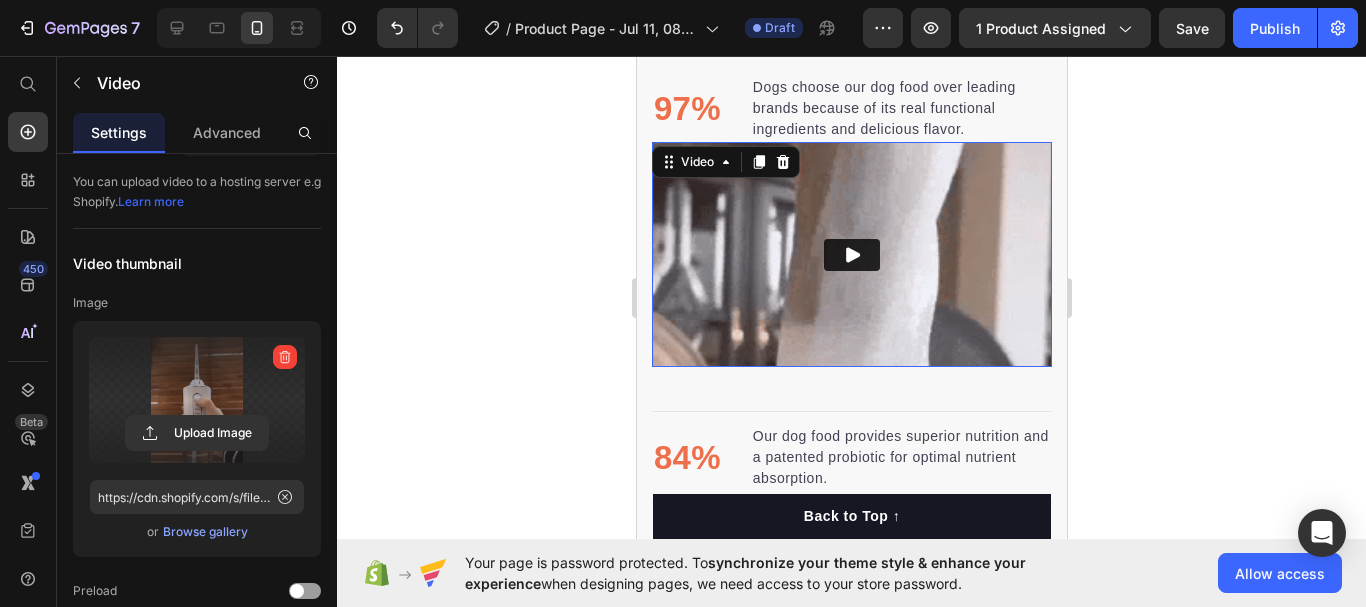 click on "Nutrition is the foundation for longer, healthier lives in dogs. Heading Key Points: Text block 97% Text block Dogs choose our dog food over leading brands because of its real functional ingredients and delicious flavor. Text block Advanced list Video   32                Title Line 84% Text block Our dog food provides superior nutrition and a patented probiotic for optimal nutrient absorption. Text block Advanced list                Title Line 92% Text block Our dog food's high protein and fat digestibility contribute to ideal stool quality. Text block Advanced list Give your furry friend the gift of wholesome nutrition Button" at bounding box center (851, 282) 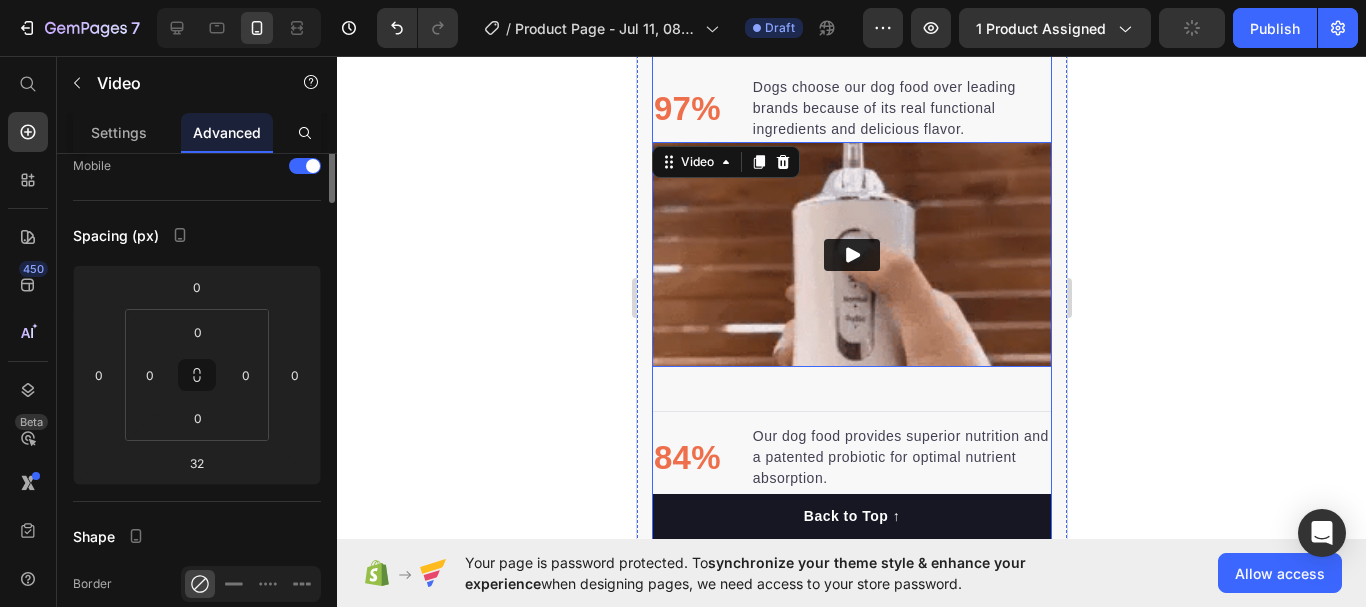scroll, scrollTop: 0, scrollLeft: 0, axis: both 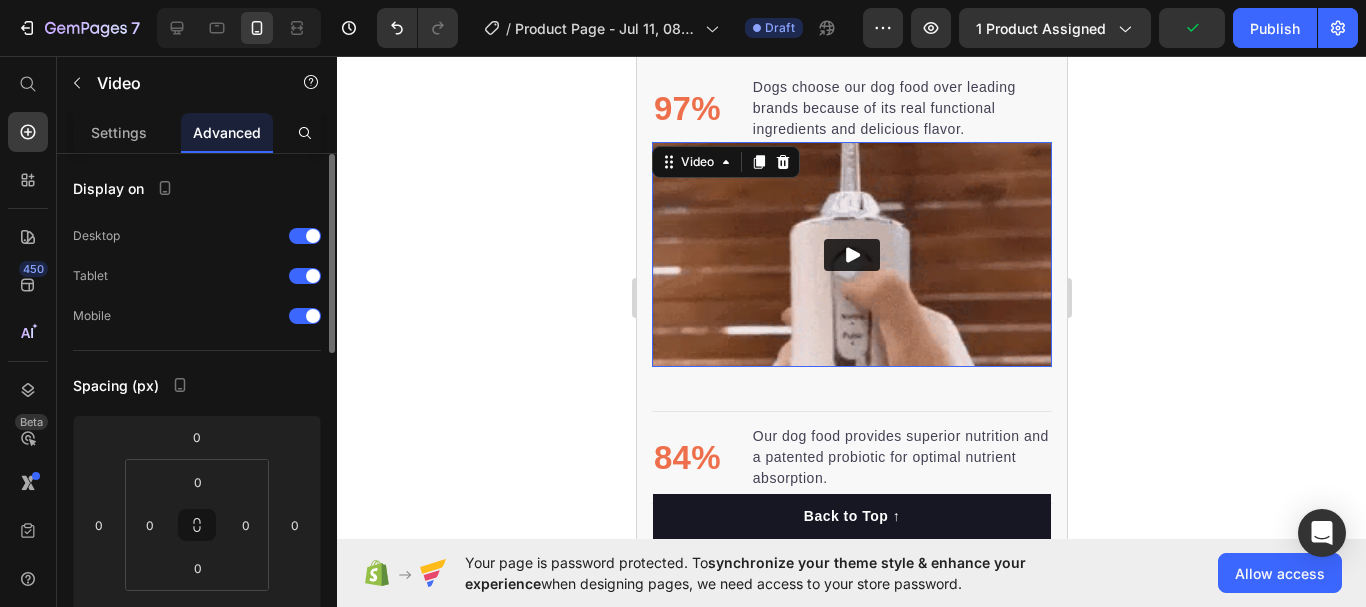 click at bounding box center [851, 254] 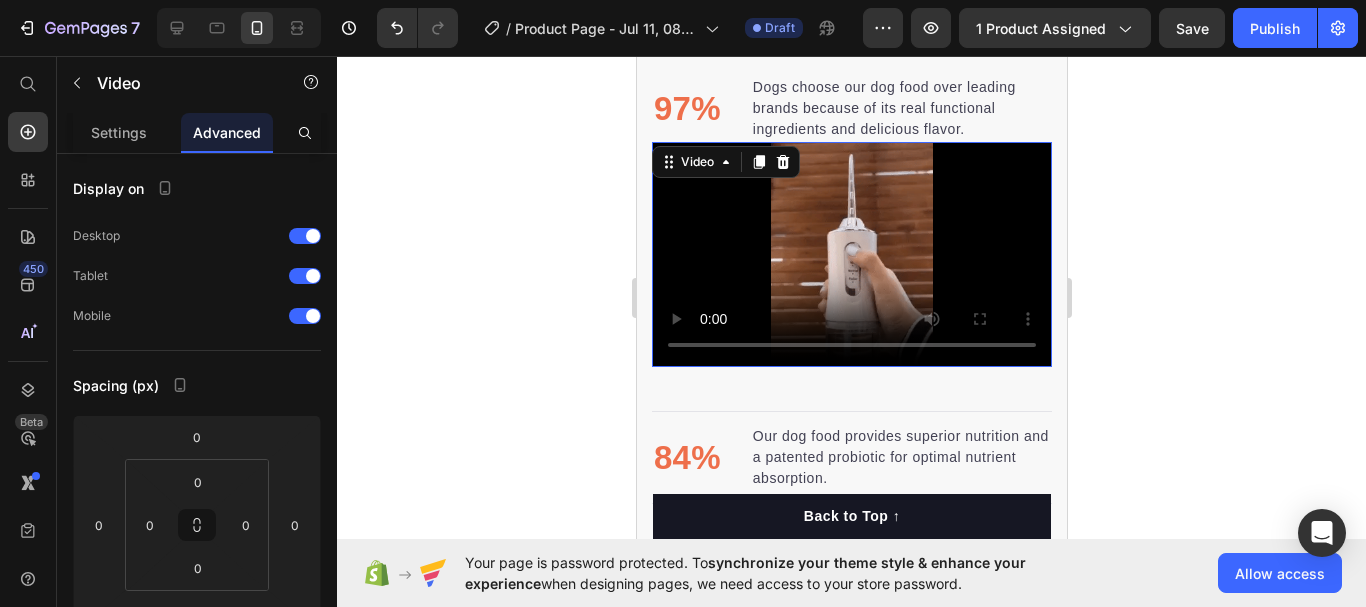 click at bounding box center (851, 254) 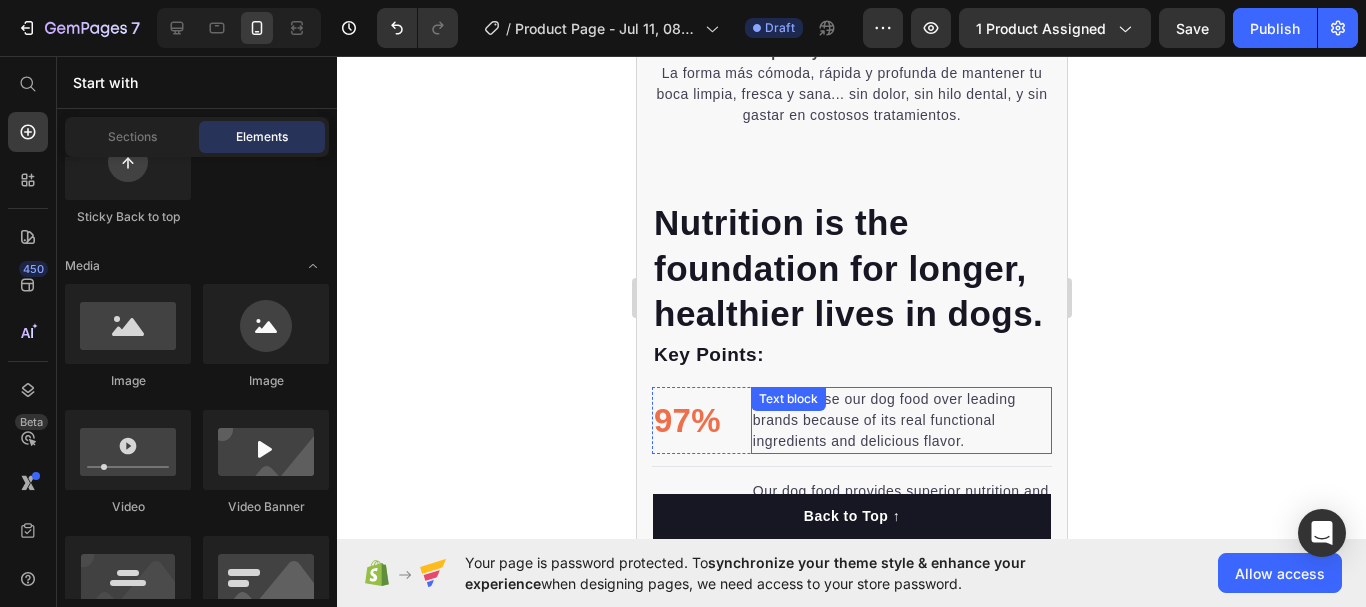 scroll, scrollTop: 2215, scrollLeft: 0, axis: vertical 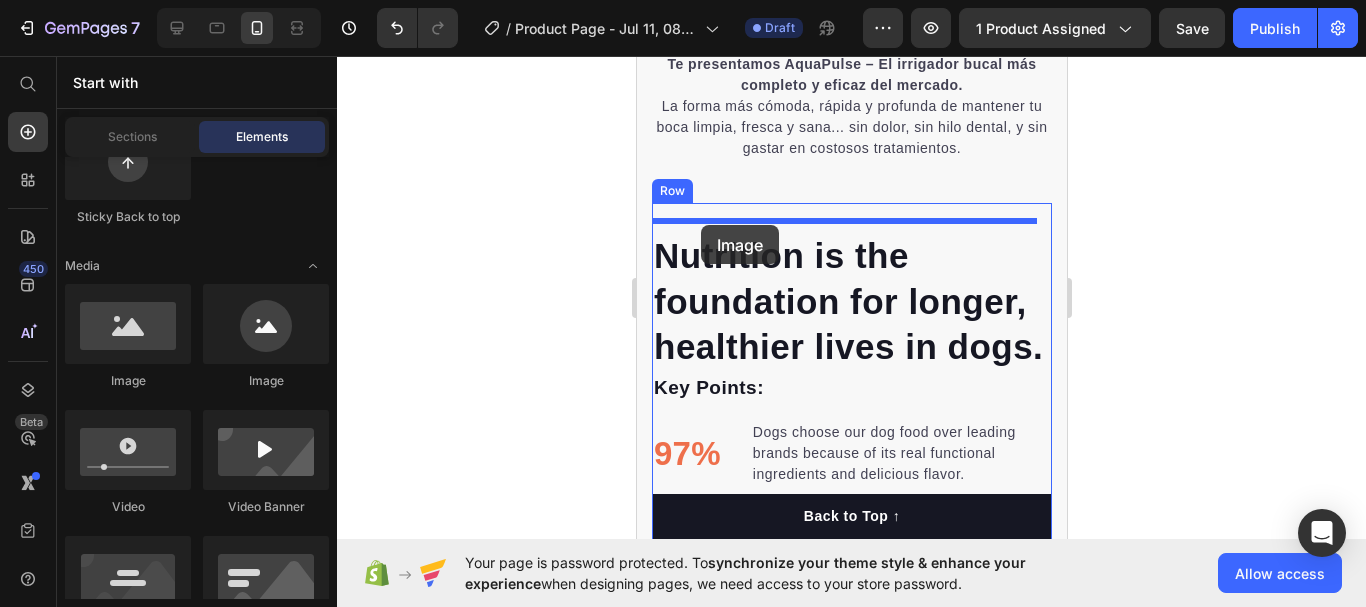 drag, startPoint x: 794, startPoint y: 381, endPoint x: 696, endPoint y: 224, distance: 185.07565 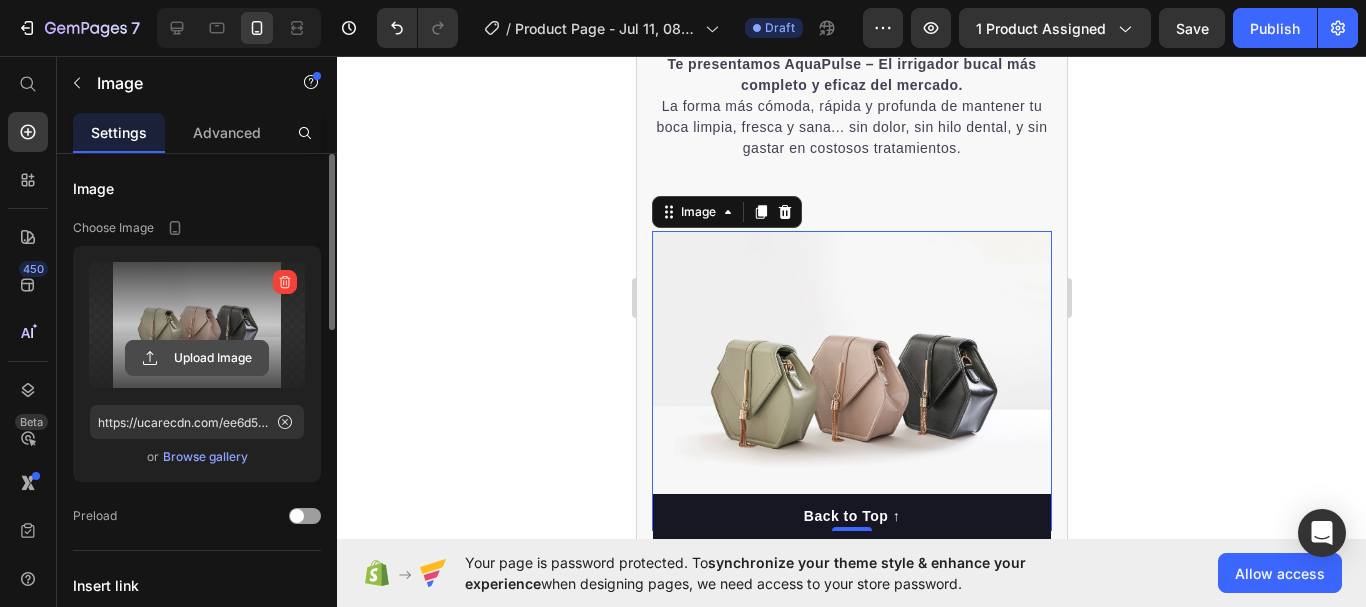 click 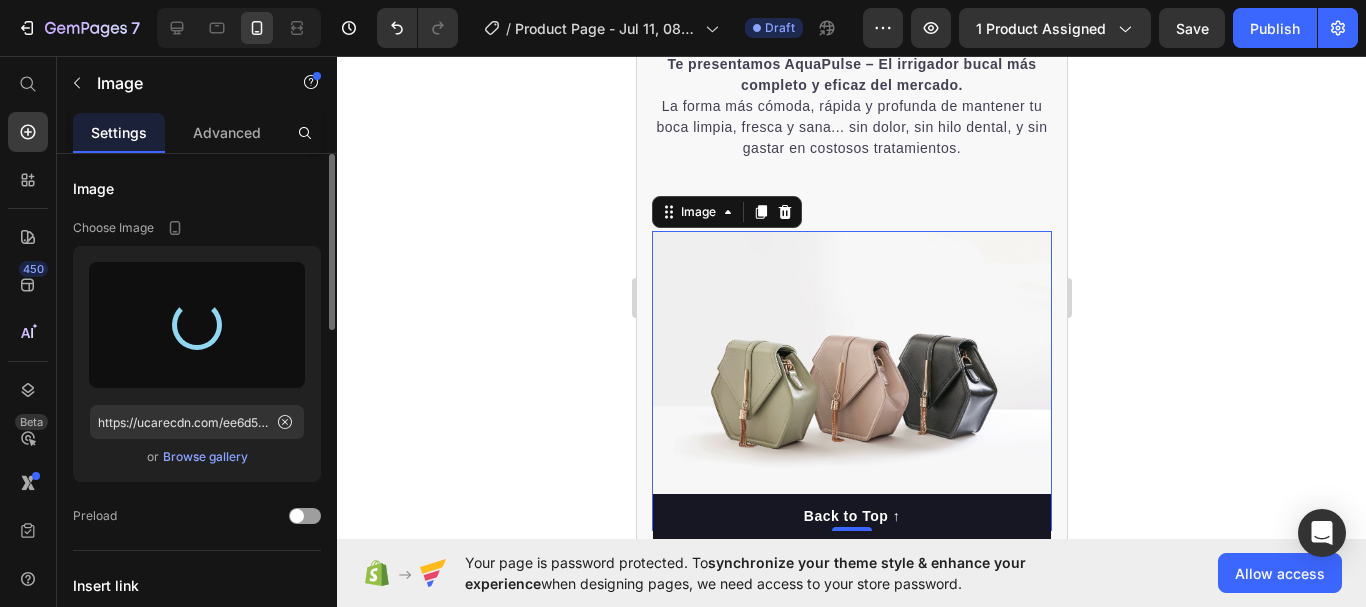 type on "https://cdn.shopify.com/s/files/1/0638/9324/1942/files/gempages_574831951085569253-8727048f-6bb9-4b8d-a751-3116a3fbb209.webp" 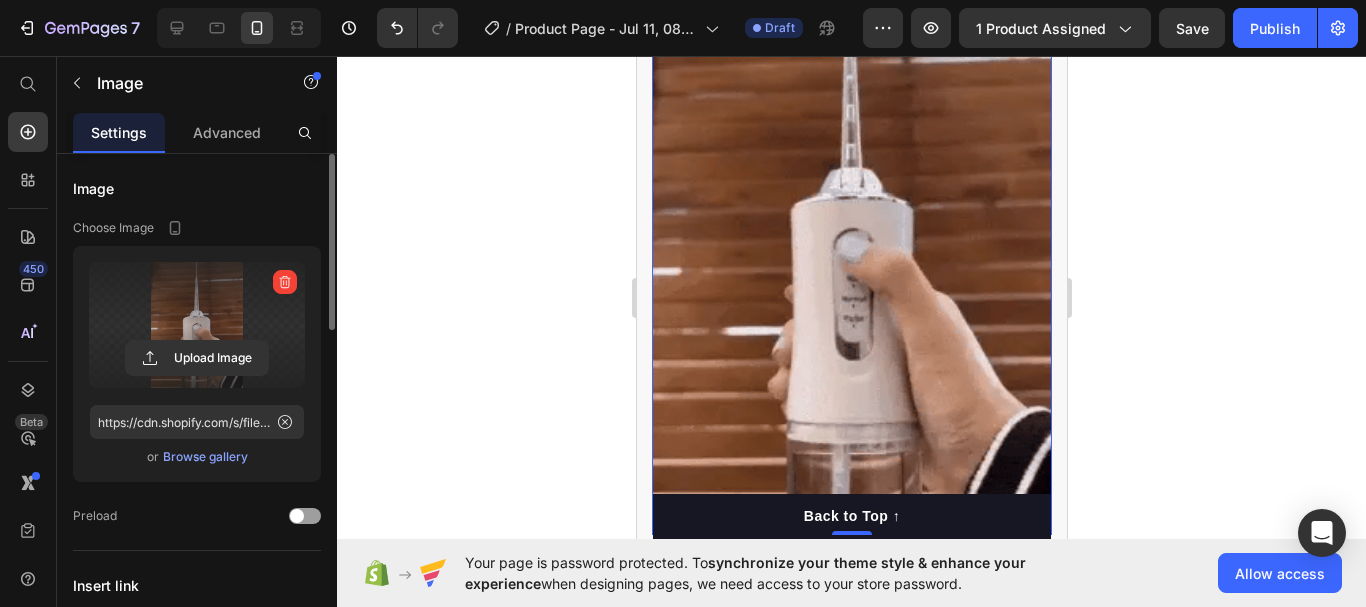 scroll, scrollTop: 2452, scrollLeft: 0, axis: vertical 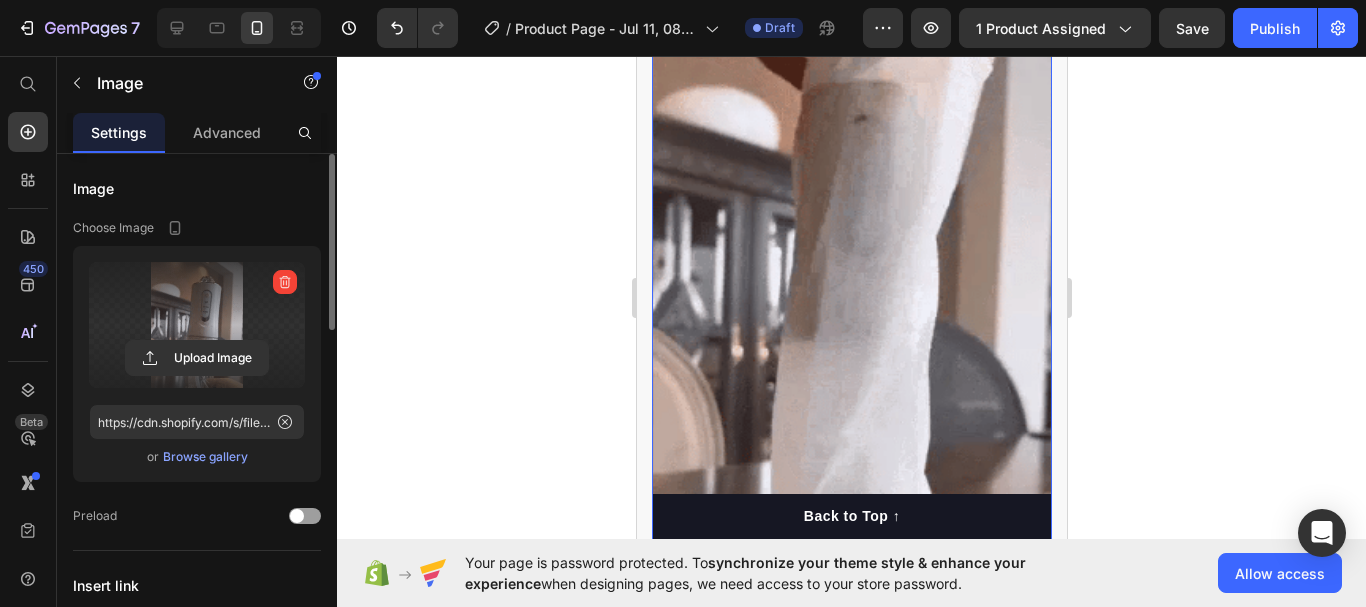 click at bounding box center (851, 270) 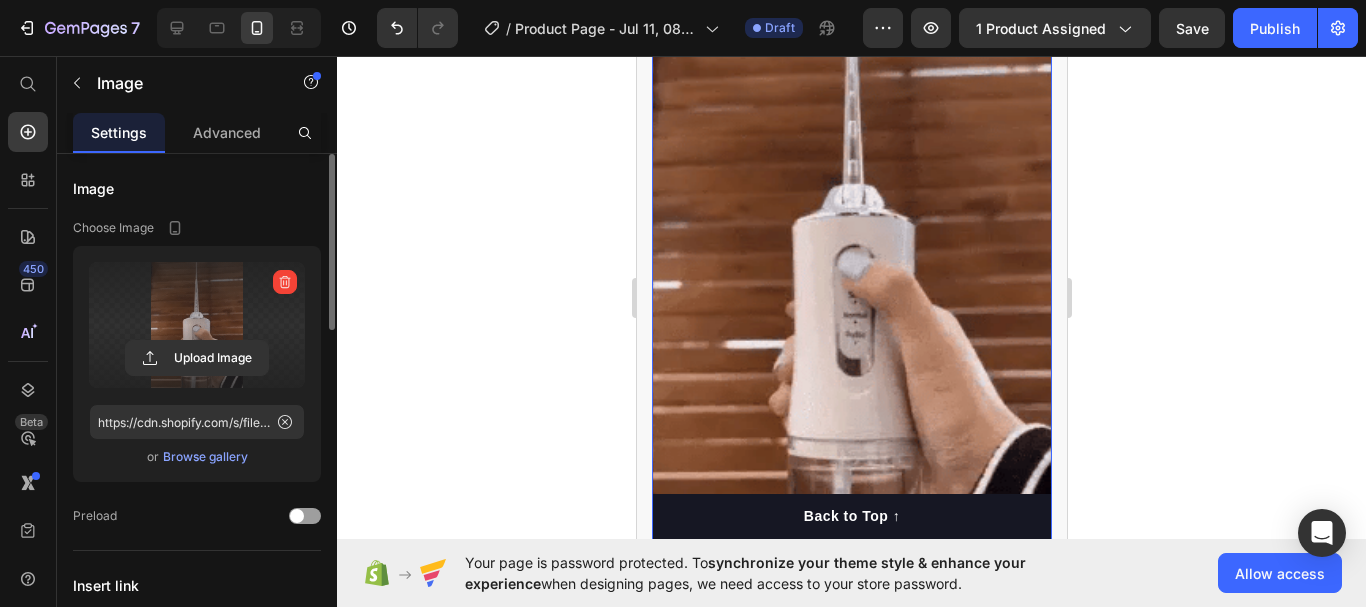 click at bounding box center [851, 270] 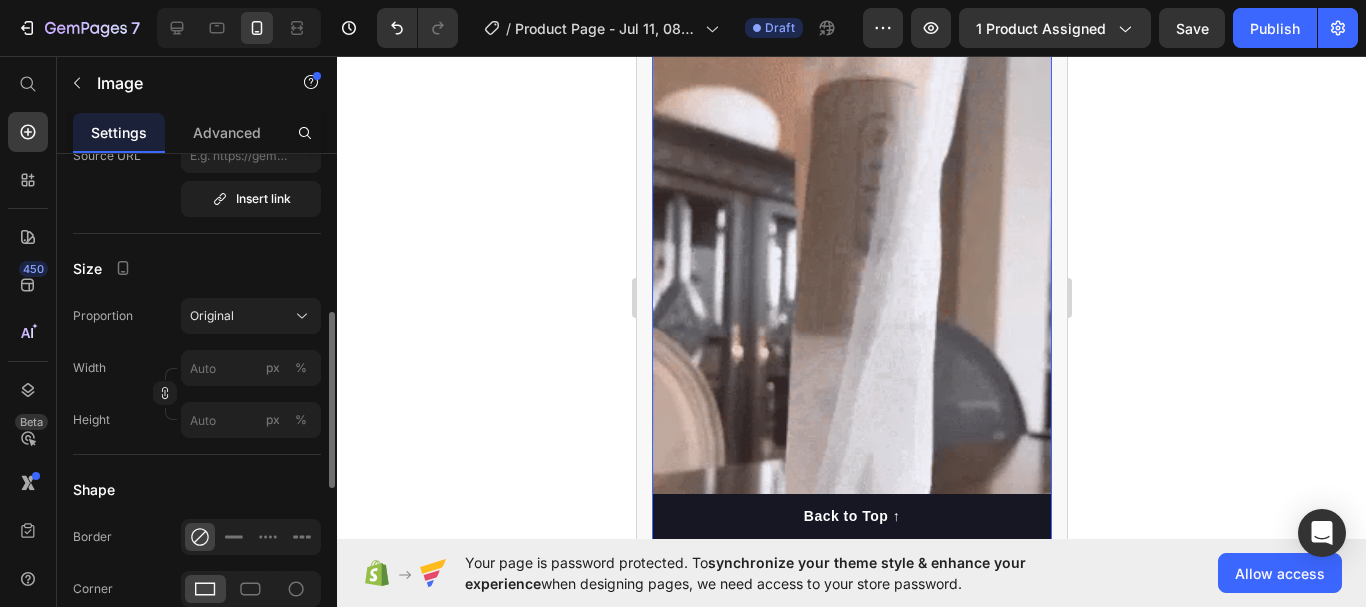 scroll, scrollTop: 470, scrollLeft: 0, axis: vertical 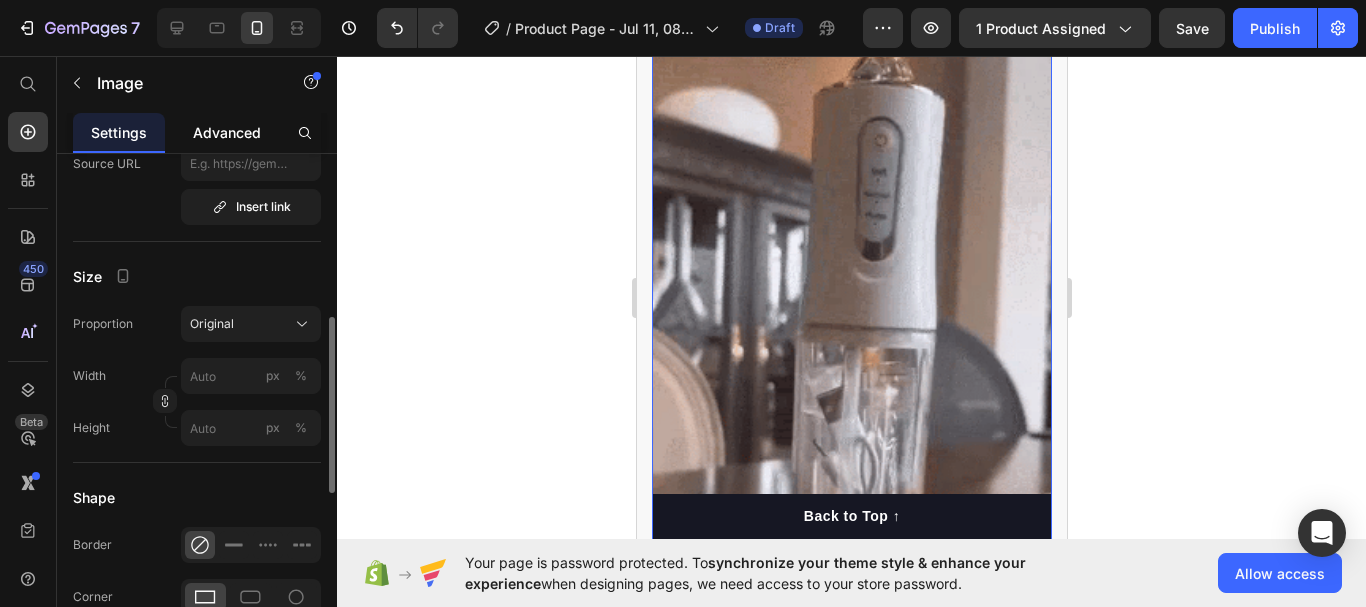 click on "Advanced" at bounding box center [227, 132] 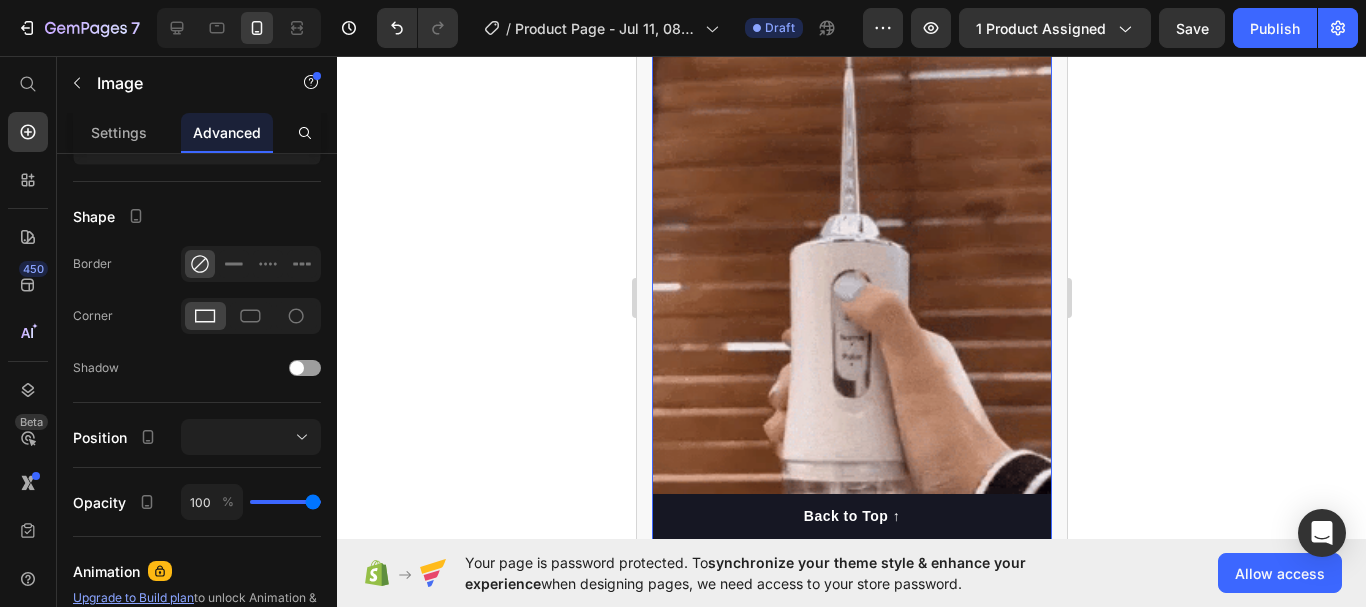 scroll, scrollTop: 0, scrollLeft: 0, axis: both 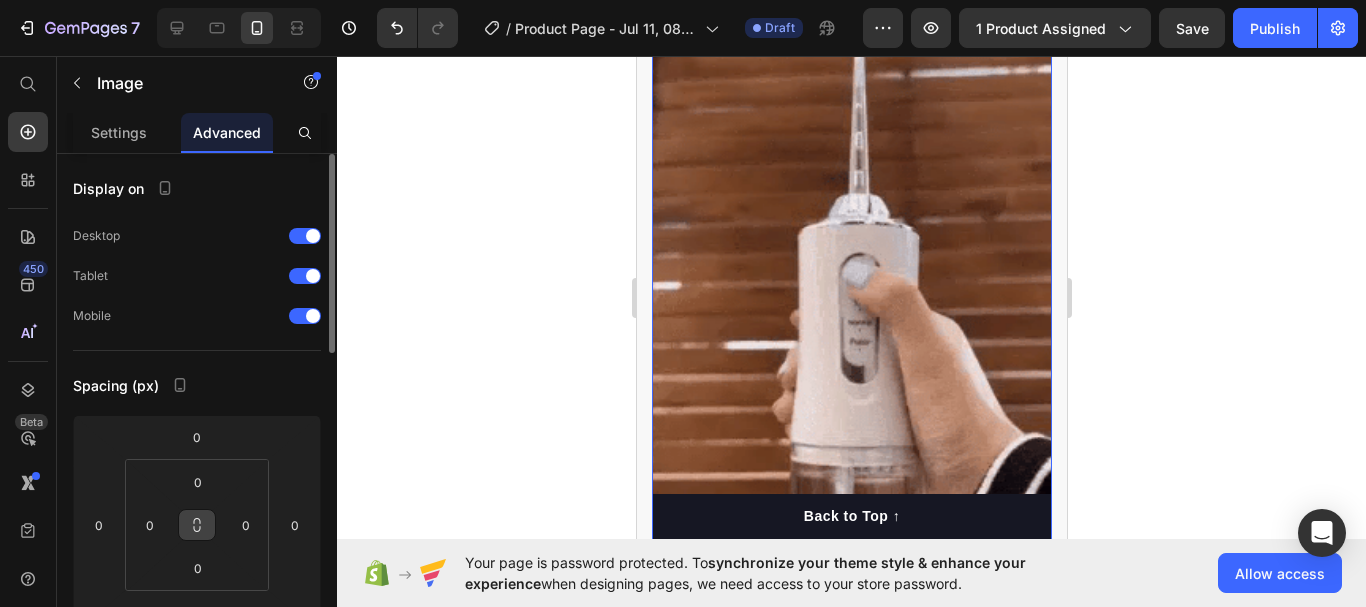 click 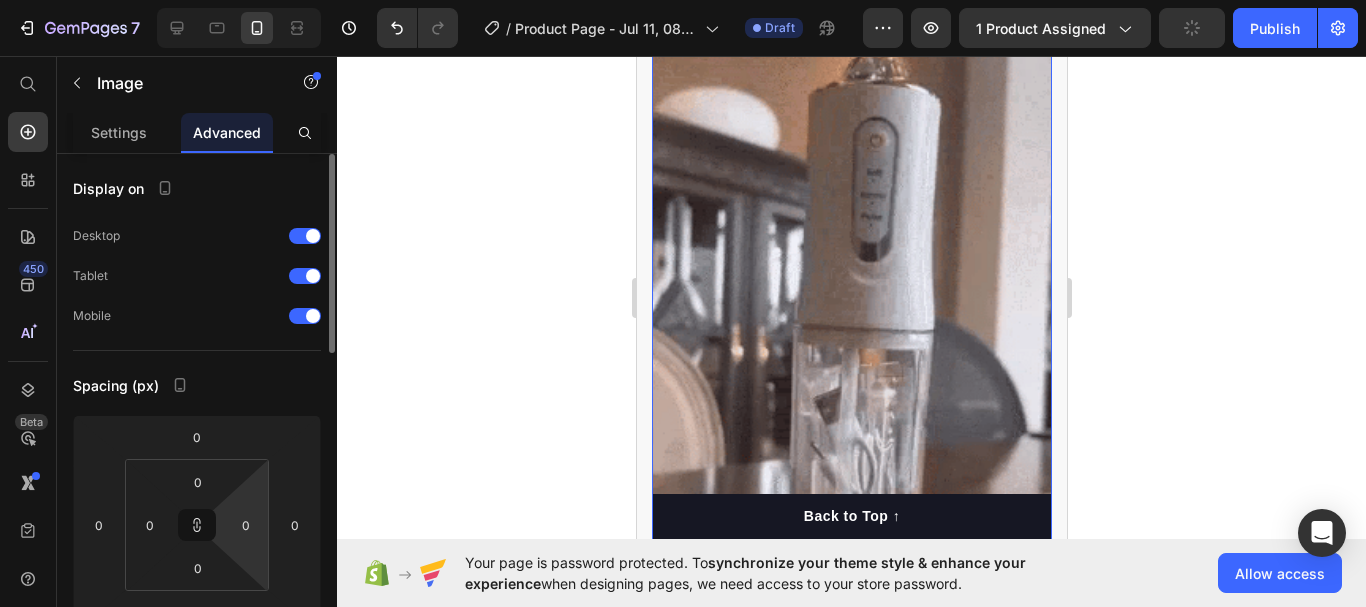 drag, startPoint x: 201, startPoint y: 518, endPoint x: 267, endPoint y: 463, distance: 85.91275 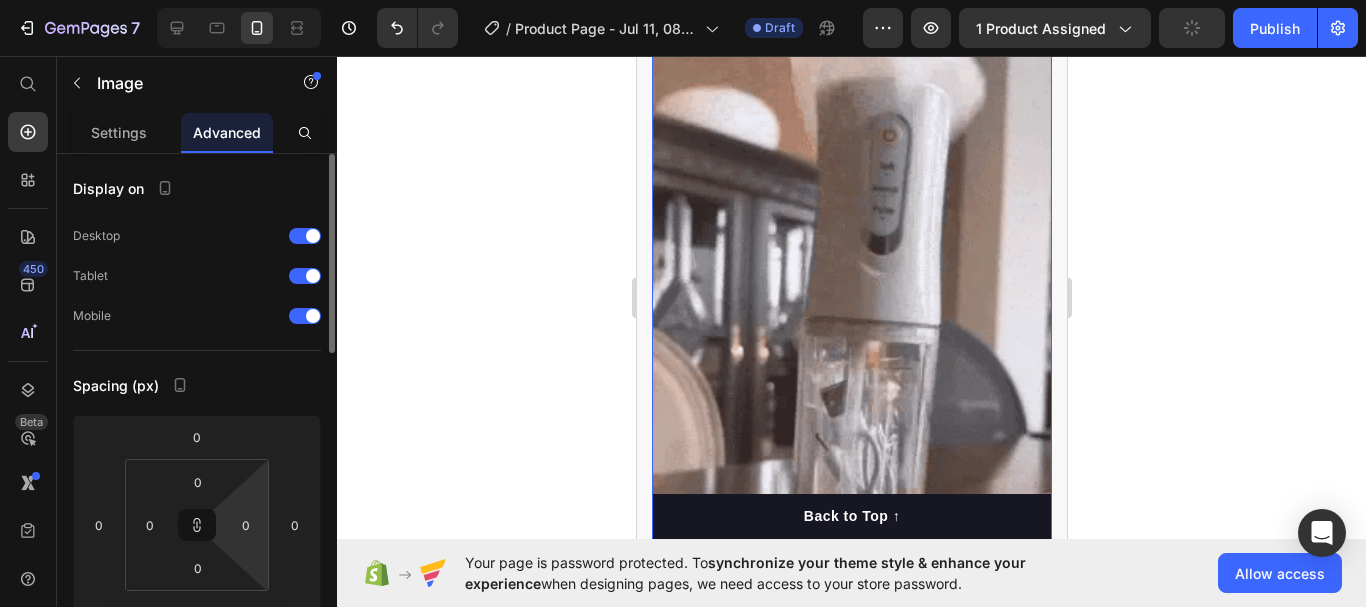 click on "0 0 0 0" at bounding box center [197, 525] 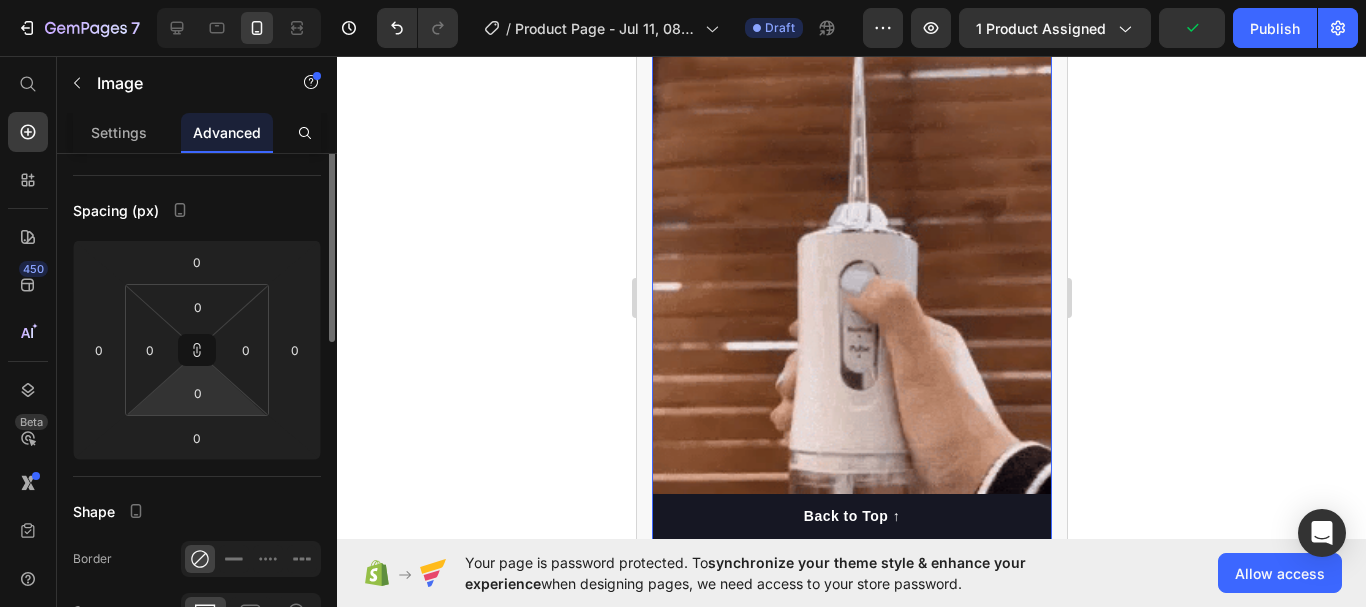 scroll, scrollTop: 0, scrollLeft: 0, axis: both 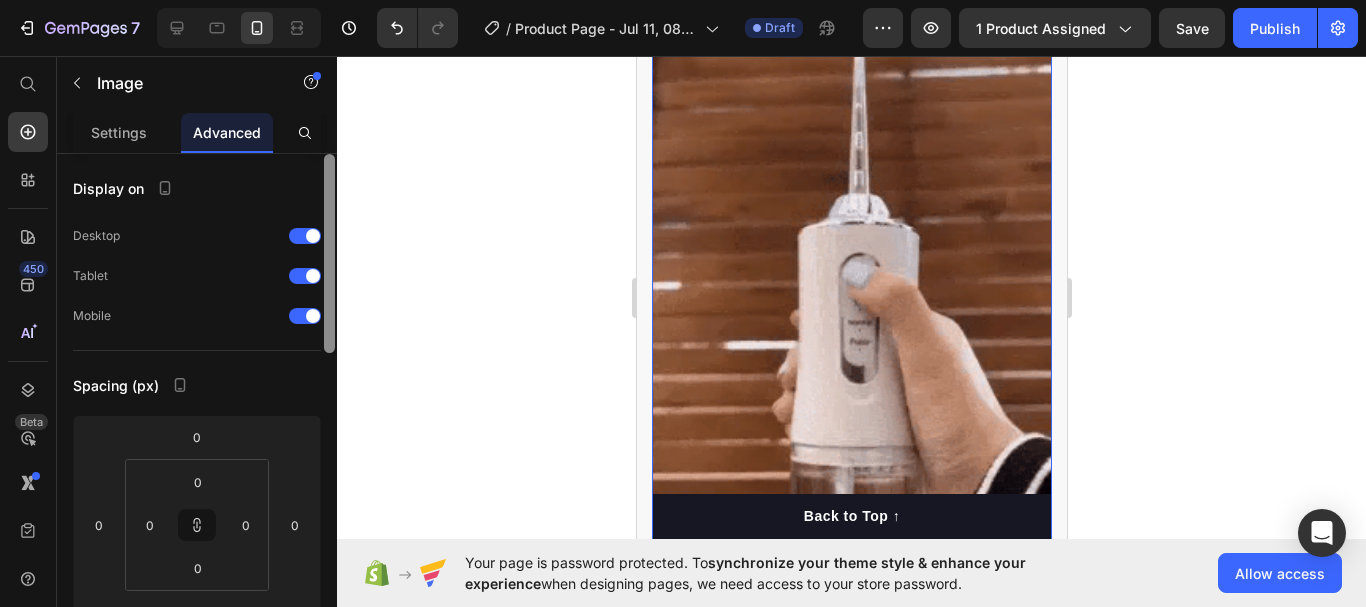 drag, startPoint x: 257, startPoint y: 279, endPoint x: 327, endPoint y: 243, distance: 78.714676 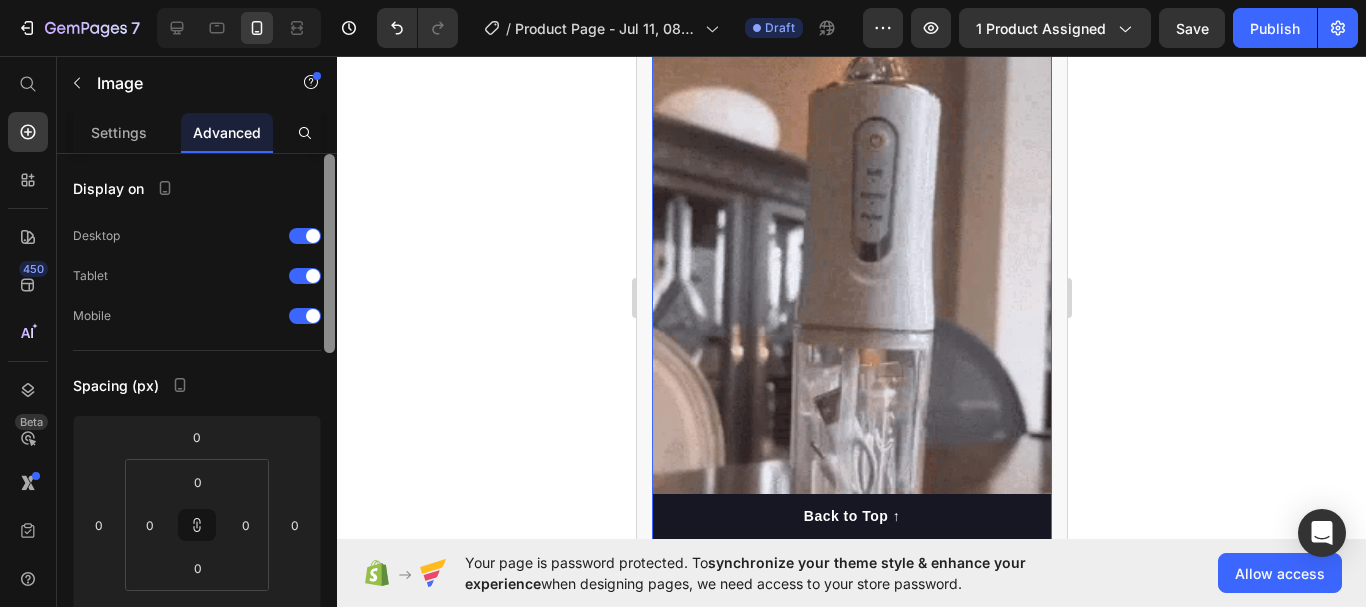 click on "Display on Desktop Tablet Mobile Spacing (px) 0 0 0 0 0 0 0 0 Shape Border Corner Shadow Position Opacity 100 % Animation Upgrade to Build plan  to unlock Animation & other premium features. Interaction Upgrade to Optimize plan  to unlock Interaction & other premium features. CSS class  Delete element" at bounding box center (197, 409) 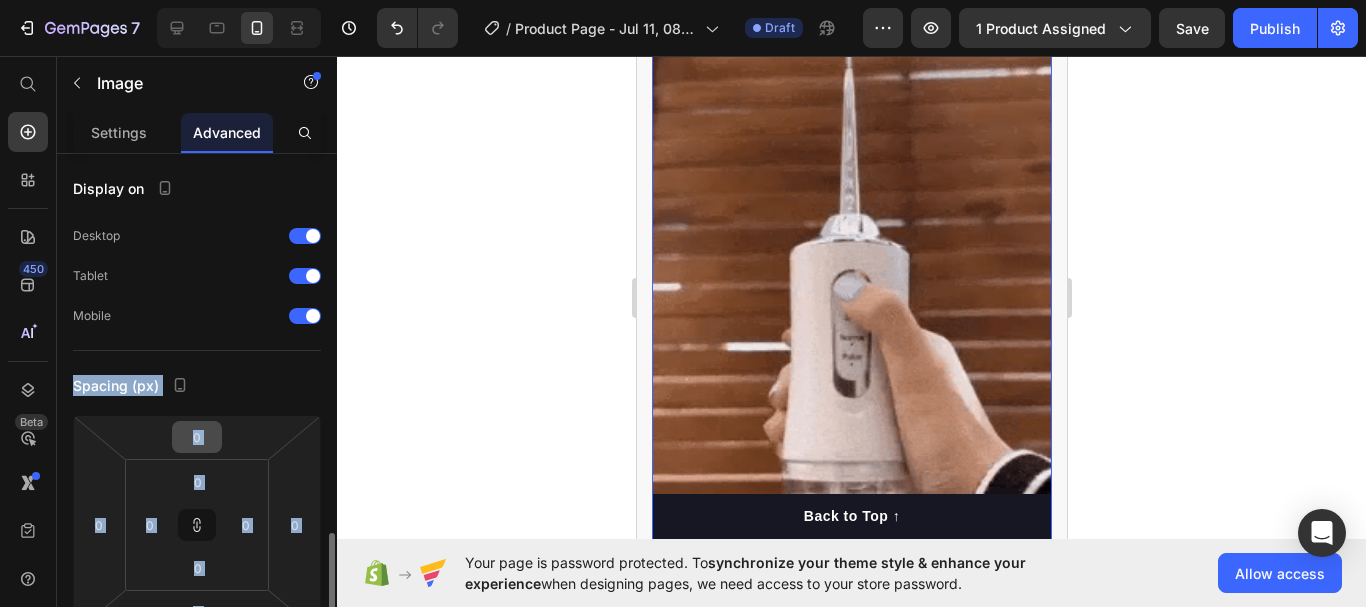 scroll, scrollTop: 308, scrollLeft: 0, axis: vertical 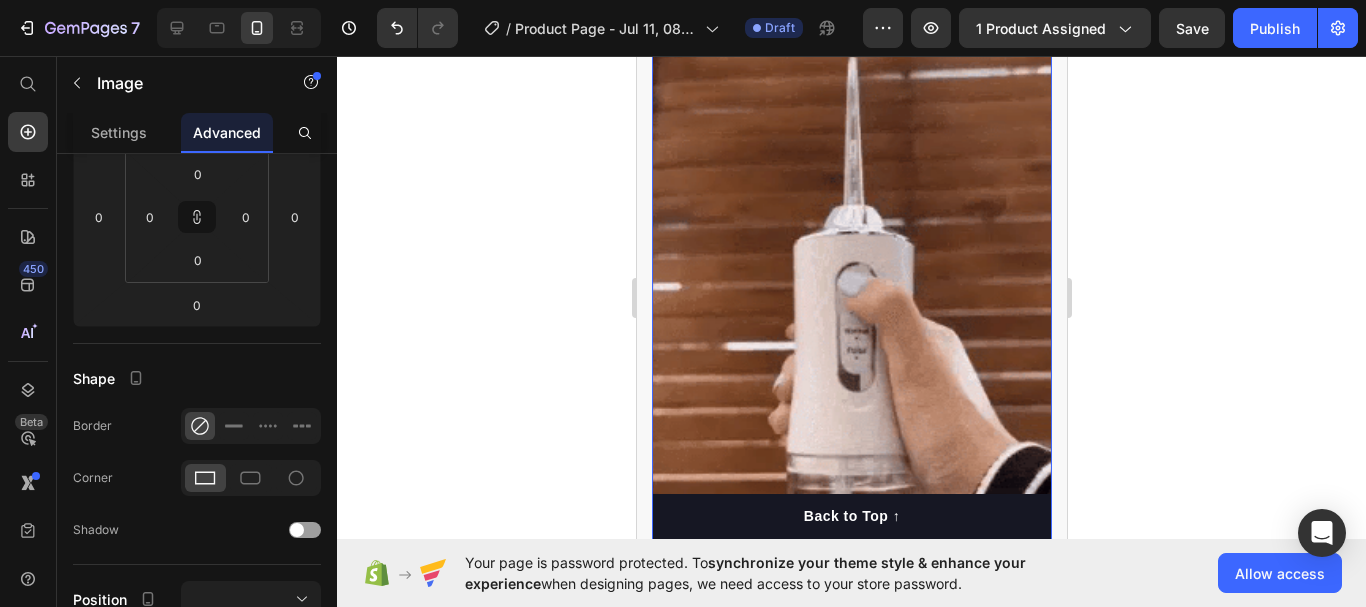 click 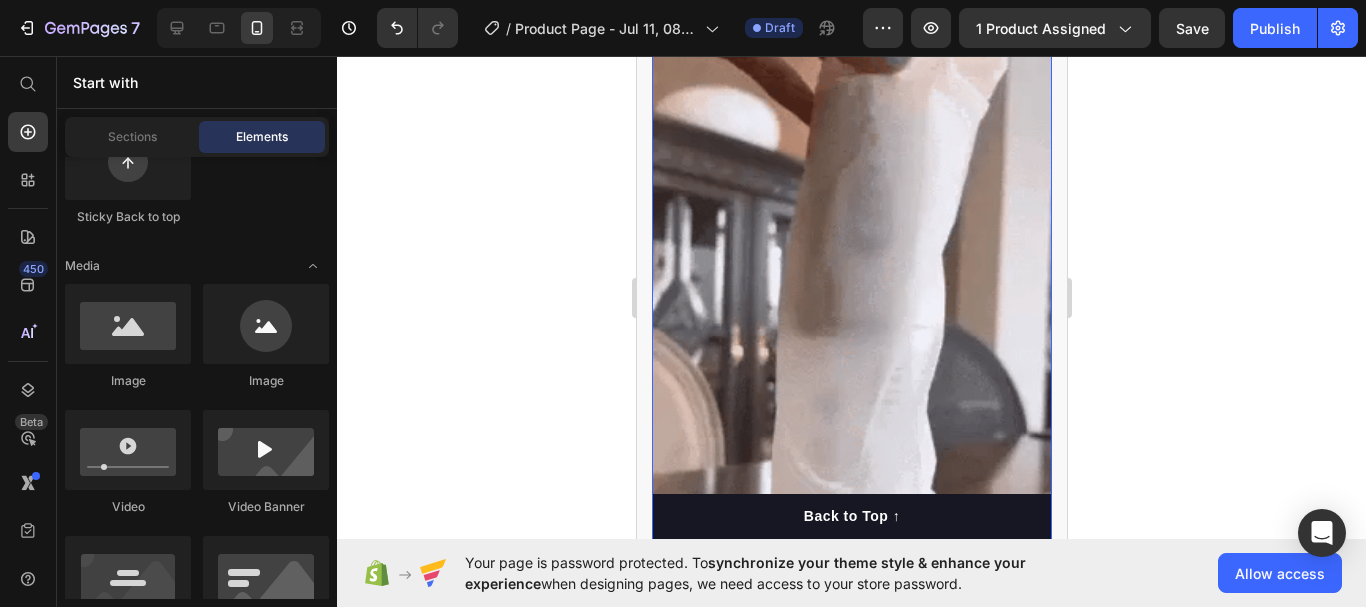 click at bounding box center [851, 270] 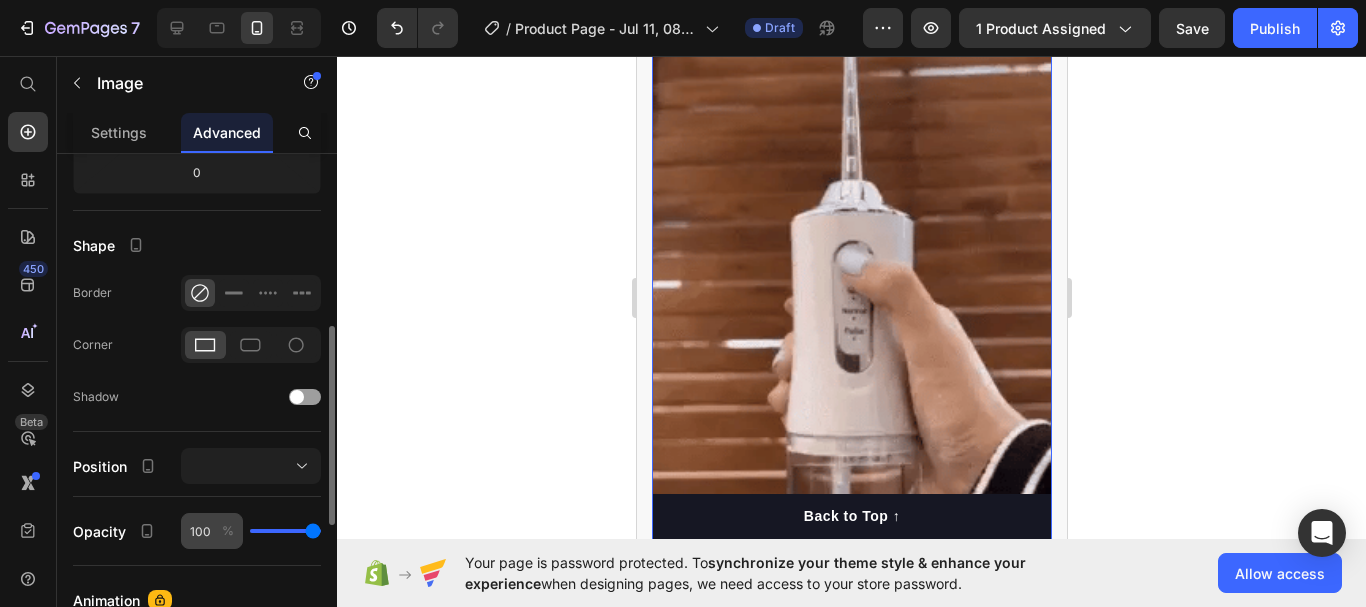 scroll, scrollTop: 445, scrollLeft: 0, axis: vertical 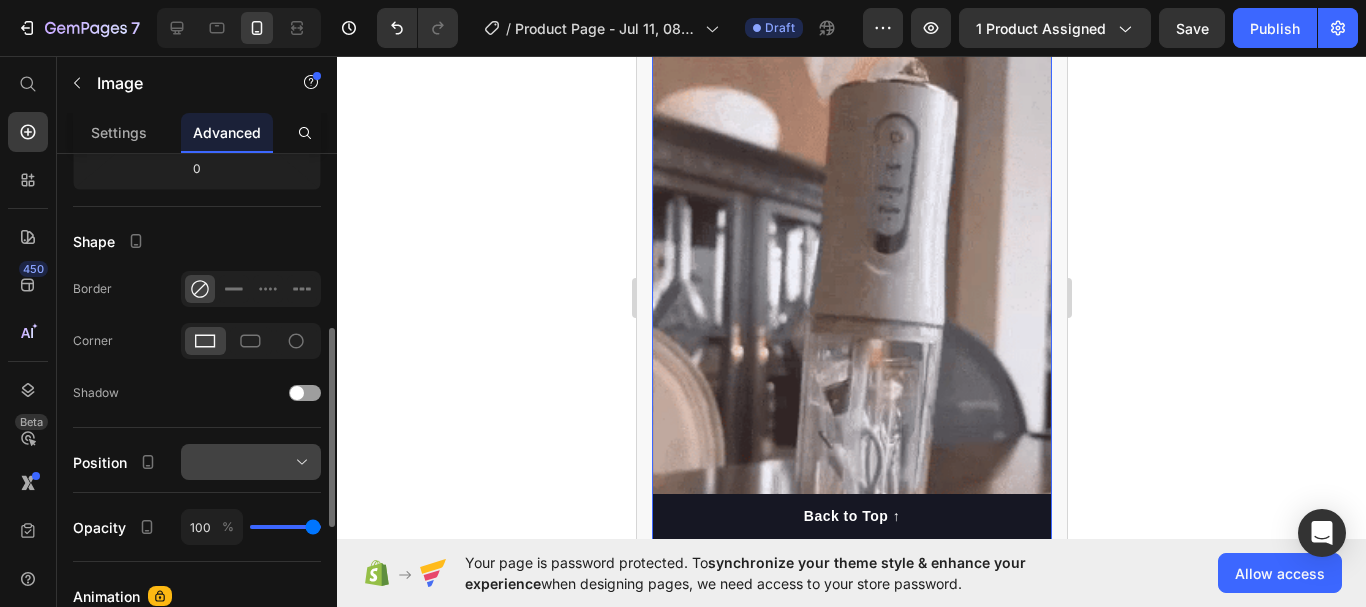 click at bounding box center (251, 462) 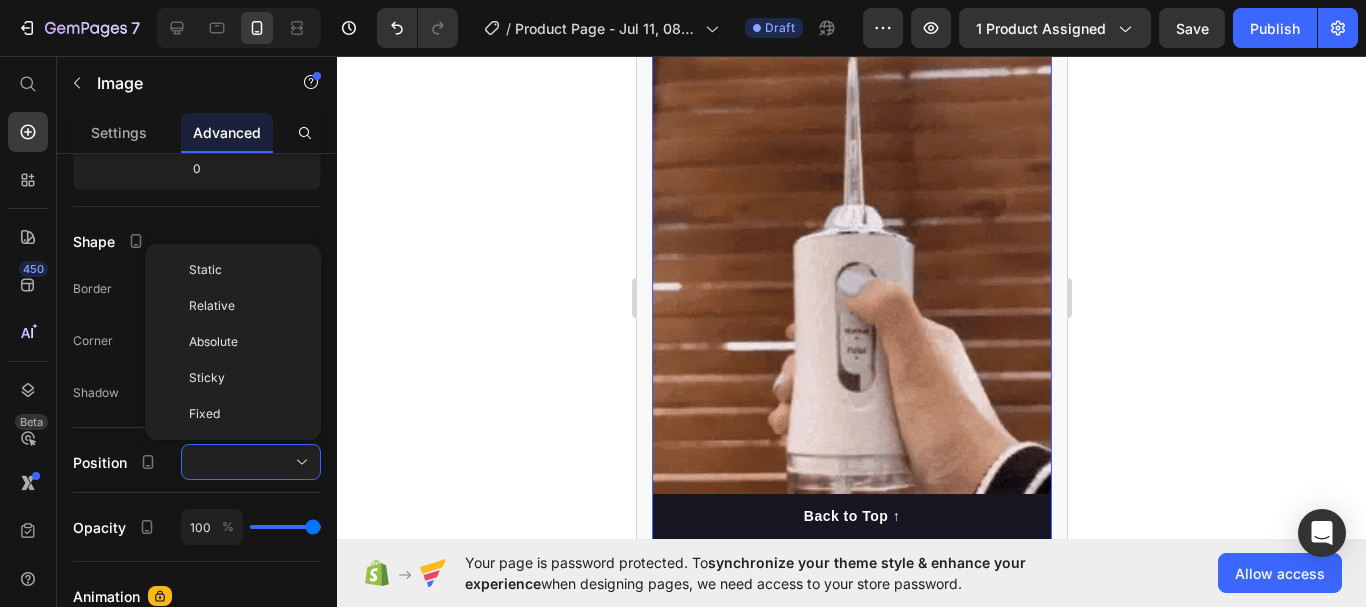 click 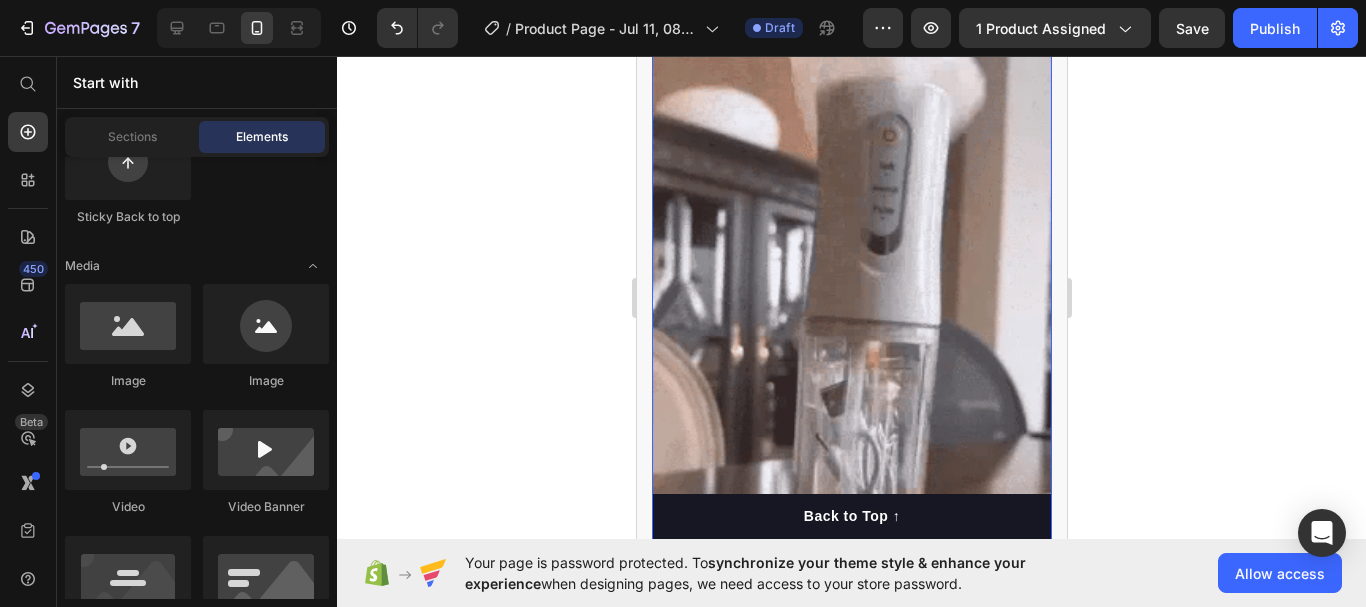 click at bounding box center (851, 270) 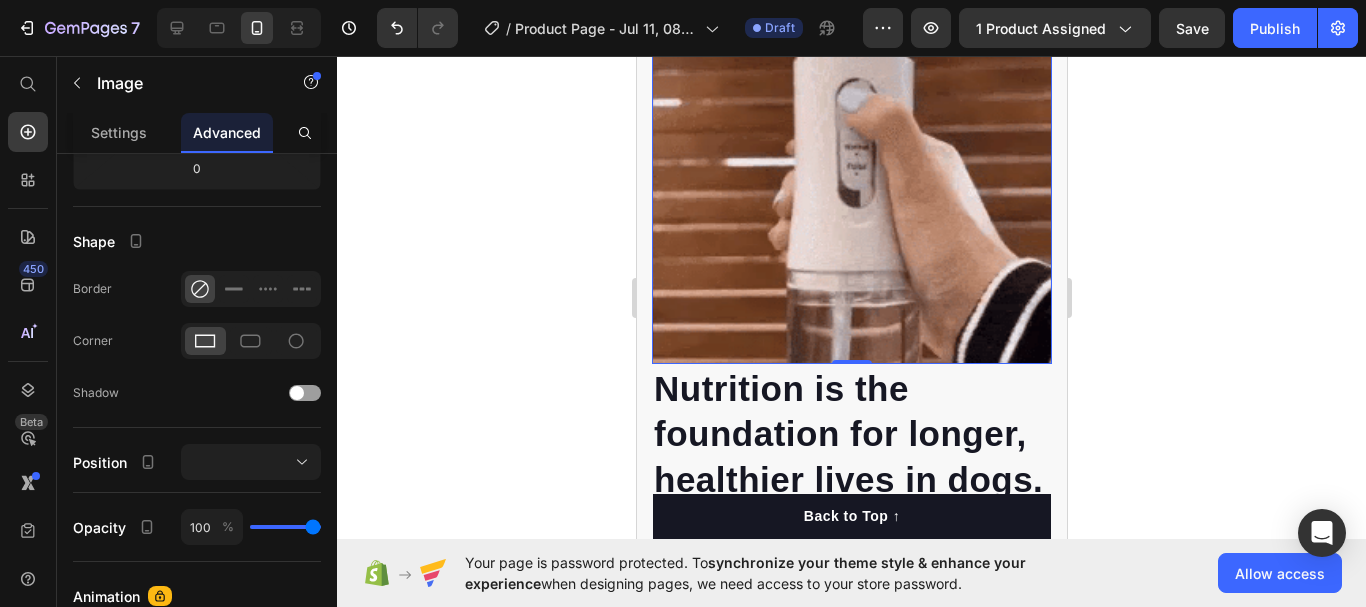 scroll, scrollTop: 2637, scrollLeft: 0, axis: vertical 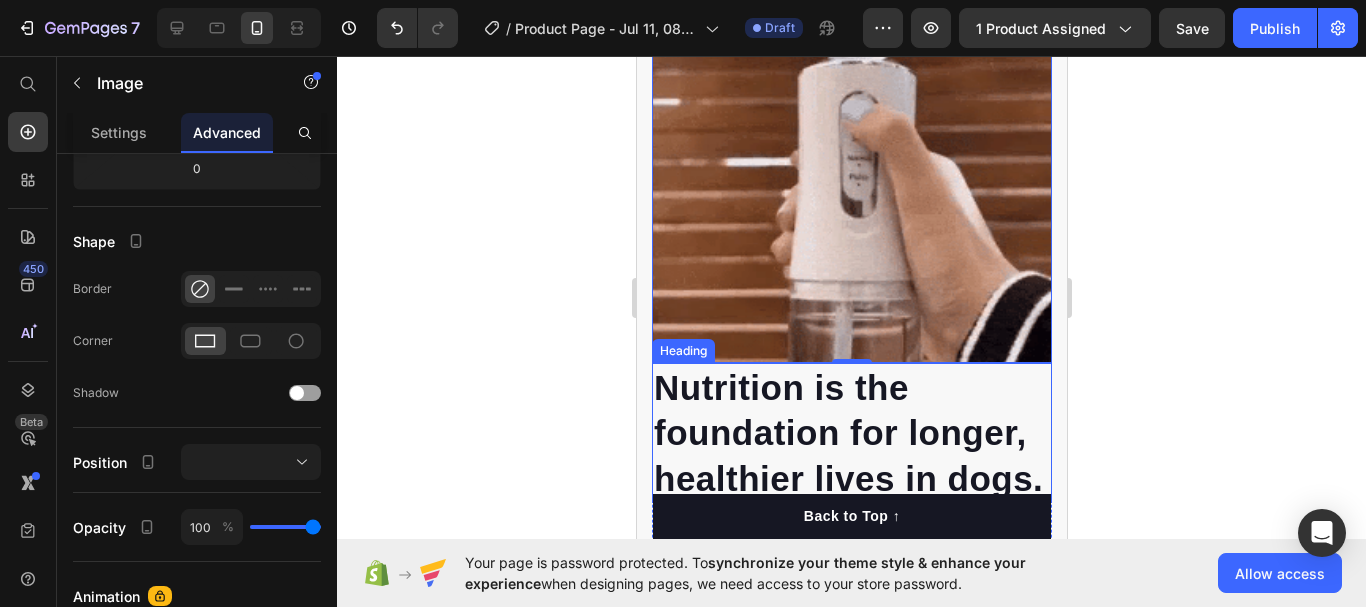 click on "Nutrition is the foundation for longer, healthier lives in dogs." at bounding box center [851, 433] 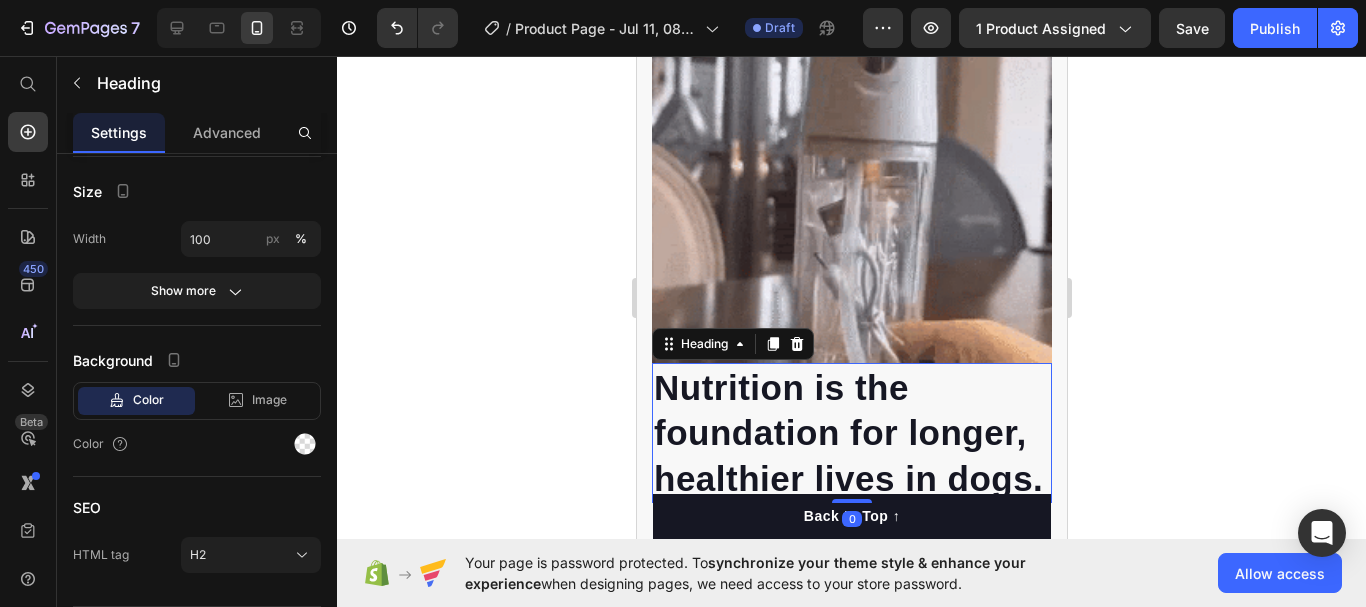 scroll, scrollTop: 0, scrollLeft: 0, axis: both 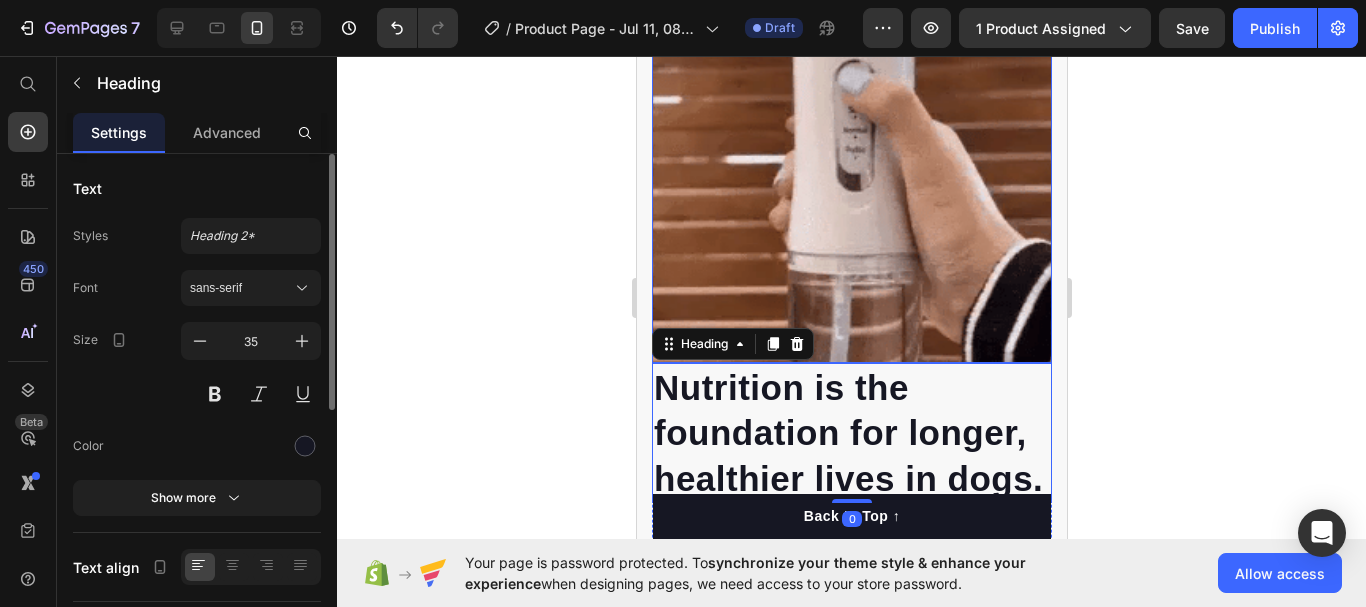 click at bounding box center [851, 85] 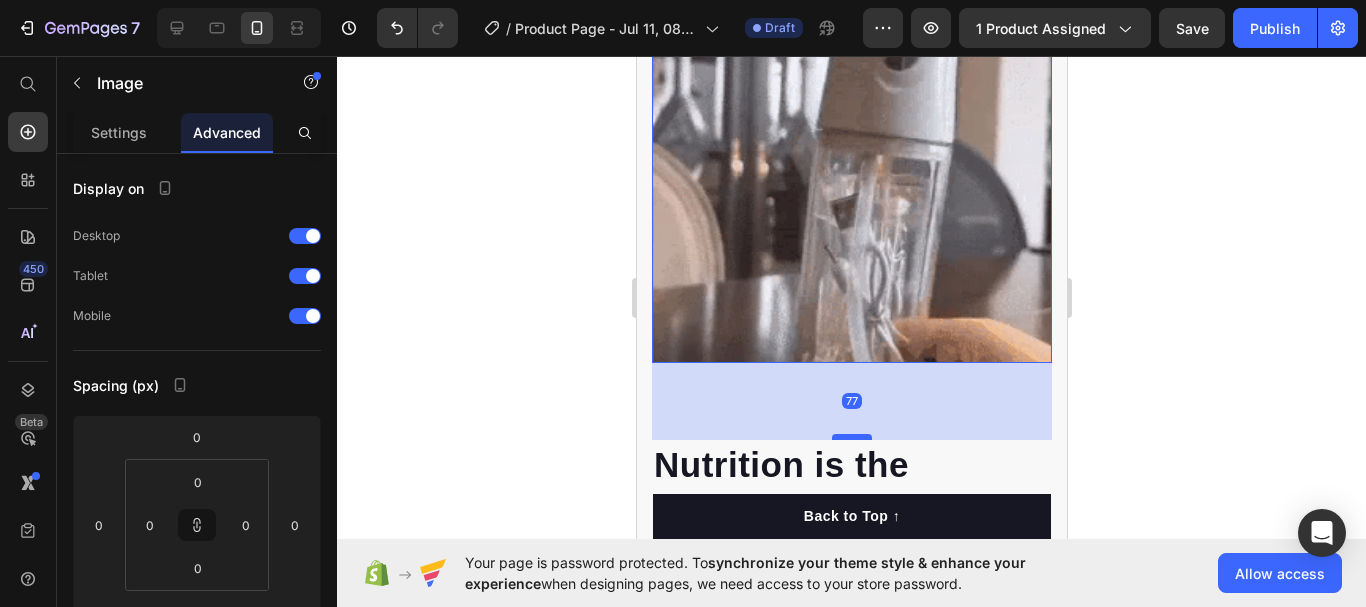 drag, startPoint x: 845, startPoint y: 330, endPoint x: 854, endPoint y: 412, distance: 82.492424 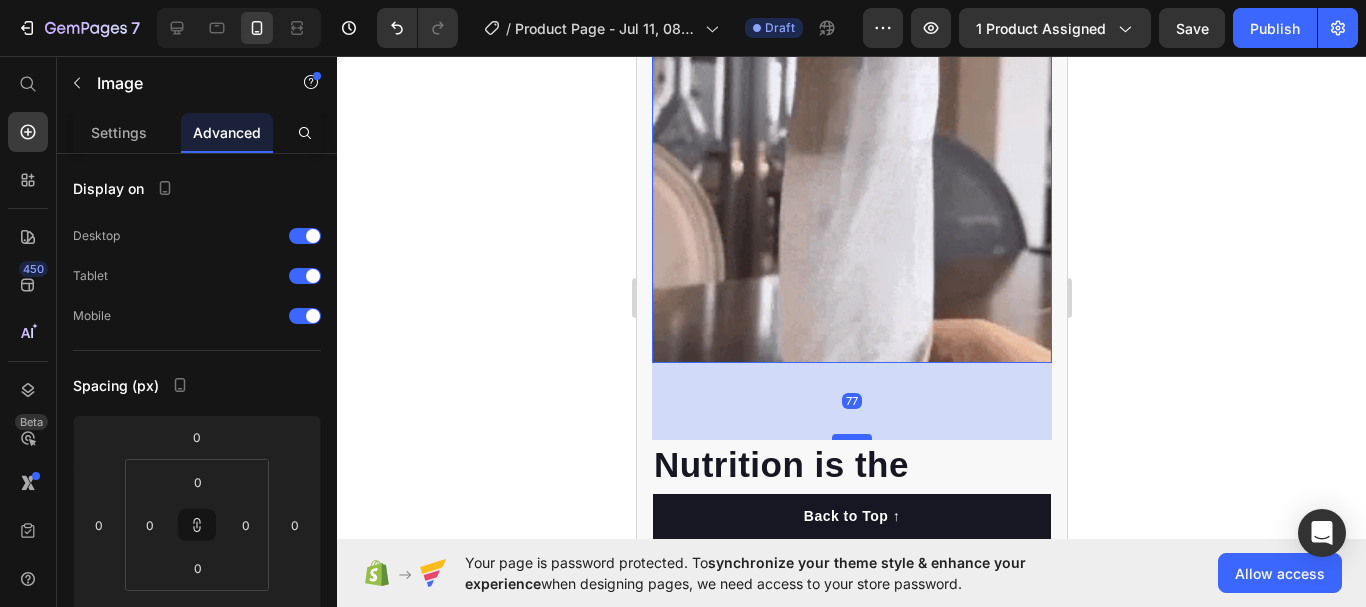 click at bounding box center [851, 437] 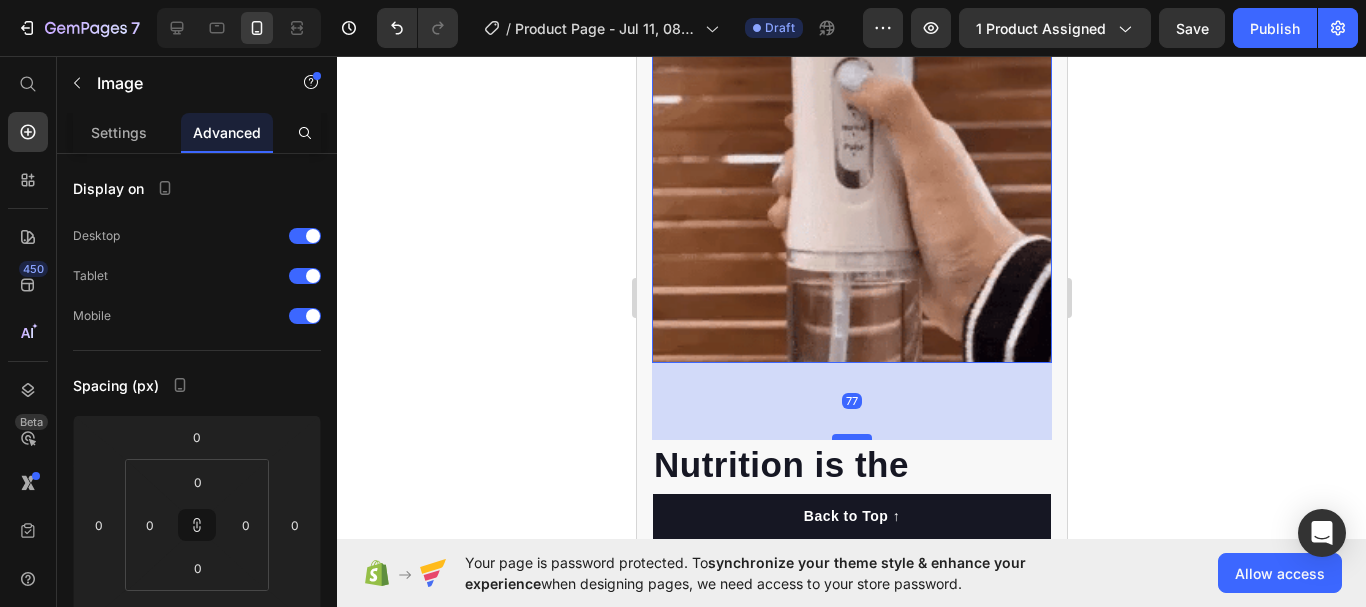 type on "82" 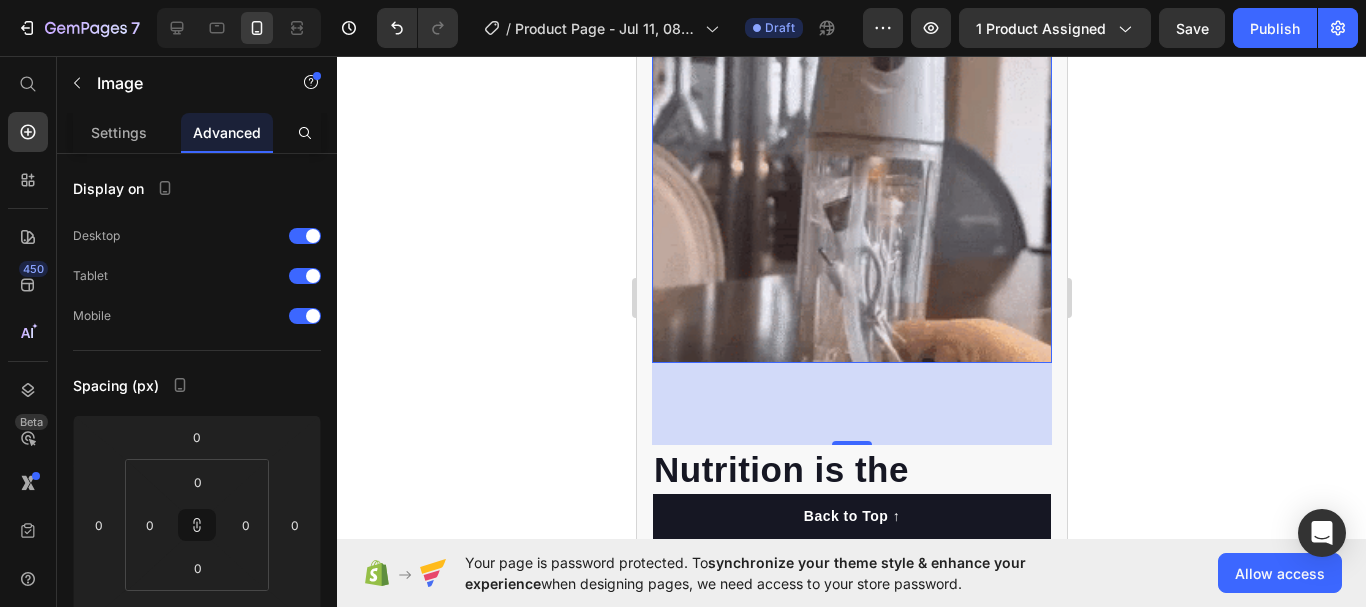 click 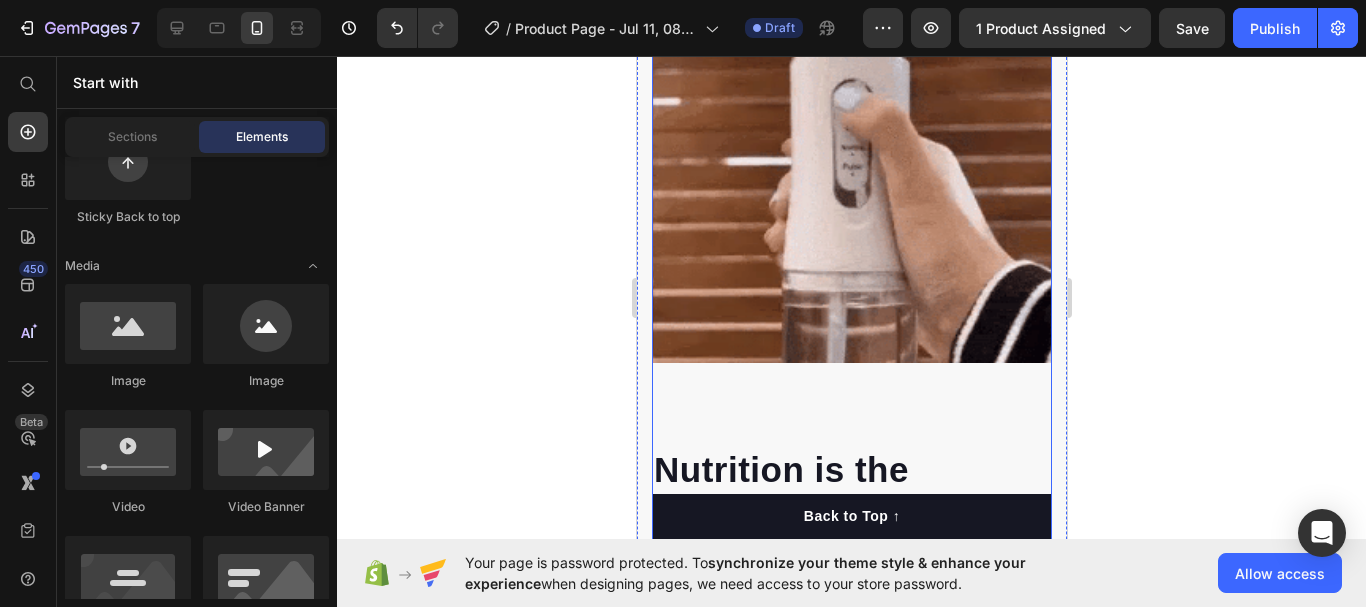 click on "Image Nutrition is the foundation for longer, healthier lives in dogs. Heading Key Points: Text block 97% Text block Dogs choose our dog food over leading brands because of its real functional ingredients and delicious flavor. Text block Advanced list                Title Line 84% Text block Our dog food provides superior nutrition and a patented probiotic for optimal nutrient absorption. Text block Advanced list                Title Line 92% Text block Our dog food's high protein and fat digestibility contribute to ideal stool quality. Text block Advanced list Give your furry friend the gift of wholesome nutrition Button" at bounding box center [851, 394] 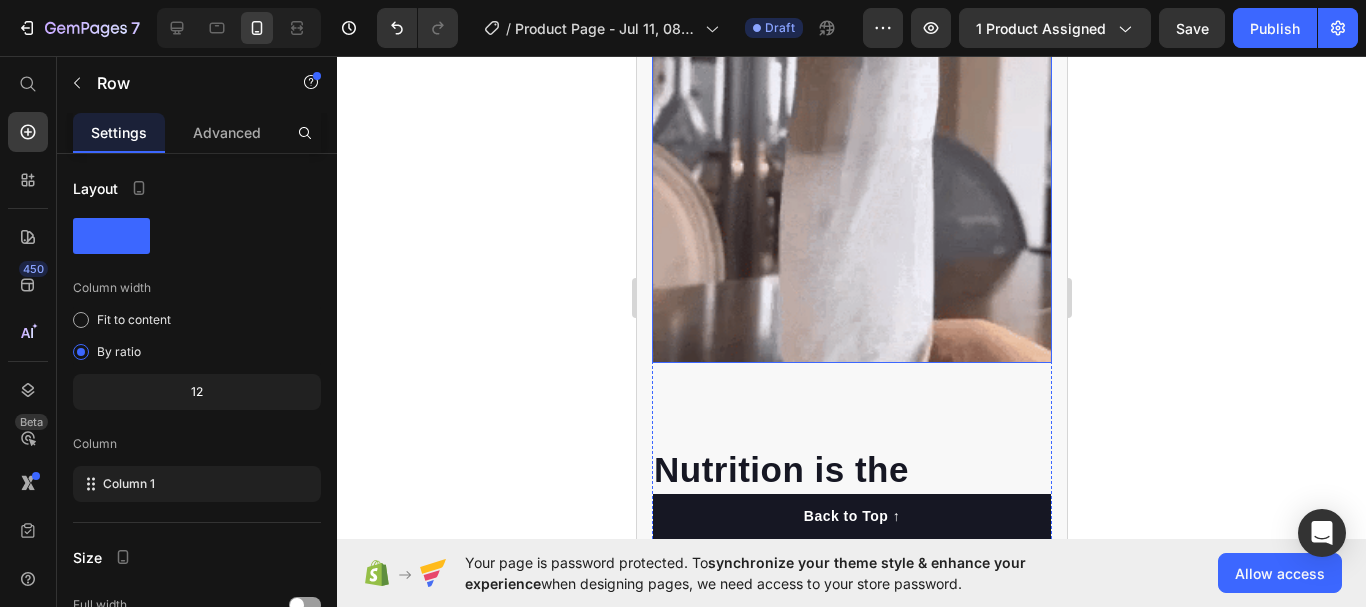 click at bounding box center [851, 85] 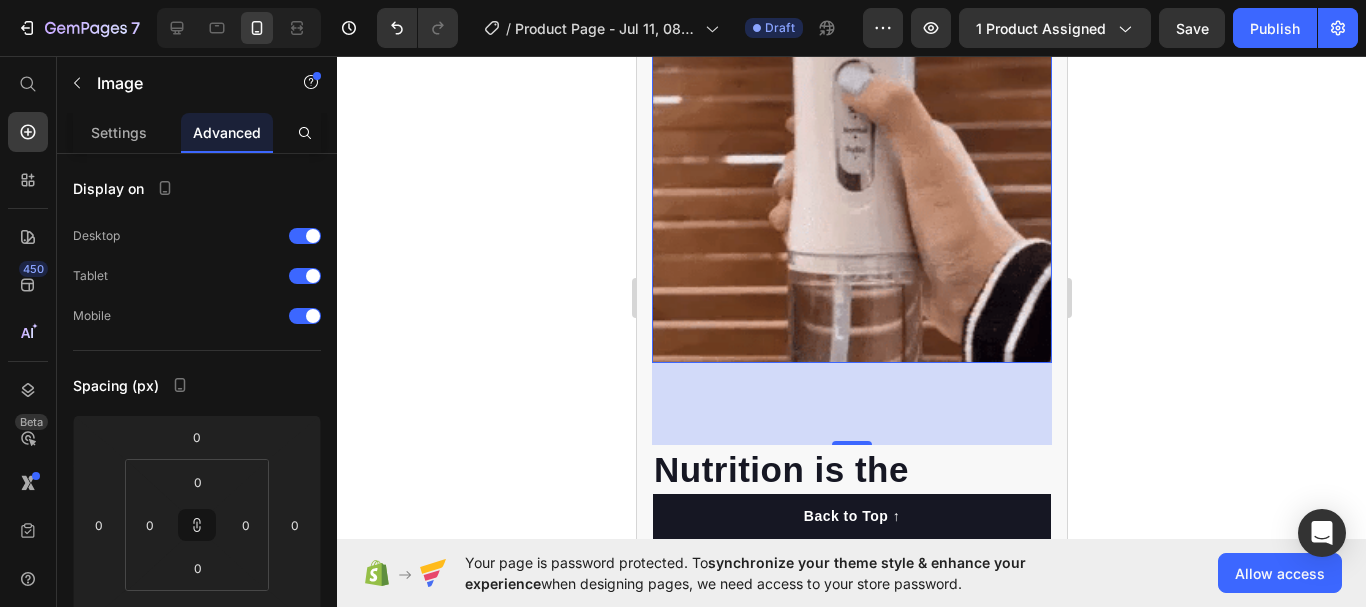 click at bounding box center (851, 85) 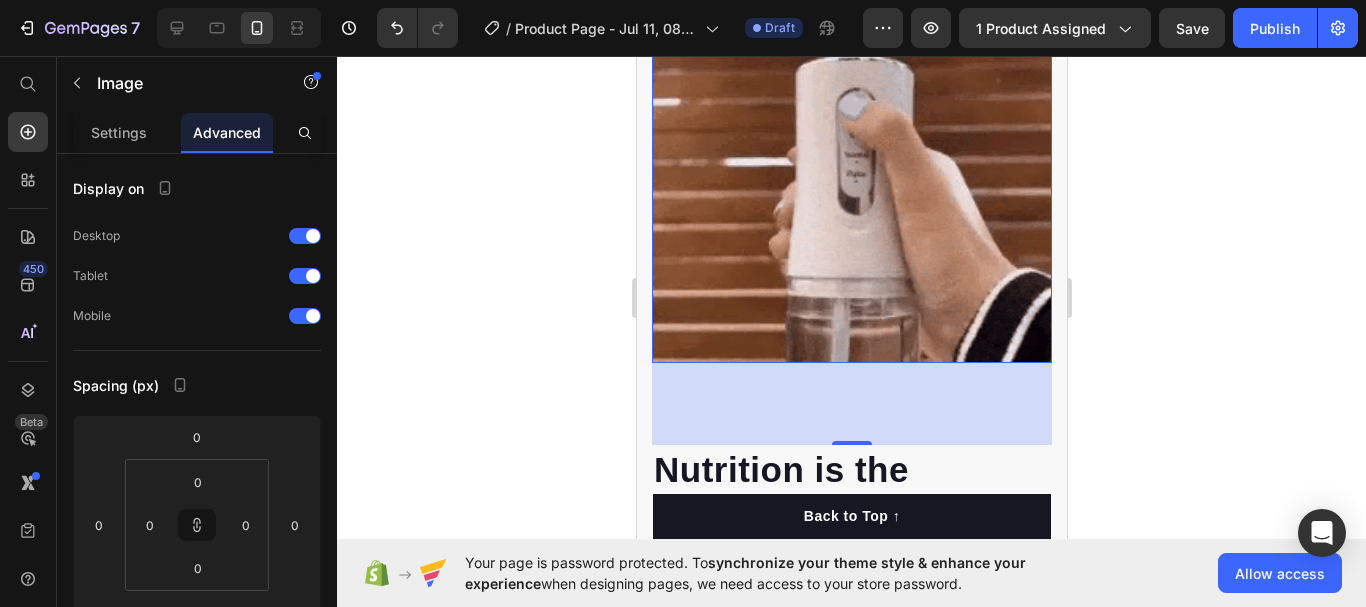 click at bounding box center [851, 85] 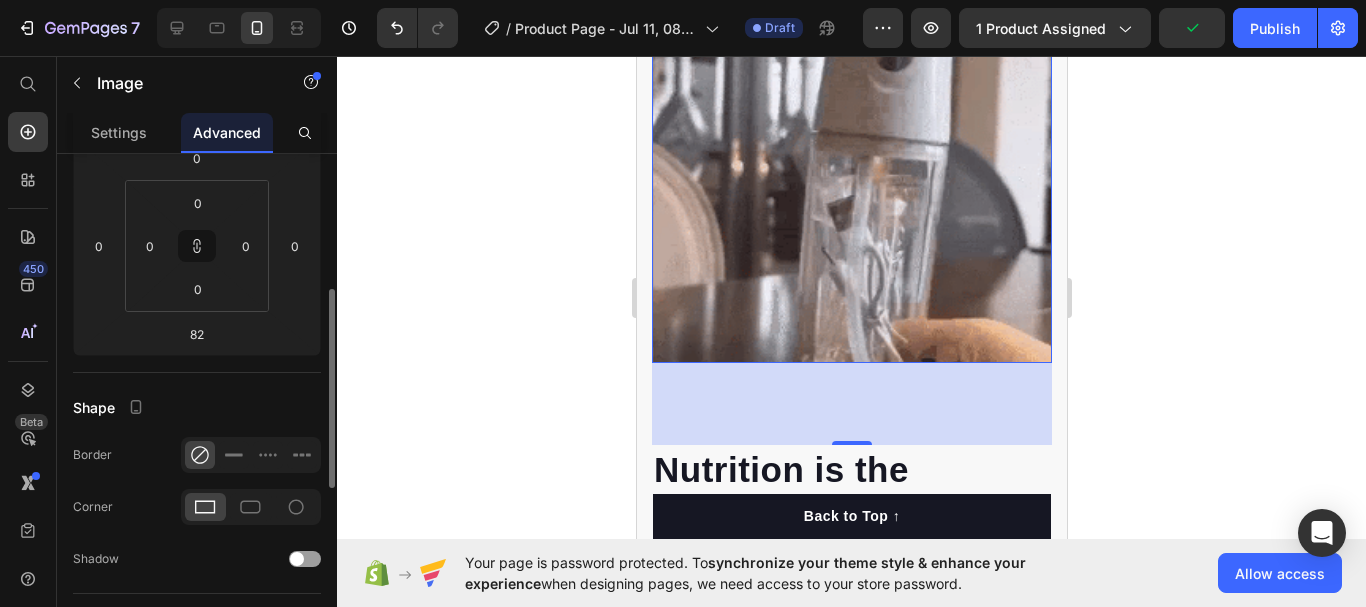 scroll, scrollTop: 298, scrollLeft: 0, axis: vertical 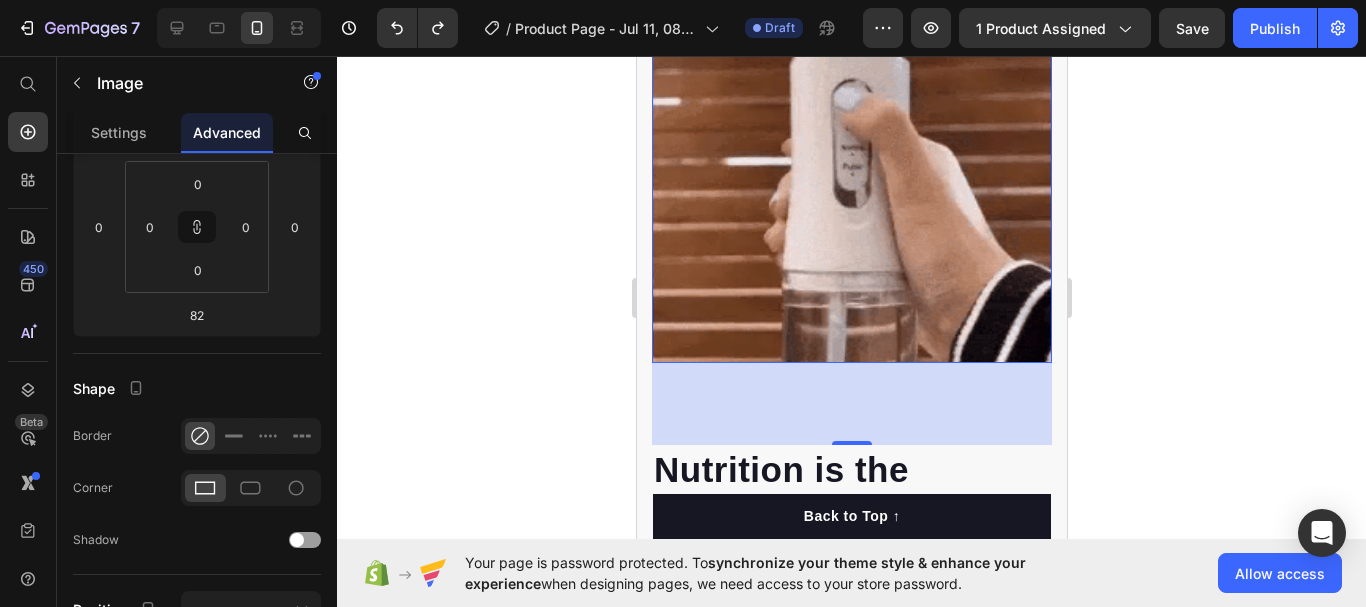 click 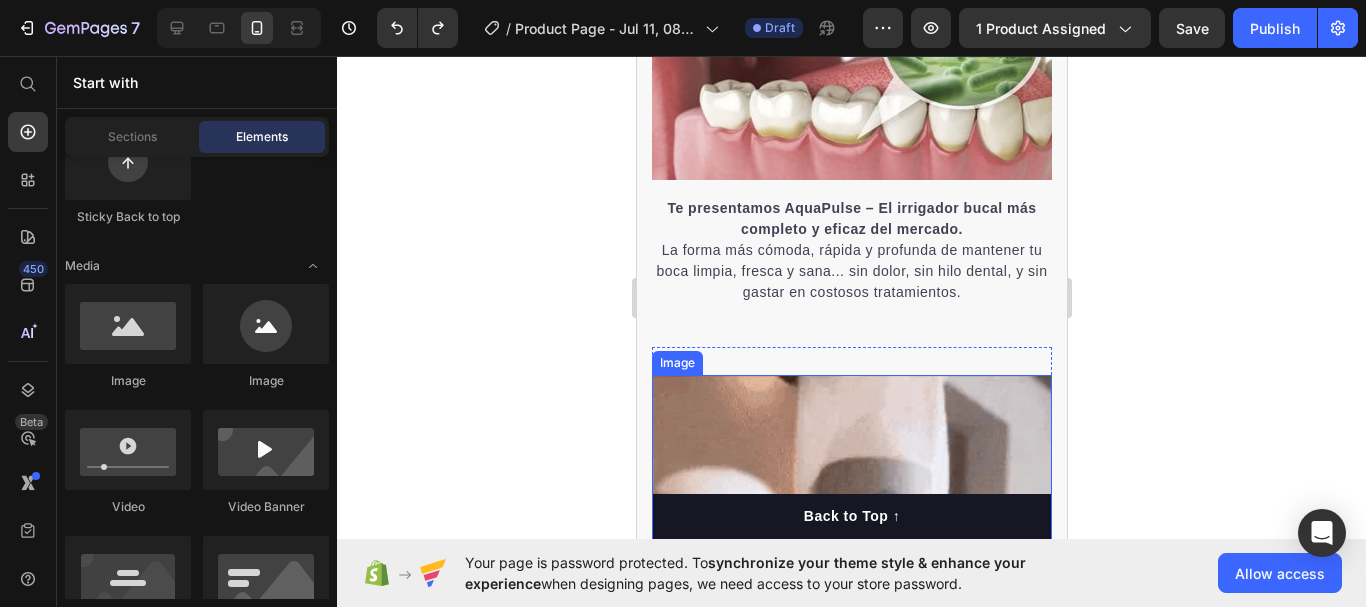 scroll, scrollTop: 2050, scrollLeft: 0, axis: vertical 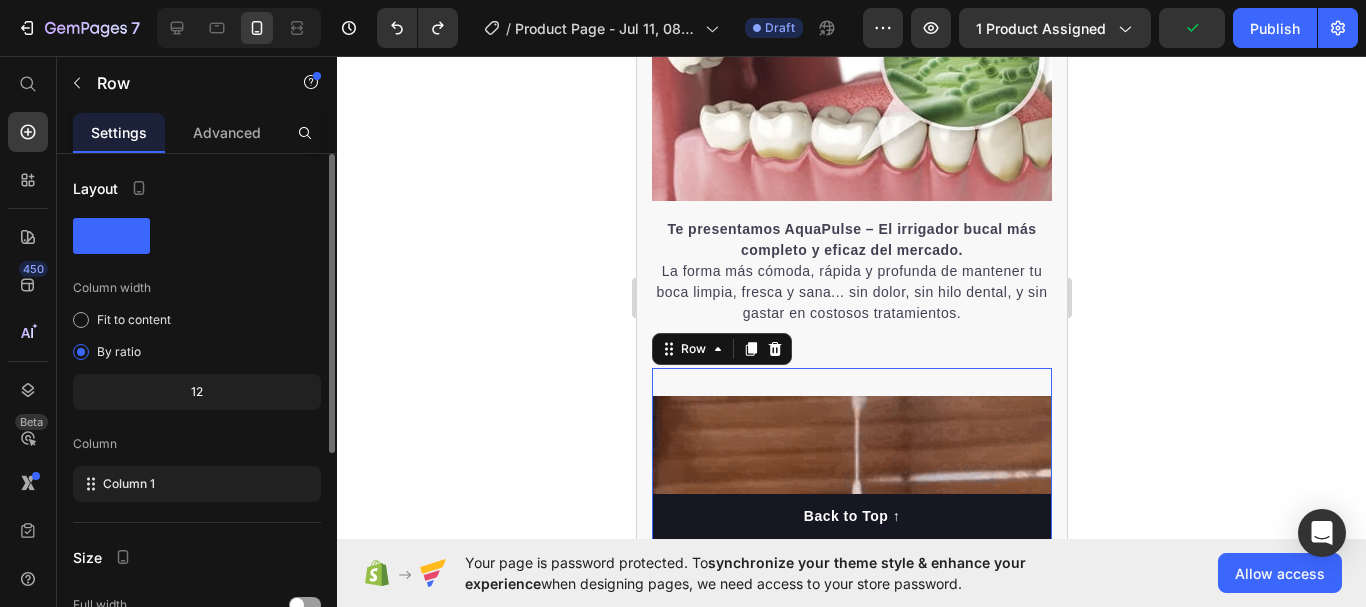 click on "Image Nutrition is the foundation for longer, healthier lives in dogs. Heading Key Points: Text block 97% Text block Dogs choose our dog food over leading brands because of its real functional ingredients and delicious flavor. Text block Advanced list                Title Line 84% Text block Our dog food provides superior nutrition and a patented probiotic for optimal nutrient absorption. Text block Advanced list                Title Line 92% Text block Our dog food's high protein and fat digestibility contribute to ideal stool quality. Text block Advanced list Give your furry friend the gift of wholesome nutrition Button Row   0" at bounding box center [851, 926] 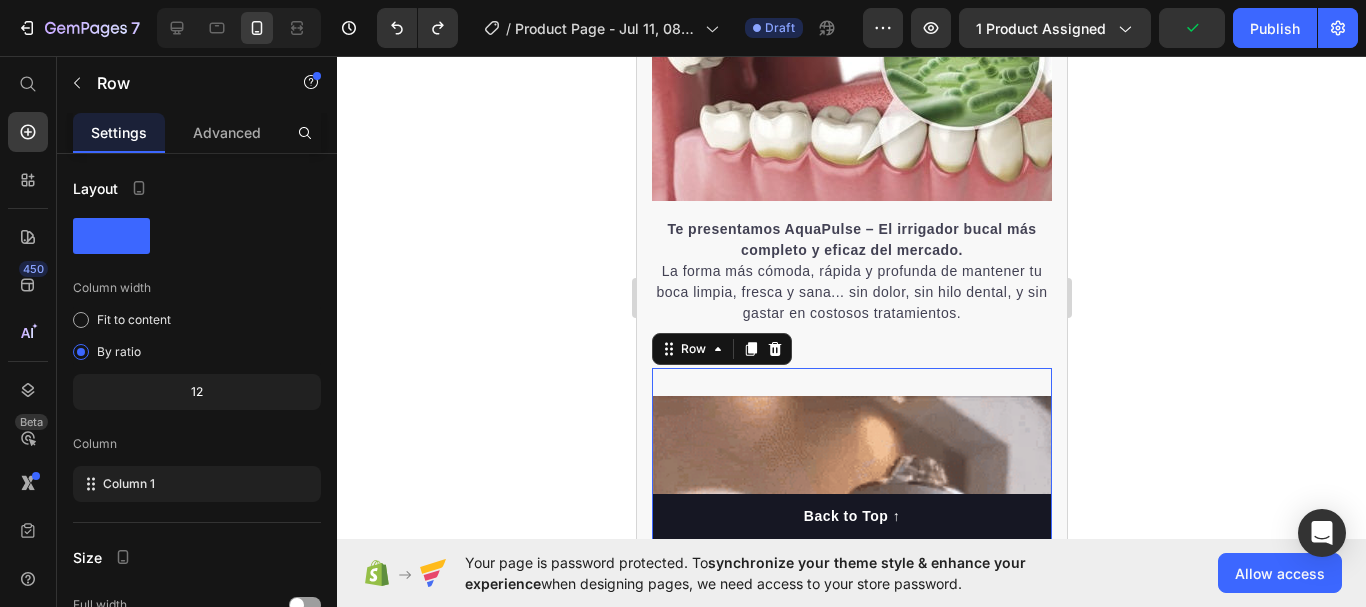 click on "Image Nutrition is the foundation for longer, healthier lives in dogs. Heading Key Points: Text block 97% Text block Dogs choose our dog food over leading brands because of its real functional ingredients and delicious flavor. Text block Advanced list                Title Line 84% Text block Our dog food provides superior nutrition and a patented probiotic for optimal nutrient absorption. Text block Advanced list                Title Line 92% Text block Our dog food's high protein and fat digestibility contribute to ideal stool quality. Text block Advanced list Give your furry friend the gift of wholesome nutrition Button Row   0" at bounding box center (851, 926) 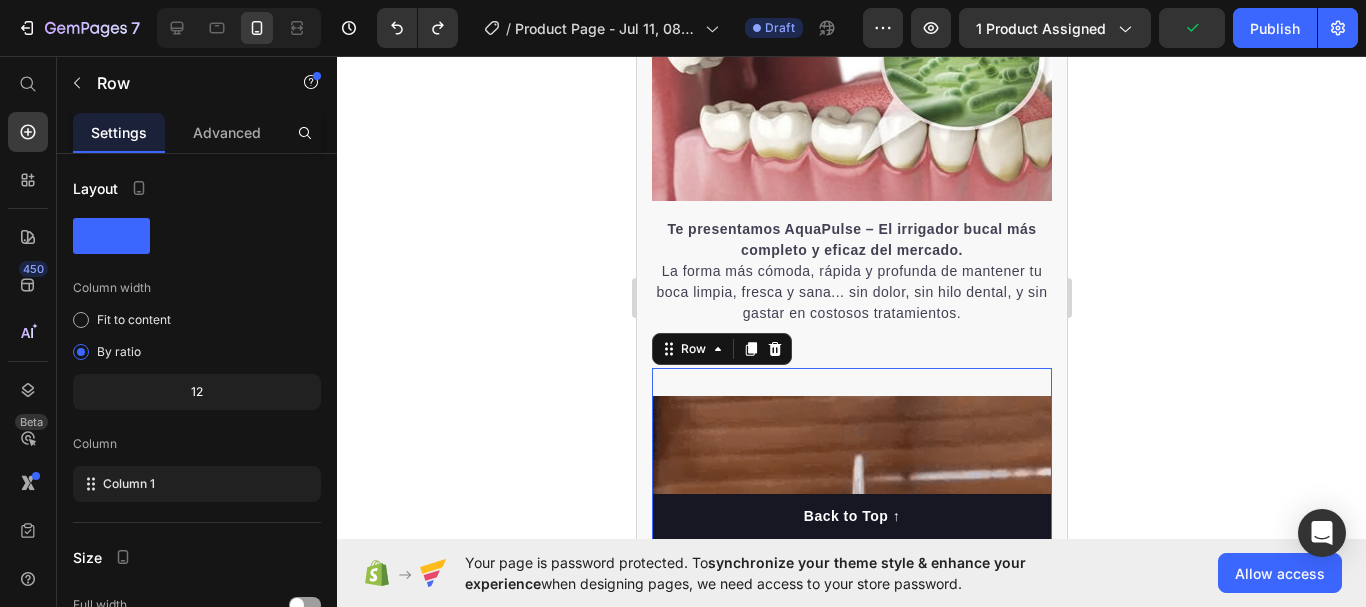click on "Image Nutrition is the foundation for longer, healthier lives in dogs. Heading Key Points: Text block 97% Text block Dogs choose our dog food over leading brands because of its real functional ingredients and delicious flavor. Text block Advanced list                Title Line 84% Text block Our dog food provides superior nutrition and a patented probiotic for optimal nutrient absorption. Text block Advanced list                Title Line 92% Text block Our dog food's high protein and fat digestibility contribute to ideal stool quality. Text block Advanced list Give your furry friend the gift of wholesome nutrition Button Row   0" at bounding box center (851, 926) 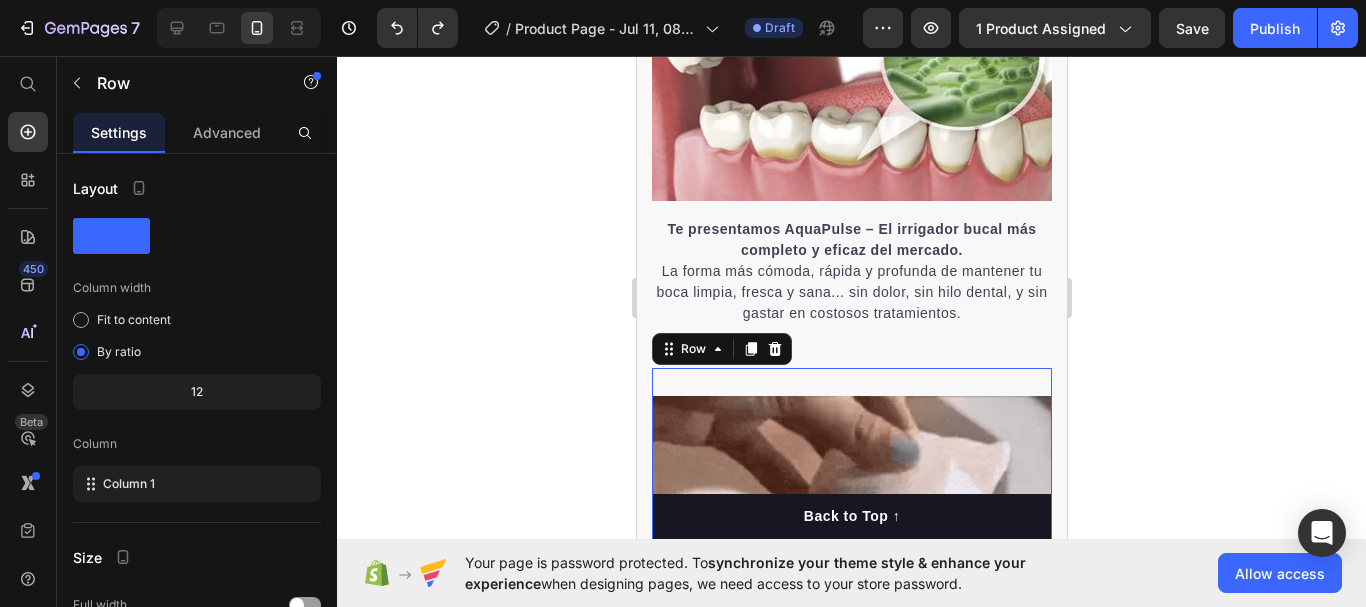 click on "Image Nutrition is the foundation for longer, healthier lives in dogs. Heading Key Points: Text block 97% Text block Dogs choose our dog food over leading brands because of its real functional ingredients and delicious flavor. Text block Advanced list                Title Line 84% Text block Our dog food provides superior nutrition and a patented probiotic for optimal nutrient absorption. Text block Advanced list                Title Line 92% Text block Our dog food's high protein and fat digestibility contribute to ideal stool quality. Text block Advanced list Give your furry friend the gift of wholesome nutrition Button Row   0" at bounding box center [851, 926] 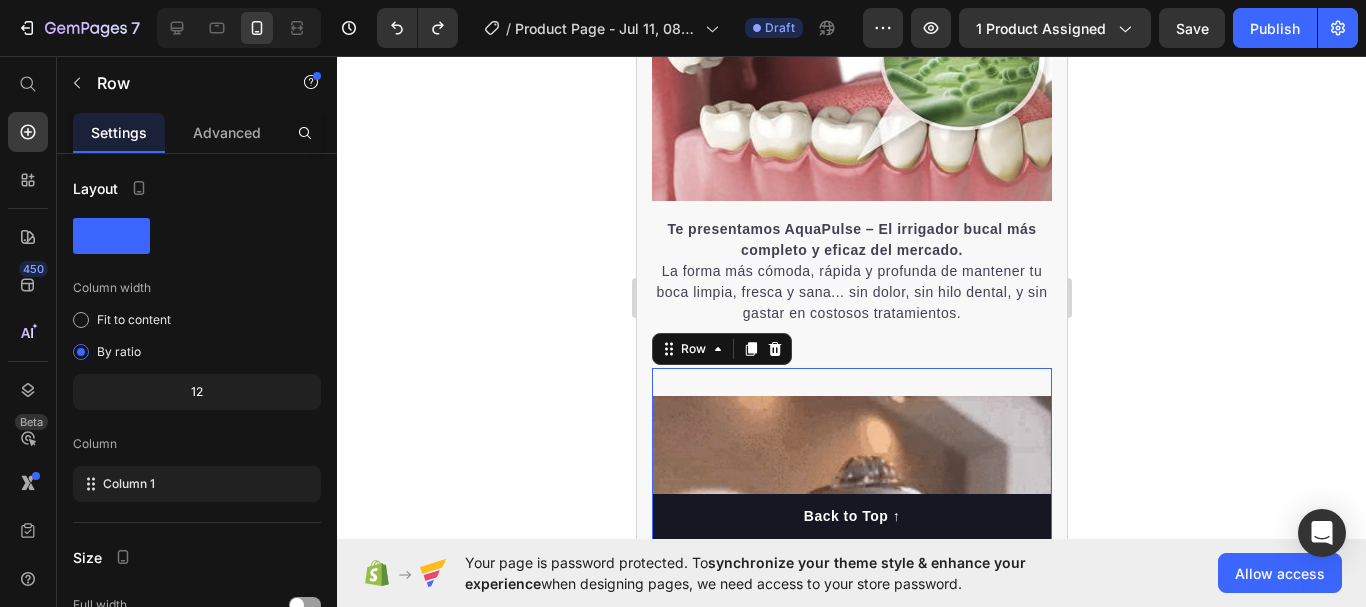 click on "Image Nutrition is the foundation for longer, healthier lives in dogs. Heading Key Points: Text block 97% Text block Dogs choose our dog food over leading brands because of its real functional ingredients and delicious flavor. Text block Advanced list                Title Line 84% Text block Our dog food provides superior nutrition and a patented probiotic for optimal nutrient absorption. Text block Advanced list                Title Line 92% Text block Our dog food's high protein and fat digestibility contribute to ideal stool quality. Text block Advanced list Give your furry friend the gift of wholesome nutrition Button Row   0" at bounding box center [851, 926] 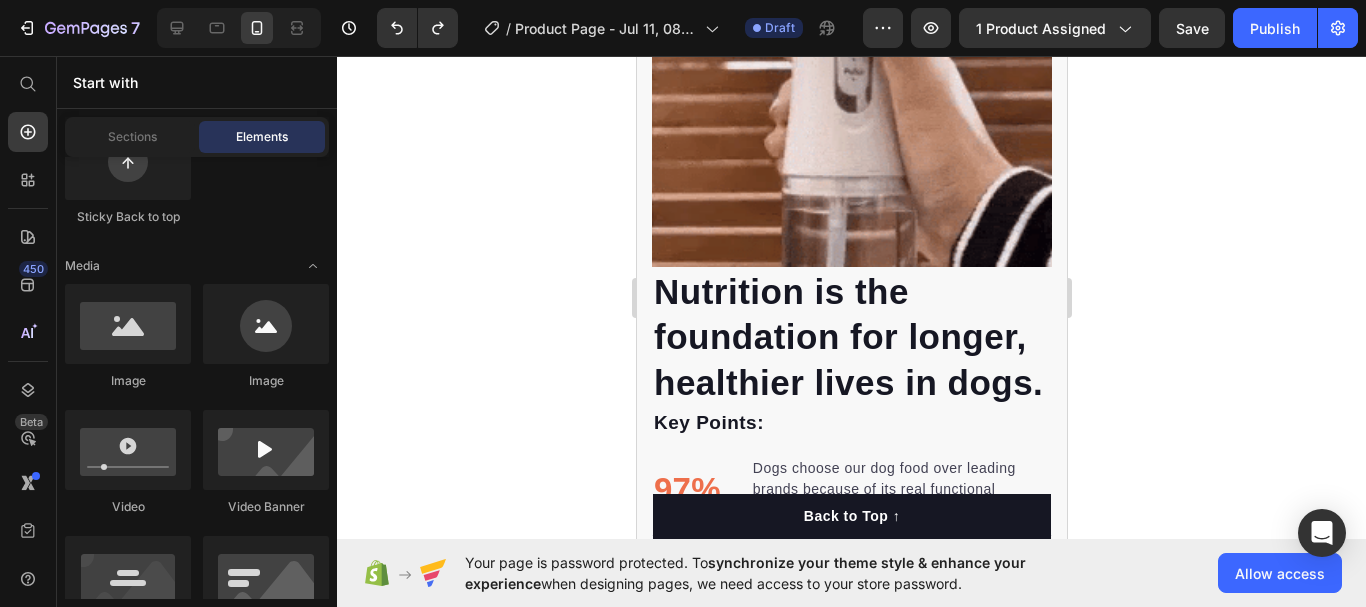 scroll, scrollTop: 2777, scrollLeft: 0, axis: vertical 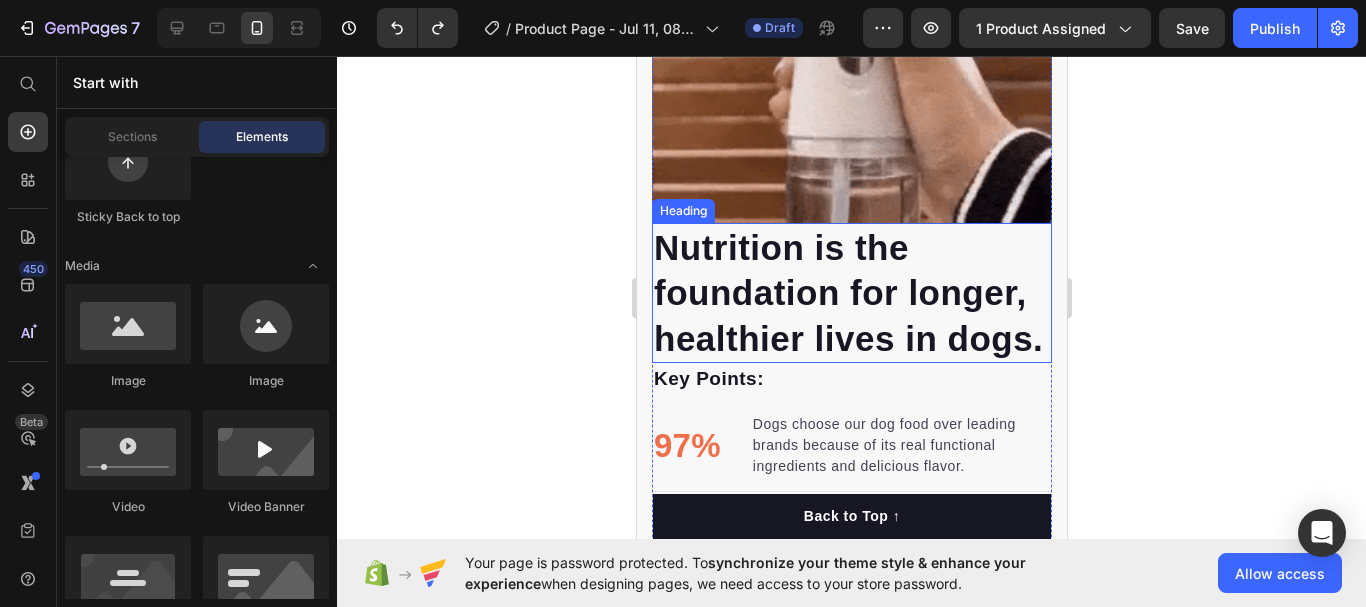 click on "Nutrition is the foundation for longer, healthier lives in dogs." at bounding box center [851, 293] 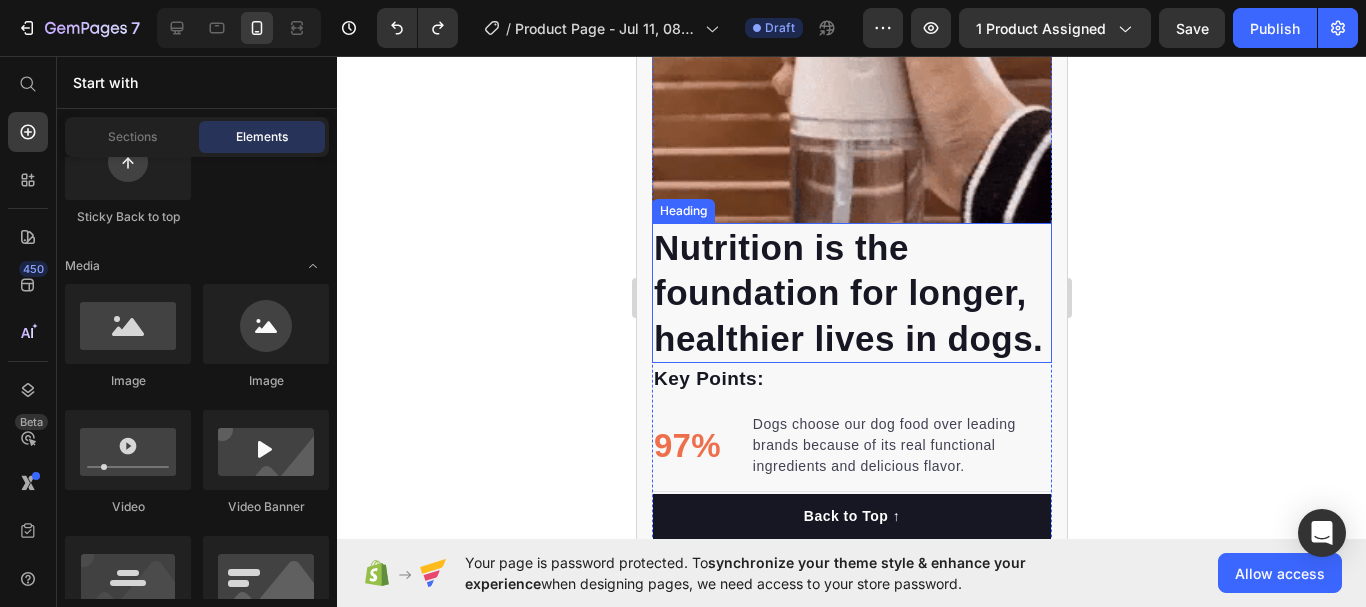click on "Nutrition is the foundation for longer, healthier lives in dogs." at bounding box center (851, 293) 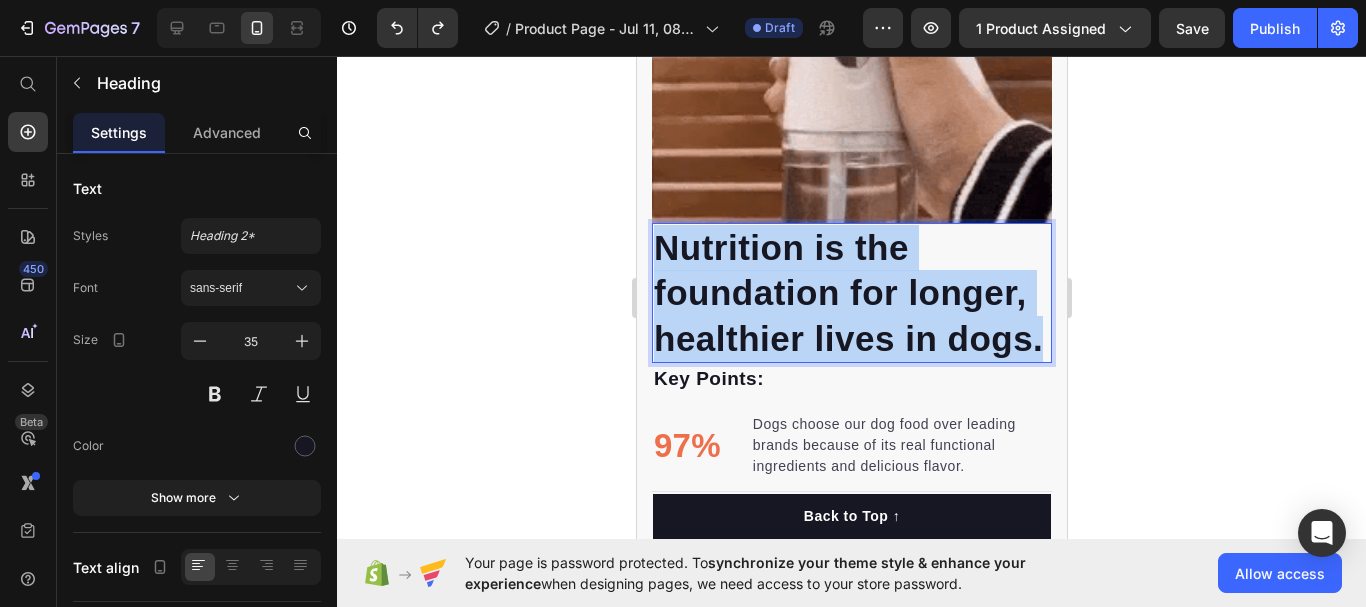 click on "Nutrition is the foundation for longer, healthier lives in dogs." at bounding box center (851, 293) 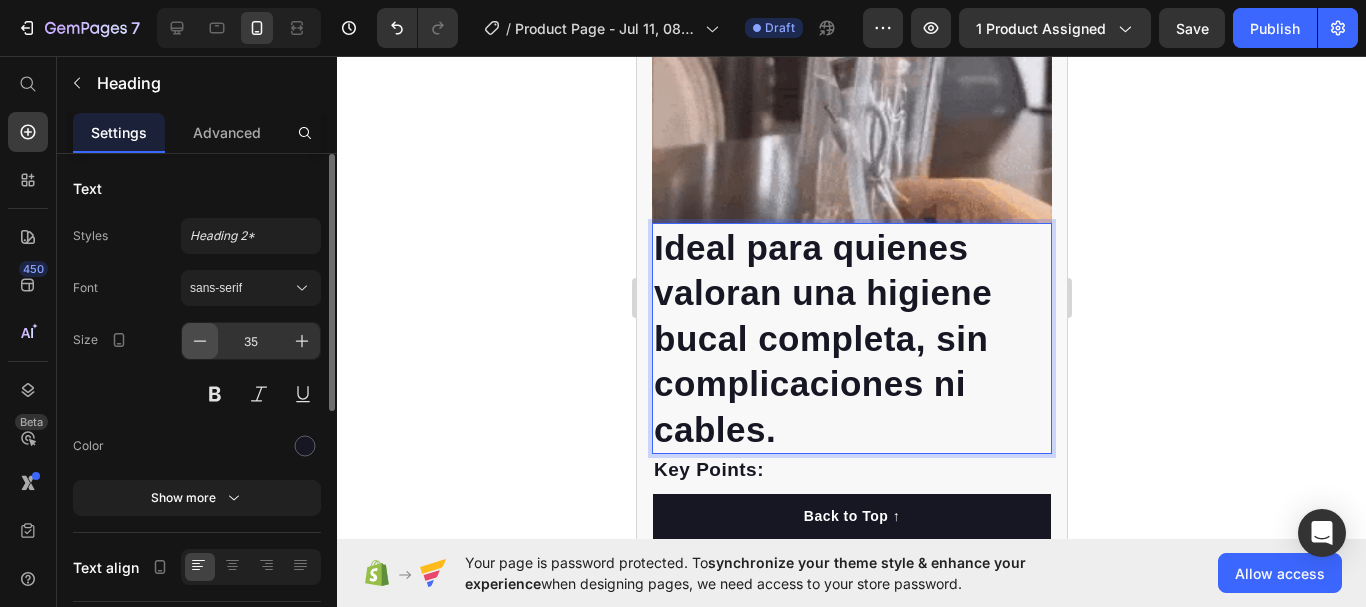 click 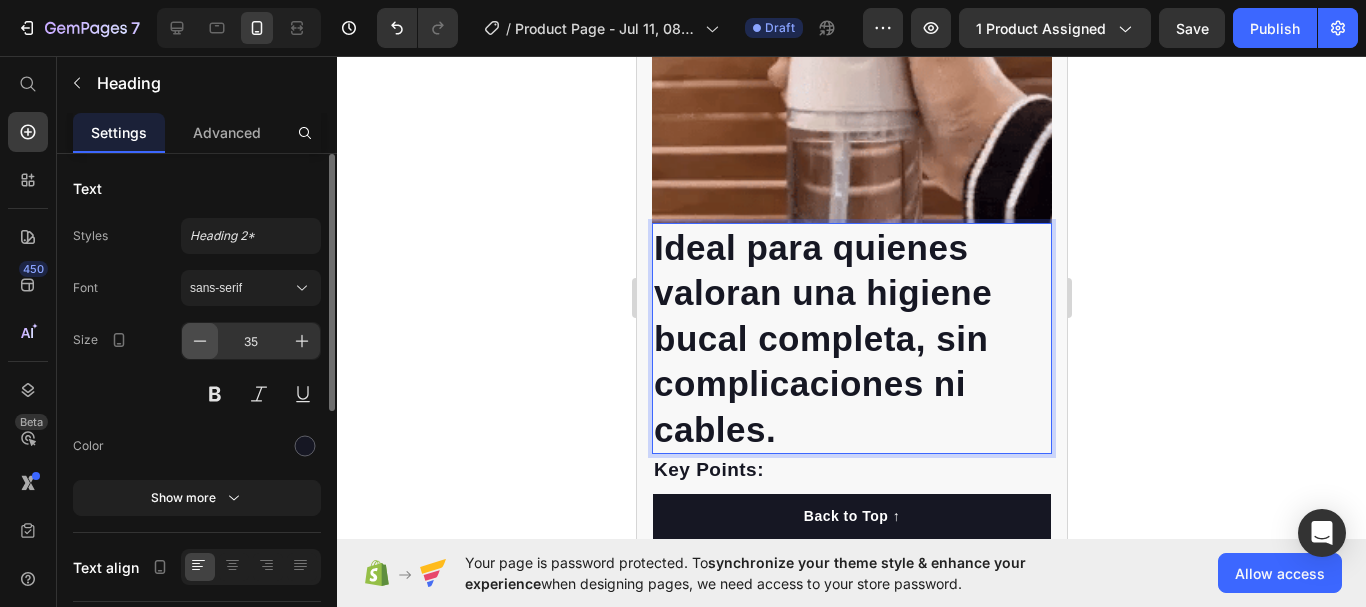click 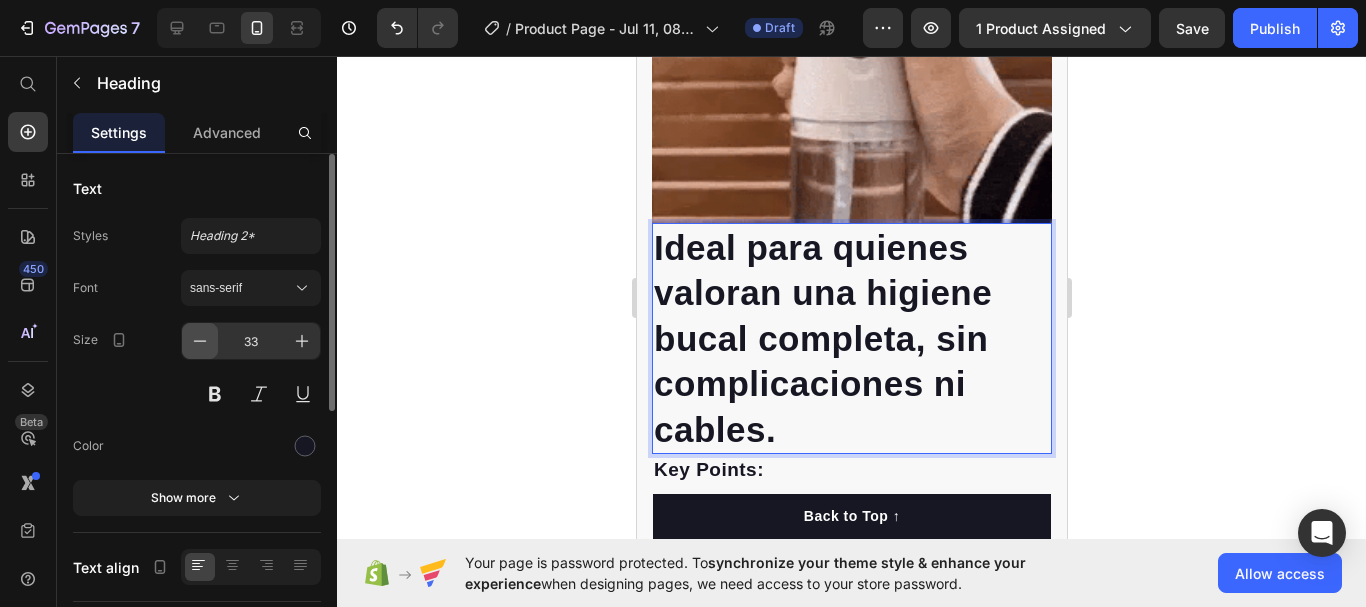 click 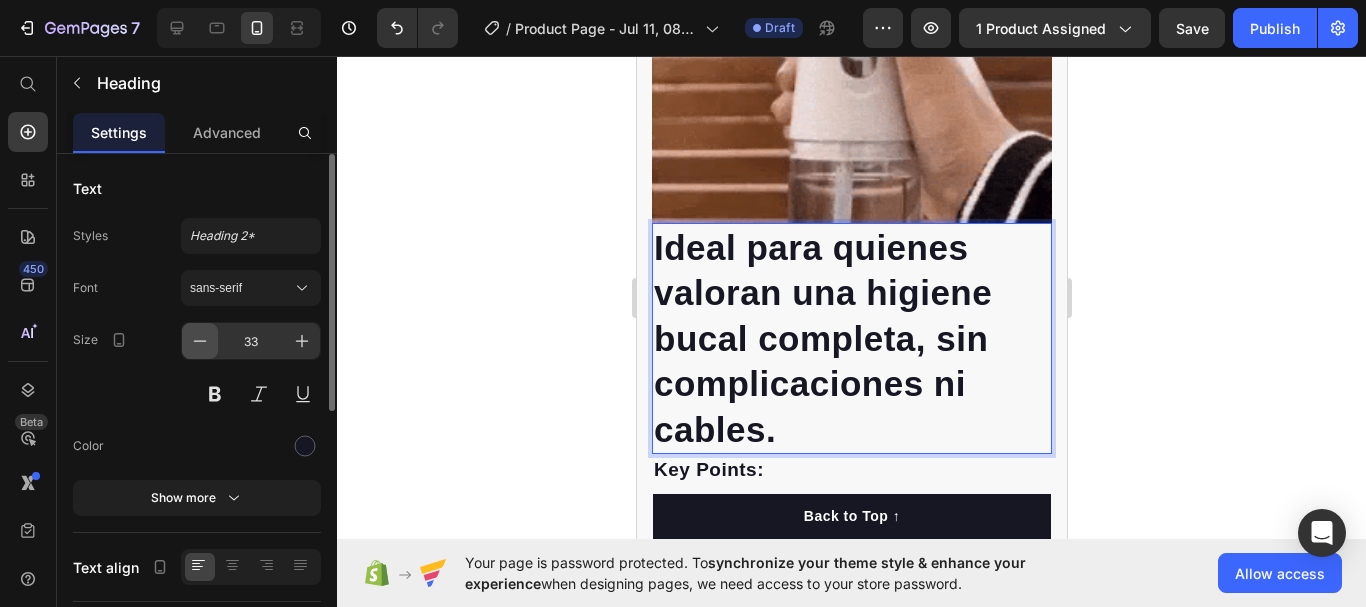 click 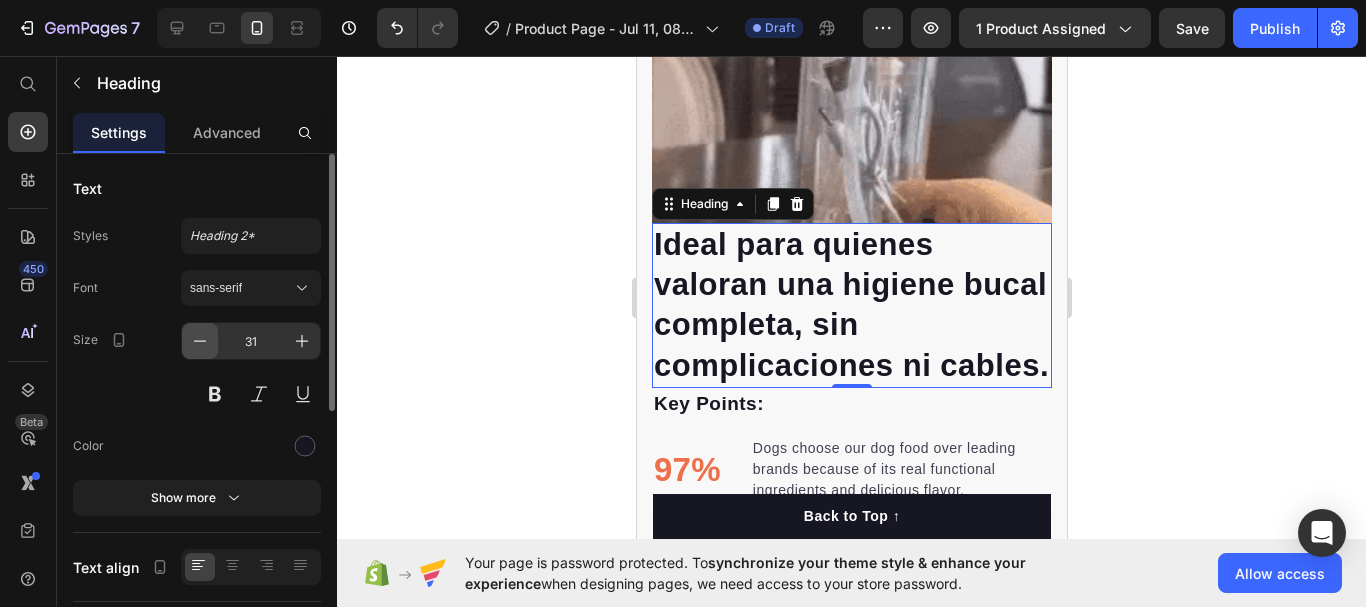 click 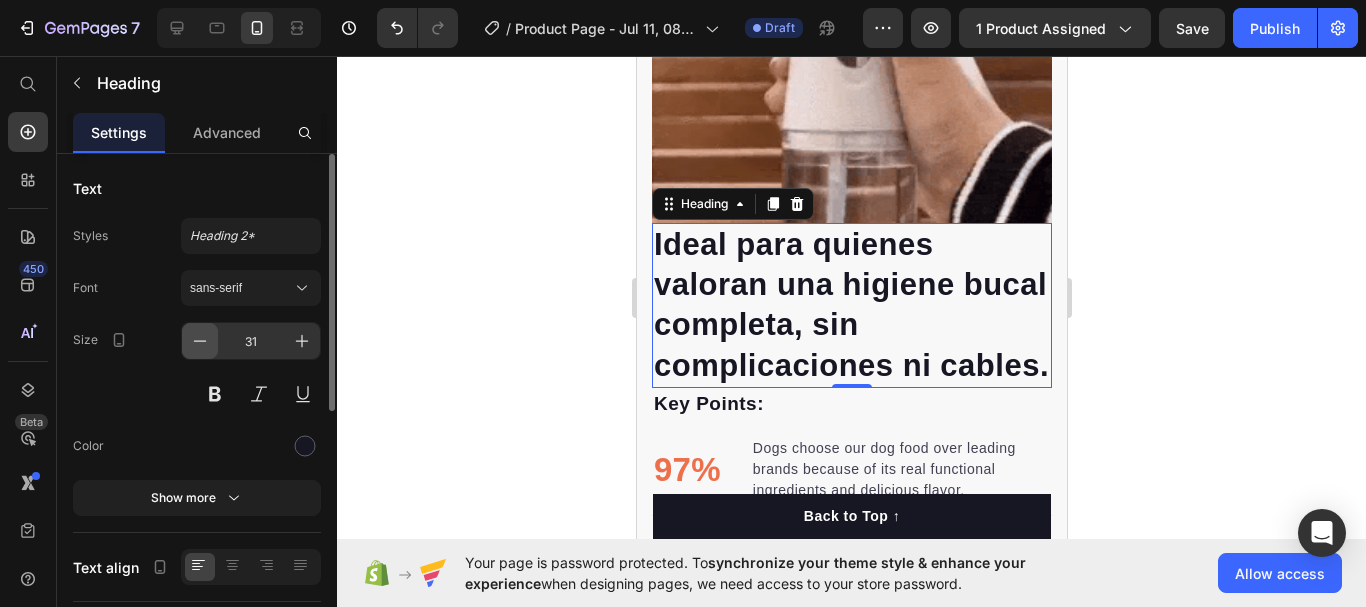click 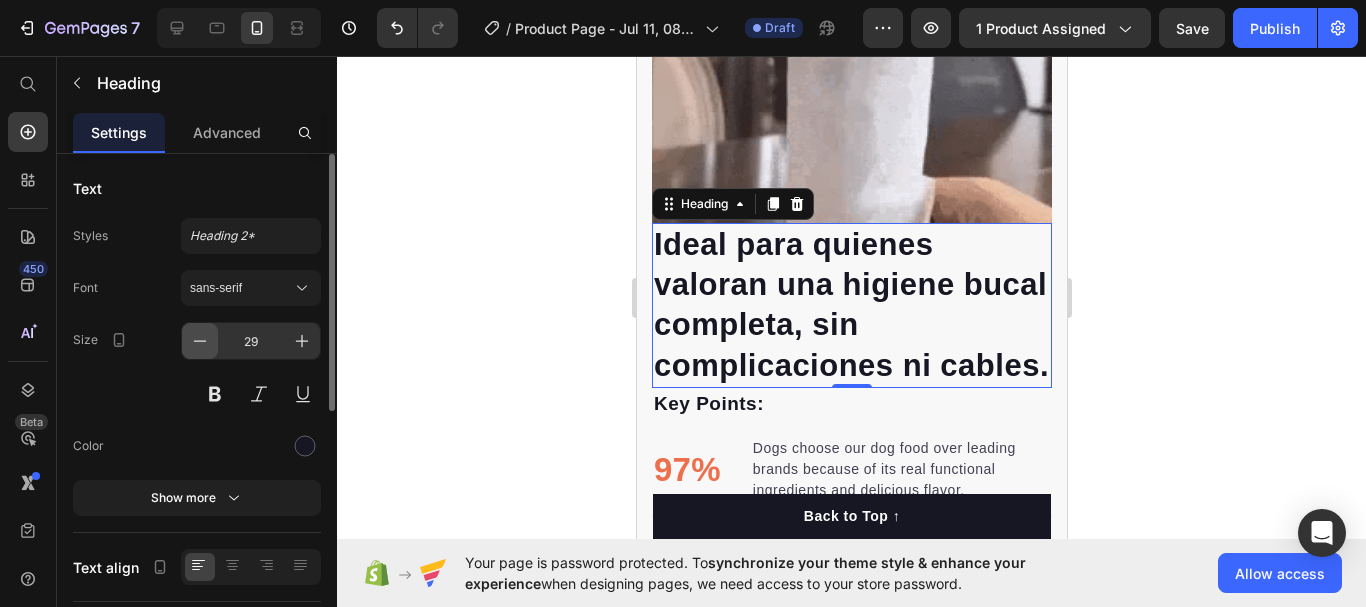 click 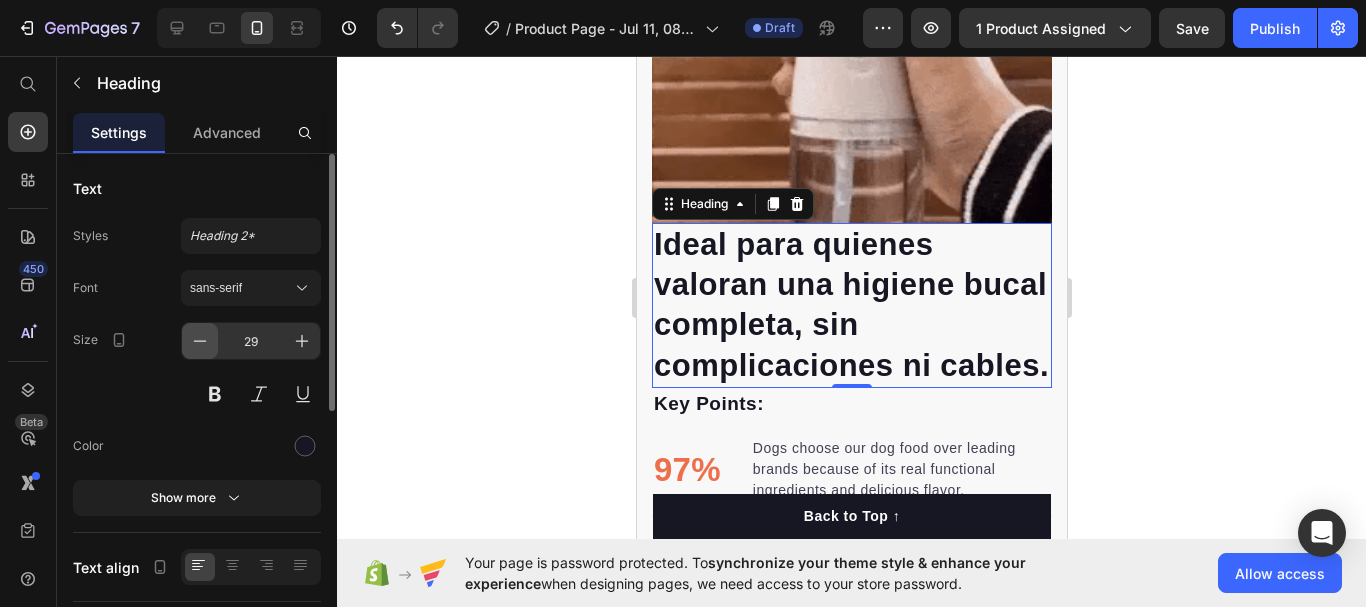 click 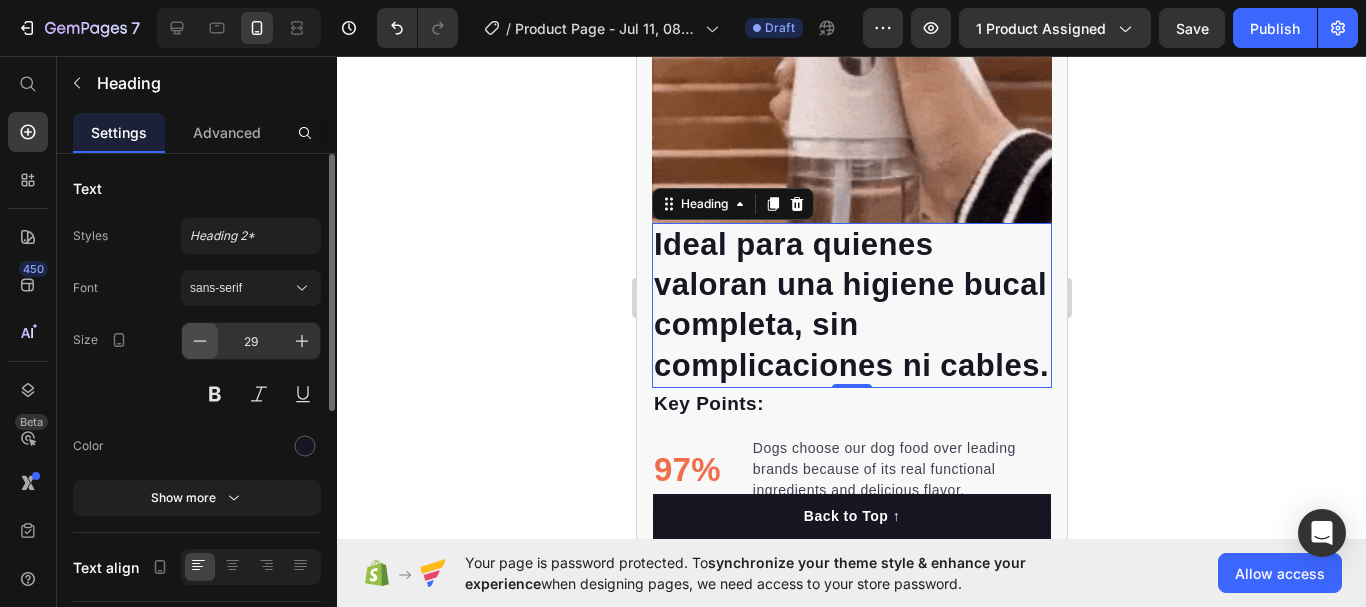 click 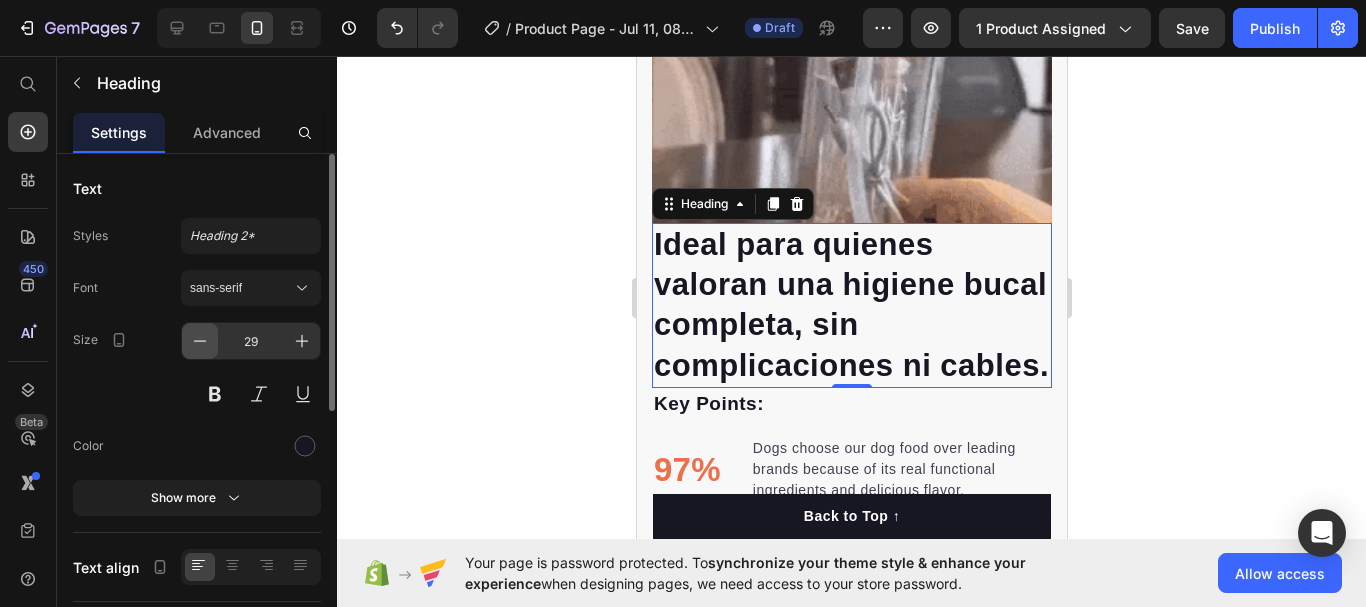 click 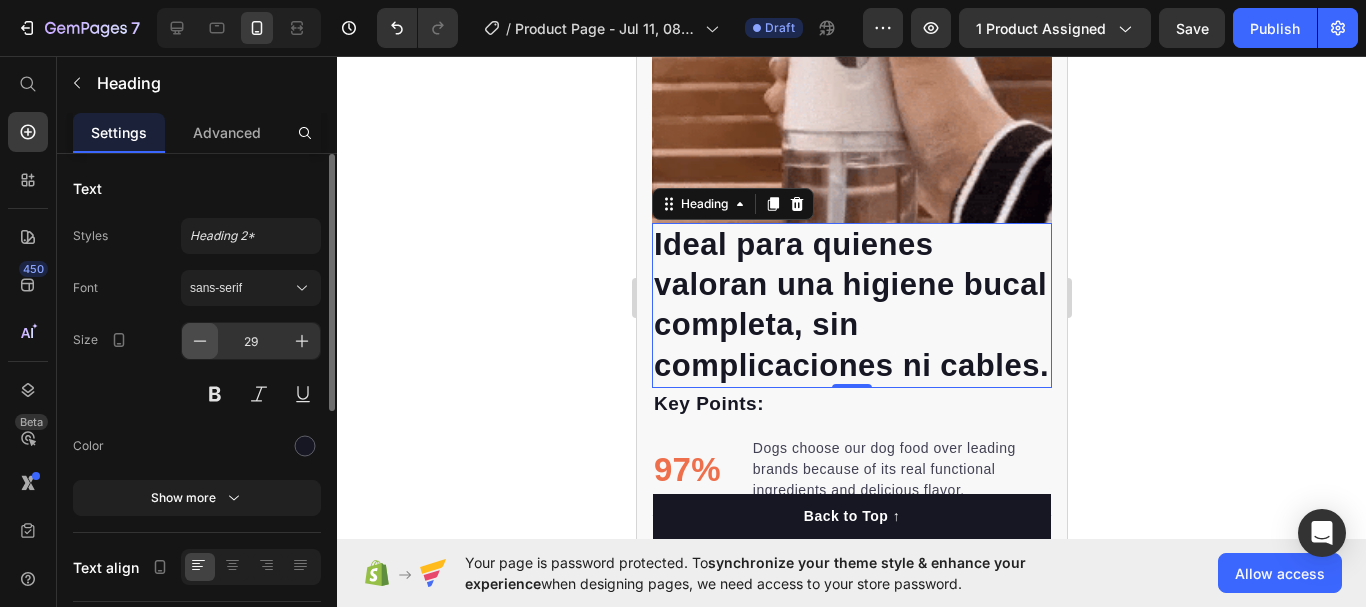 click 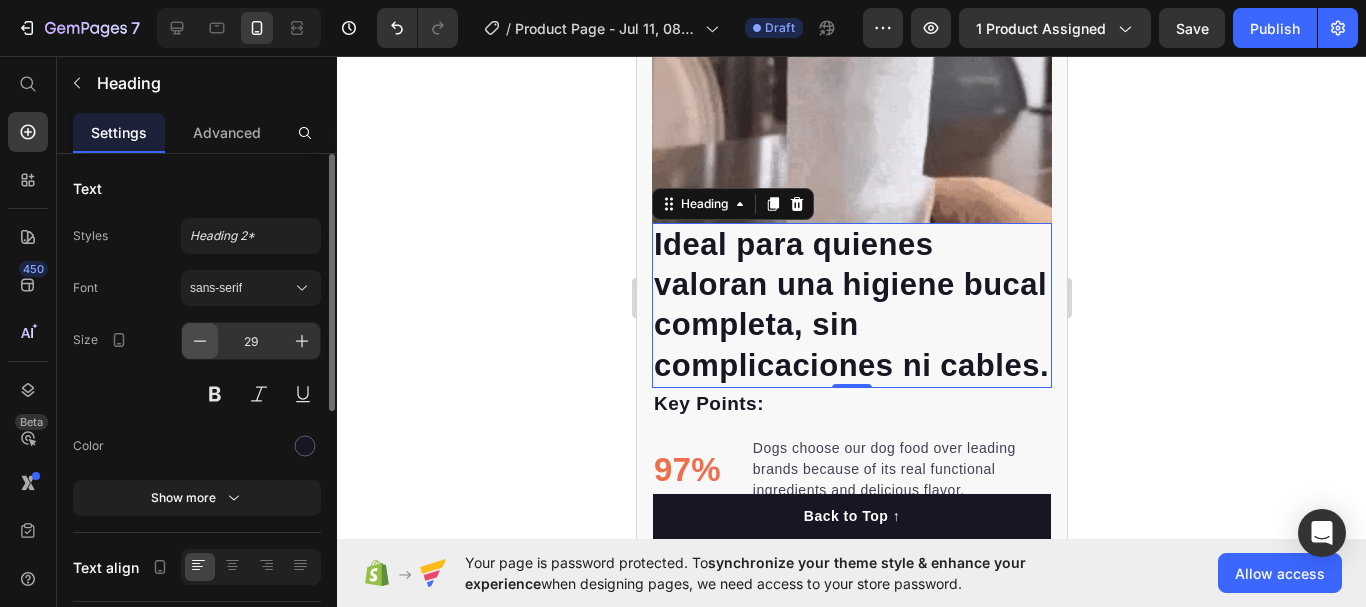 click 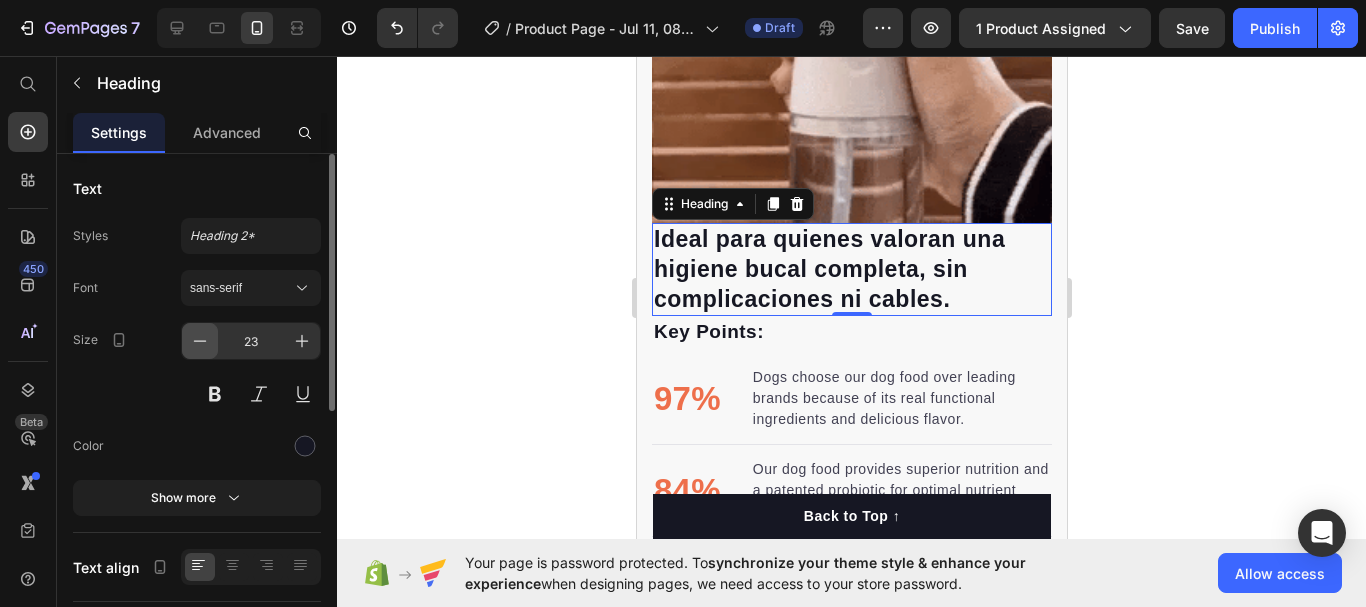 click 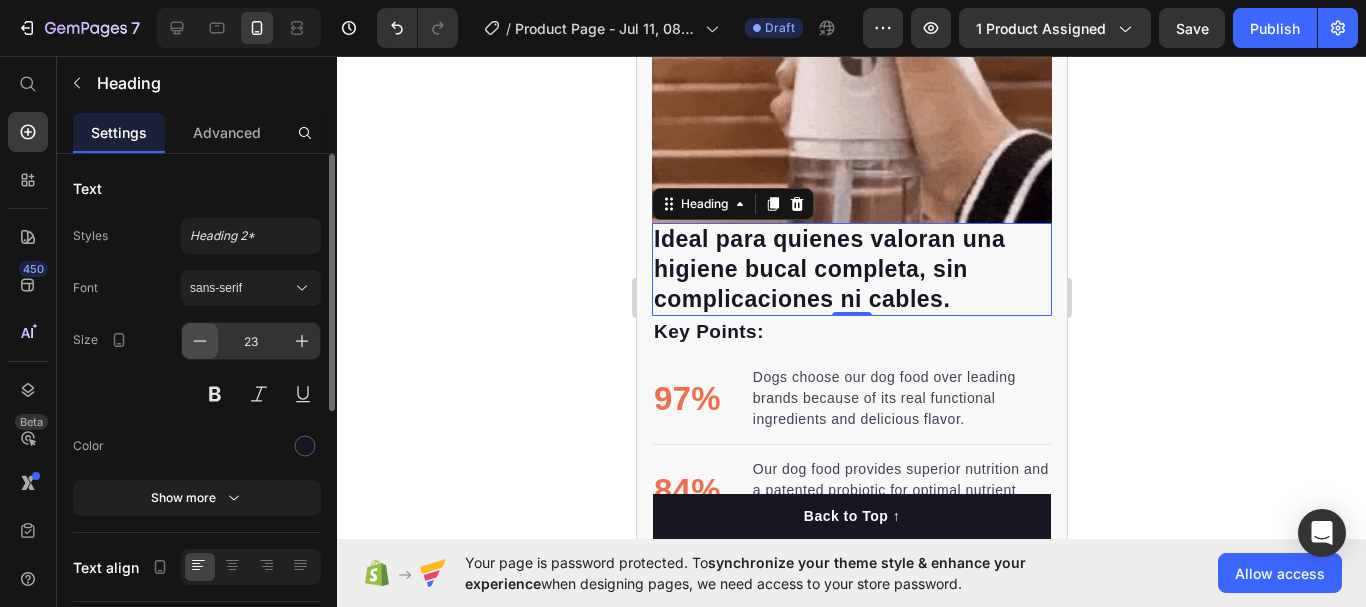 click 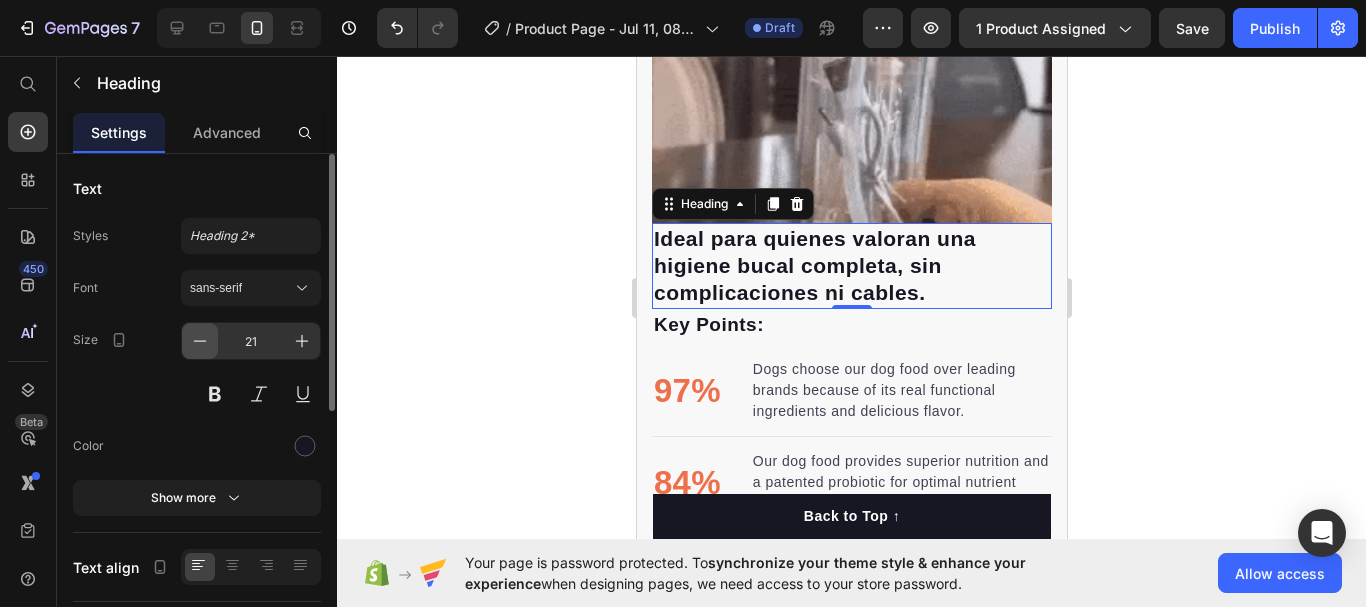 click 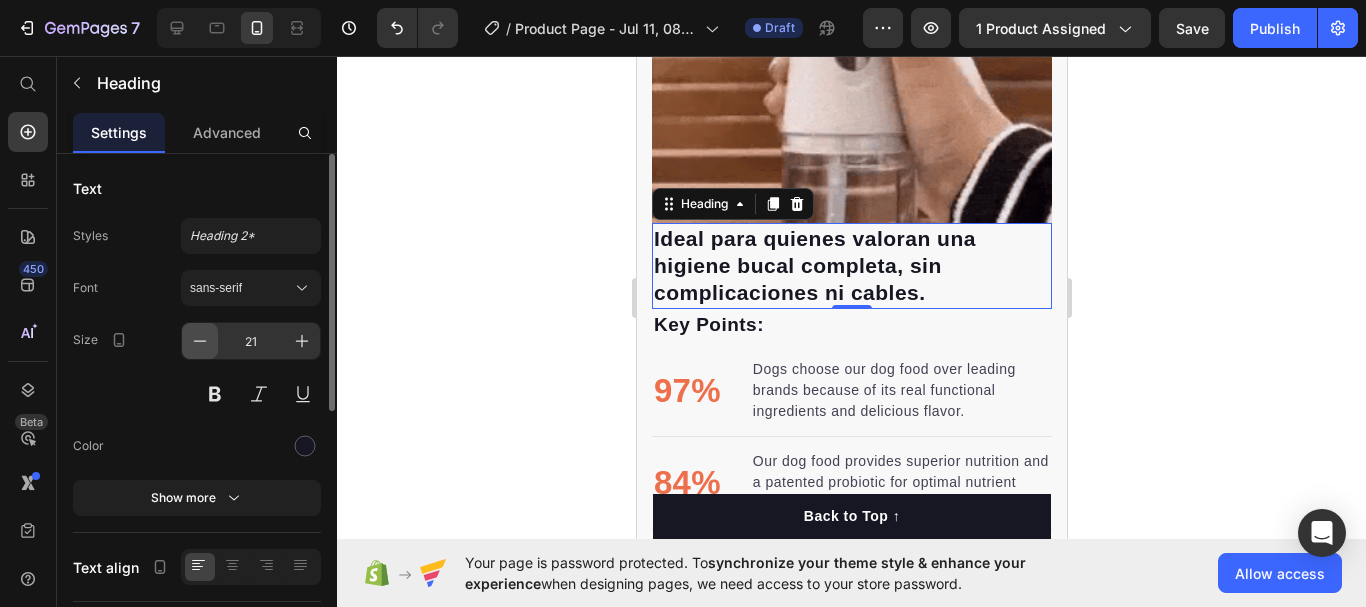 type on "20" 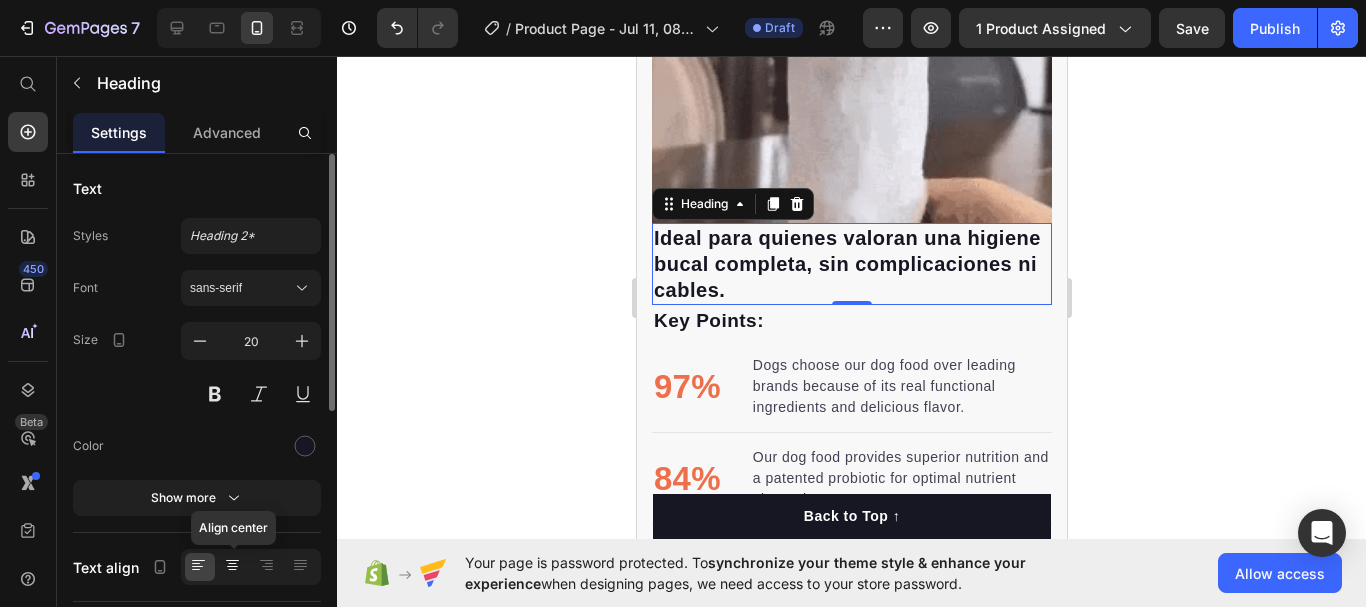 click 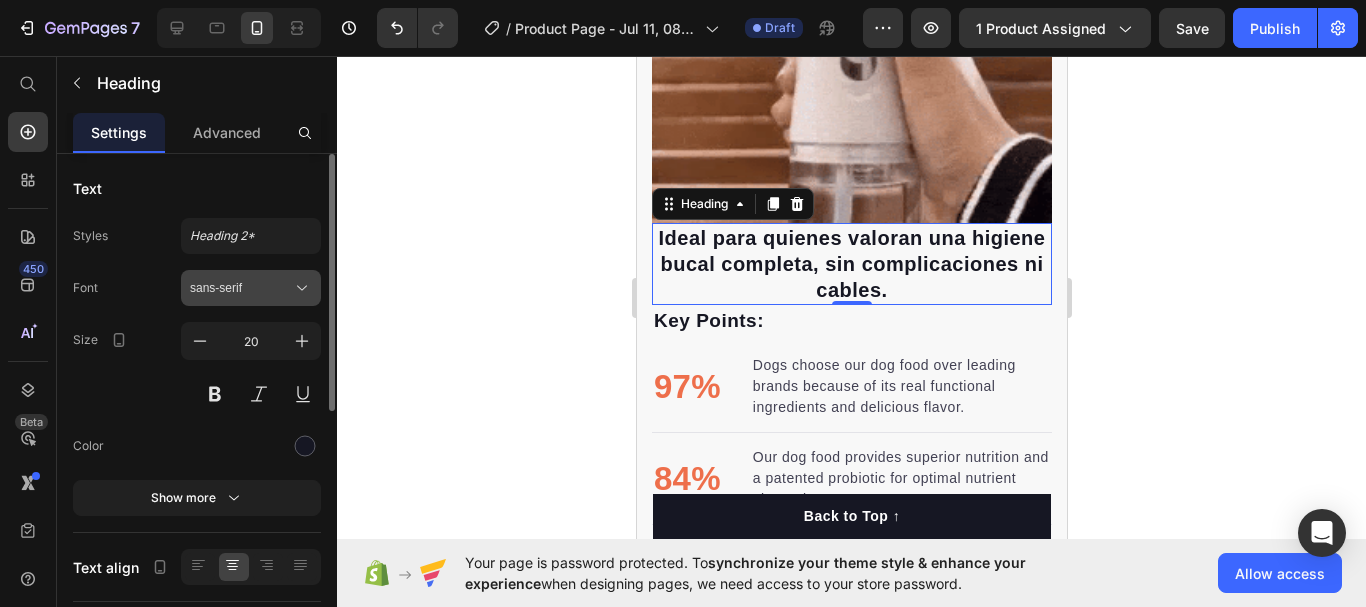 click on "sans-serif" at bounding box center [241, 288] 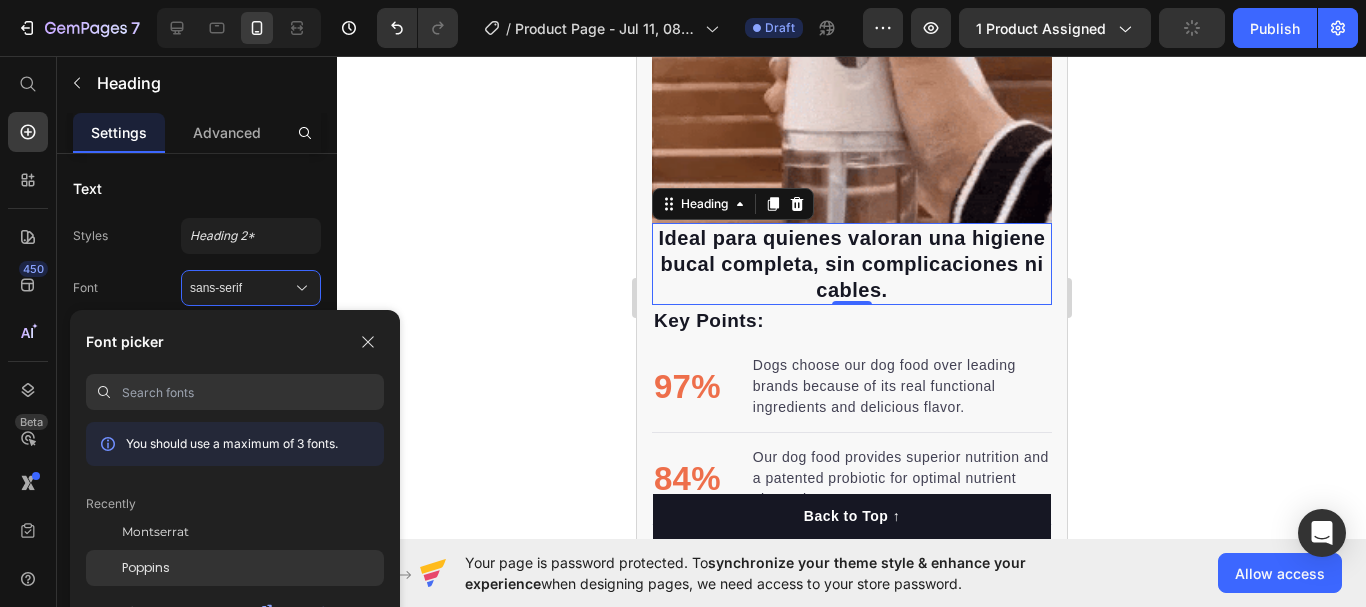 click on "Poppins" 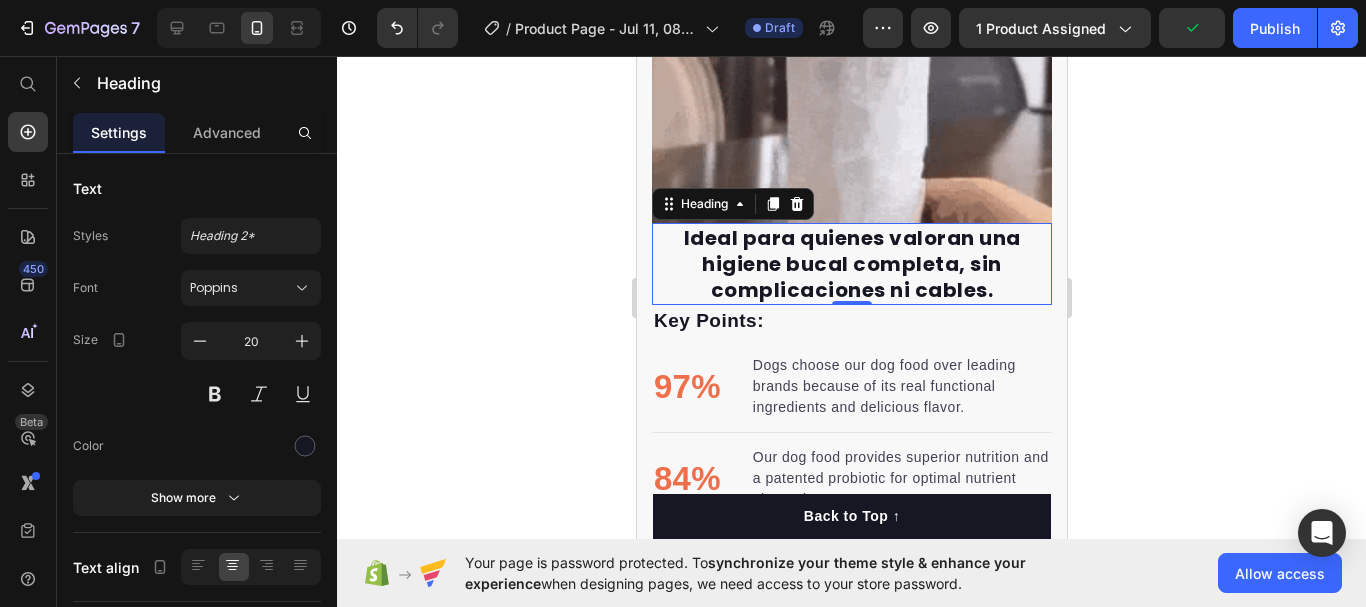 click 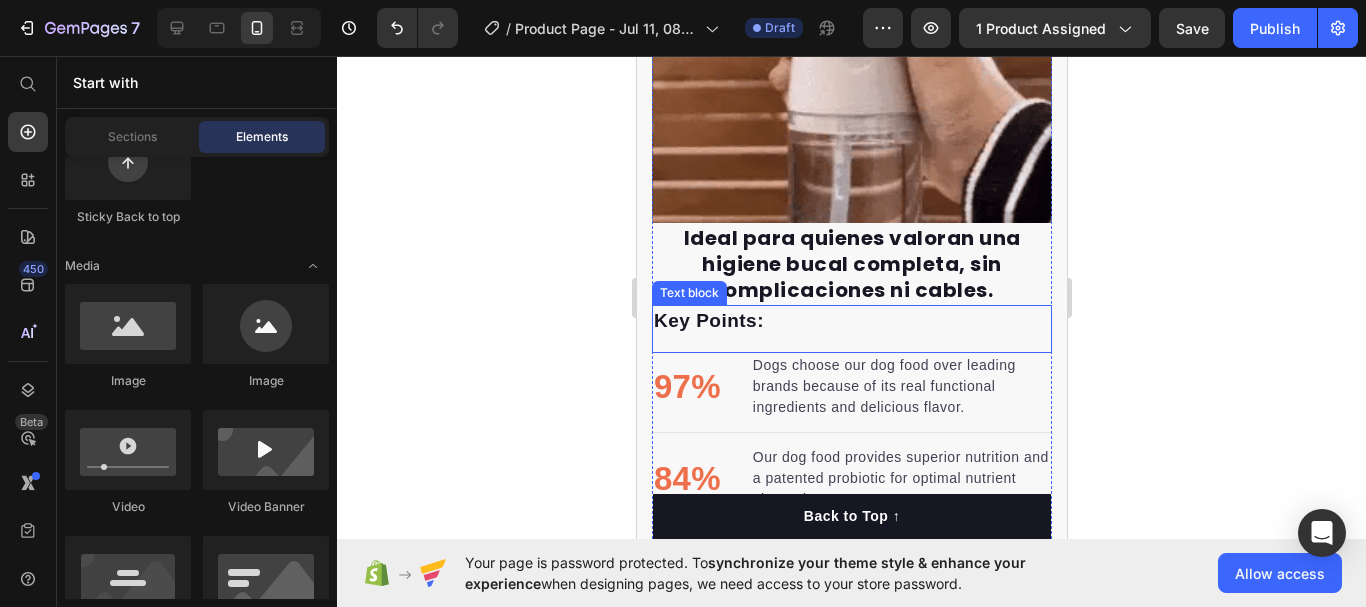 click on "Key Points:" at bounding box center (851, 321) 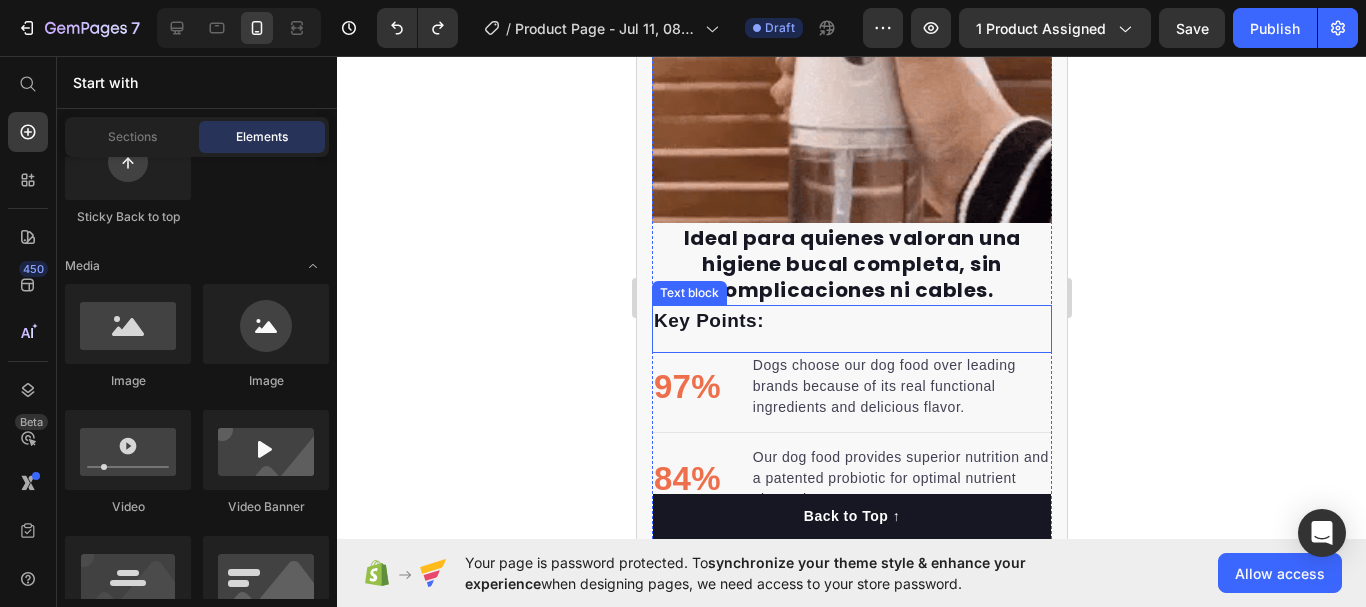 click on "Key Points:" at bounding box center [851, 321] 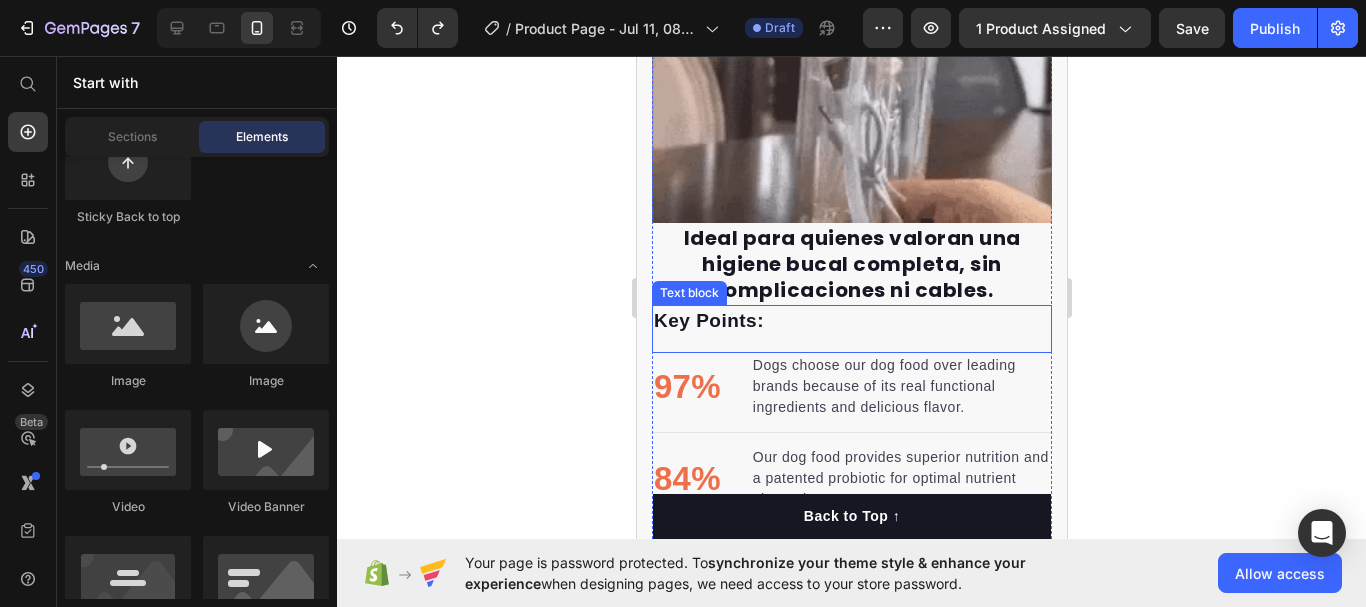 click on "Key Points:" at bounding box center [851, 321] 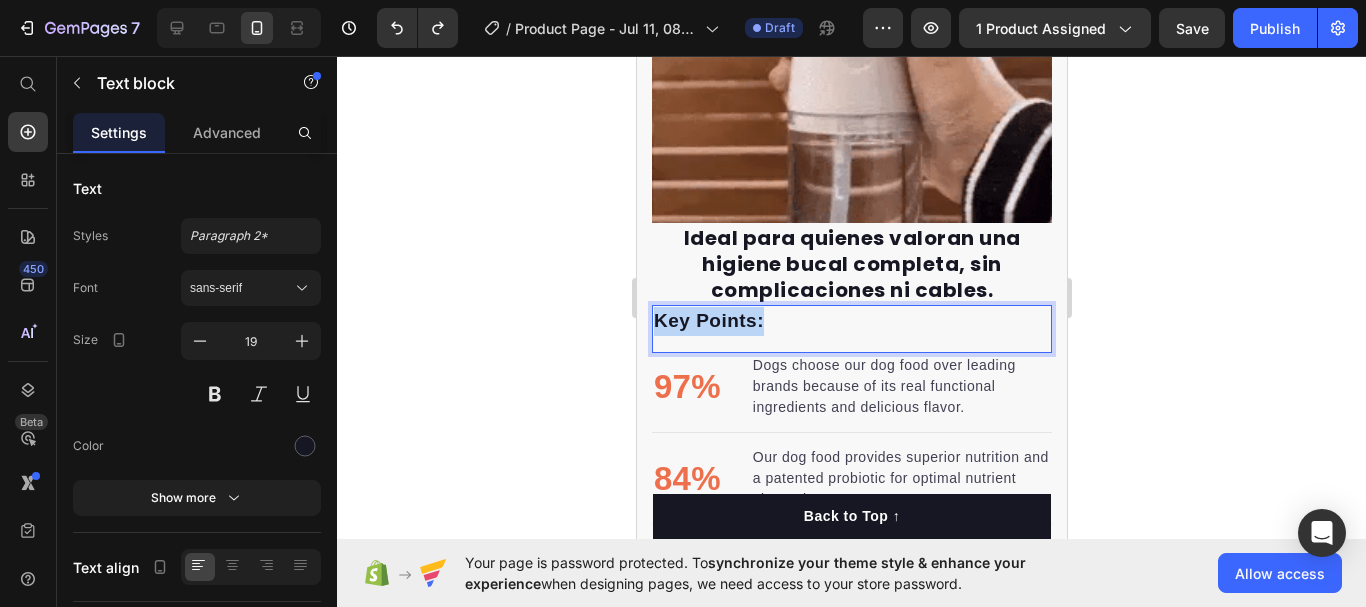 click on "Key Points:" at bounding box center (851, 321) 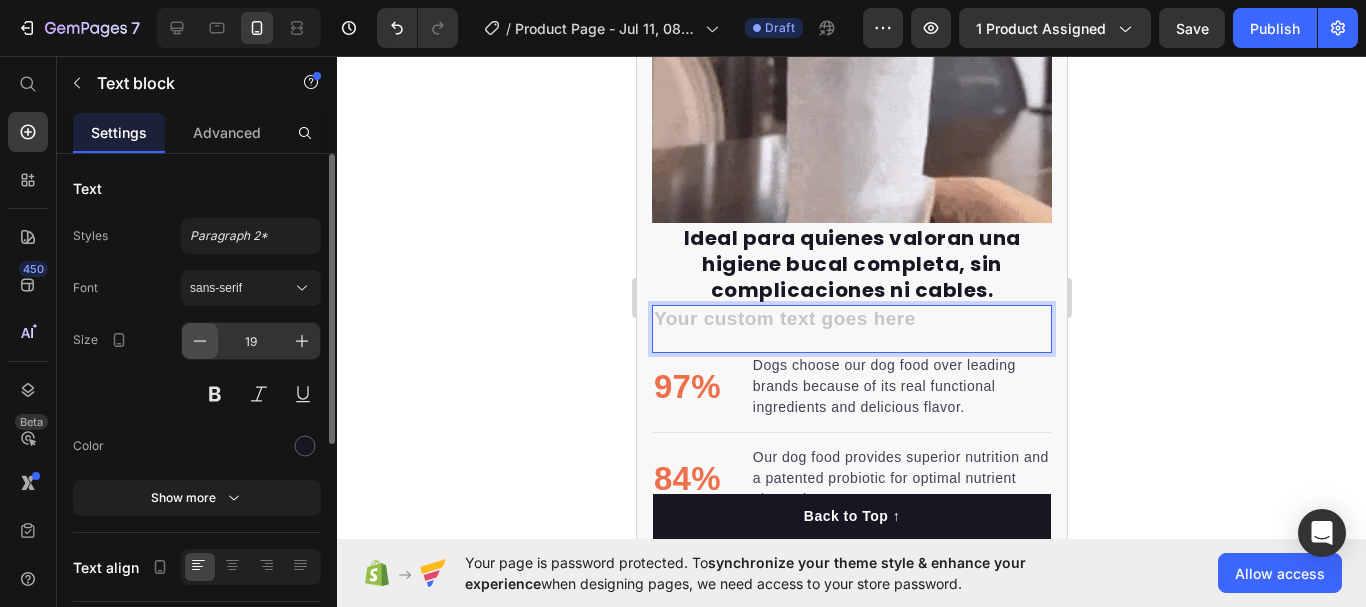 click 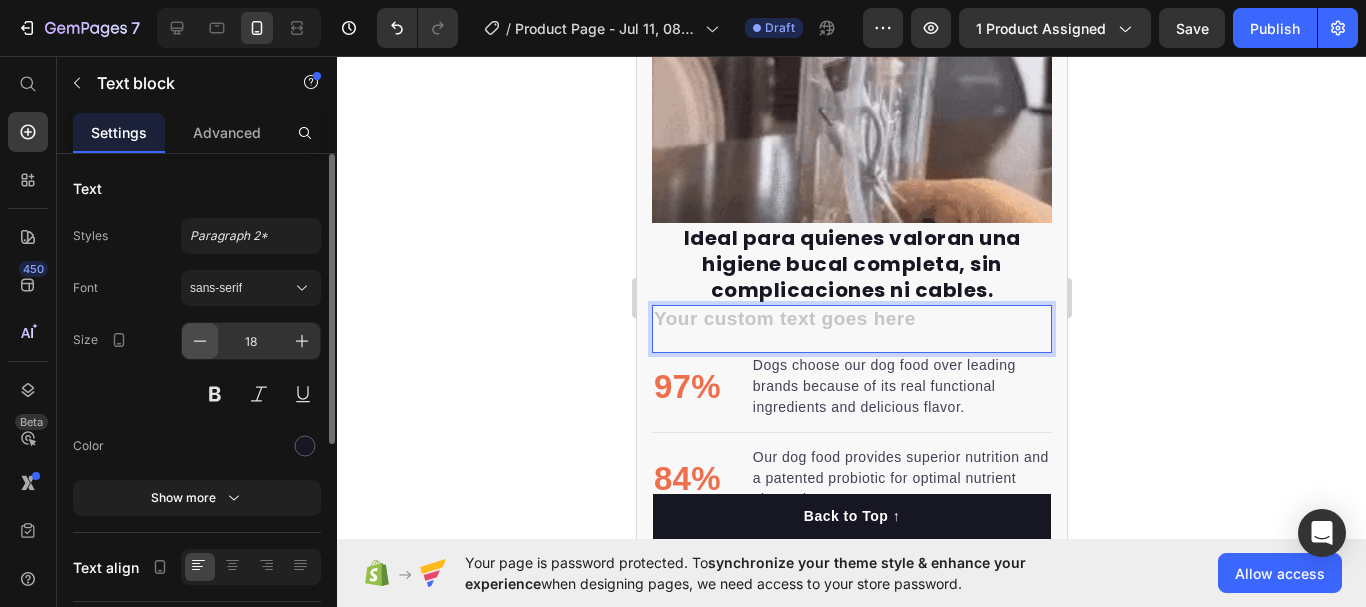 click 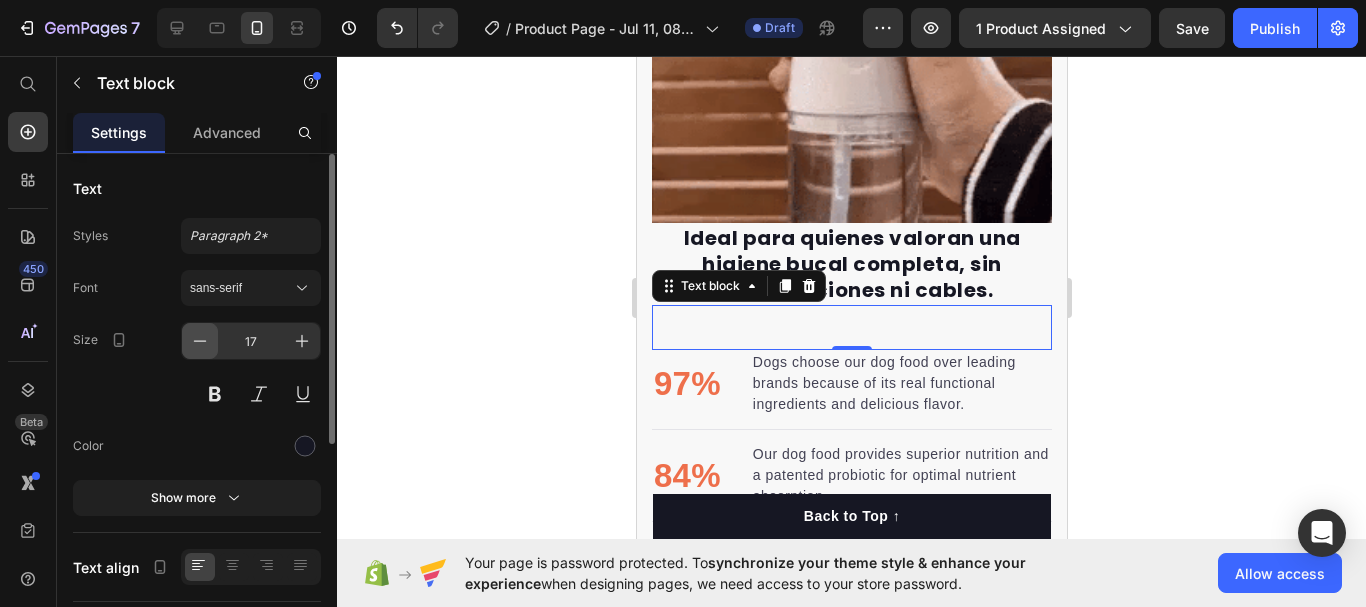 click 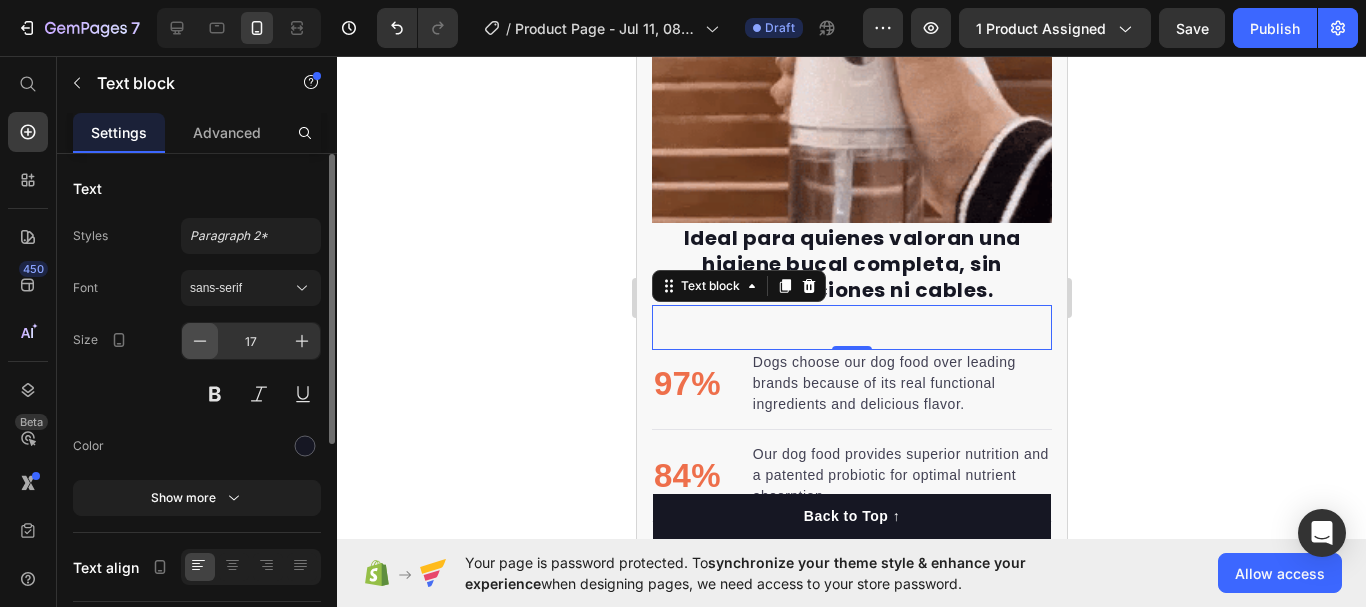 click 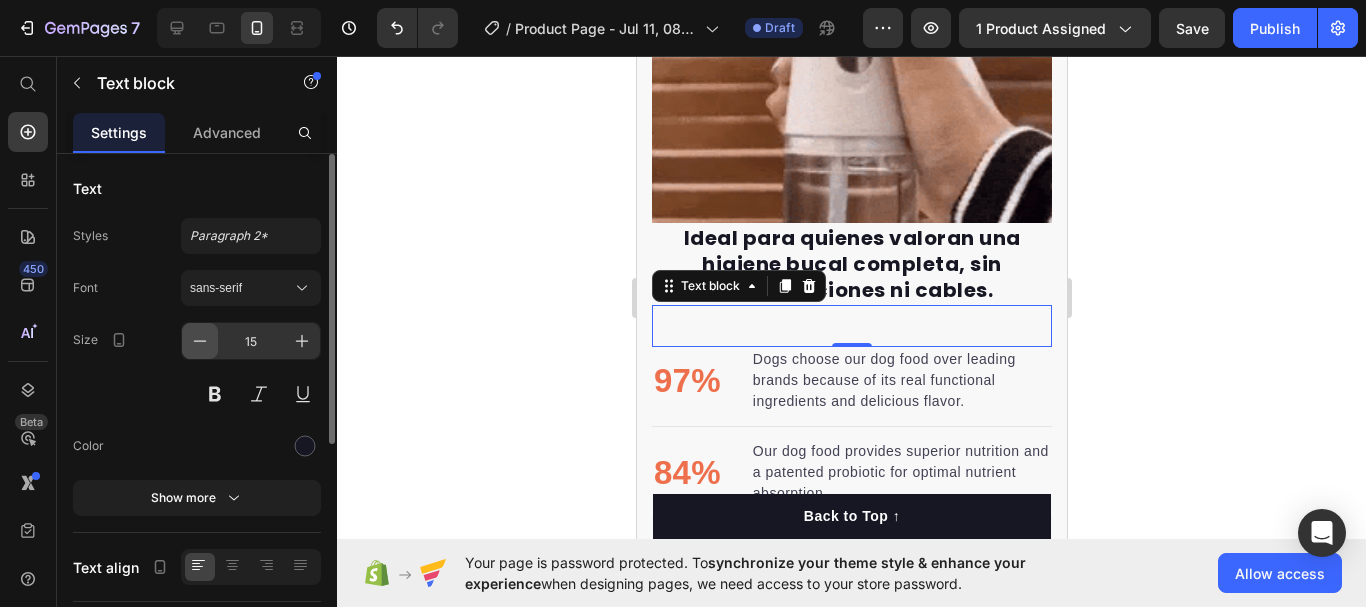 click 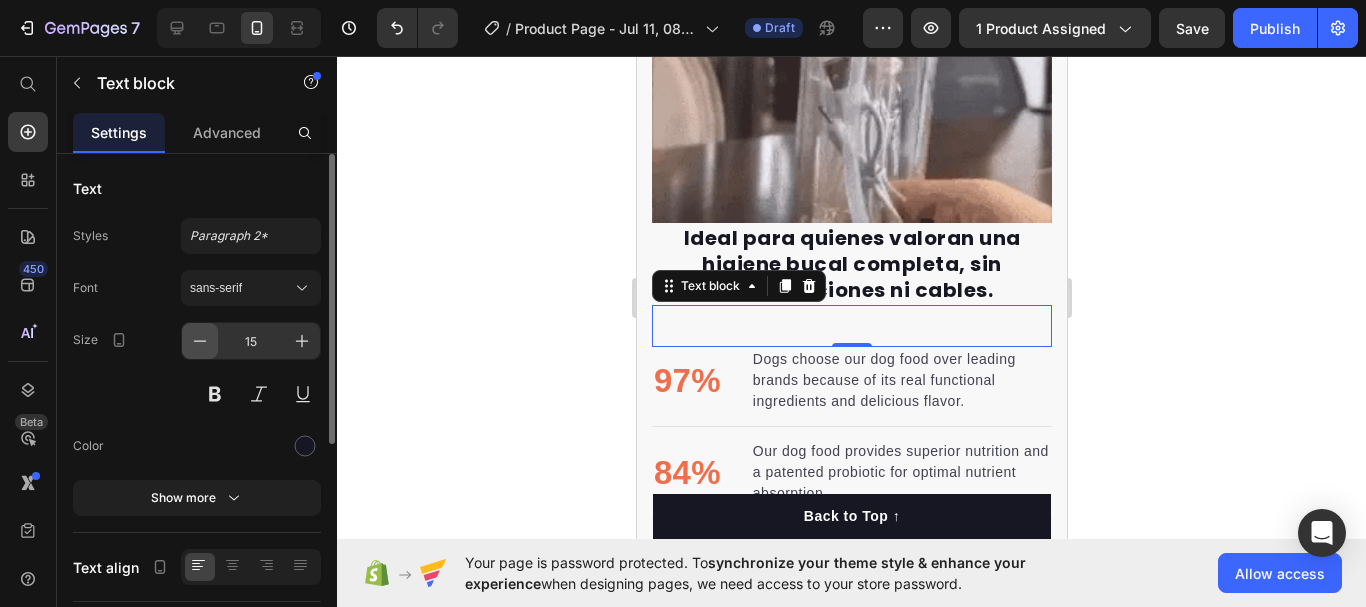 click 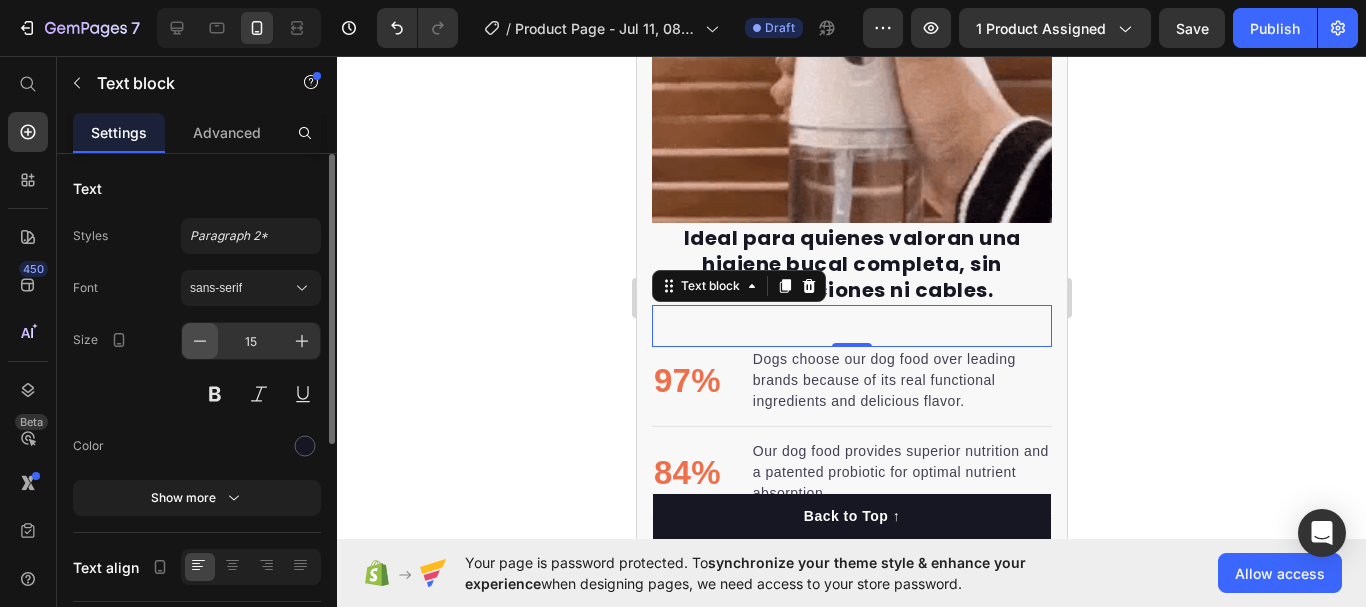 click 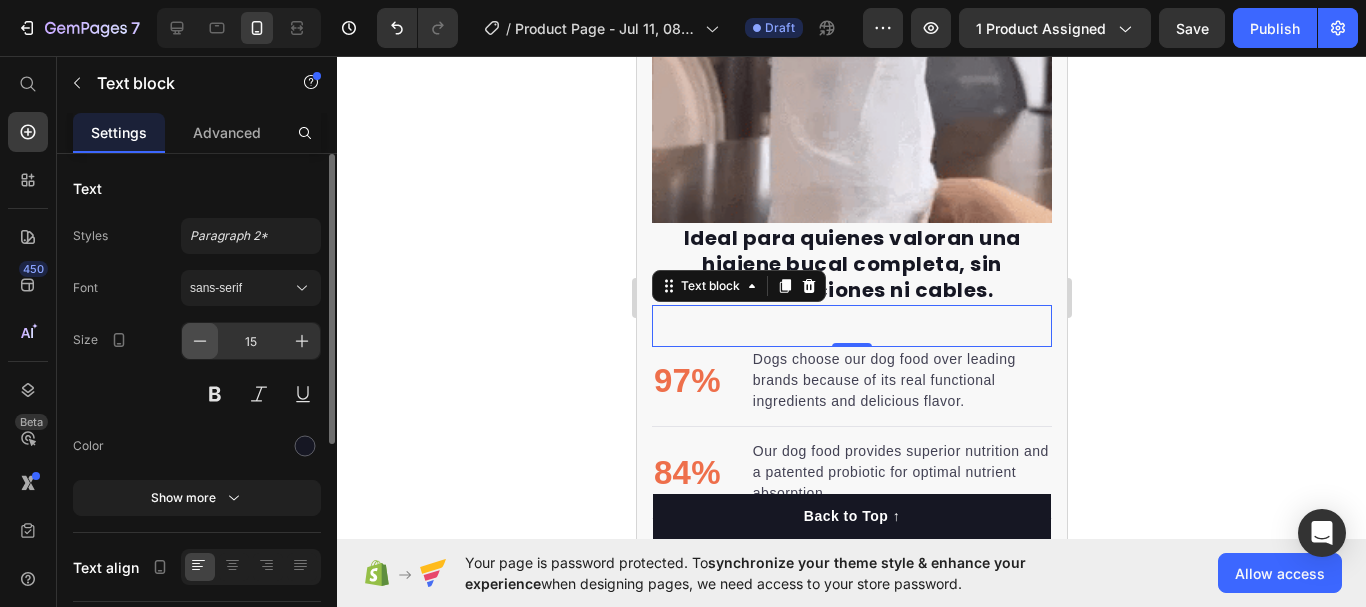 click 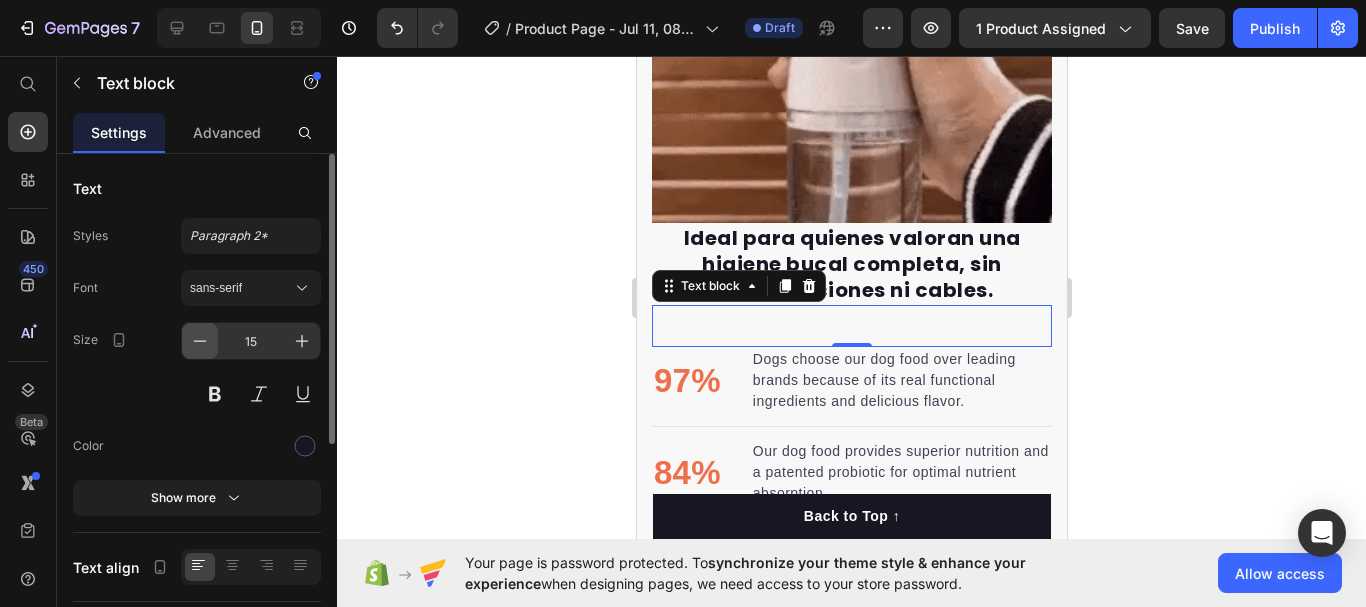 click 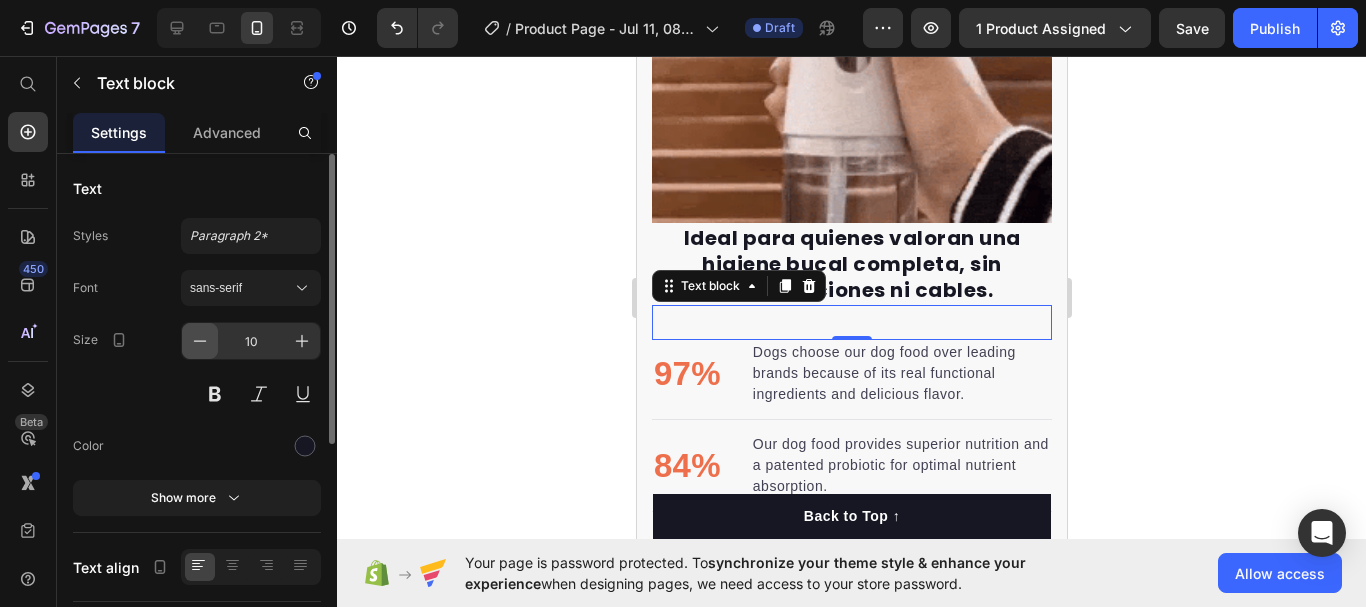 click 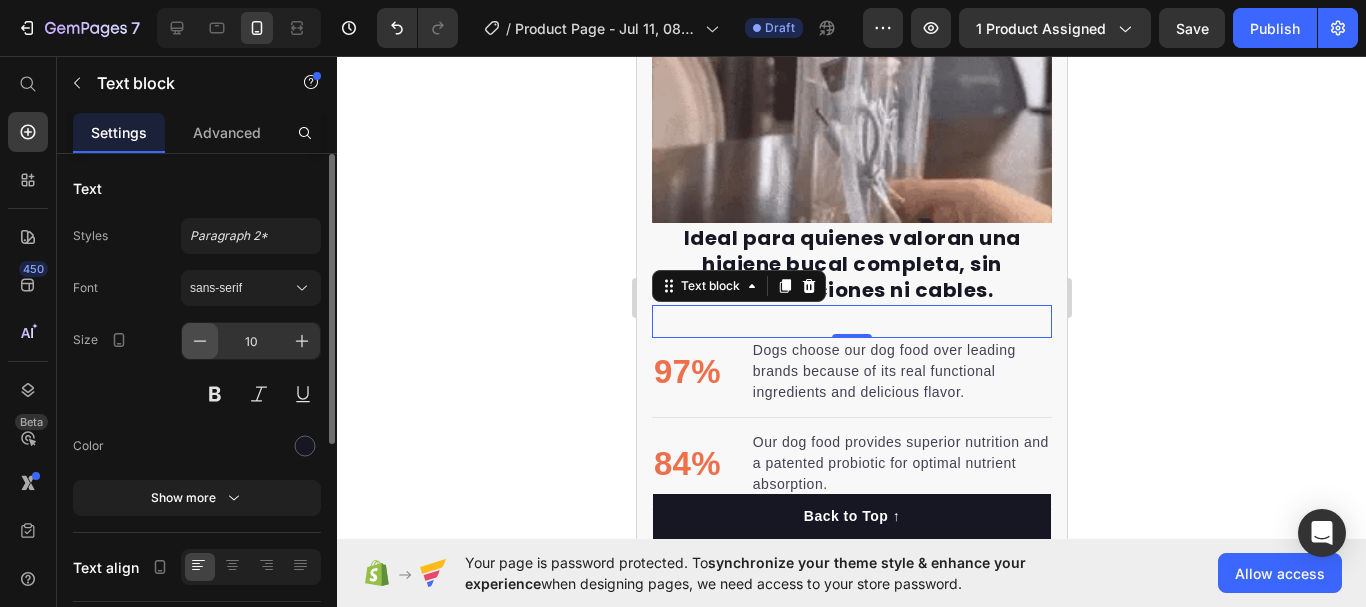 click 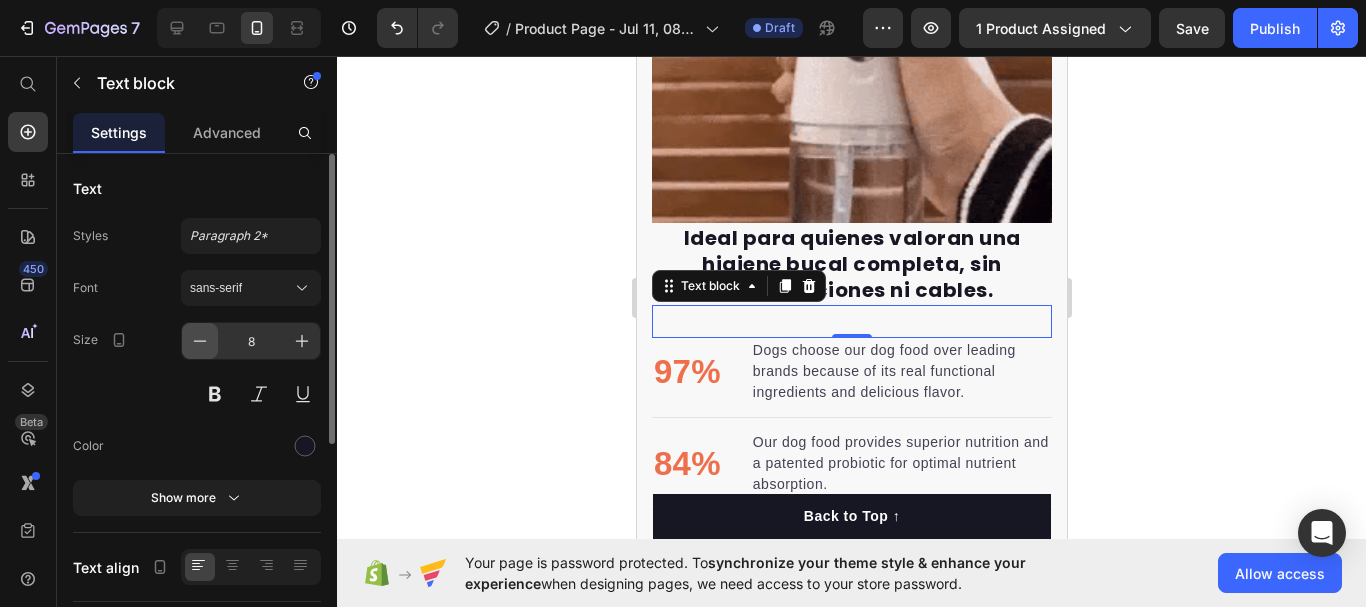click 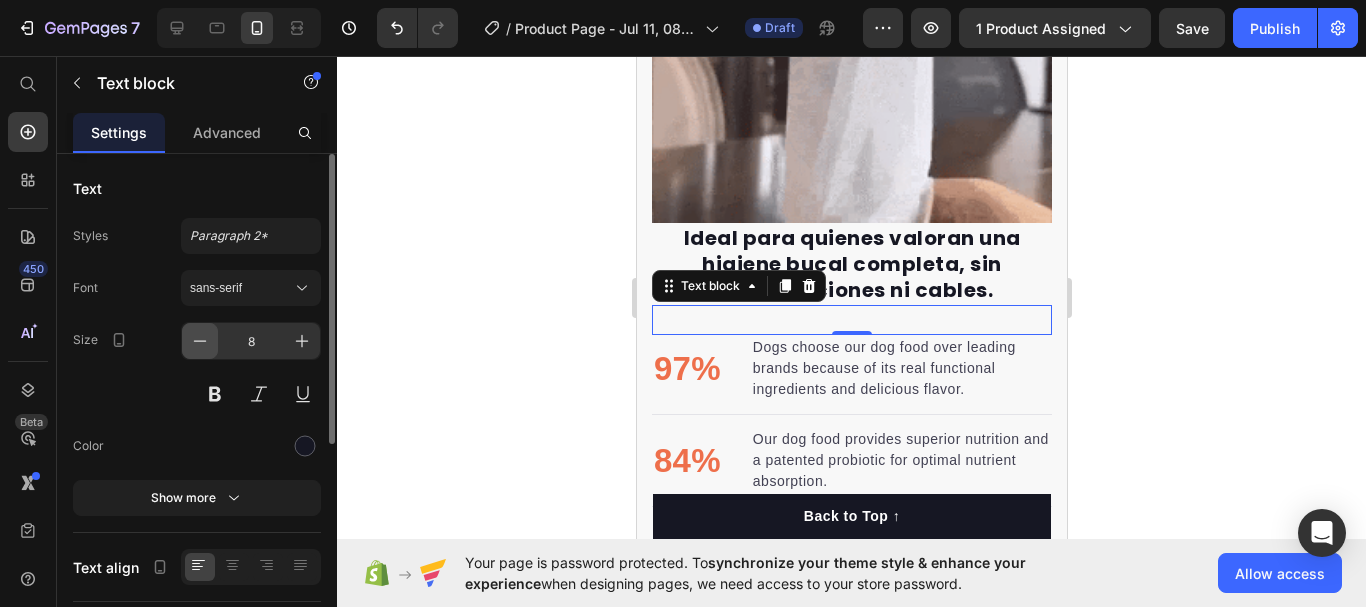 click 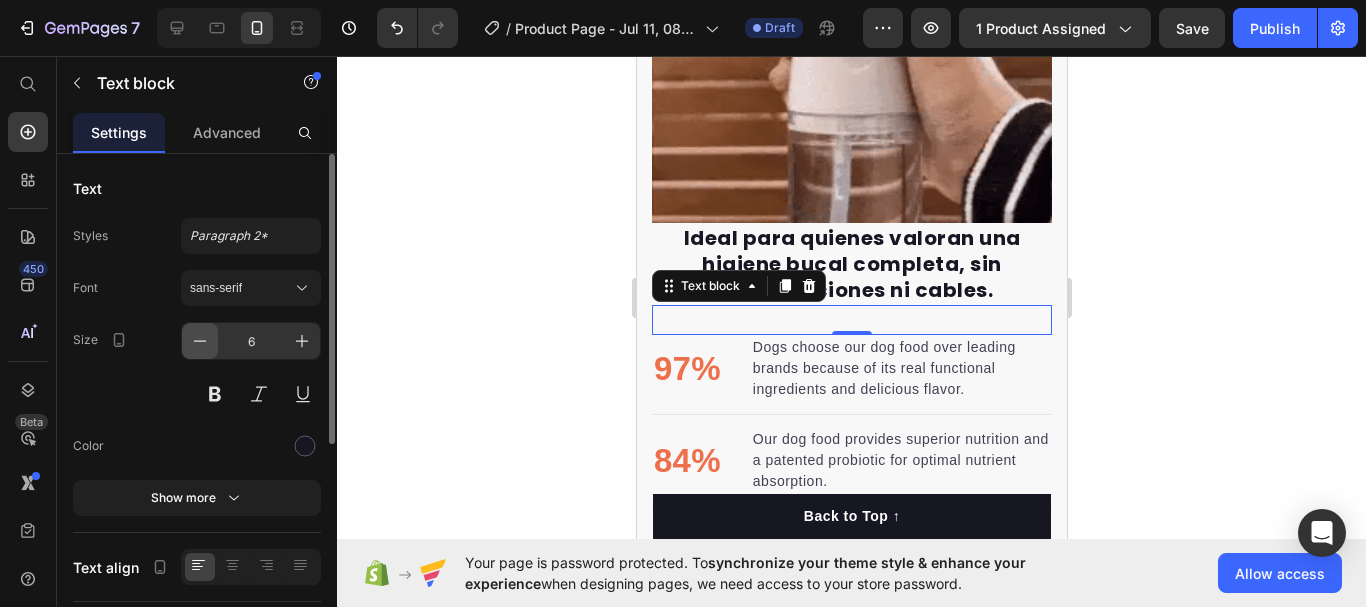 click 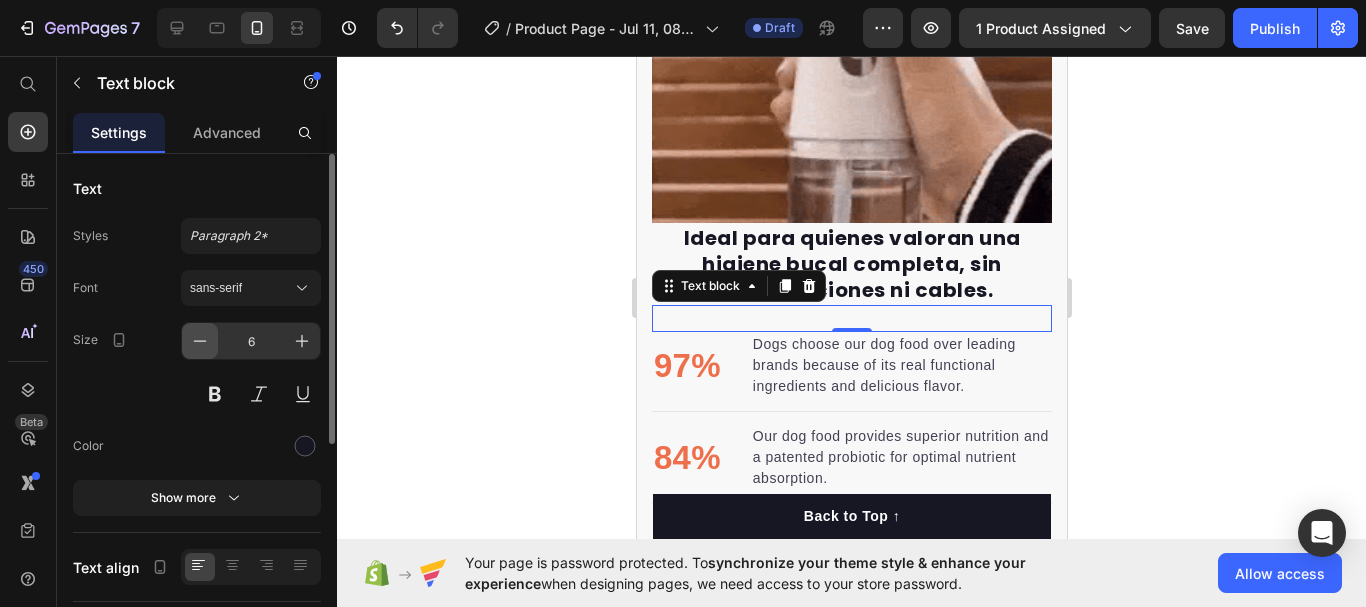 type on "5" 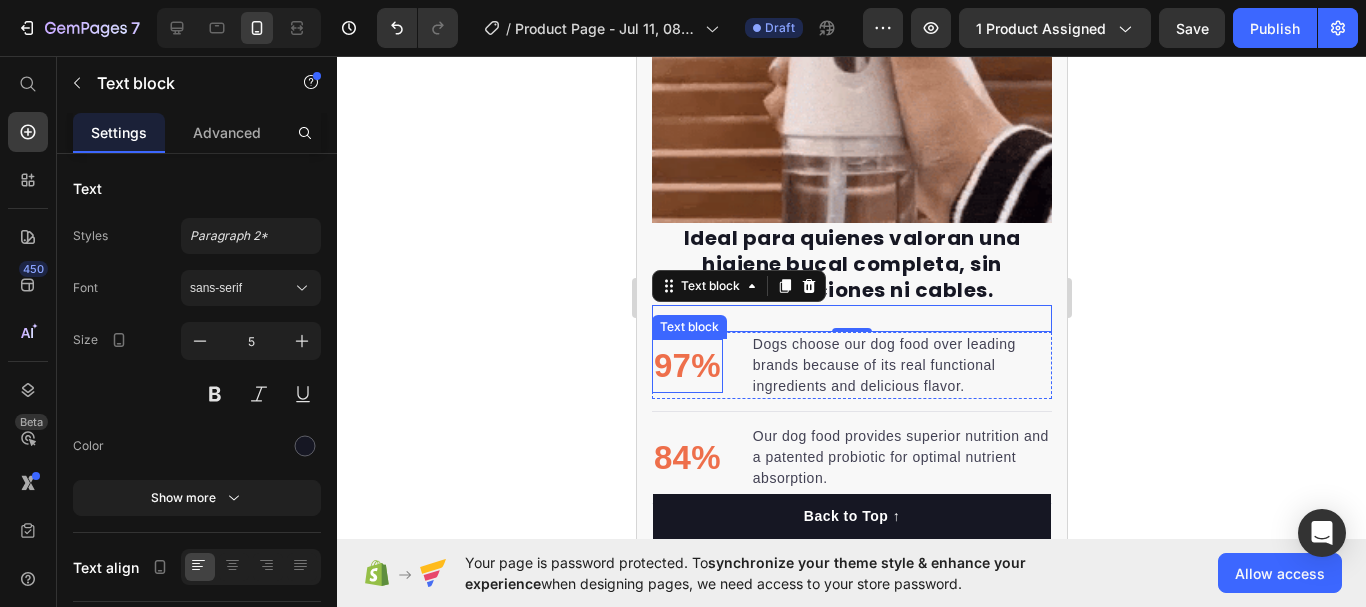 click on "97%" at bounding box center (686, 366) 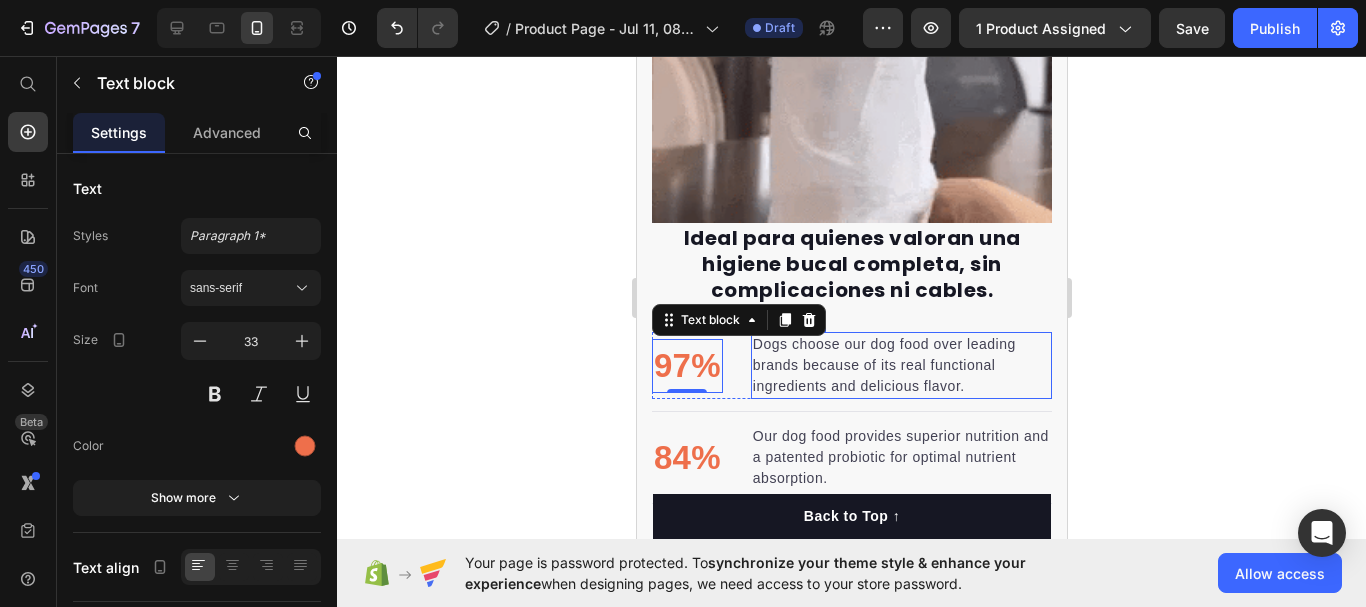 click on "Dogs choose our dog food over leading brands because of its real functional ingredients and delicious flavor." at bounding box center [900, 365] 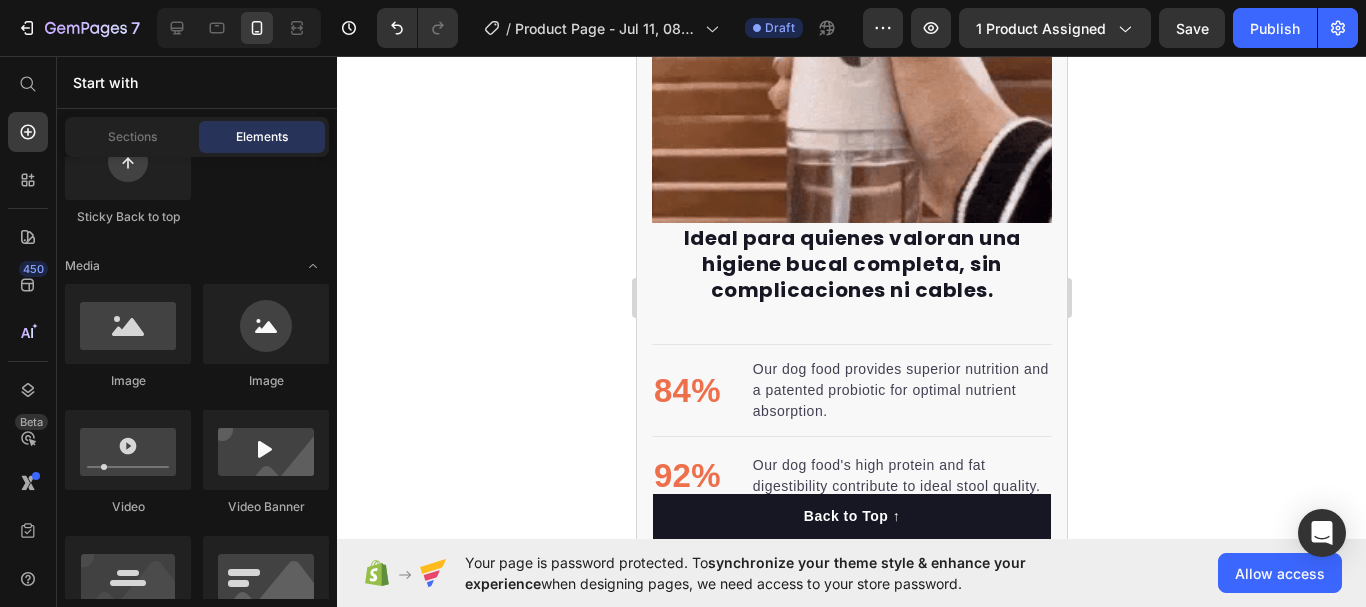 click on "84% Text block Our dog food provides superior nutrition and a patented probiotic for optimal nutrient absorption. Text block" at bounding box center [851, 390] 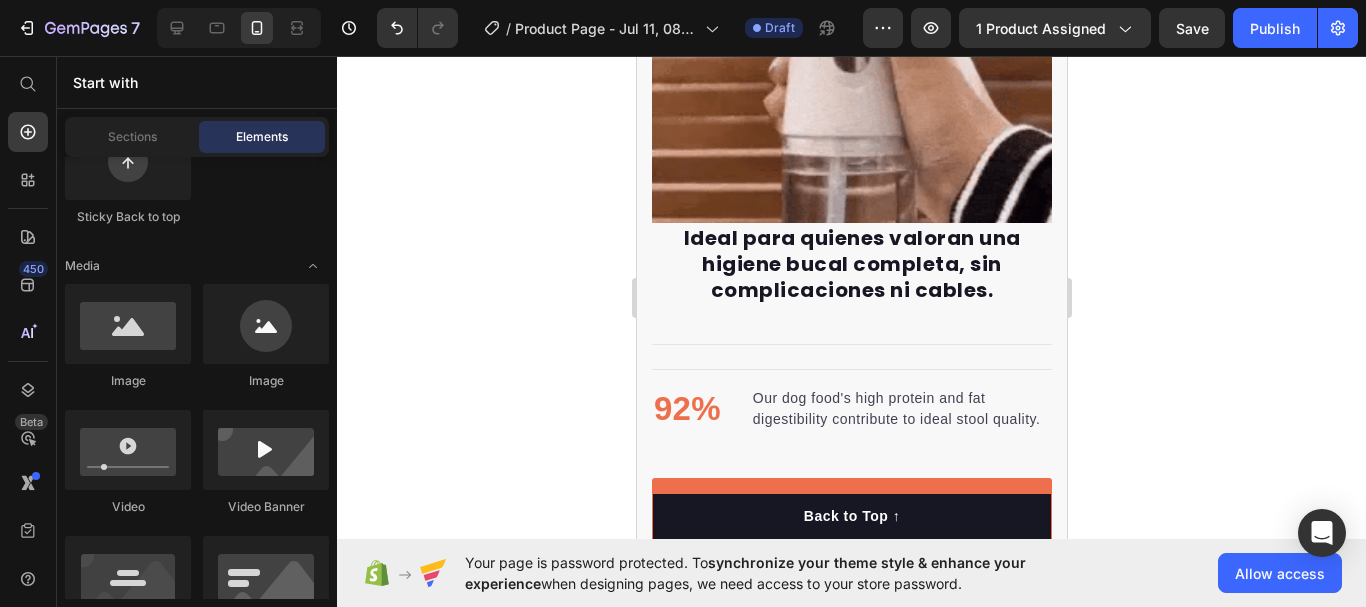 click on "Title Line" at bounding box center [851, 369] 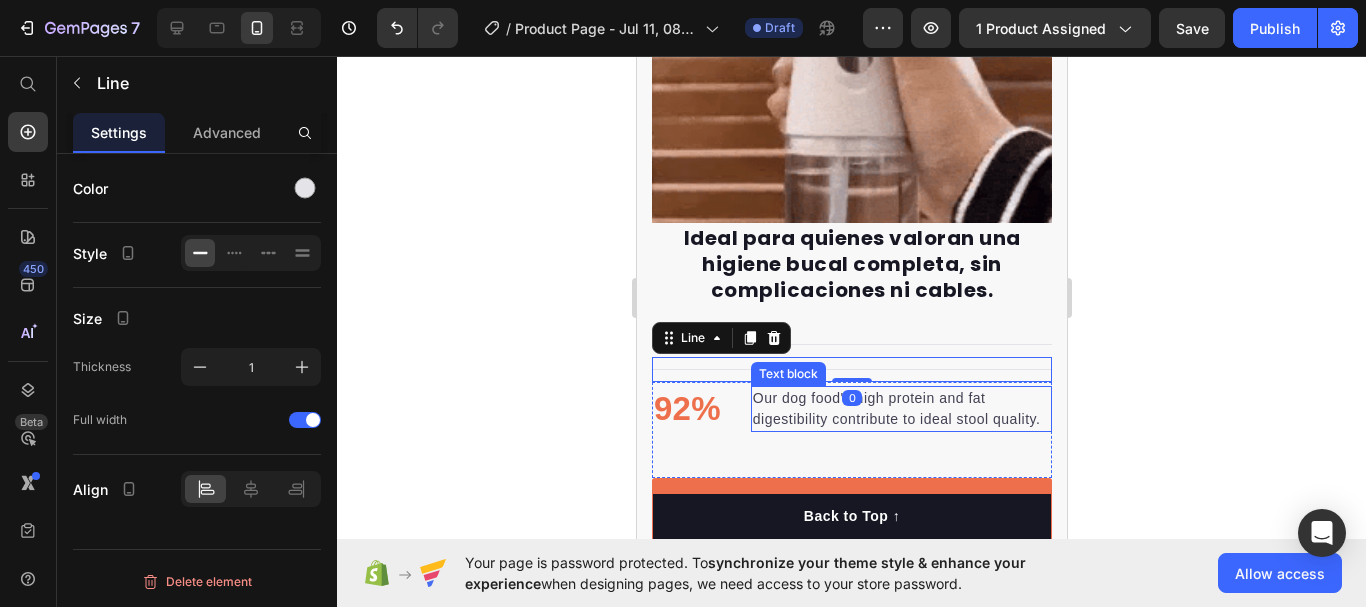 click on "Our dog food's high protein and fat digestibility contribute to ideal stool quality." at bounding box center [900, 409] 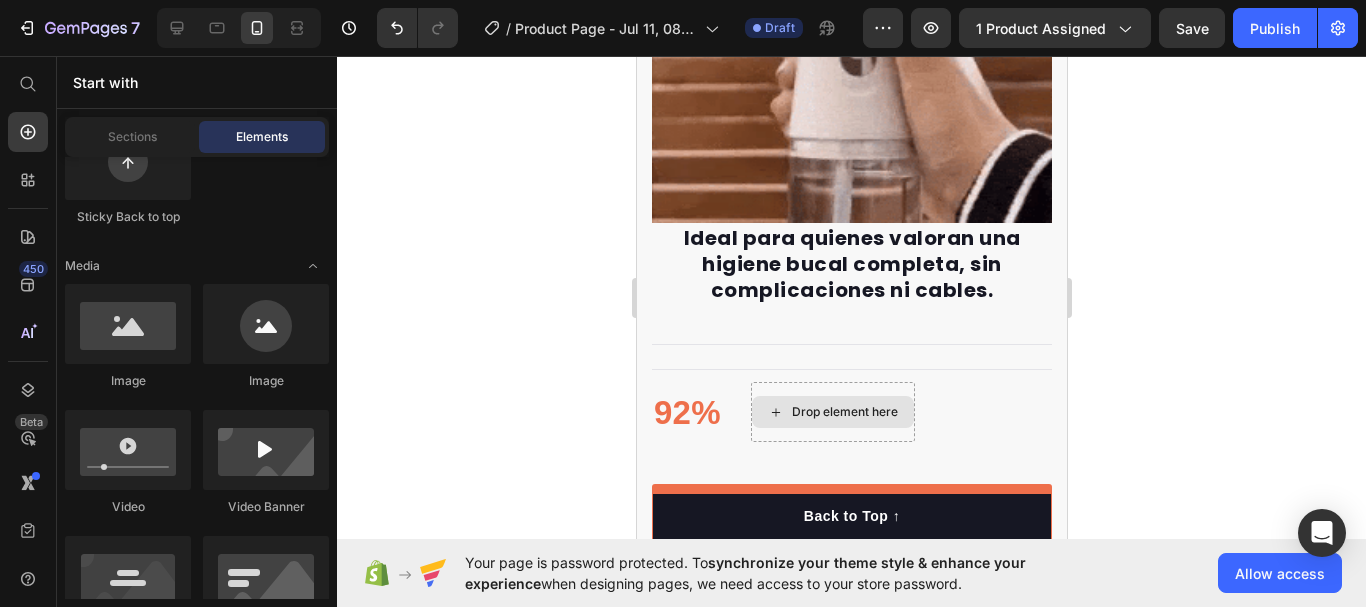click on "Drop element here" at bounding box center (832, 412) 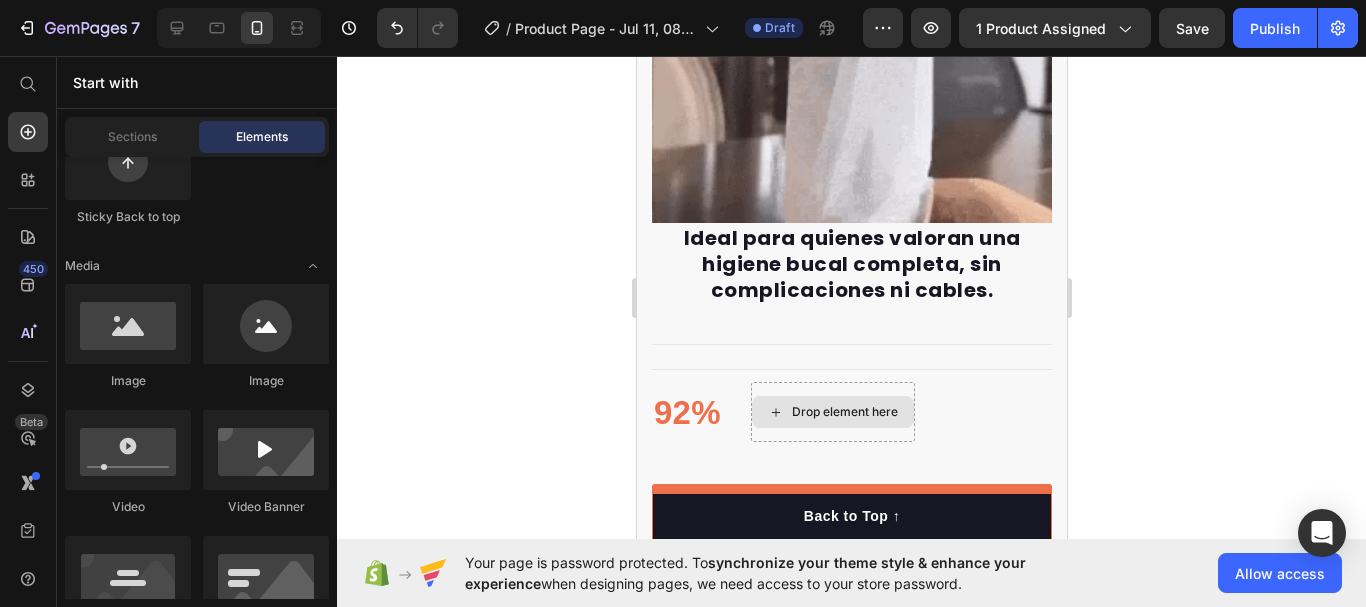 click on "92%" at bounding box center (686, 413) 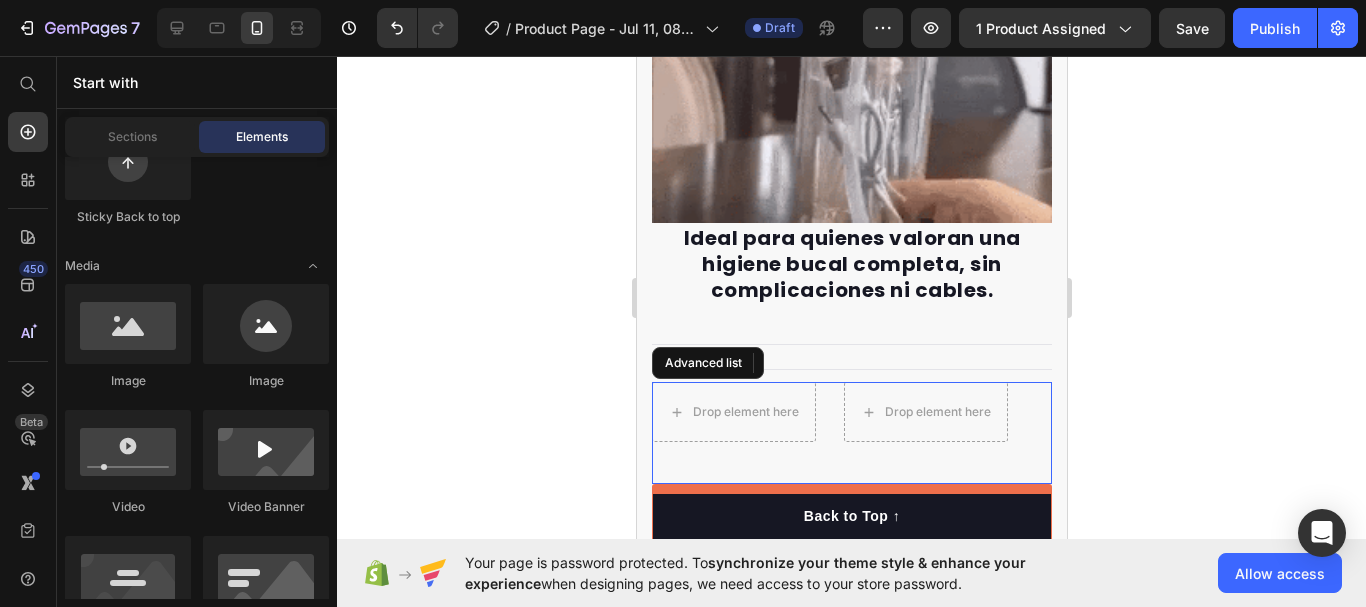 click on "Drop element here
Drop element here" at bounding box center [829, 412] 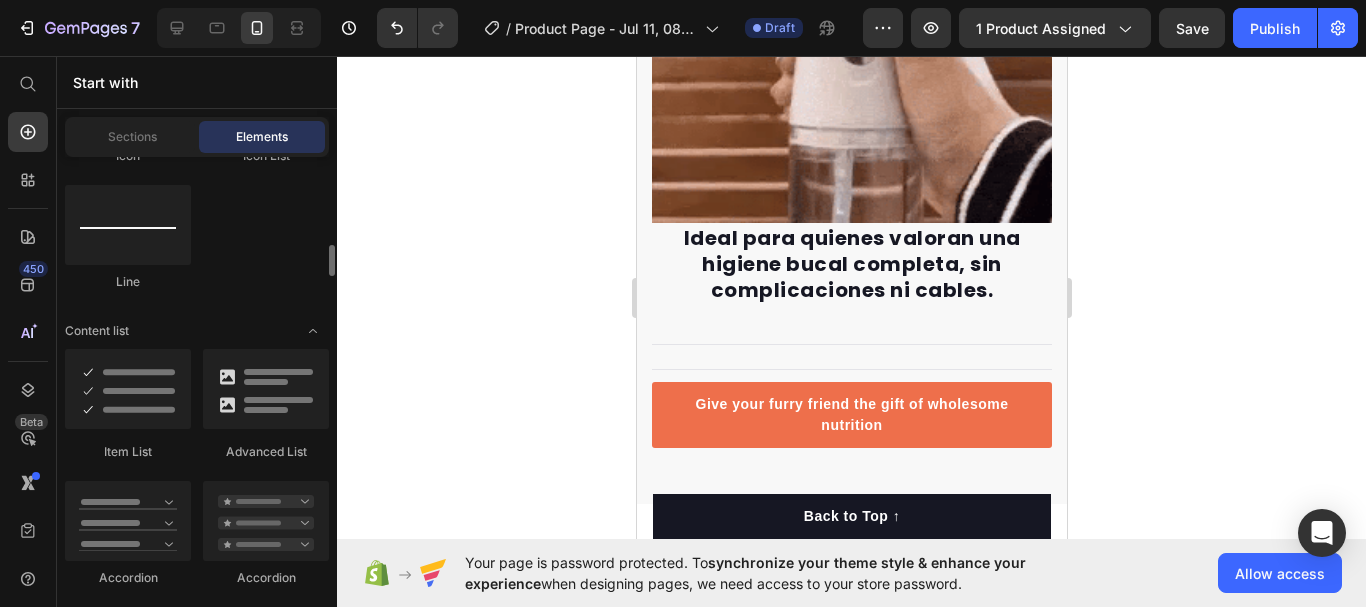 scroll, scrollTop: 1533, scrollLeft: 0, axis: vertical 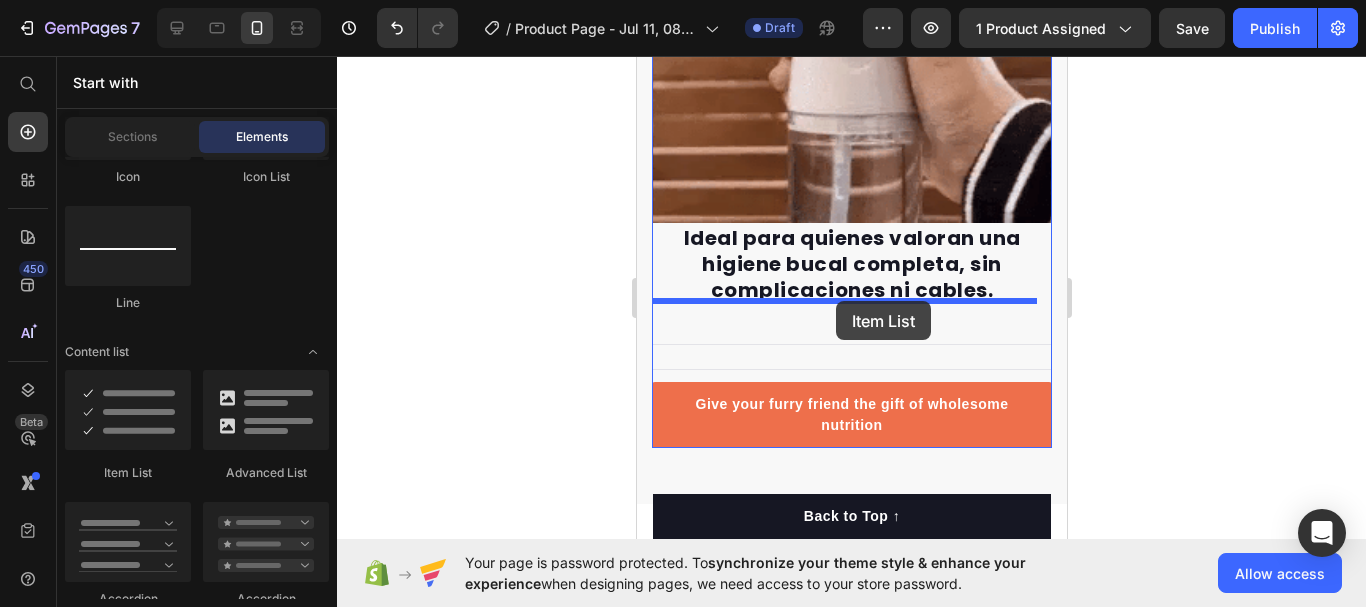 drag, startPoint x: 778, startPoint y: 489, endPoint x: 832, endPoint y: 300, distance: 196.56297 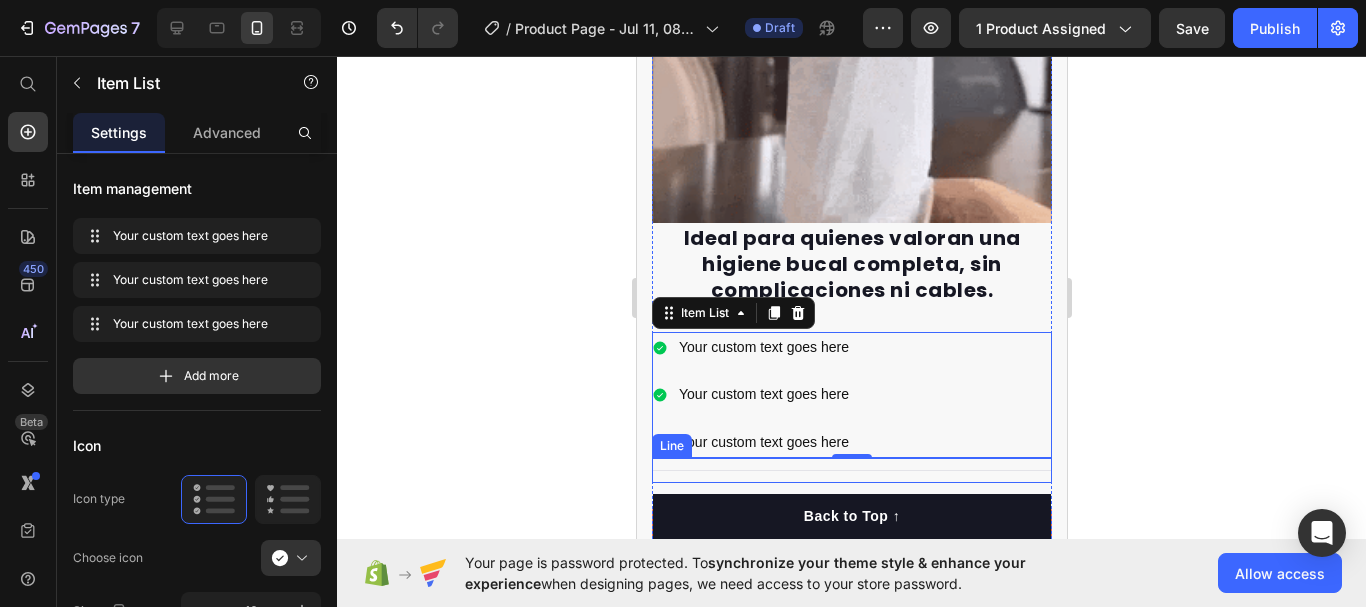 click on "Title Line" at bounding box center (851, 470) 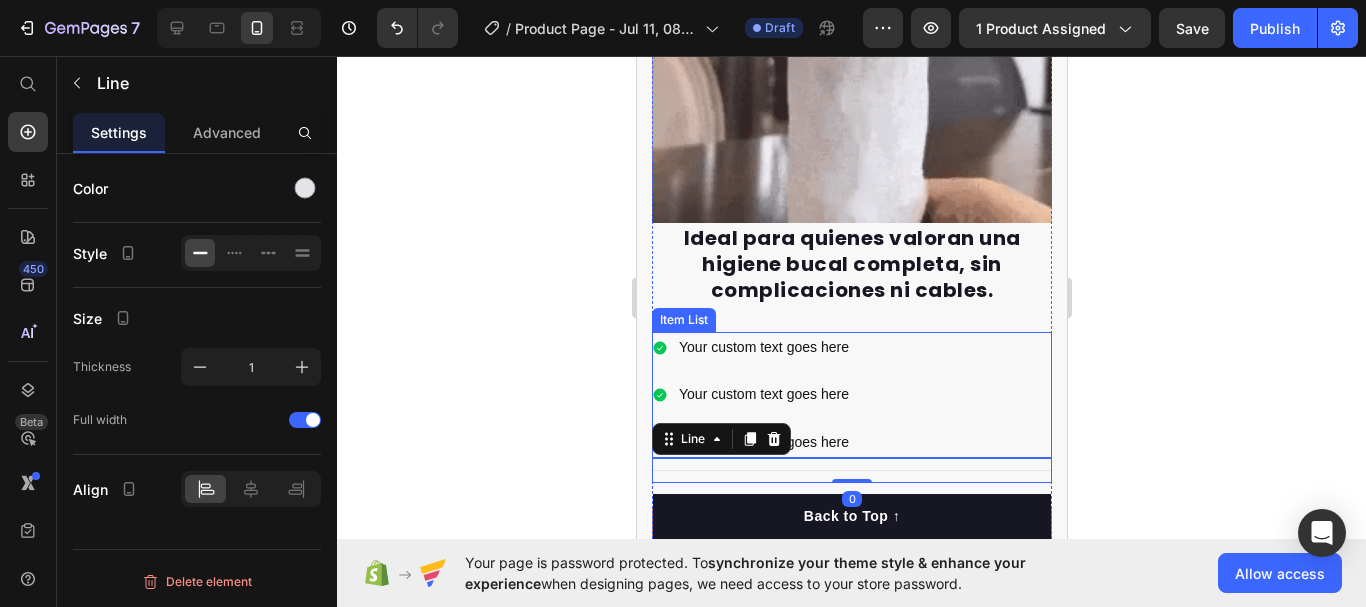 click on "Your custom text goes here" at bounding box center [763, 394] 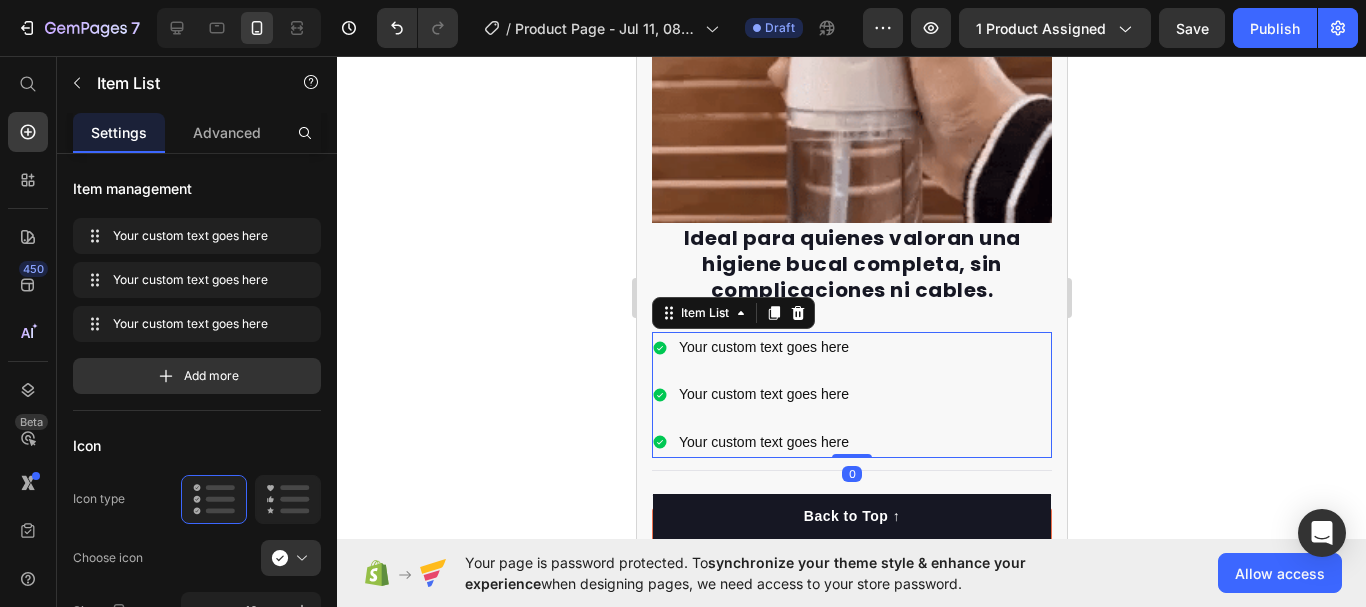 click on "Your custom text goes here Your custom text goes here Your custom text goes here" at bounding box center [851, 395] 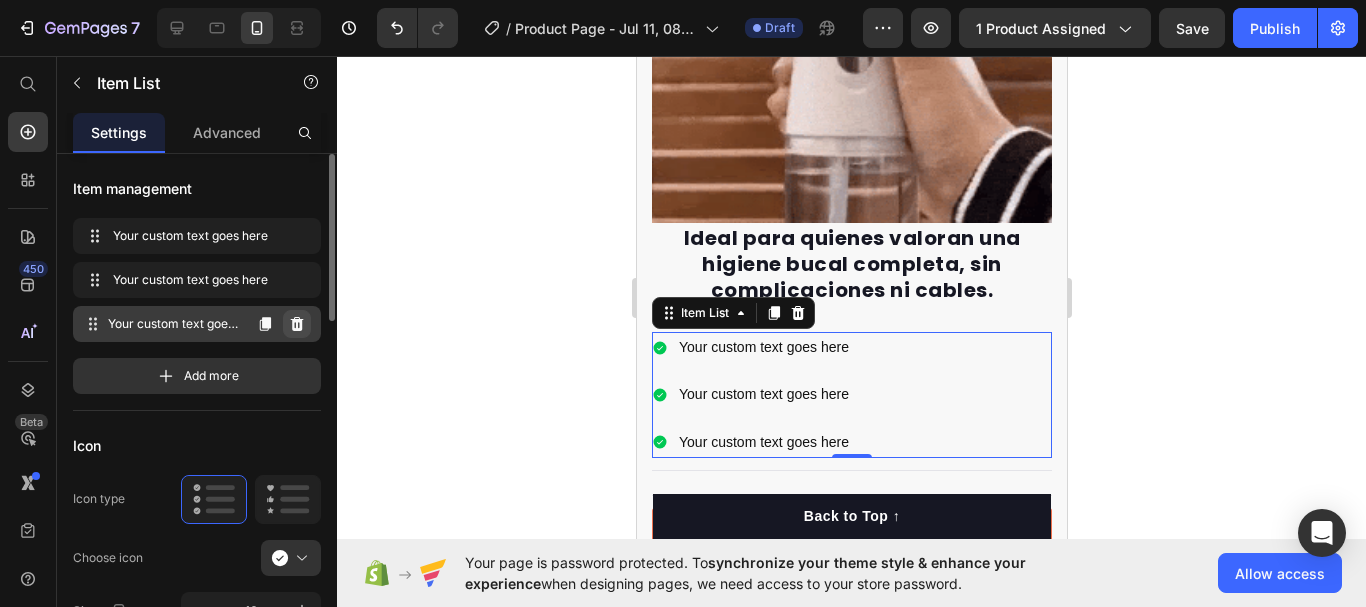 click 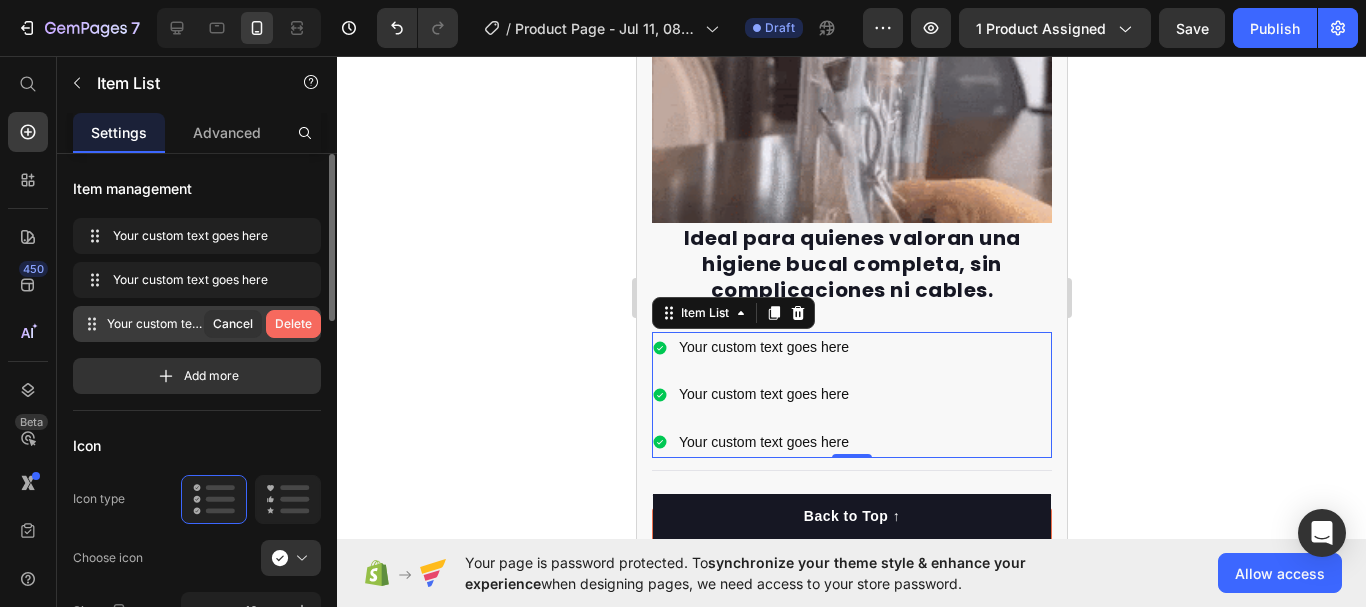 click on "Delete" at bounding box center (293, 324) 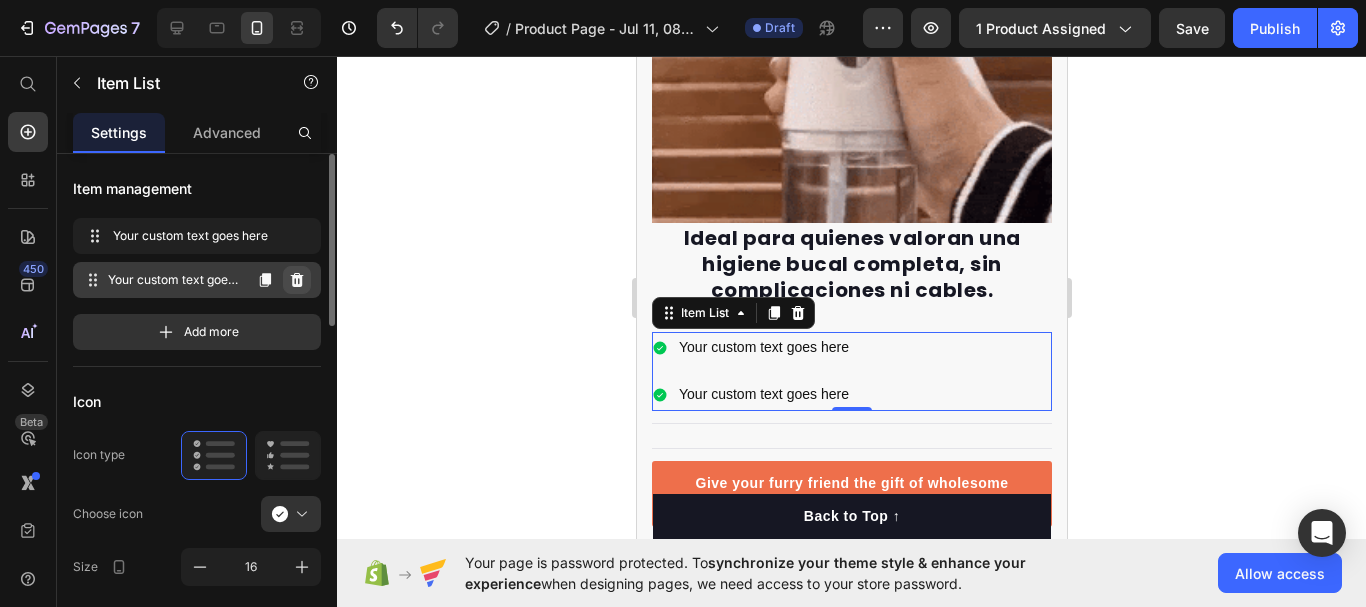 click 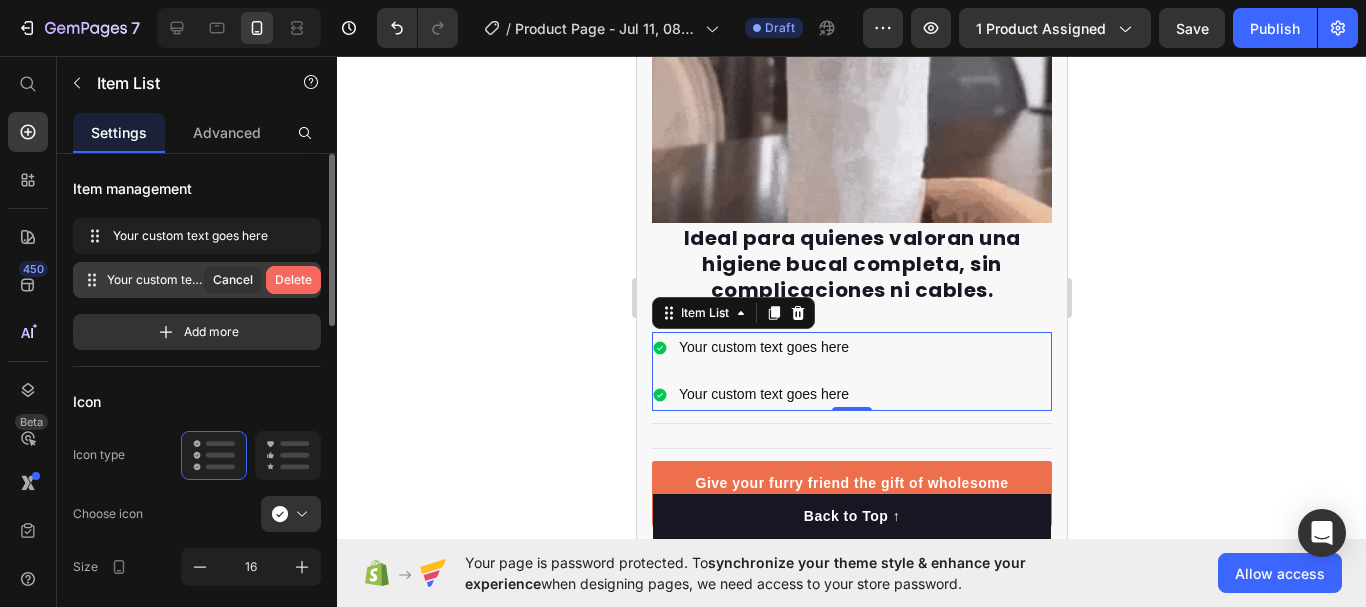 click on "Delete" at bounding box center (293, 280) 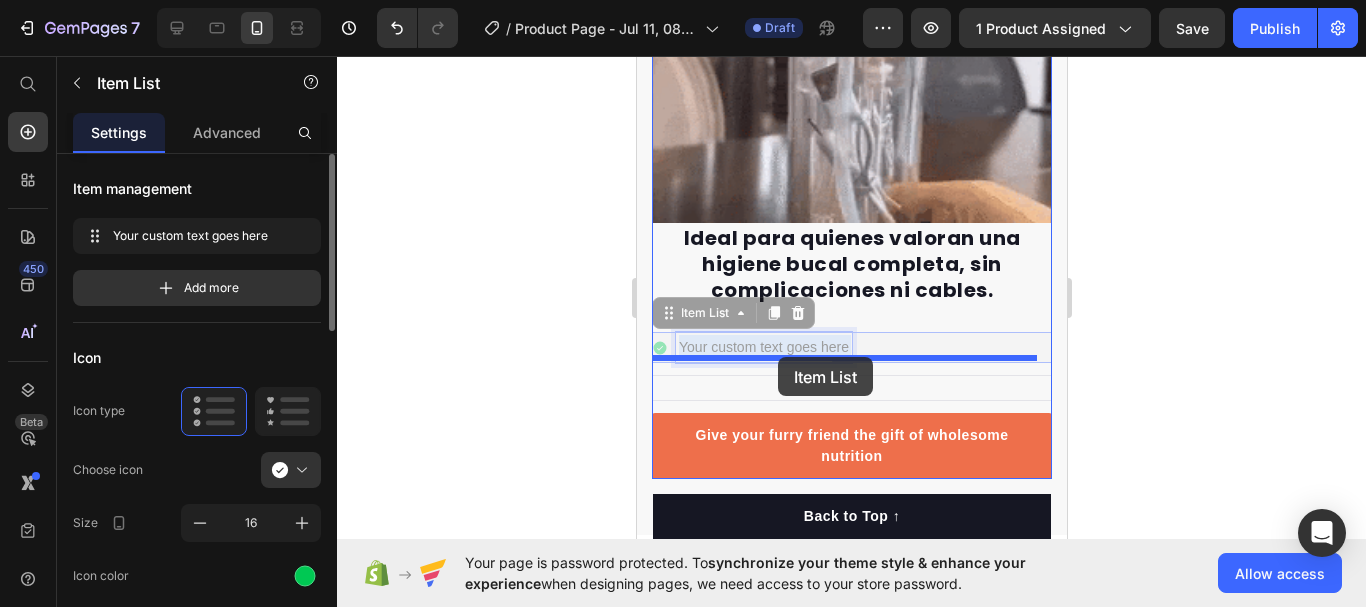 drag, startPoint x: 764, startPoint y: 311, endPoint x: 777, endPoint y: 357, distance: 47.801674 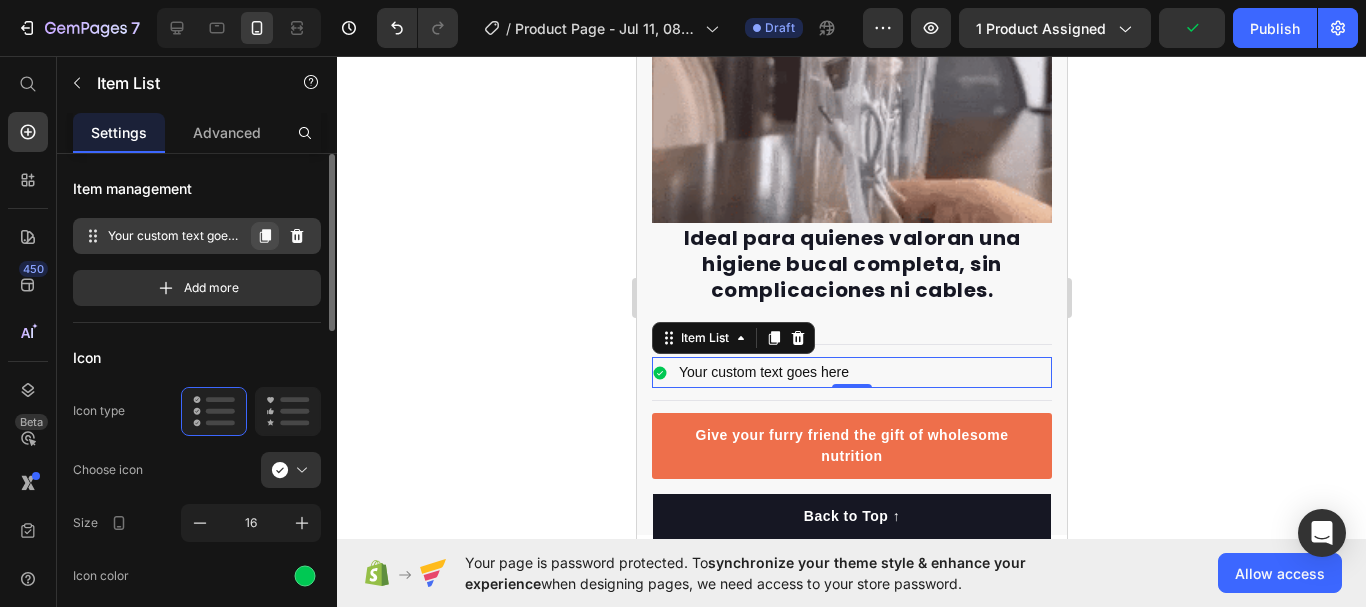 click 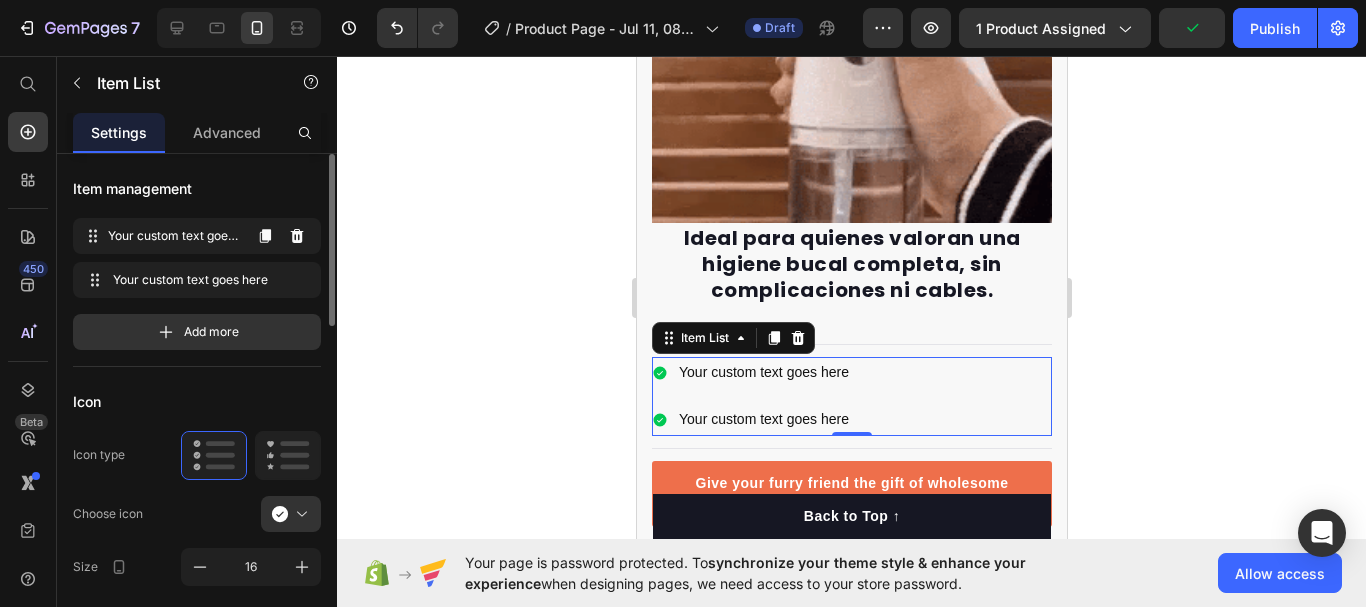 click 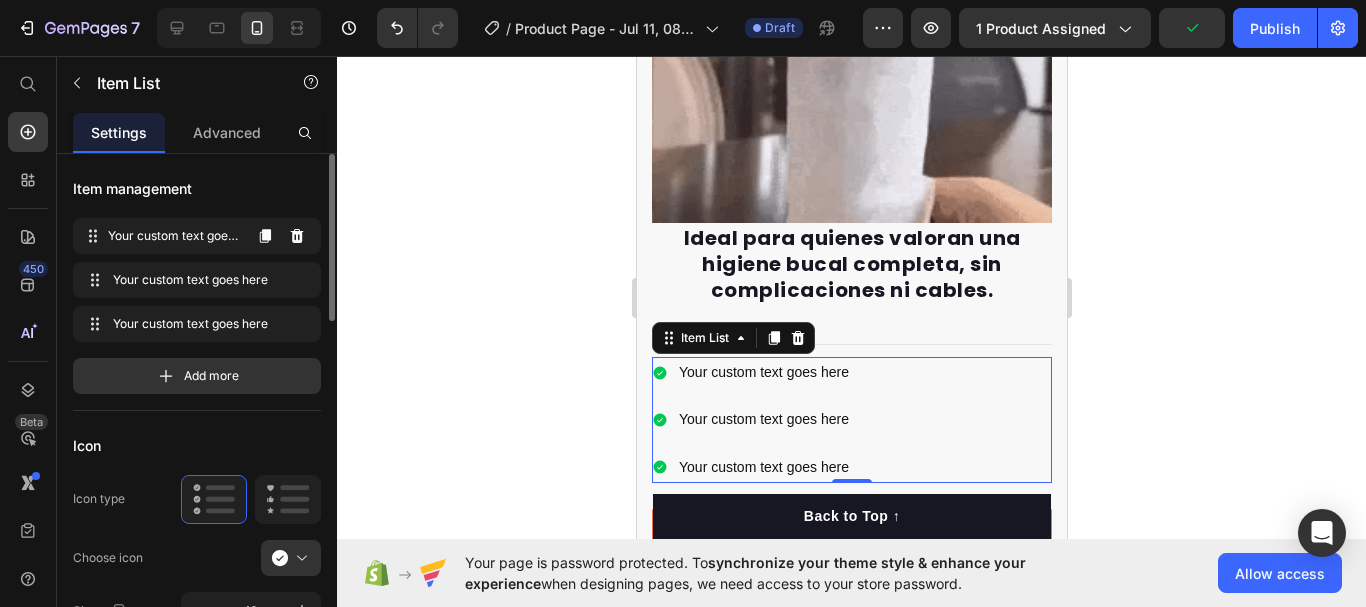 click 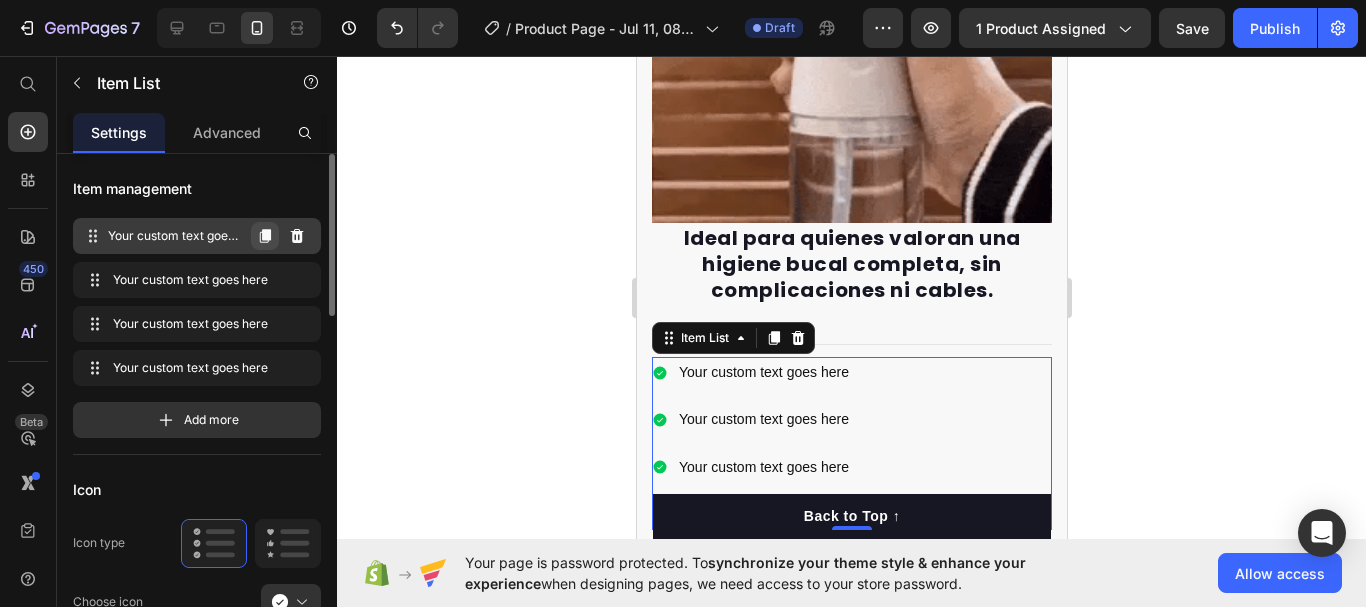 click 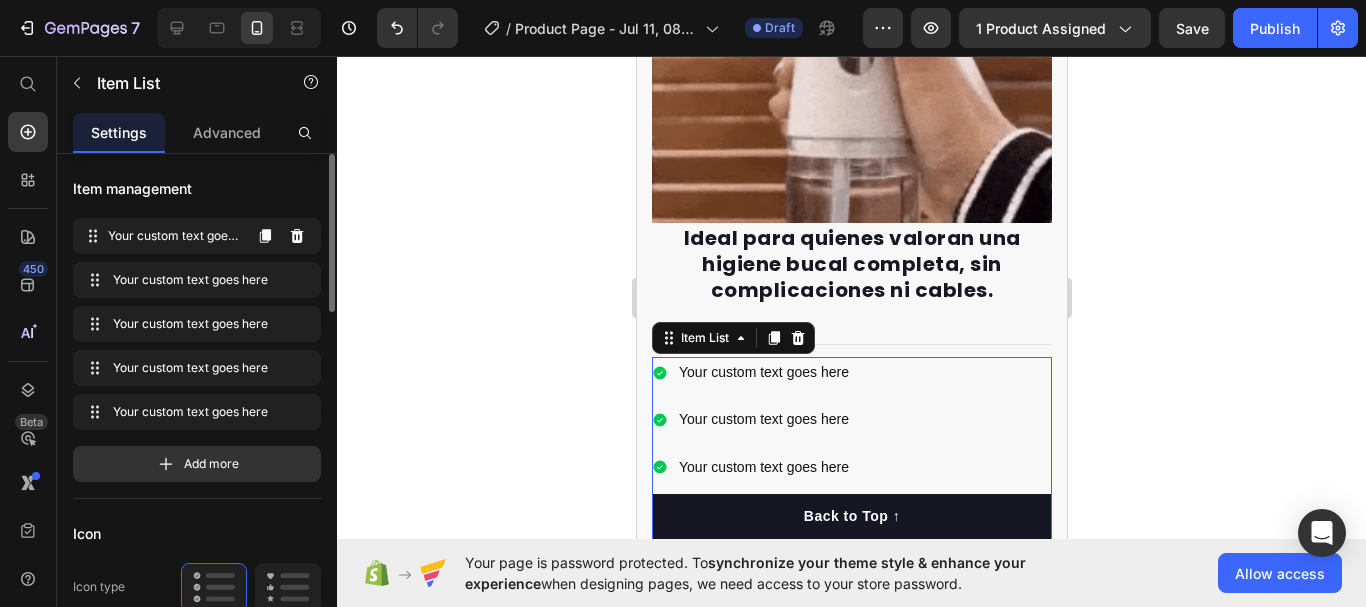 click 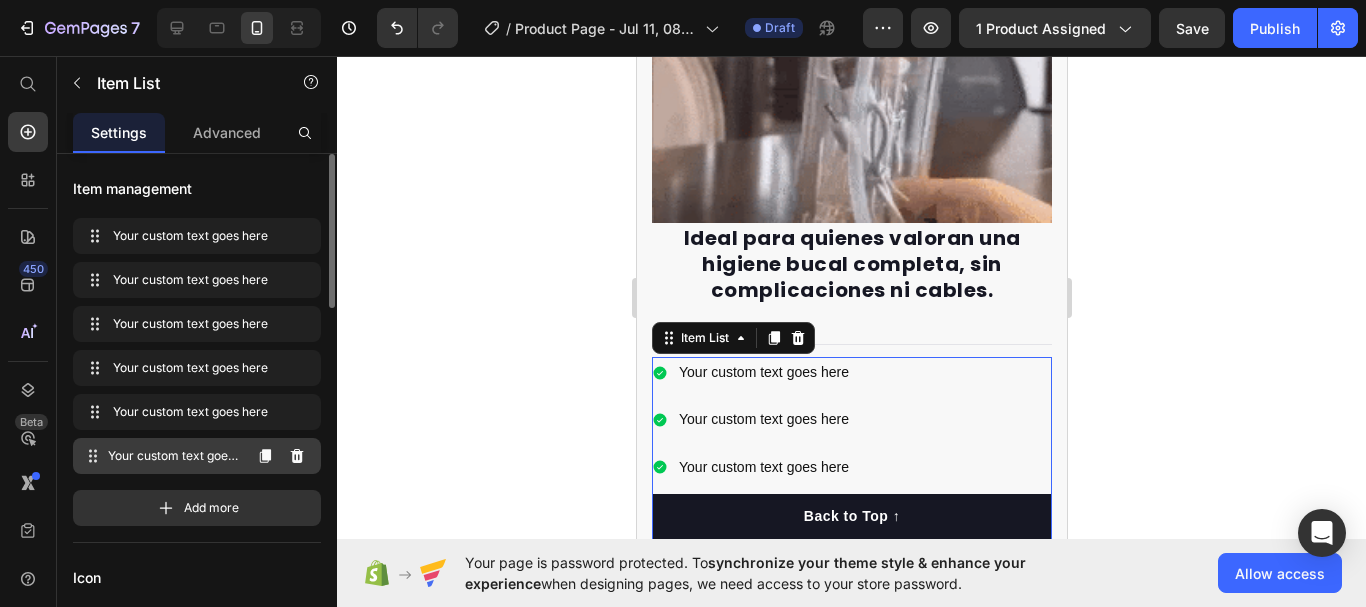 scroll, scrollTop: 360, scrollLeft: 0, axis: vertical 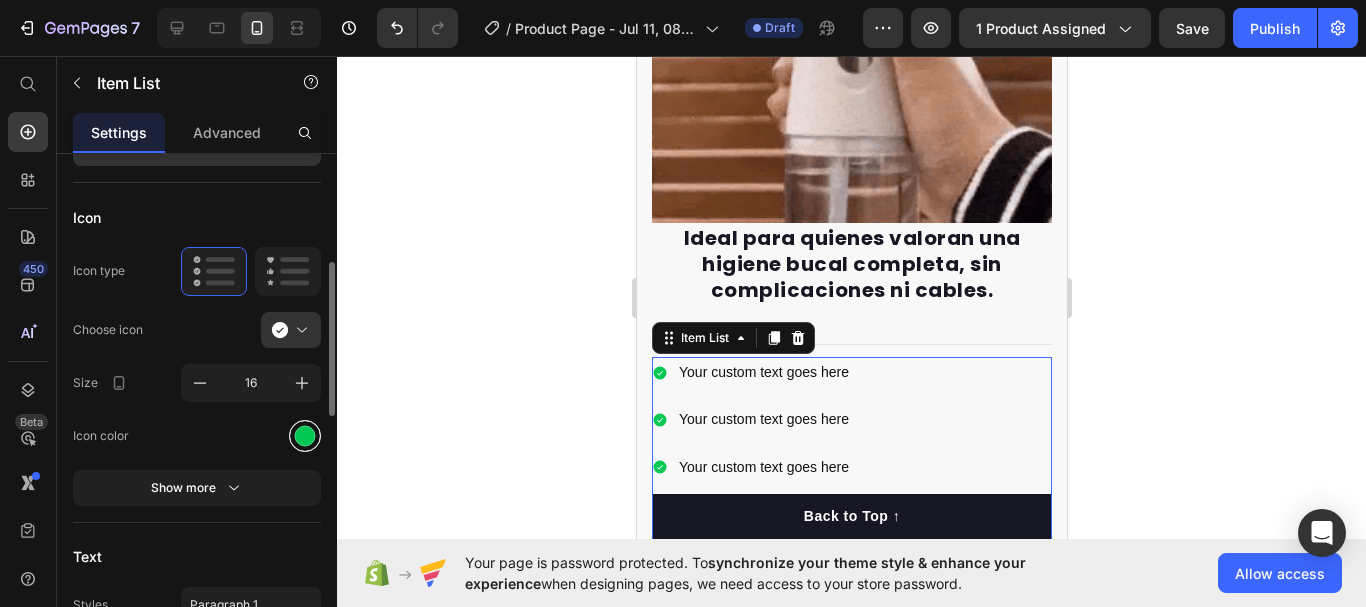 click at bounding box center [305, 436] 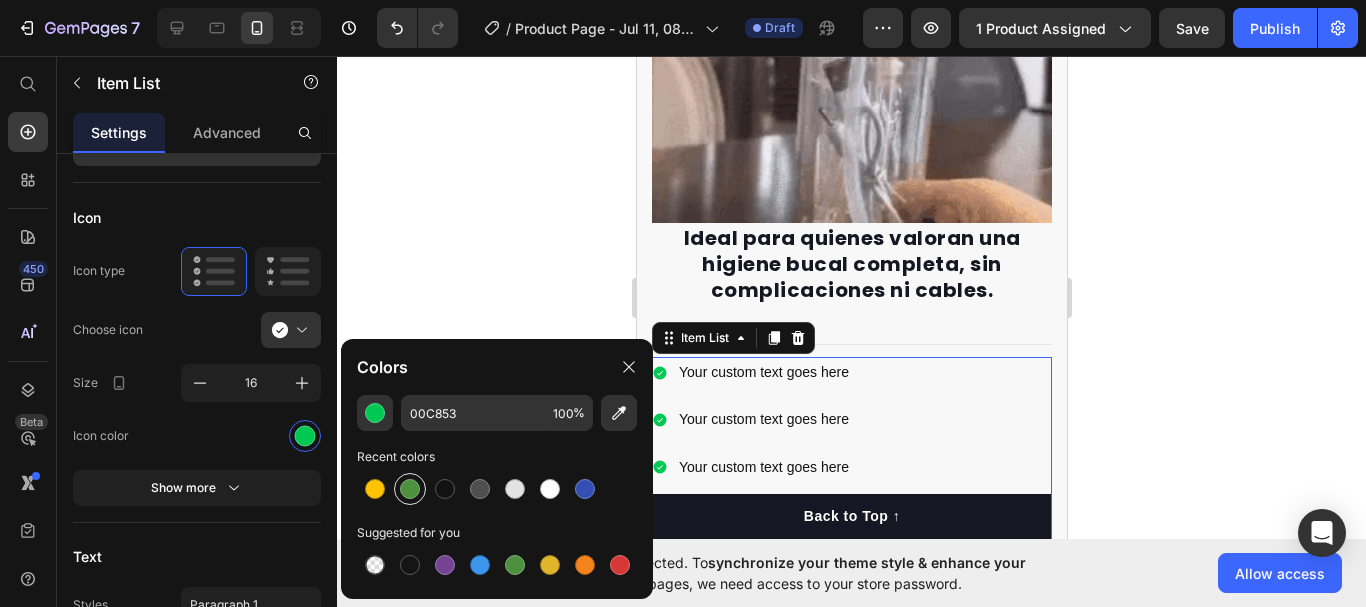 click at bounding box center [410, 489] 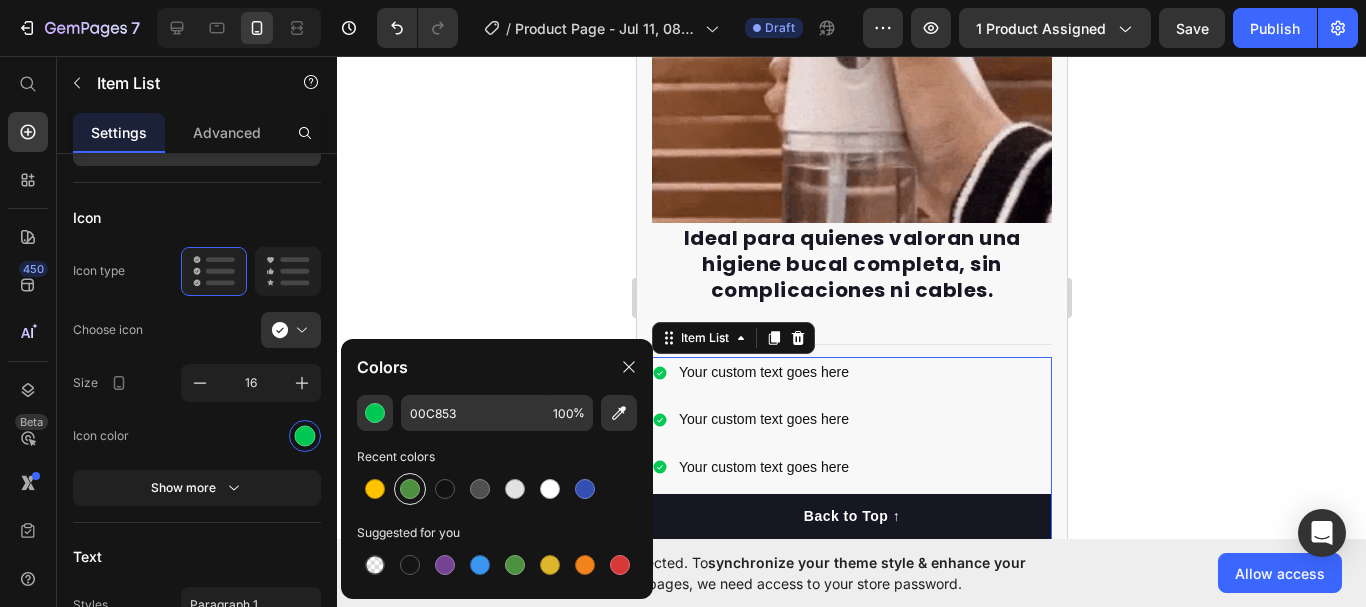 type on "4D903F" 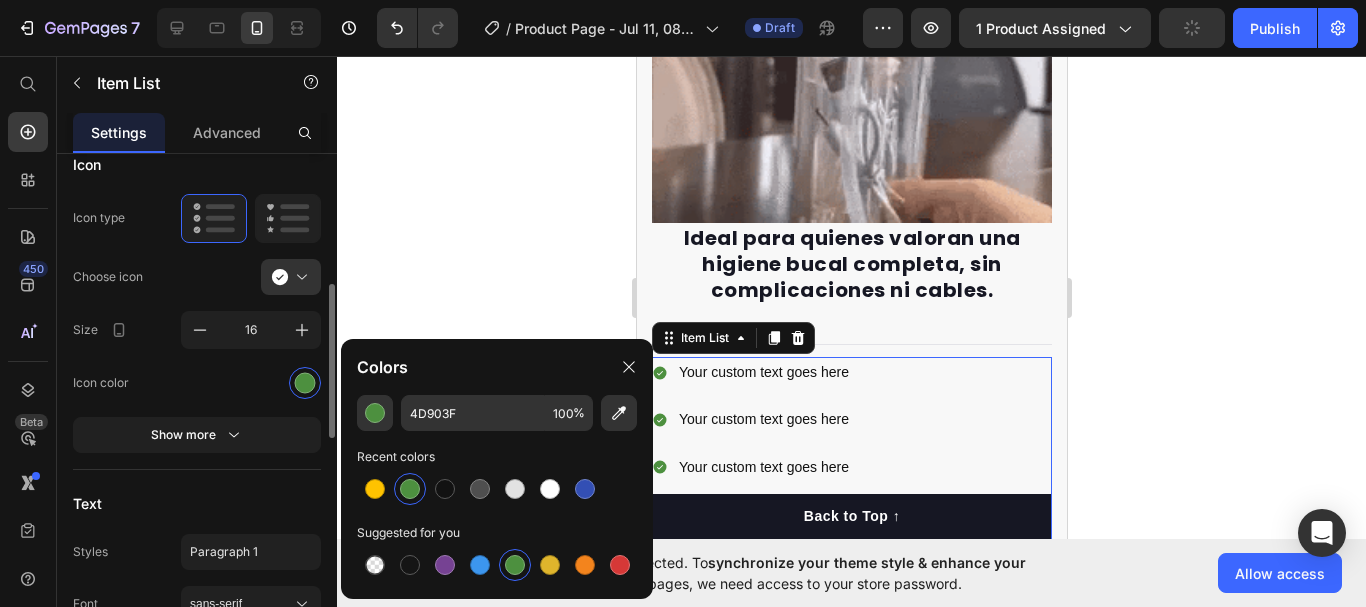 scroll, scrollTop: 417, scrollLeft: 0, axis: vertical 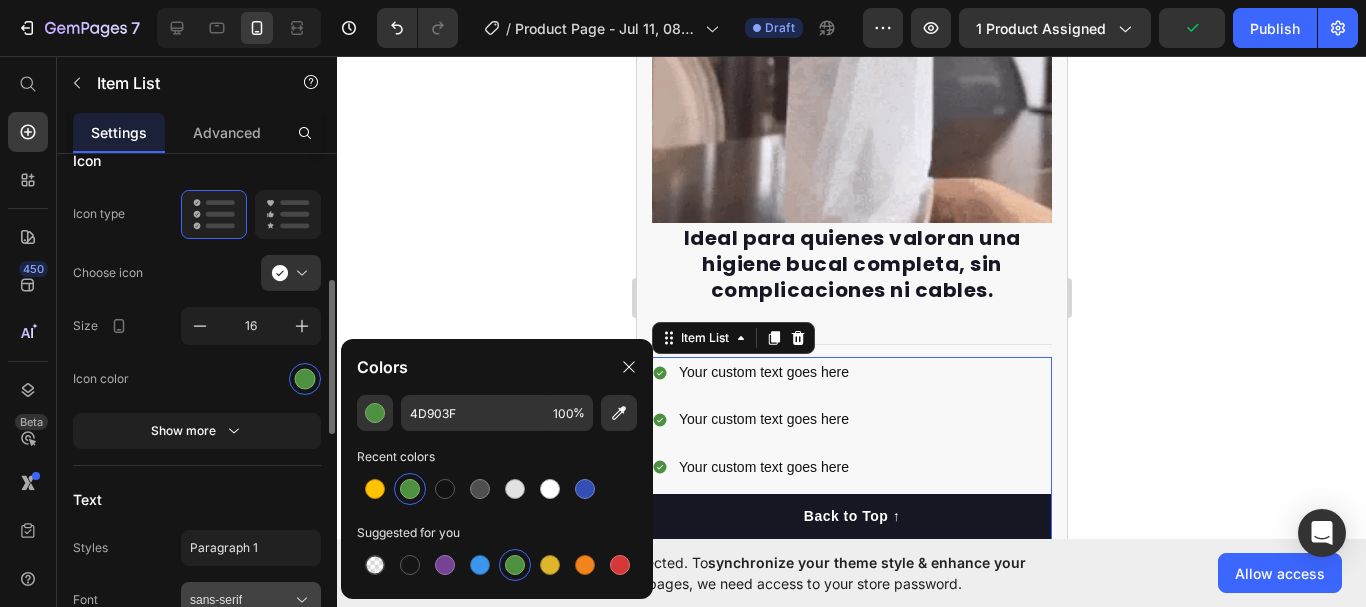 click on "sans-serif" at bounding box center [251, 600] 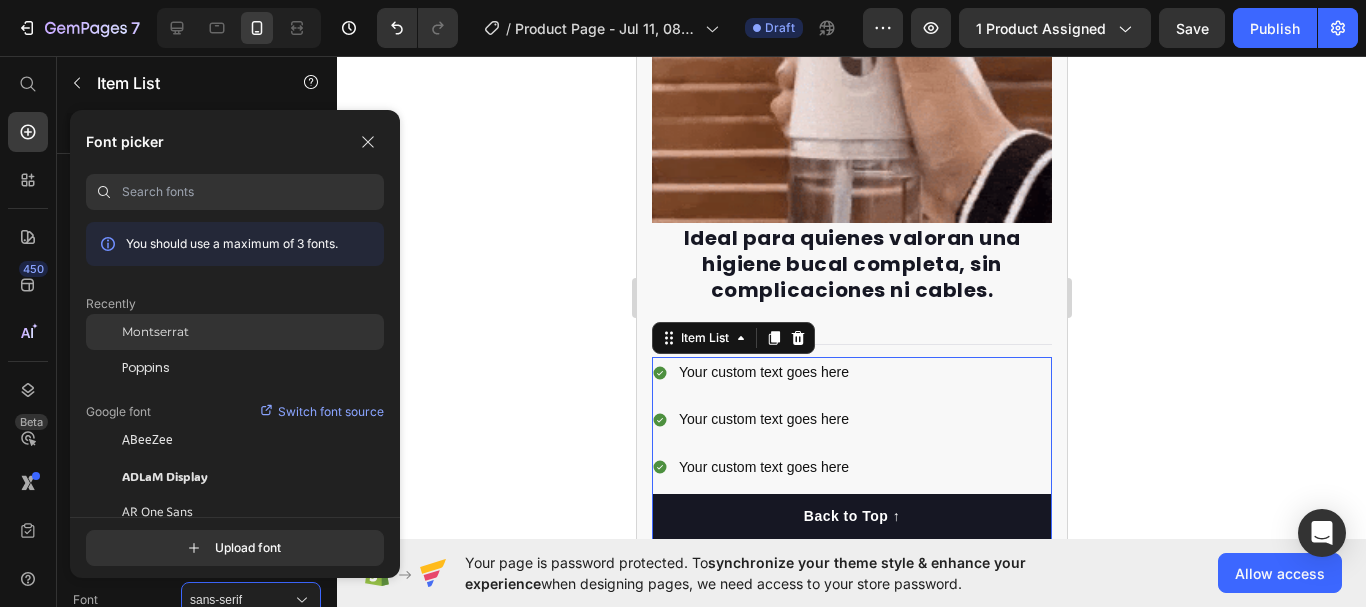 click on "Montserrat" at bounding box center [155, 332] 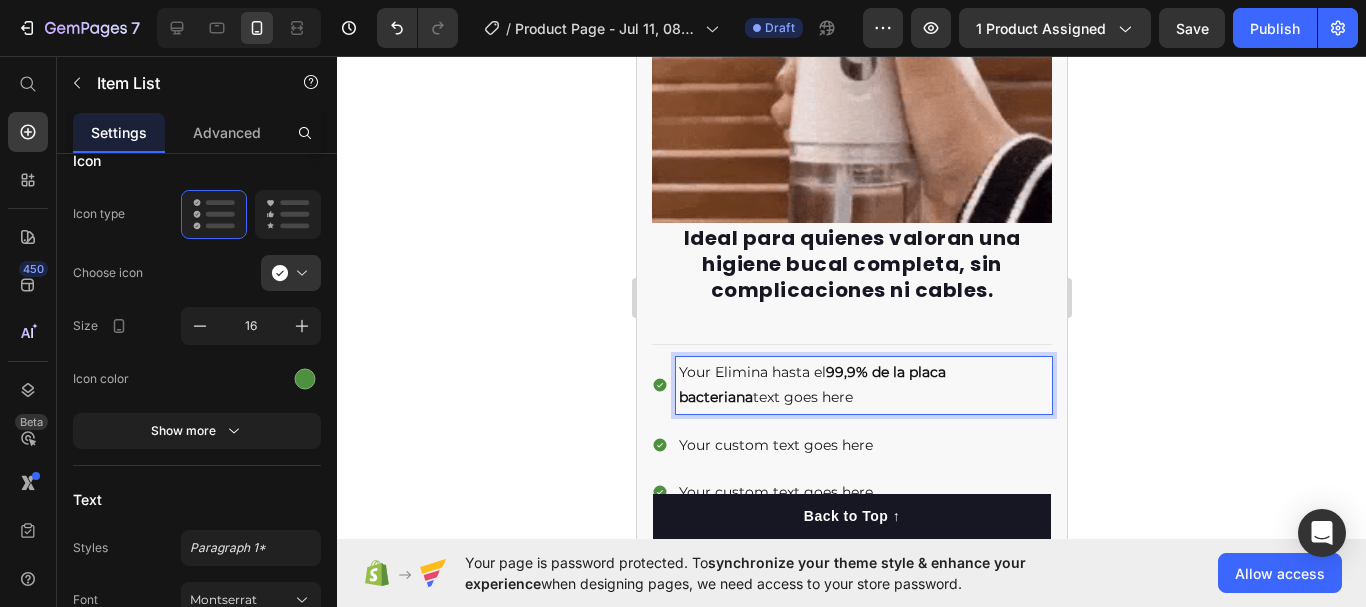 click on "Your Elimina hasta el  99,9% de la placa bacteriana text goes here" at bounding box center [863, 385] 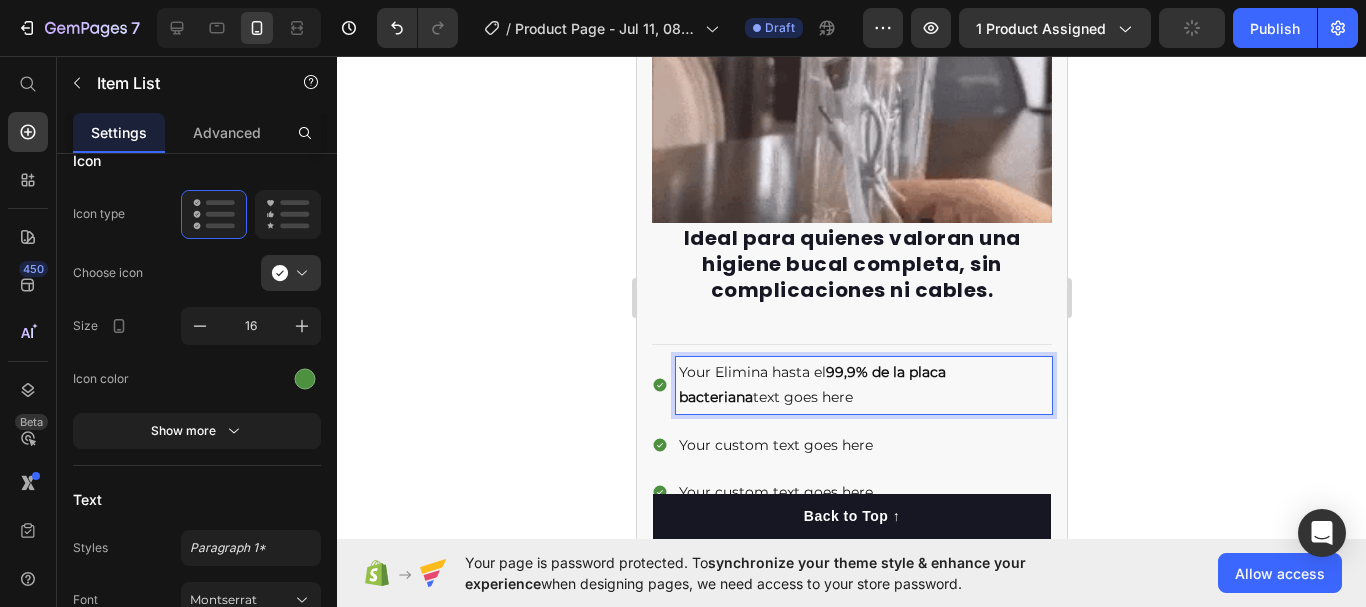 click on "Your Elimina hasta el  99,9% de la placa bacteriana text goes here" at bounding box center [863, 385] 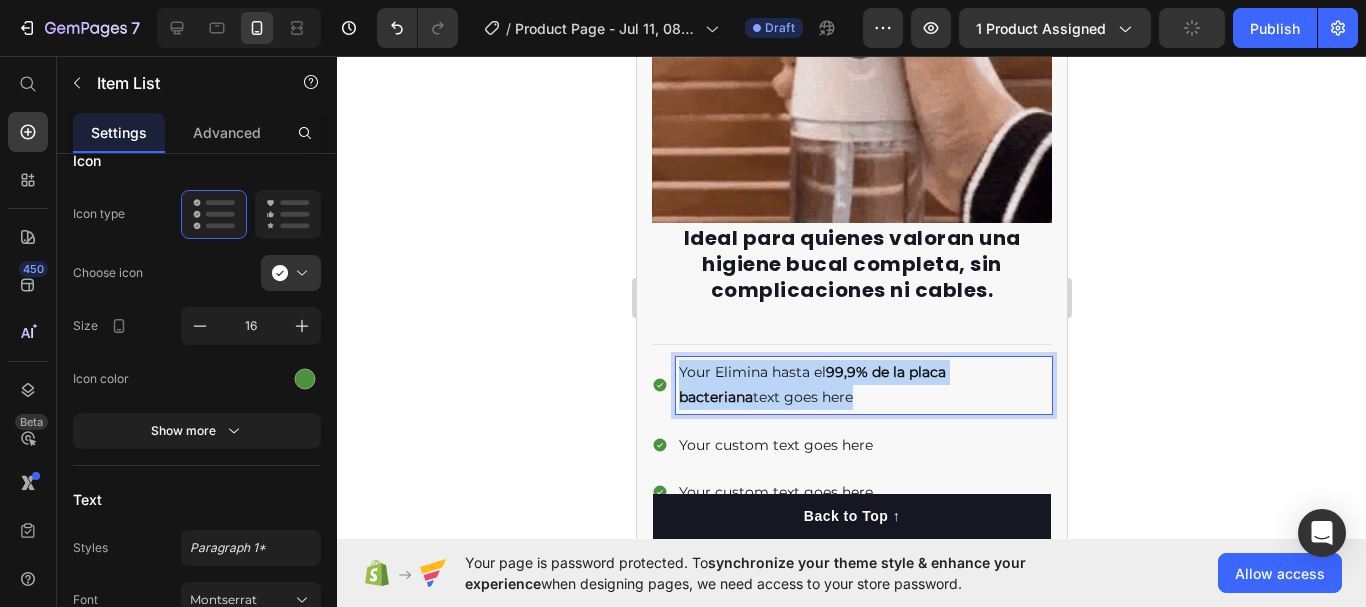 click on "Your Elimina hasta el  99,9% de la placa bacteriana text goes here" at bounding box center (863, 385) 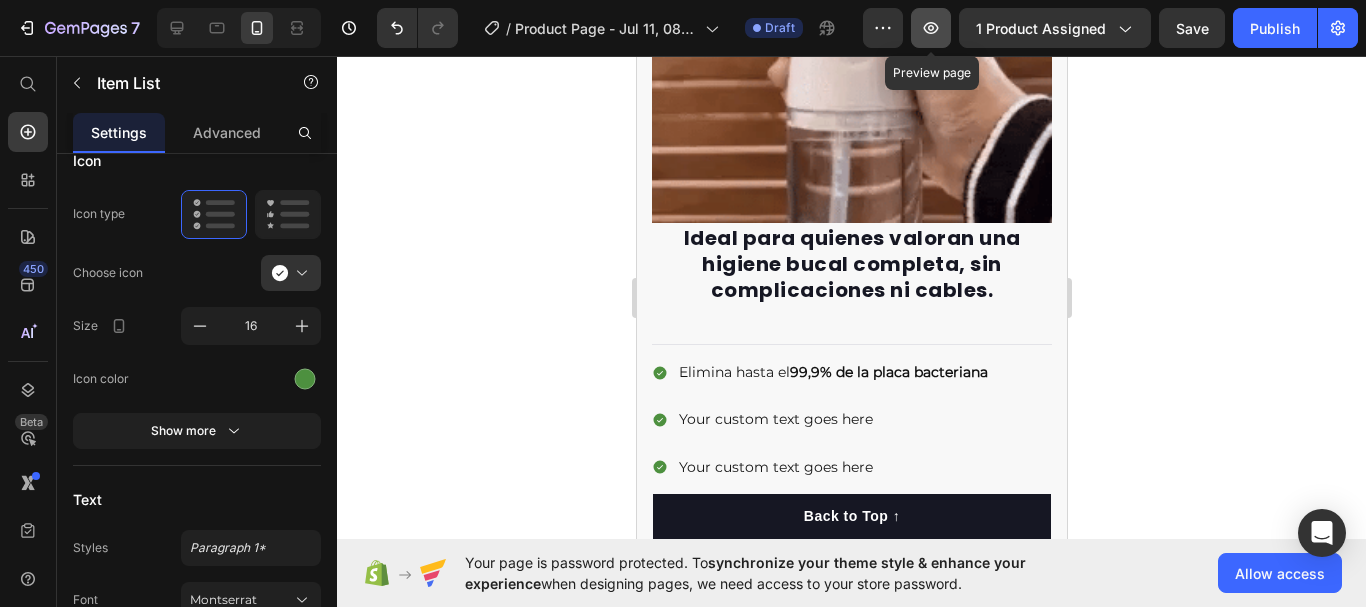 click 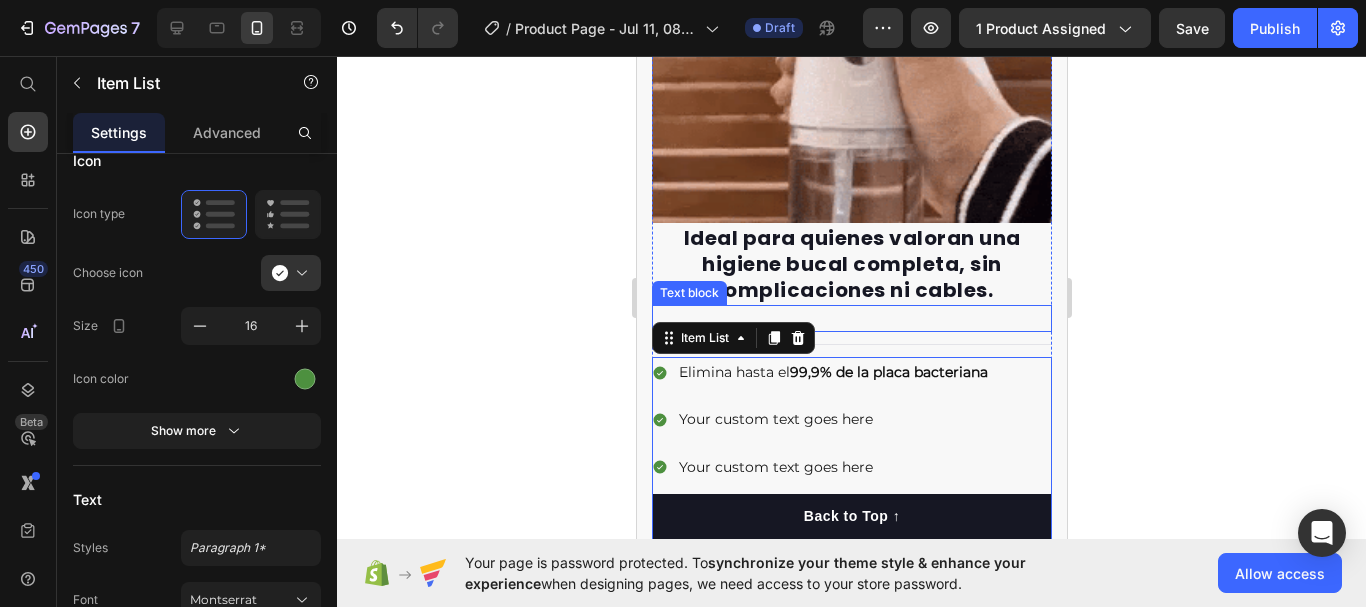 drag, startPoint x: 1151, startPoint y: 285, endPoint x: 1272, endPoint y: 310, distance: 123.55566 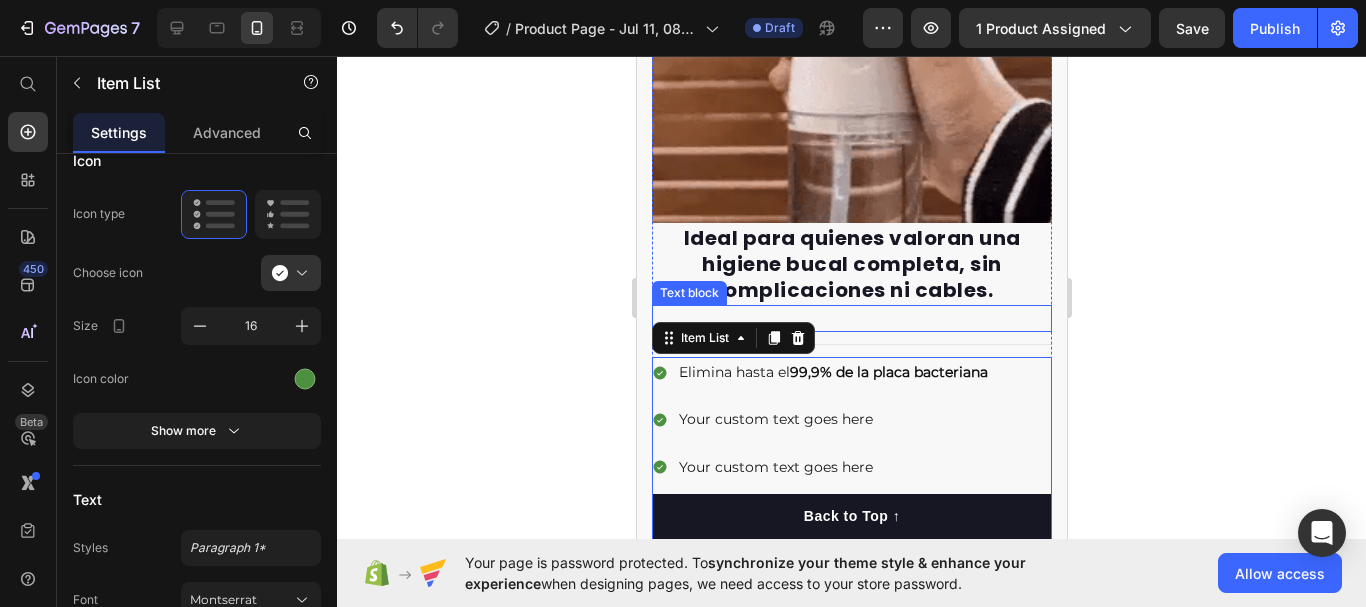 click 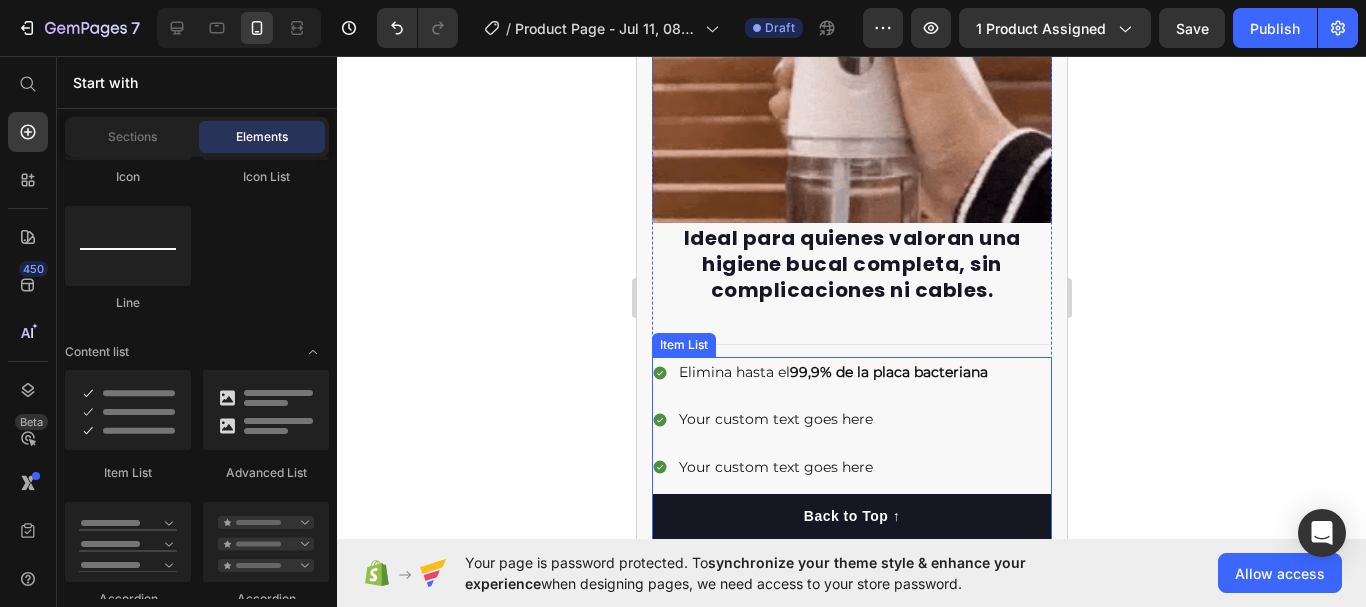 scroll, scrollTop: 2872, scrollLeft: 0, axis: vertical 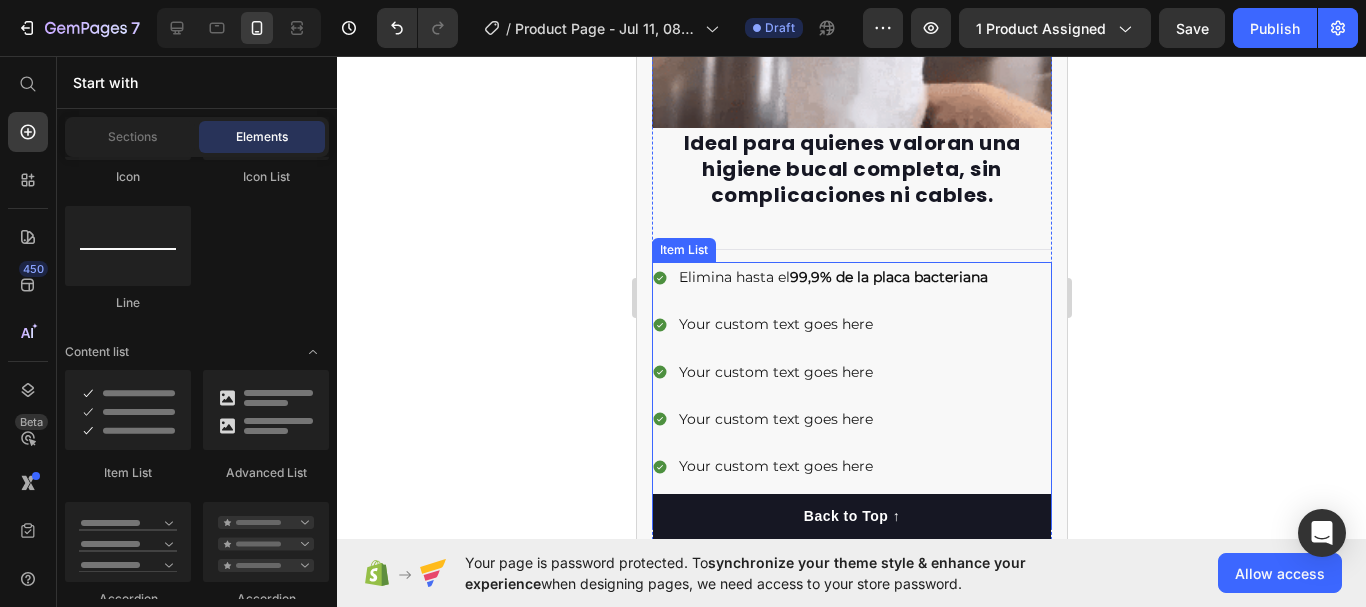 click on "Your custom text goes here" at bounding box center [832, 324] 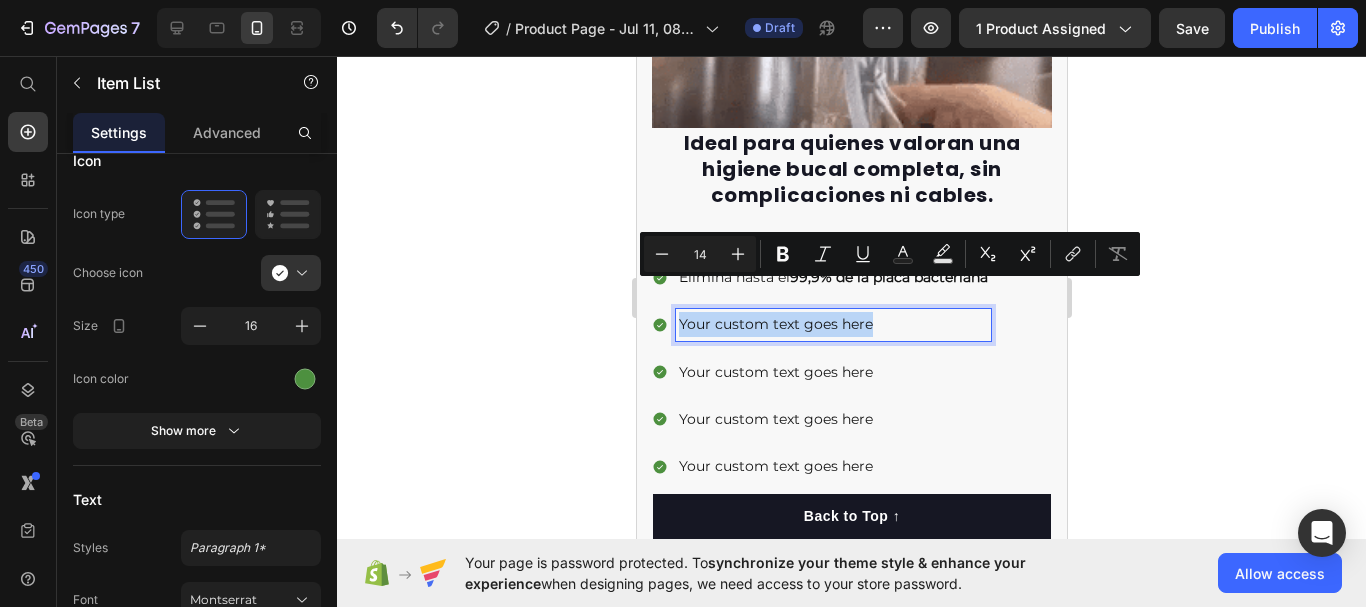 click on "Your custom text goes here" at bounding box center (832, 324) 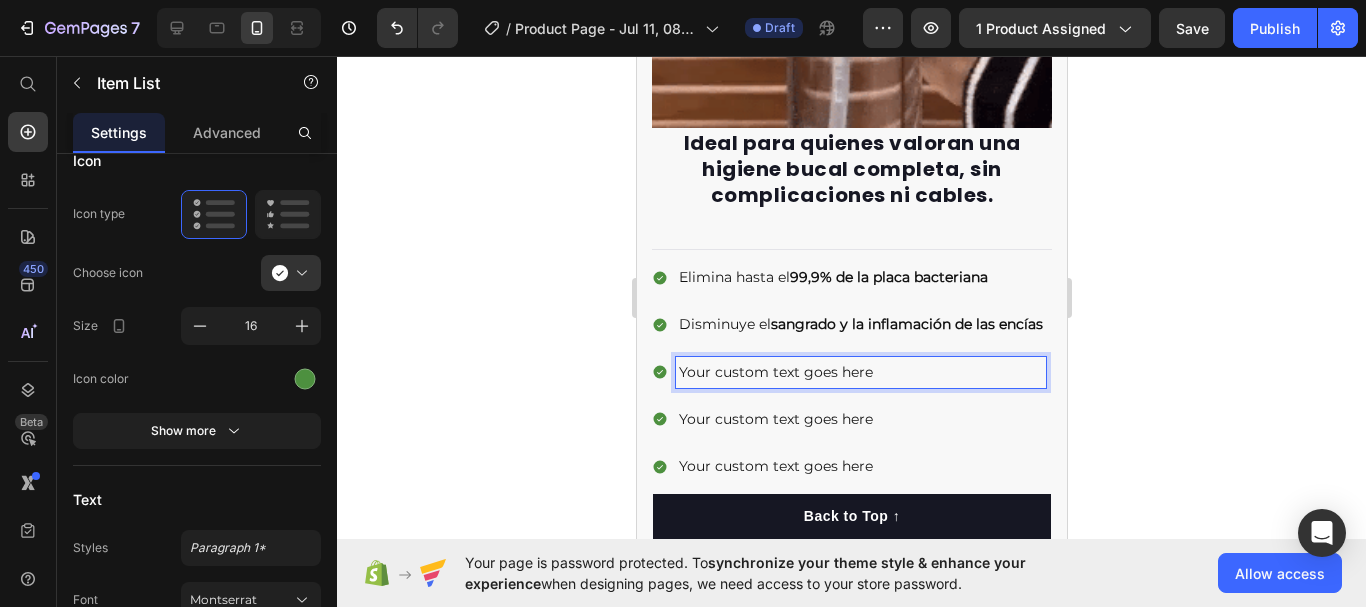 click on "Your custom text goes here" at bounding box center [860, 372] 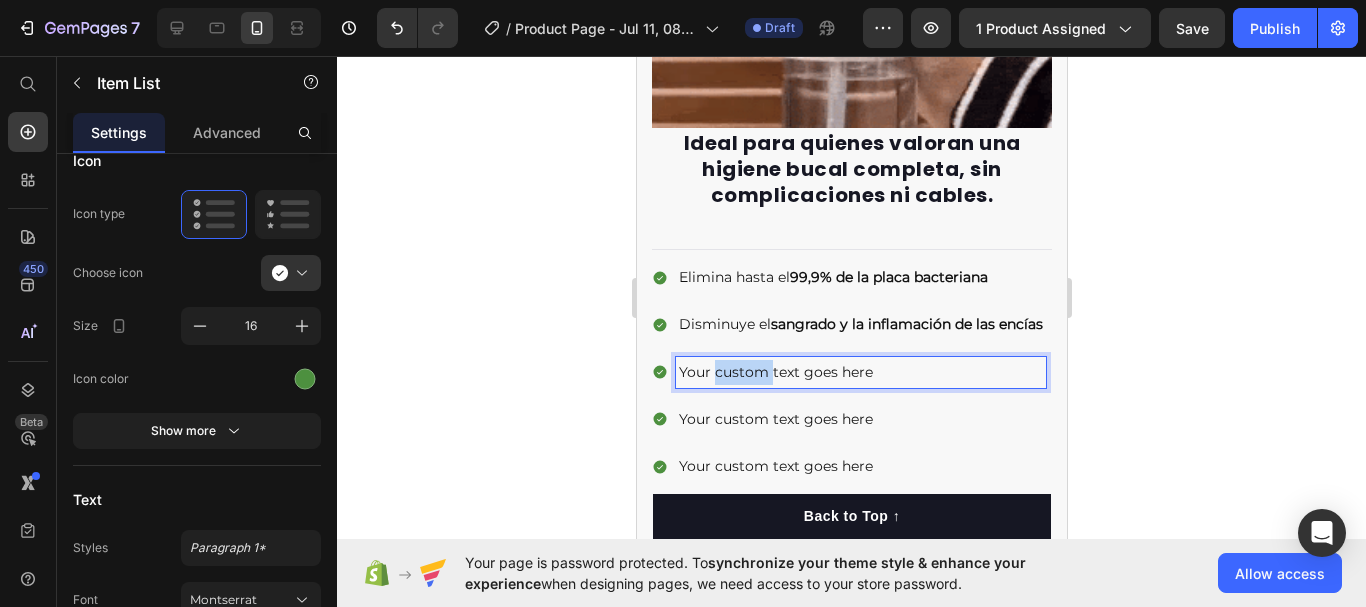 click on "Your custom text goes here" at bounding box center (860, 372) 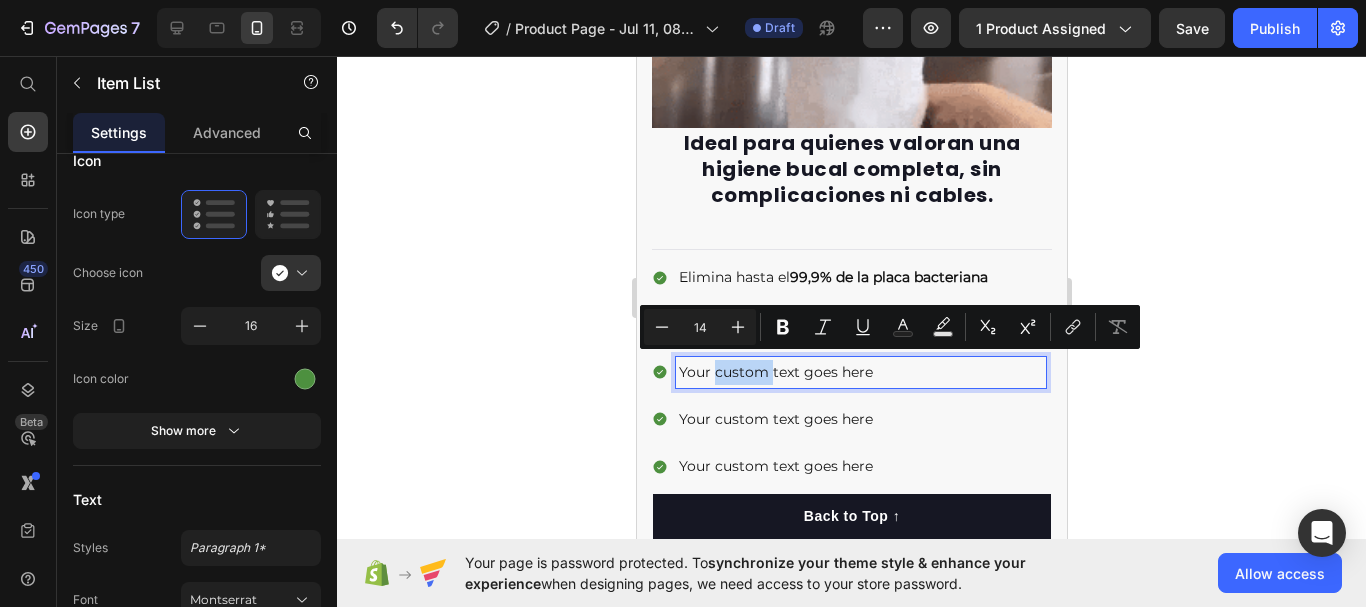 click on "Your custom text goes here" at bounding box center (860, 372) 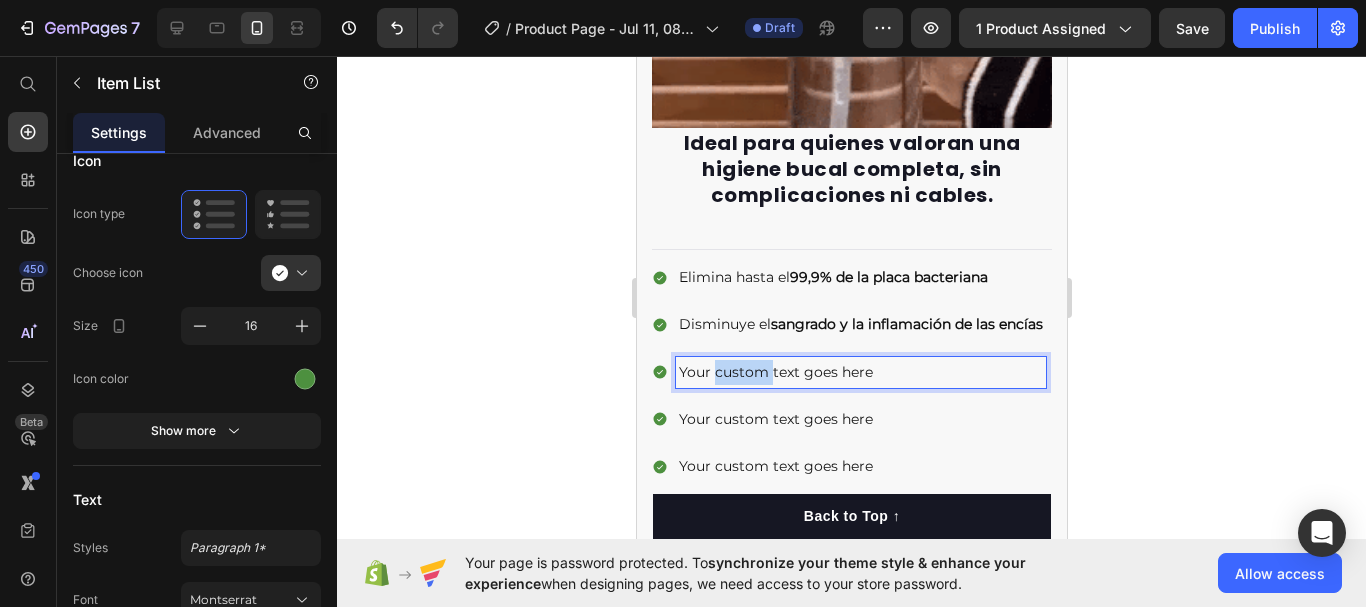 click on "Your custom text goes here" at bounding box center (860, 372) 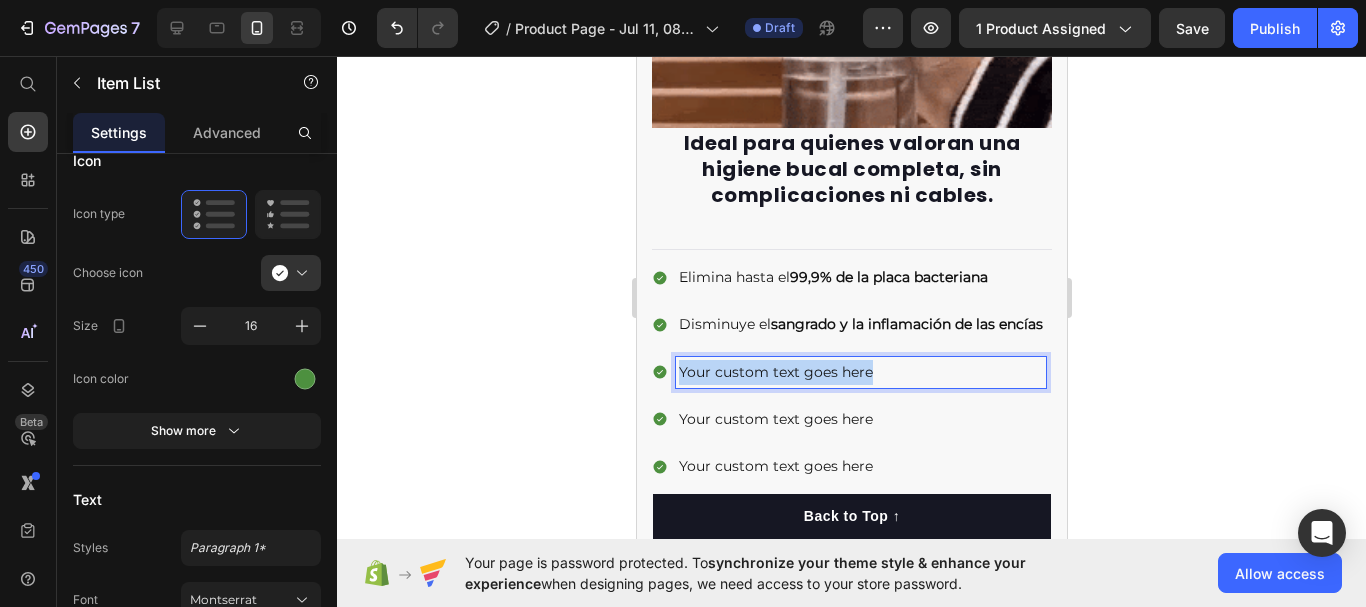 click on "Your custom text goes here" at bounding box center (860, 372) 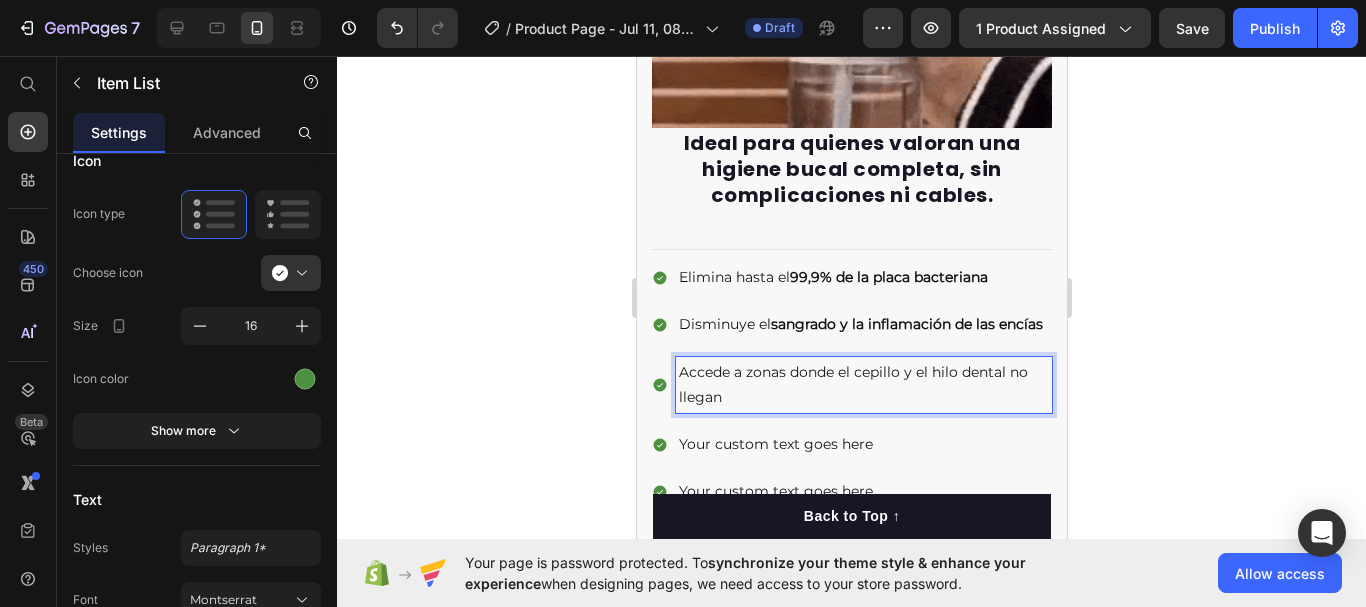 click on "Your custom text goes here" at bounding box center (863, 444) 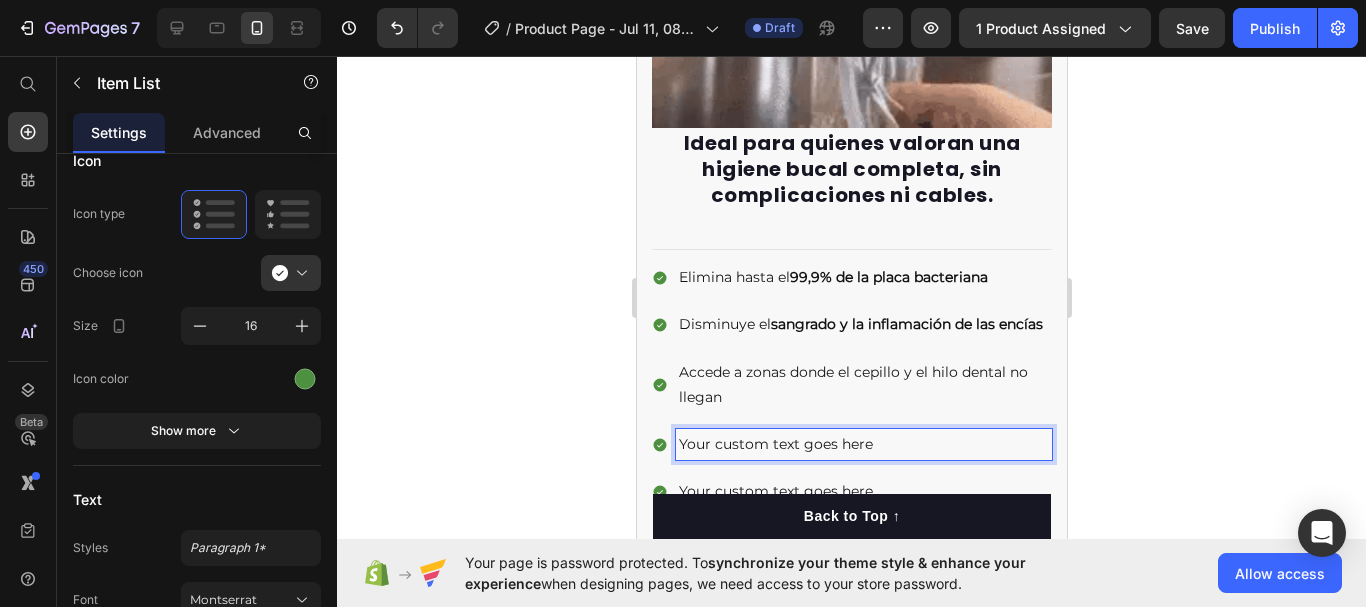 click on "Your custom text goes here" at bounding box center (863, 444) 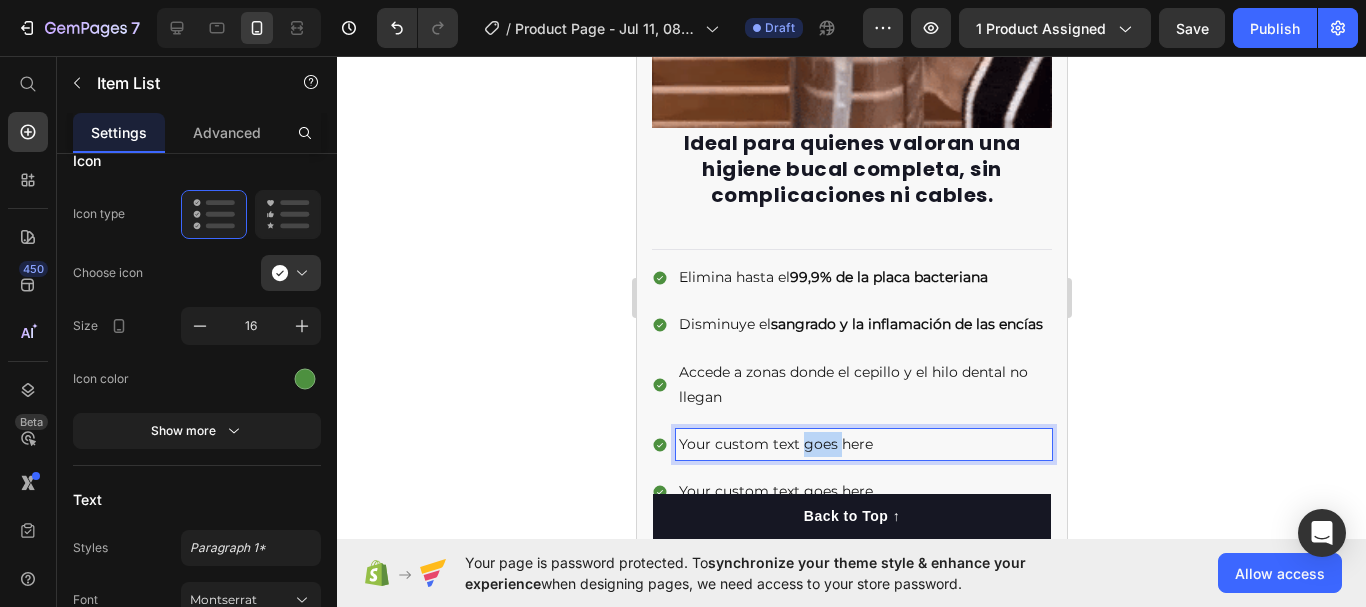 click on "Your custom text goes here" at bounding box center (863, 444) 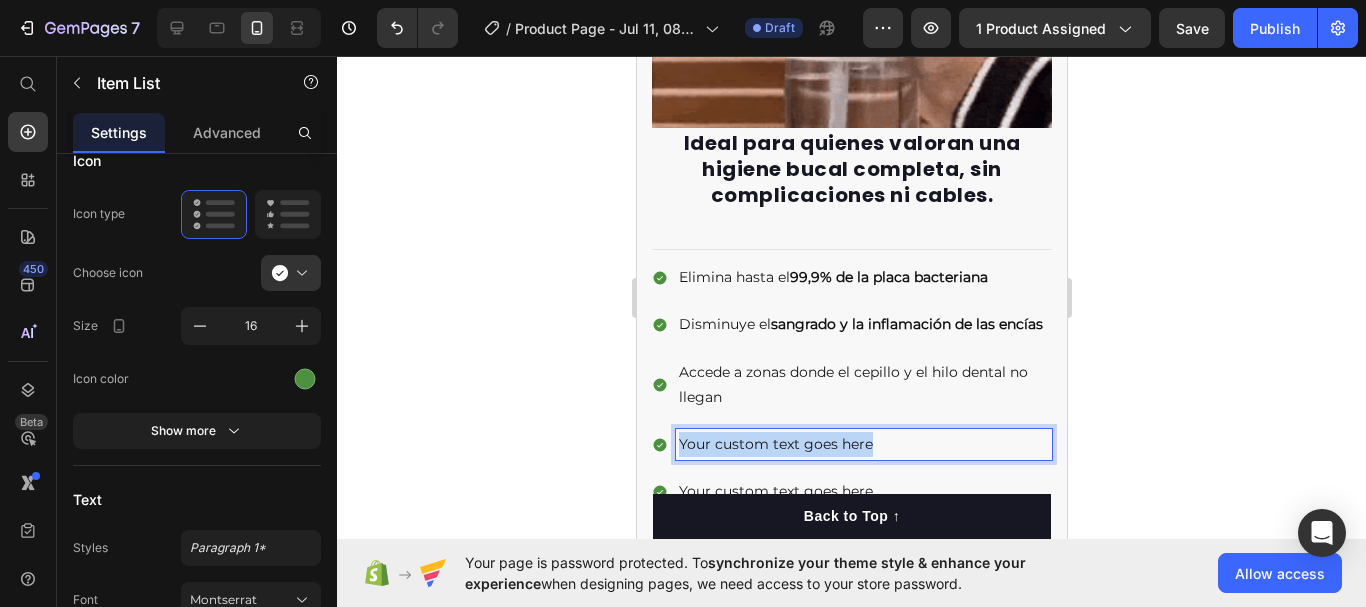 click on "Your custom text goes here" at bounding box center [863, 444] 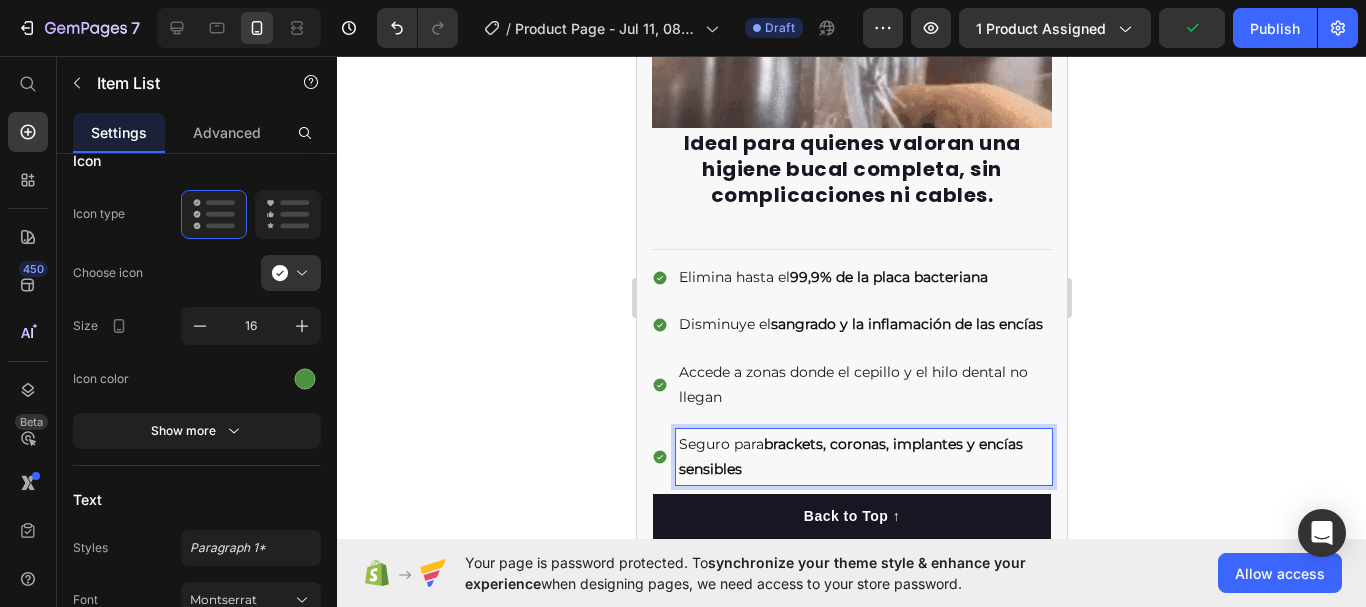 scroll, scrollTop: 2905, scrollLeft: 0, axis: vertical 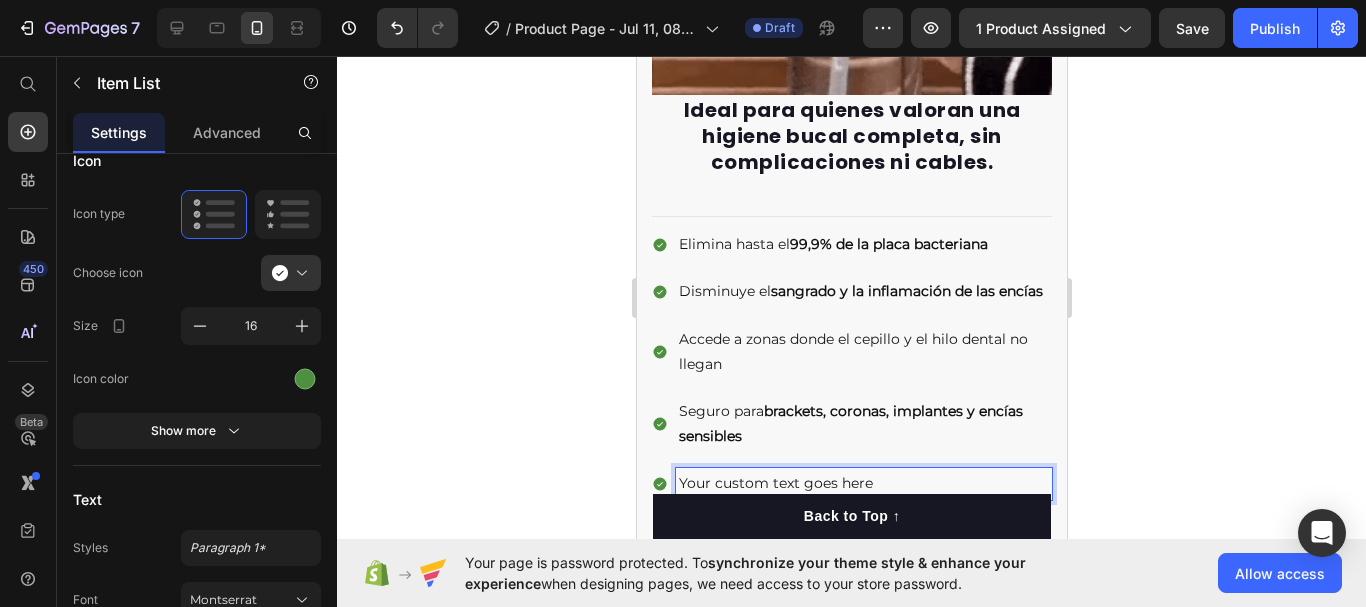 click on "Your custom text goes here" at bounding box center [863, 483] 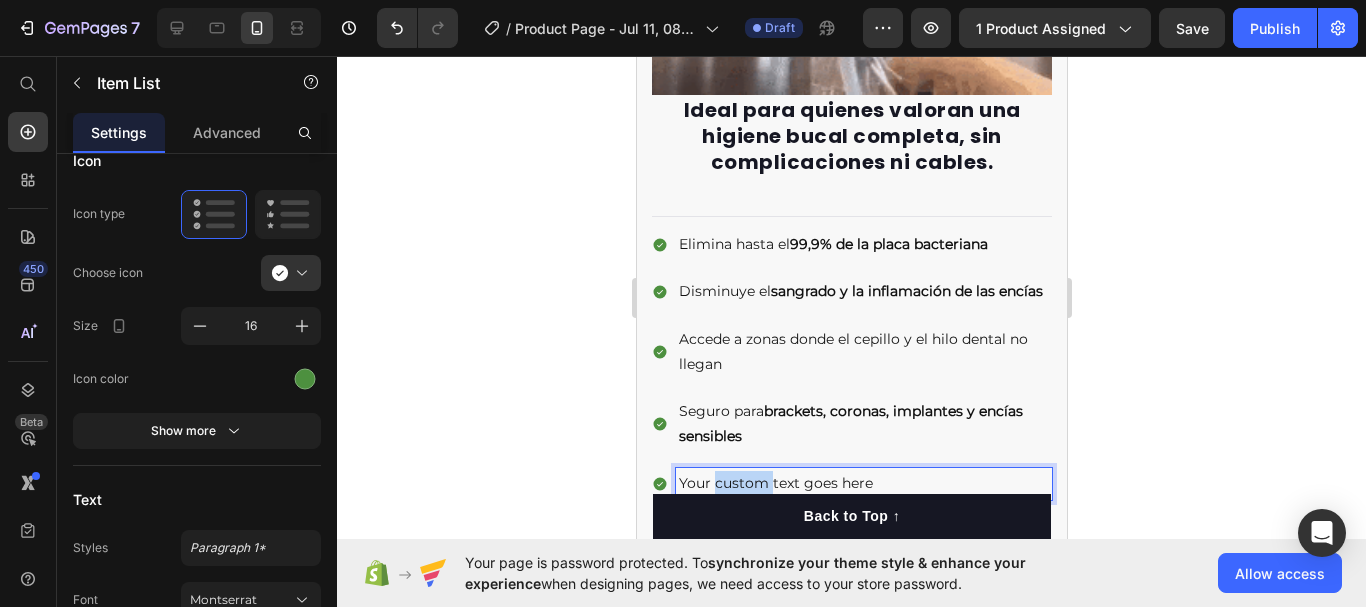 click on "Your custom text goes here" at bounding box center [863, 483] 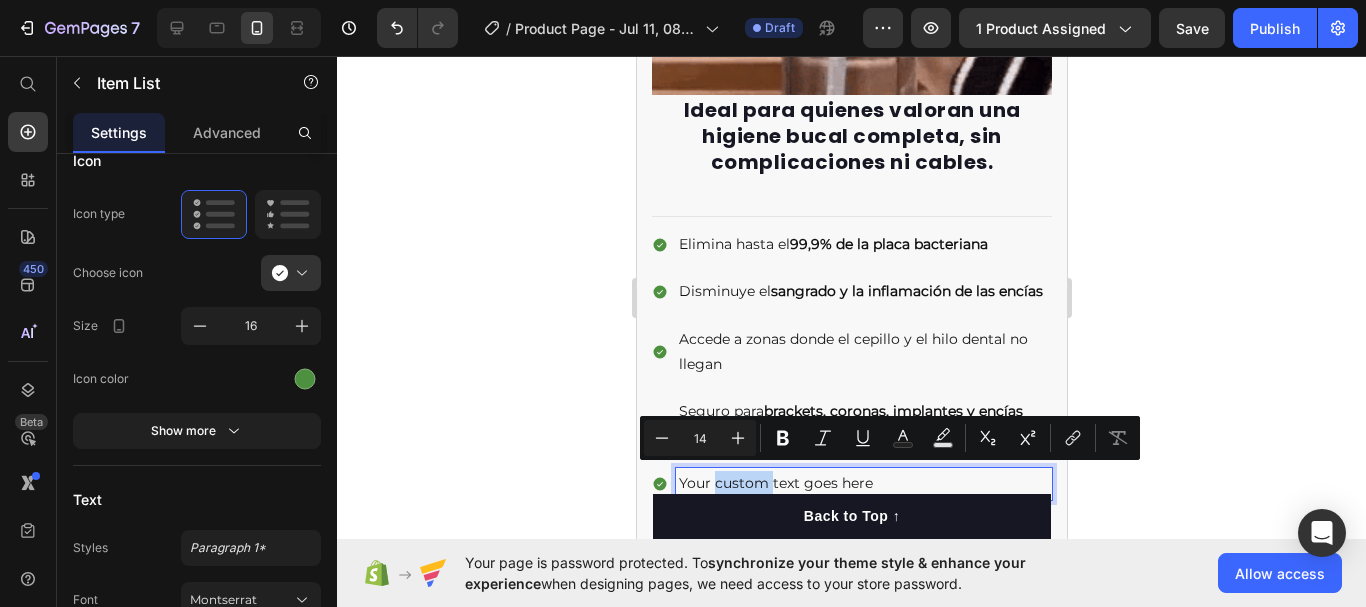 click on "Your custom text goes here" at bounding box center [863, 483] 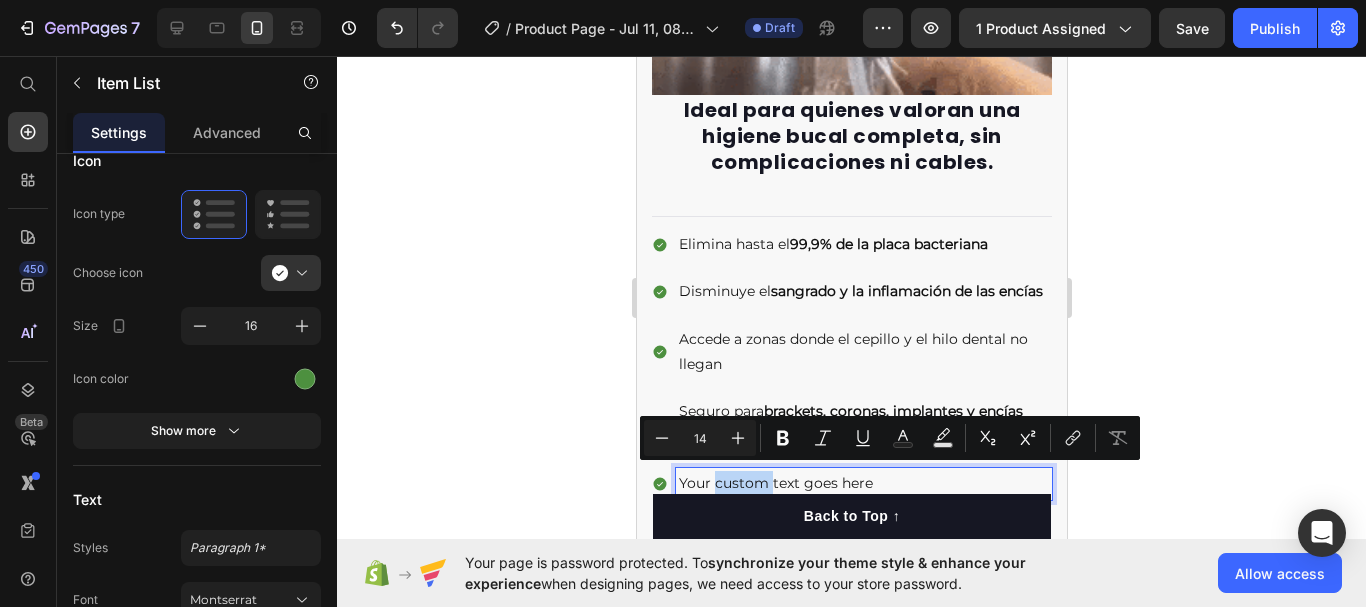click on "Your custom text goes here" at bounding box center [863, 483] 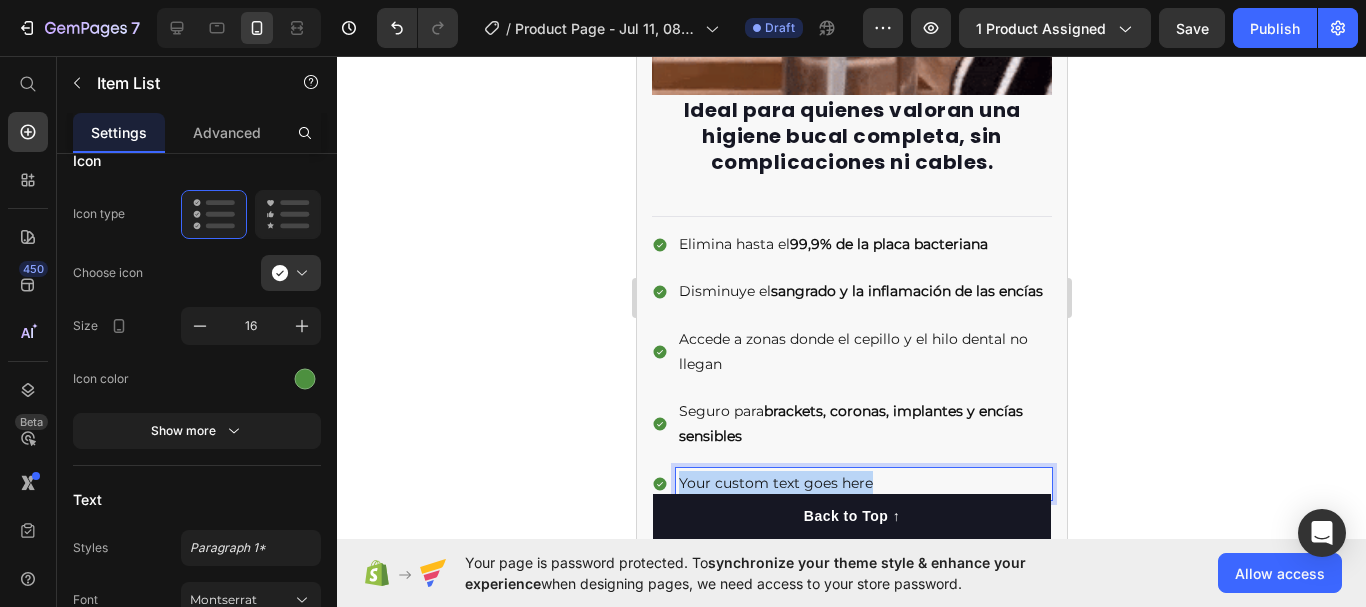 click on "Your custom text goes here" at bounding box center [863, 483] 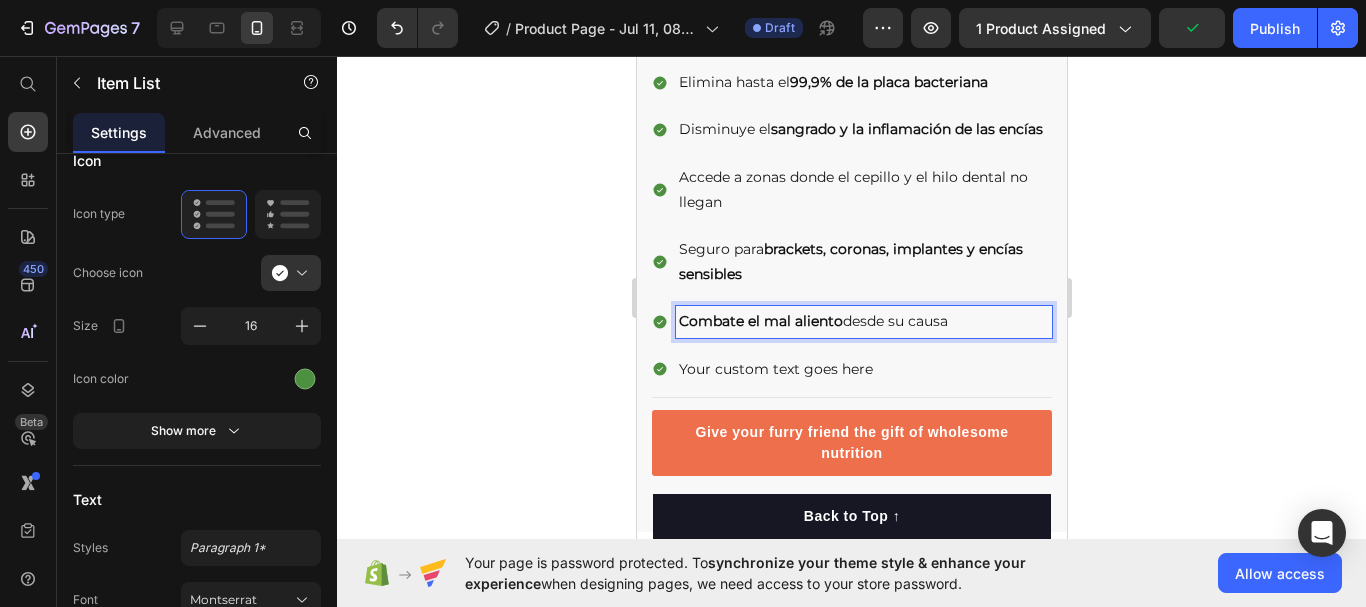 scroll, scrollTop: 3075, scrollLeft: 0, axis: vertical 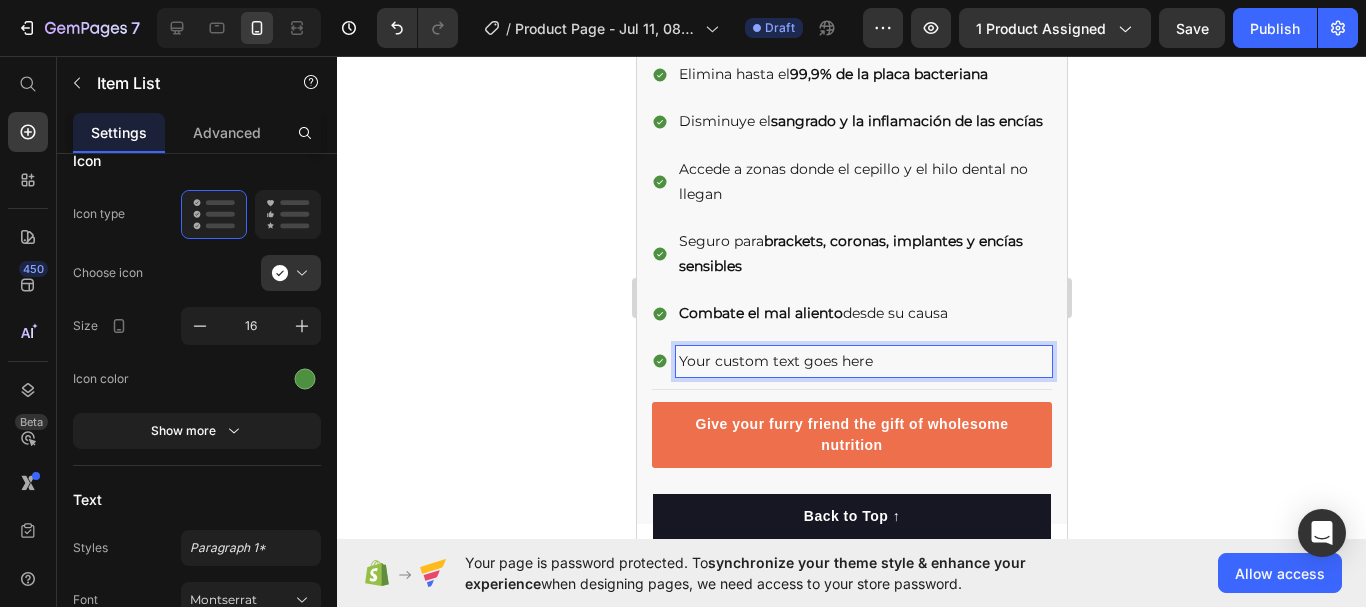 click on "Your custom text goes here" at bounding box center (863, 361) 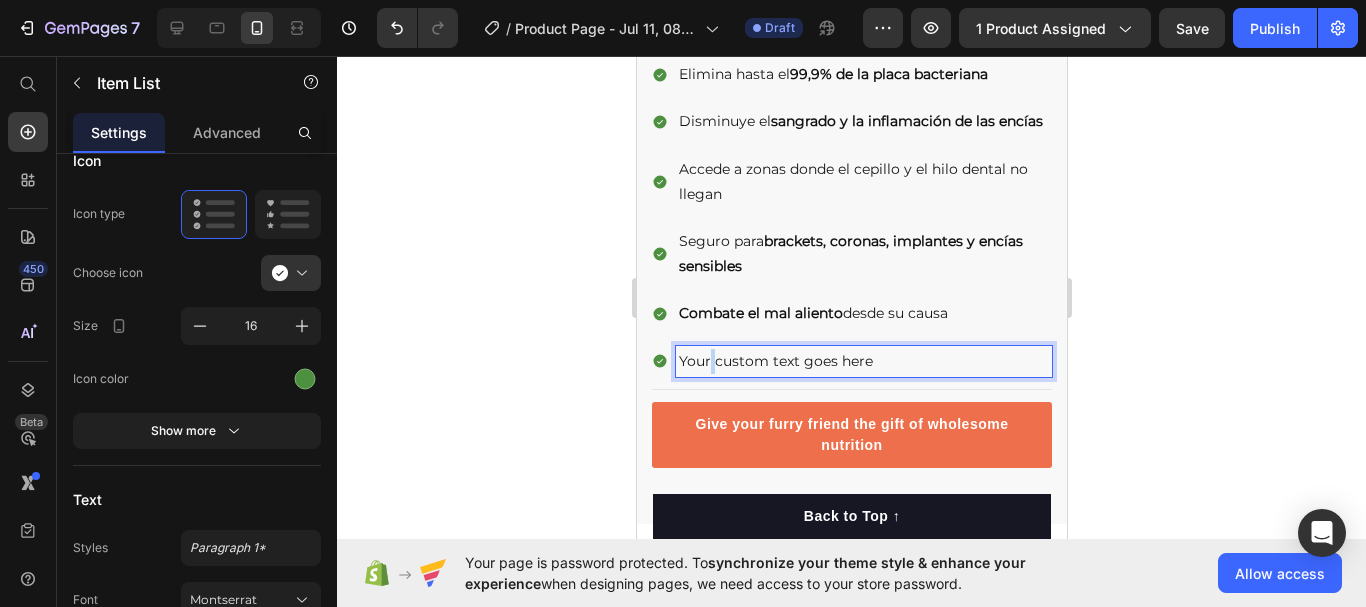 click on "Your custom text goes here" at bounding box center (863, 361) 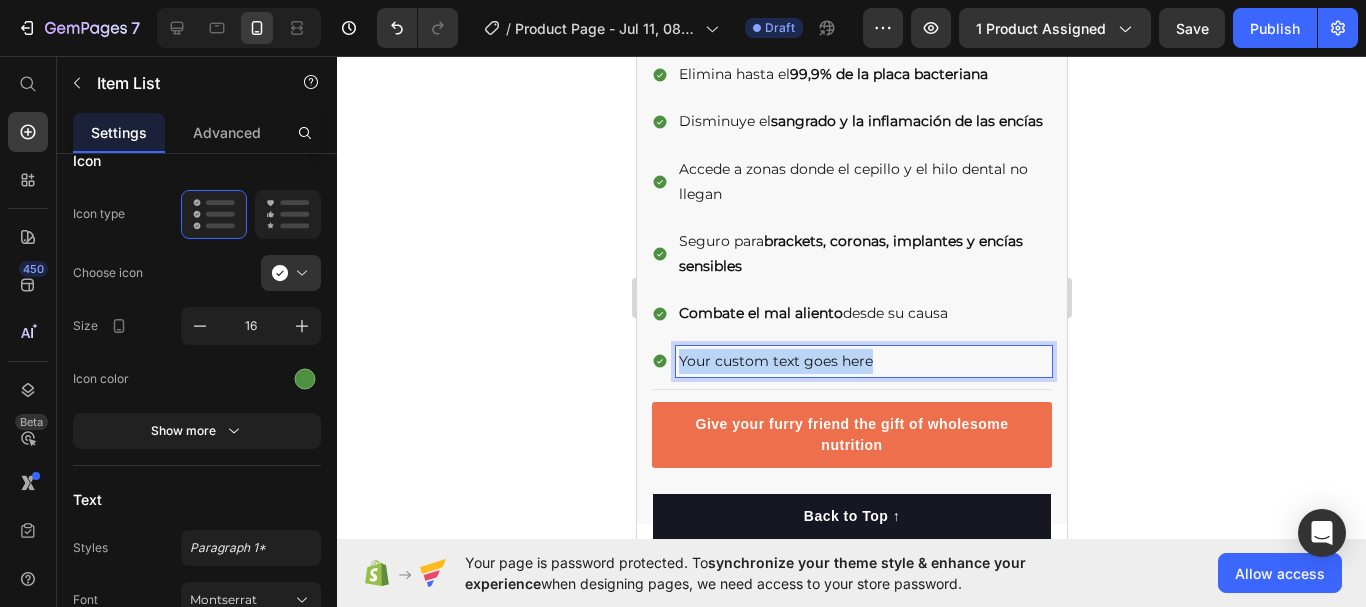 click on "Your custom text goes here" at bounding box center (863, 361) 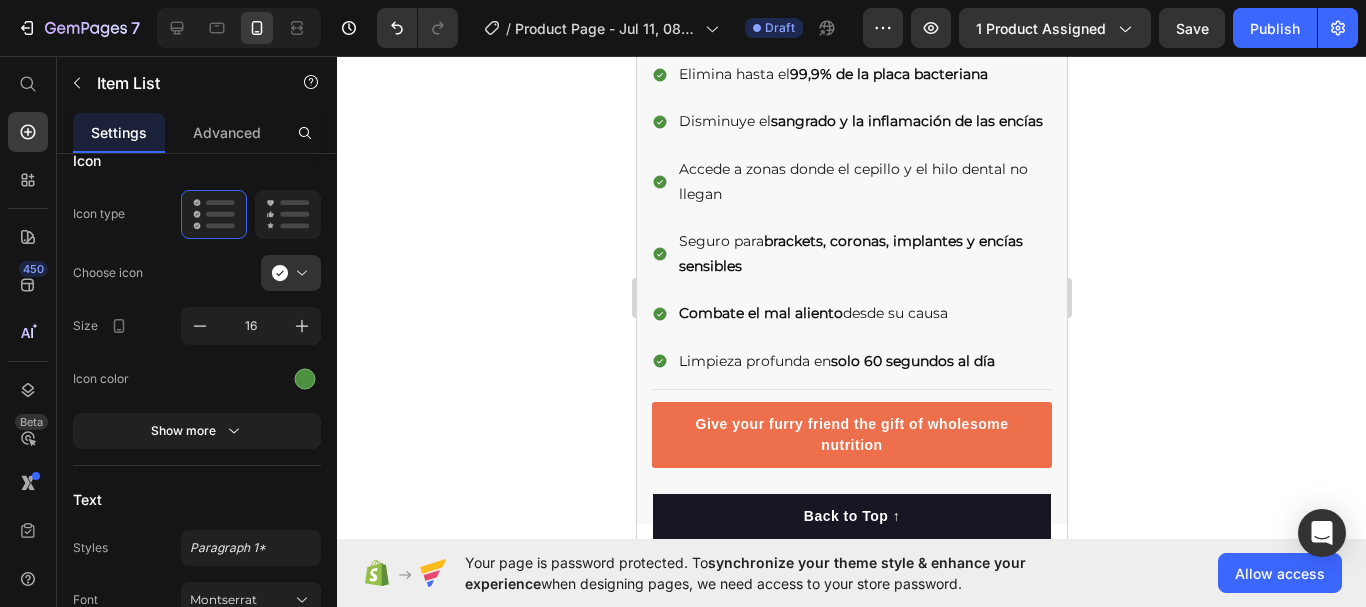 click 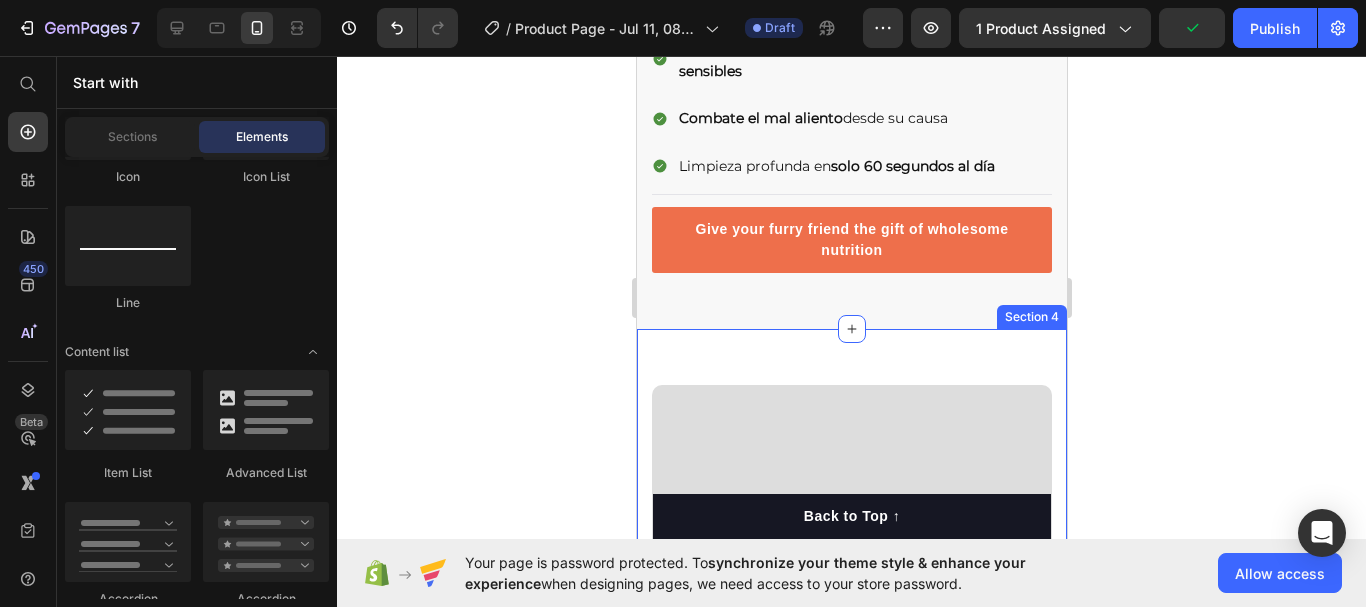 scroll, scrollTop: 3267, scrollLeft: 0, axis: vertical 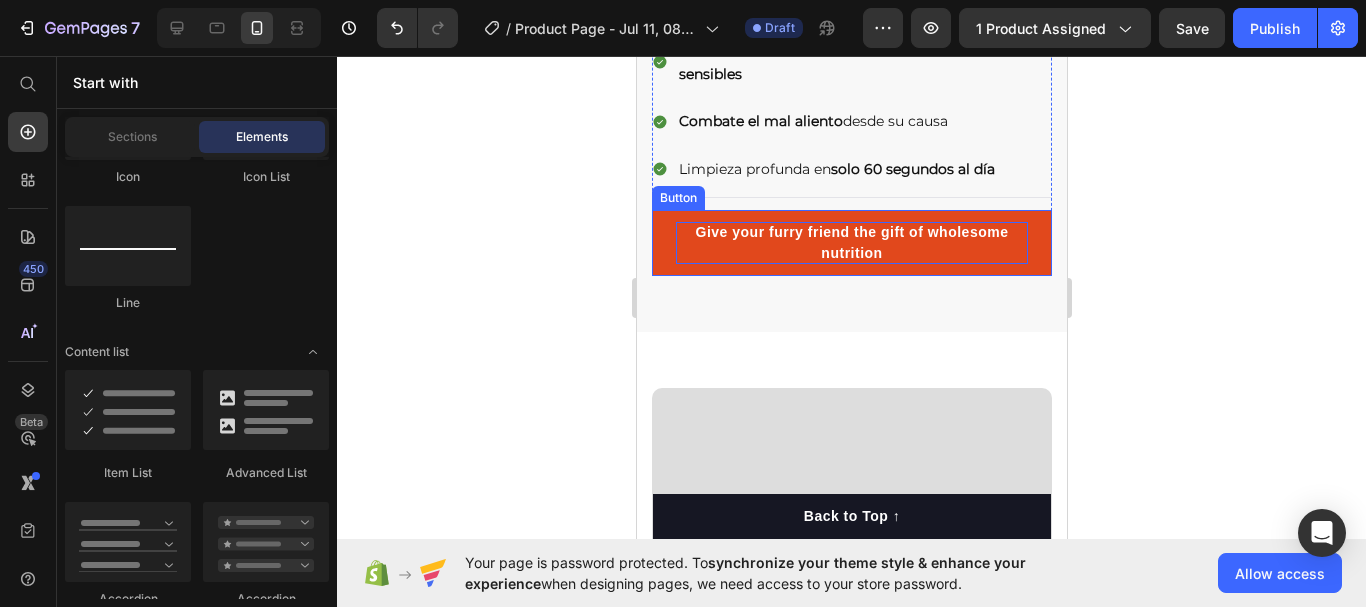 click on "Give your furry friend the gift of wholesome nutrition" at bounding box center [851, 243] 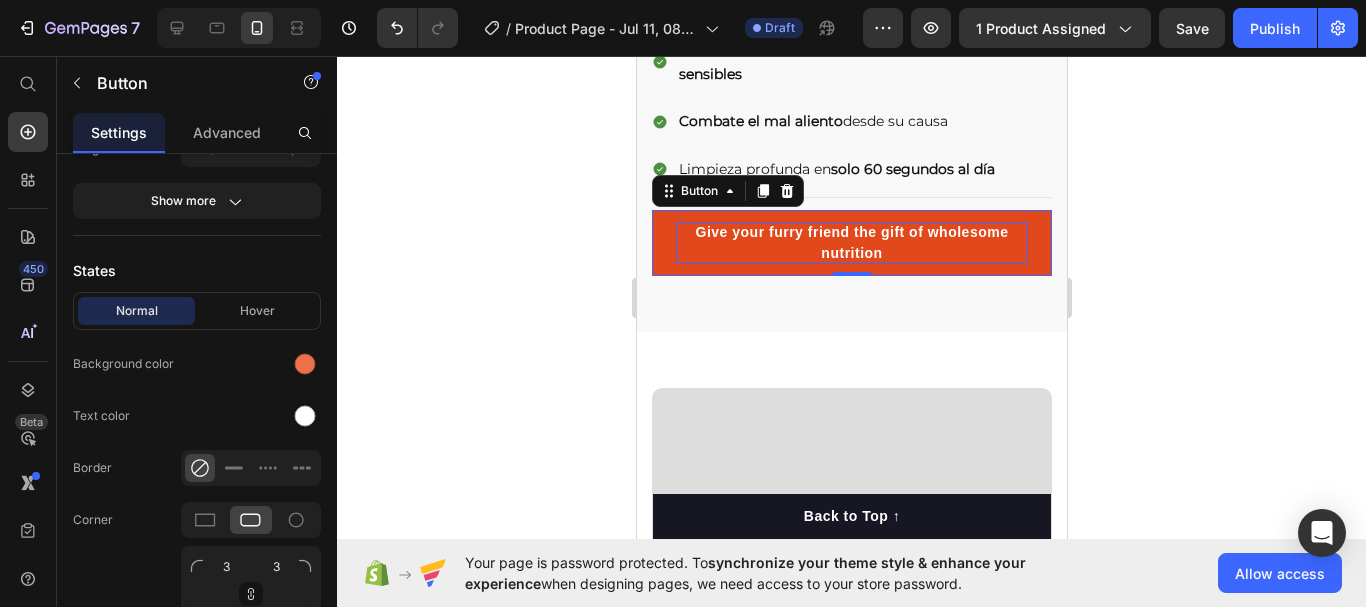 scroll, scrollTop: 0, scrollLeft: 0, axis: both 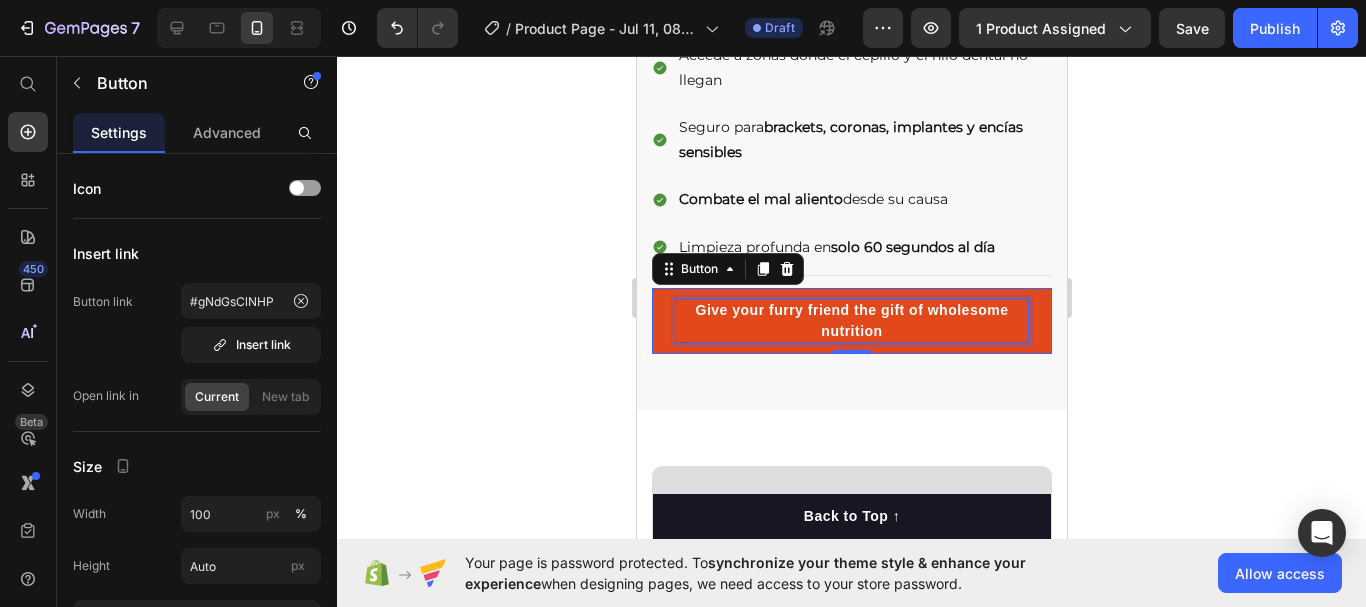 click on "Give your furry friend the gift of wholesome nutrition" at bounding box center (851, 321) 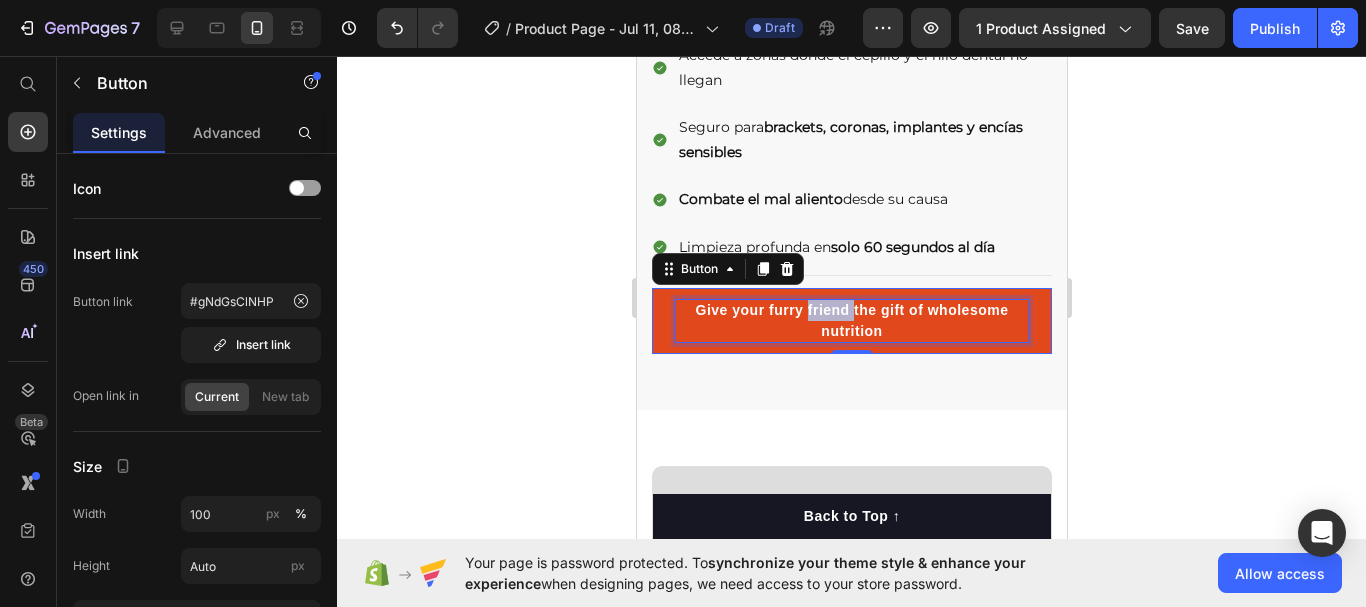 click on "Give your furry friend the gift of wholesome nutrition" at bounding box center [851, 321] 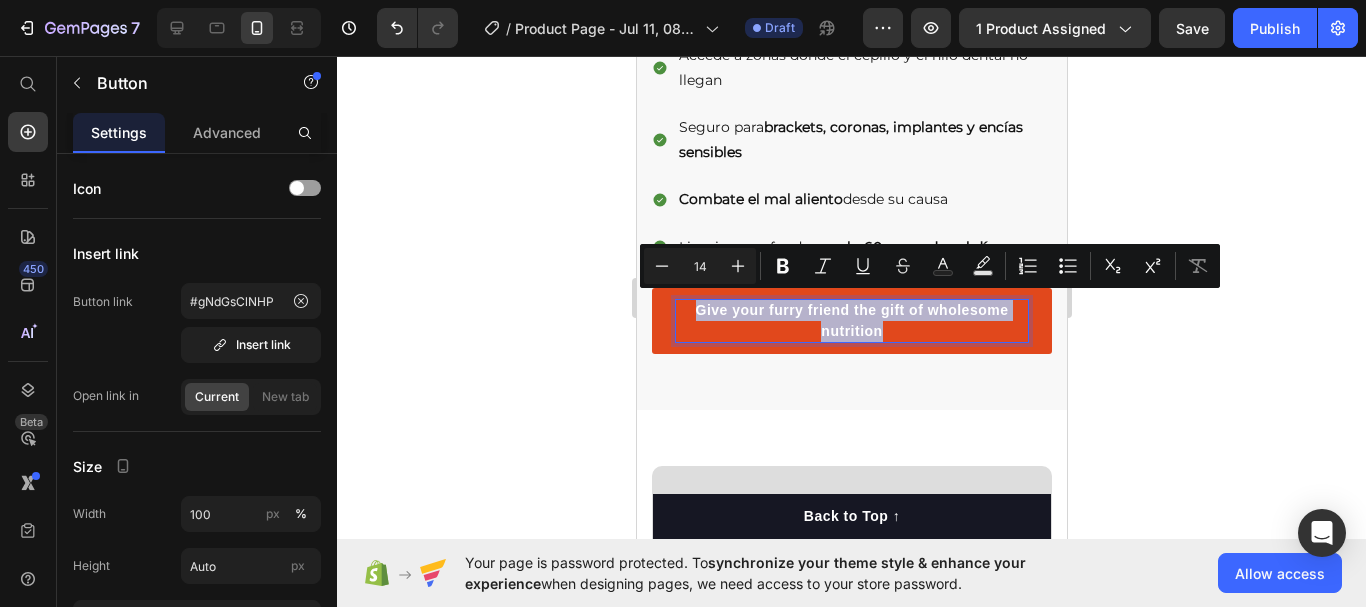 click on "Give your furry friend the gift of wholesome nutrition" at bounding box center (851, 321) 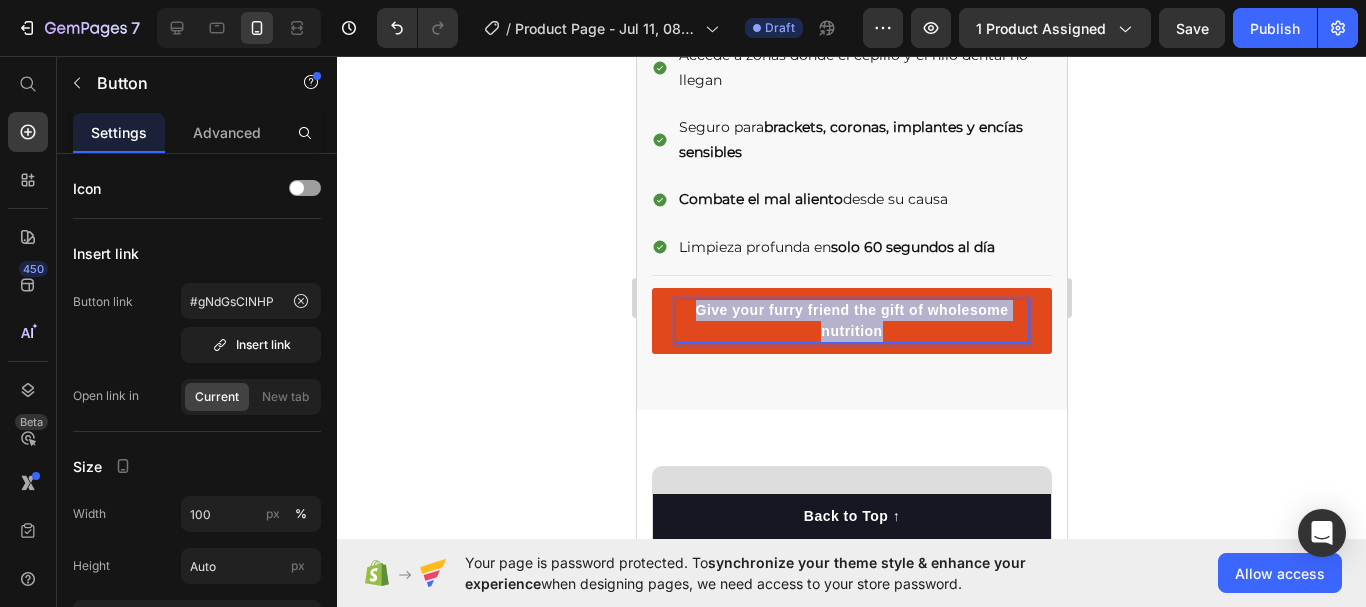 click on "Give your furry friend the gift of wholesome nutrition" at bounding box center (851, 321) 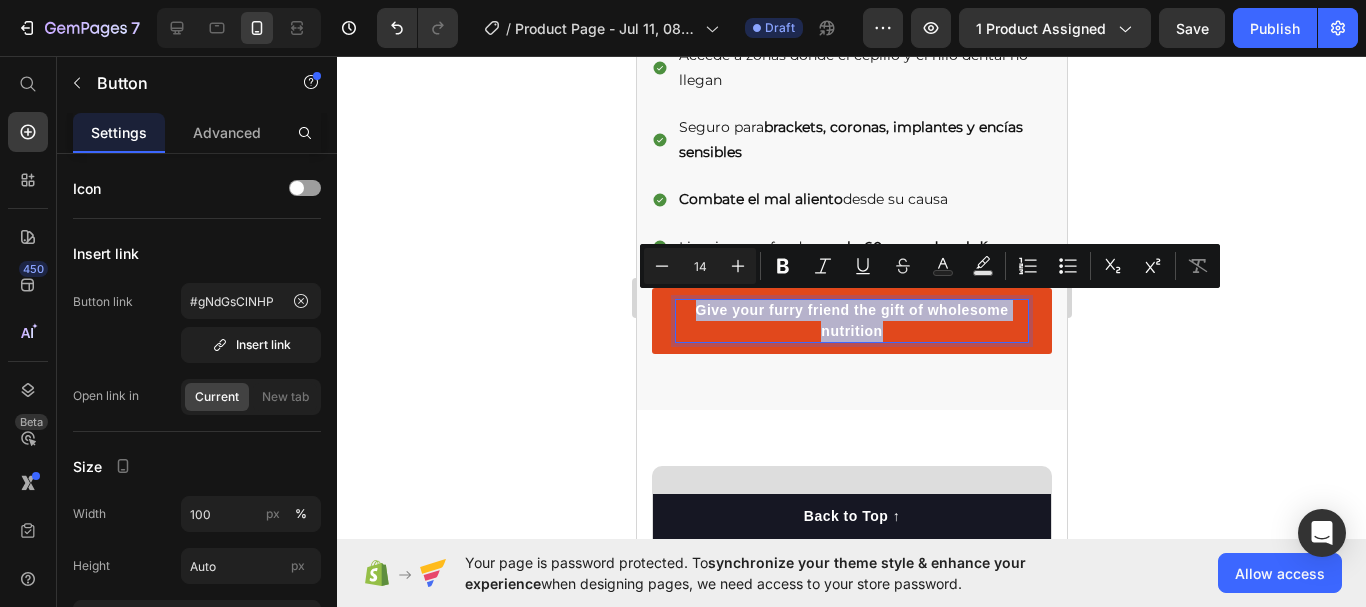 click on "Give your furry friend the gift of wholesome nutrition" at bounding box center (851, 321) 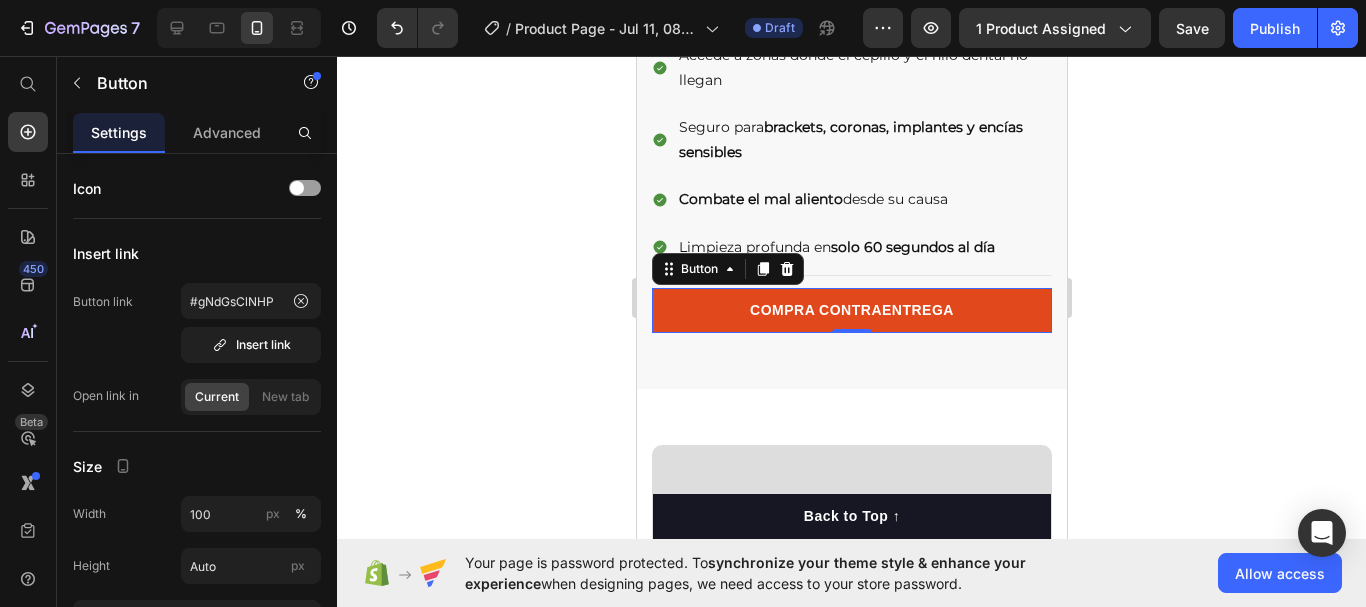 click on "COMPRA CONTRAENTREGA" at bounding box center (851, 310) 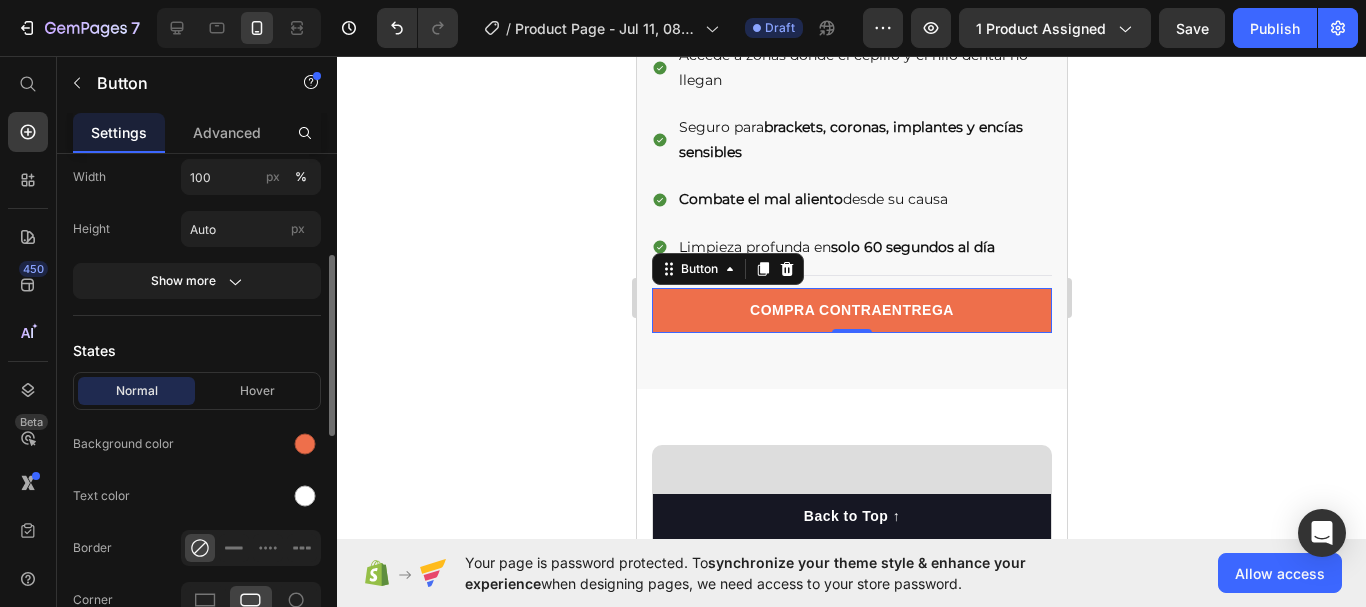 scroll, scrollTop: 339, scrollLeft: 0, axis: vertical 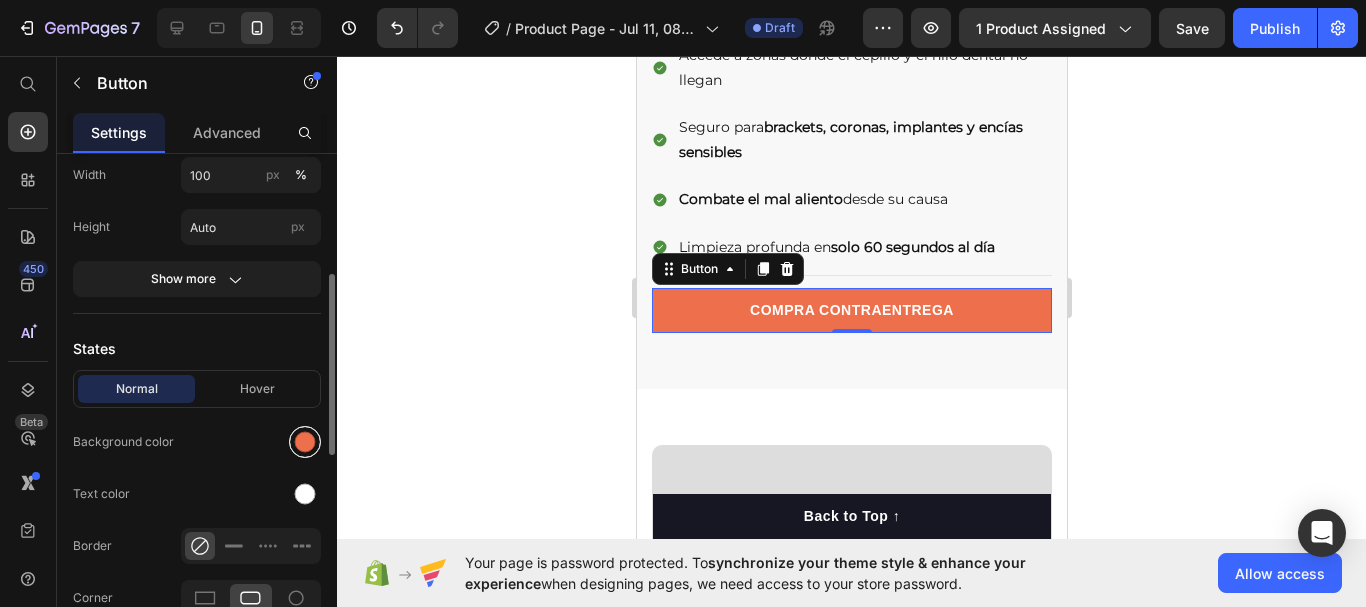 click at bounding box center (305, 442) 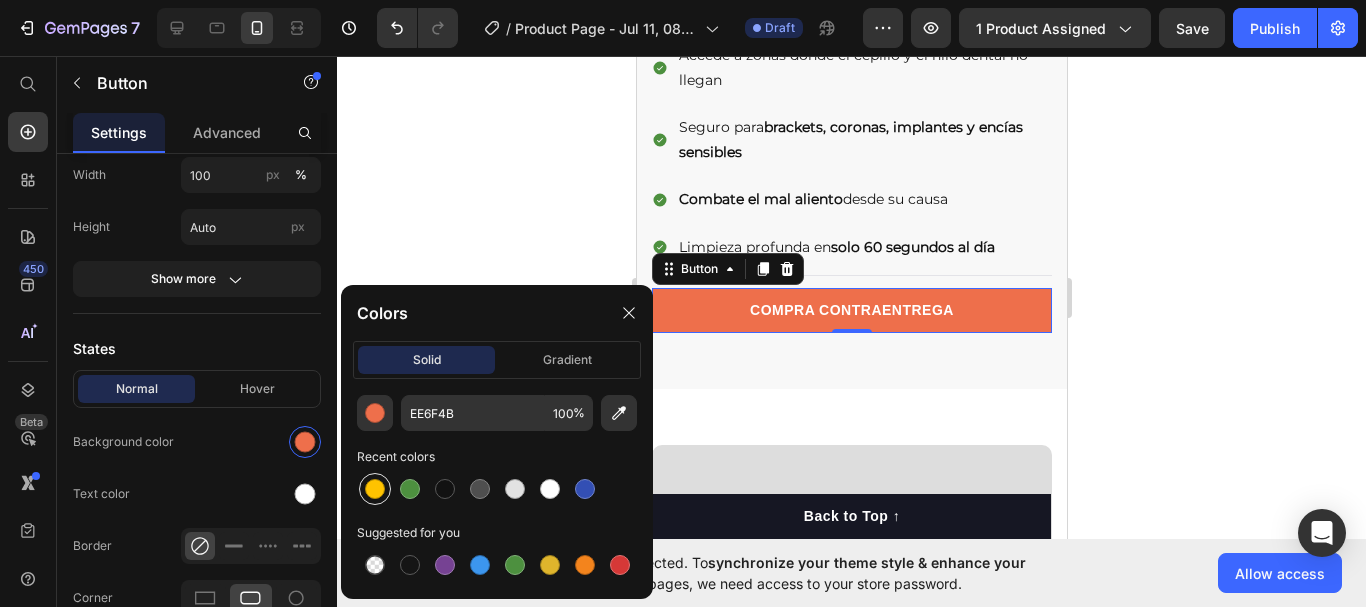 click at bounding box center [375, 489] 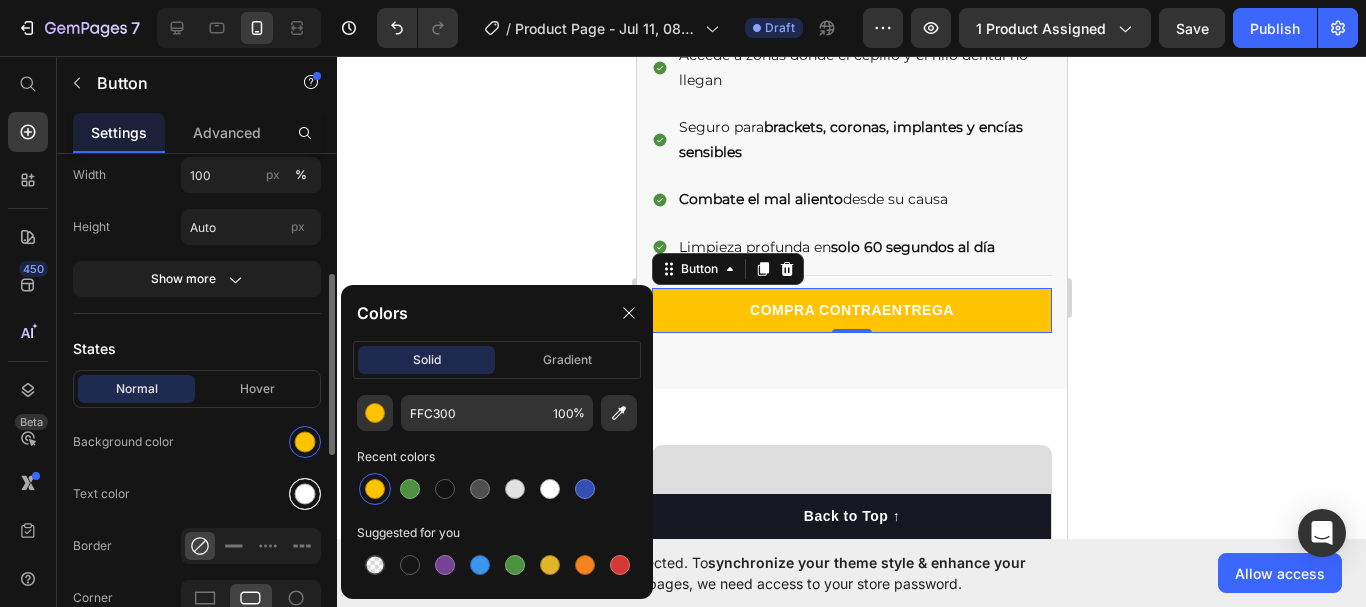 click at bounding box center [305, 494] 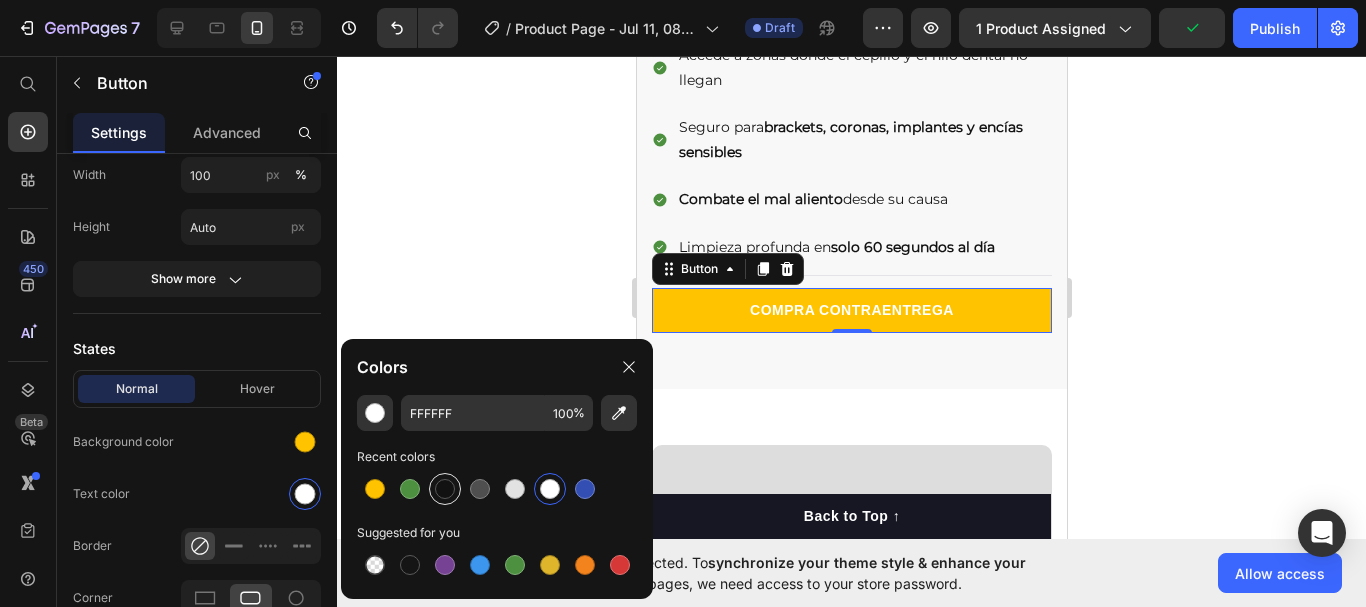 click at bounding box center [445, 489] 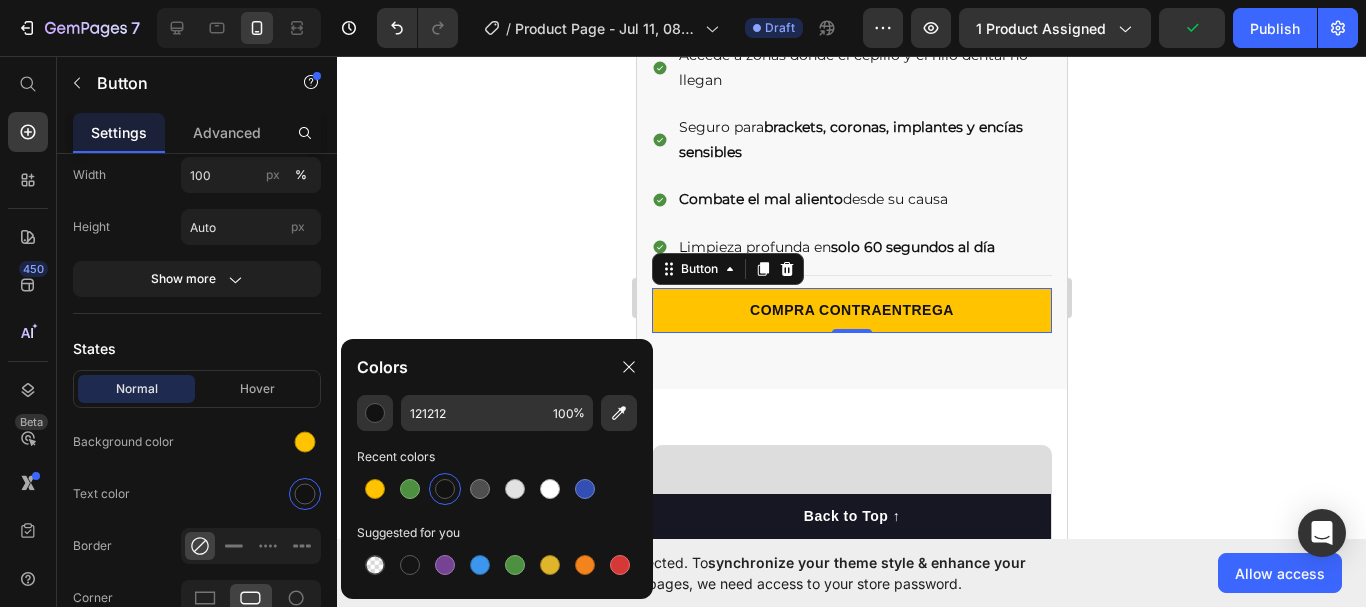 click 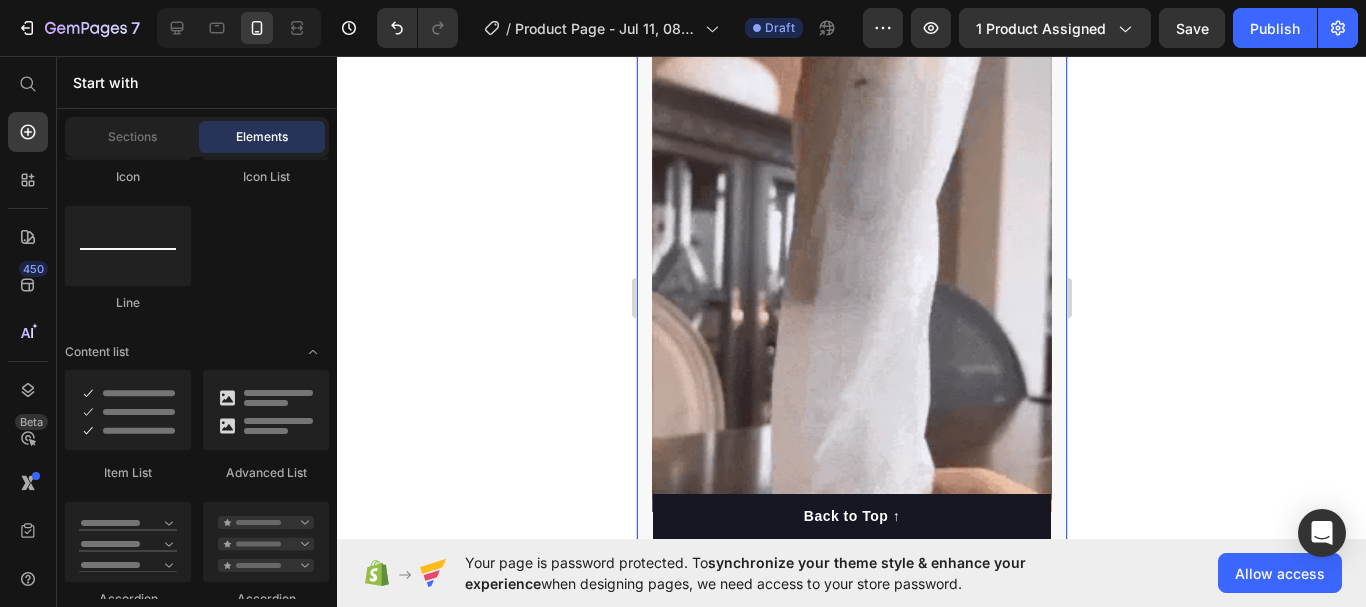 scroll, scrollTop: 2410, scrollLeft: 0, axis: vertical 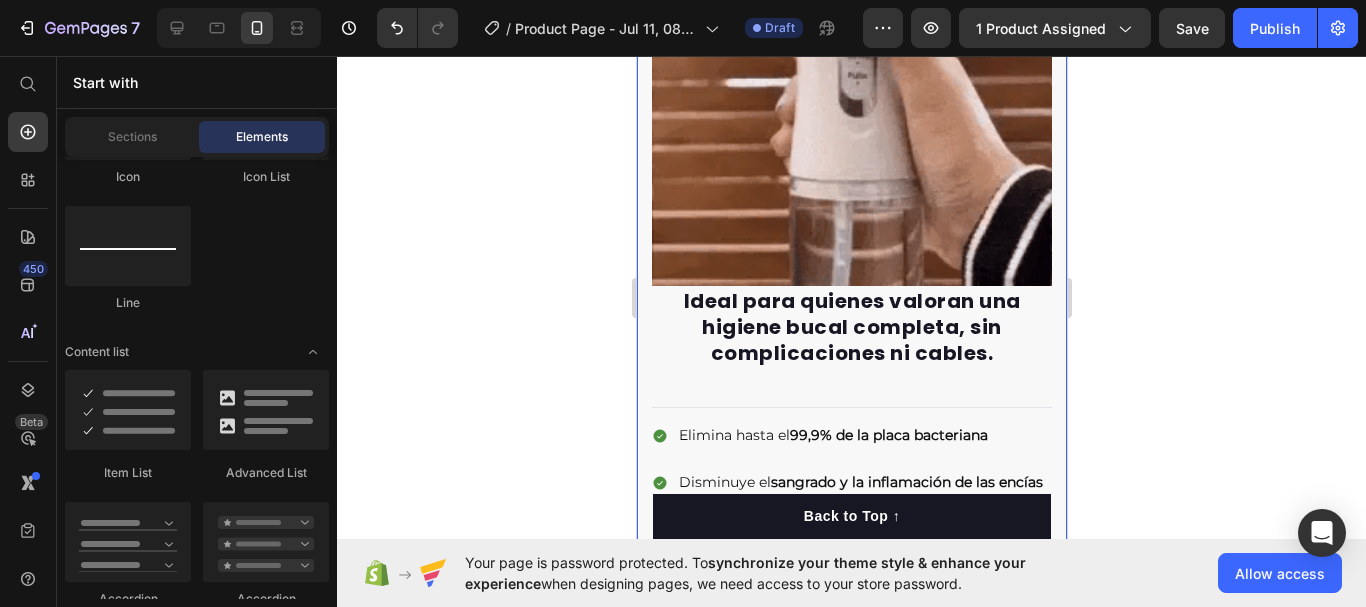 click on "Text block" at bounding box center [851, 382] 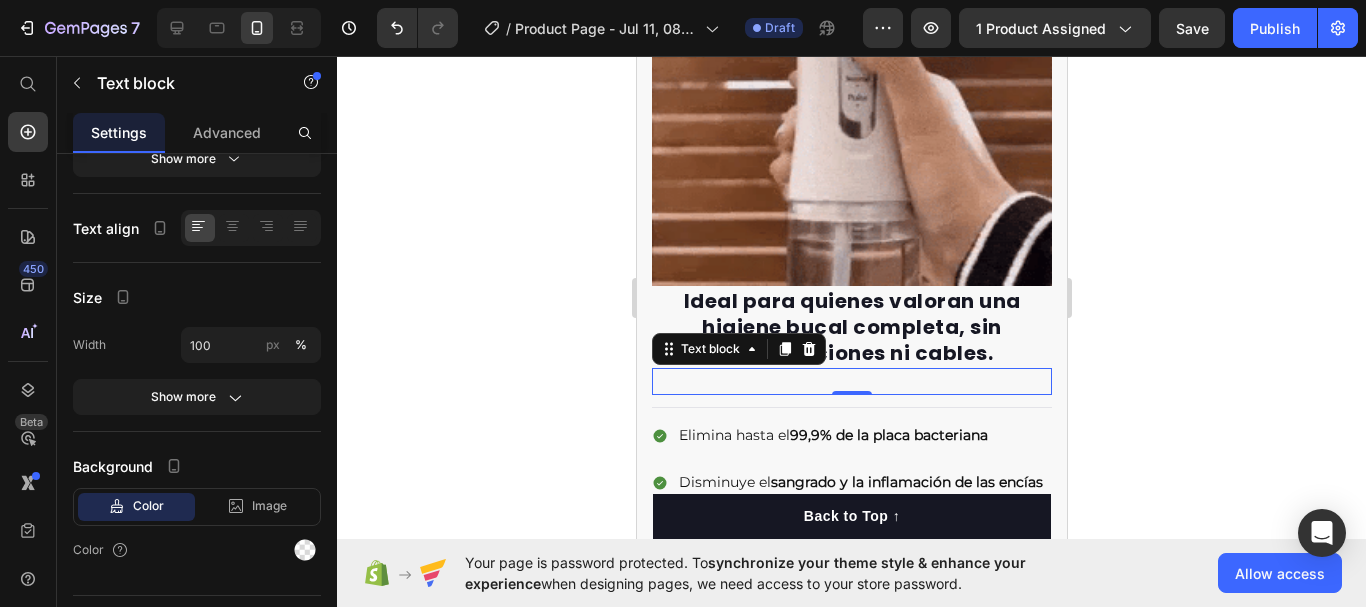 scroll, scrollTop: 0, scrollLeft: 0, axis: both 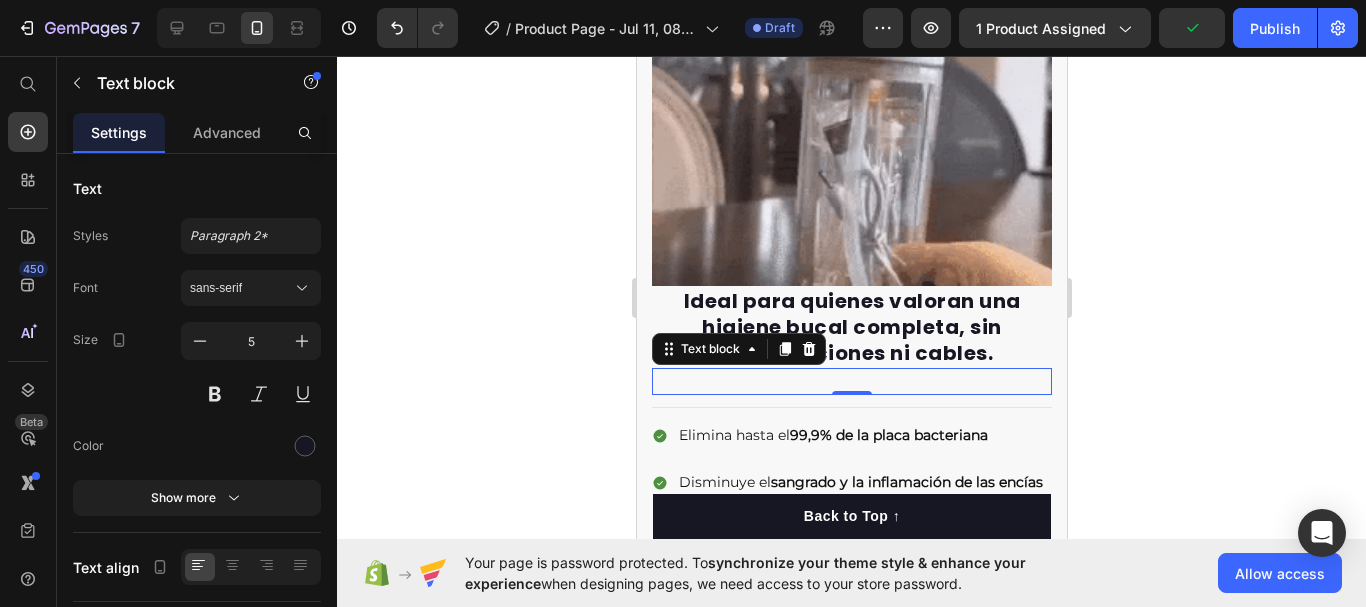 click 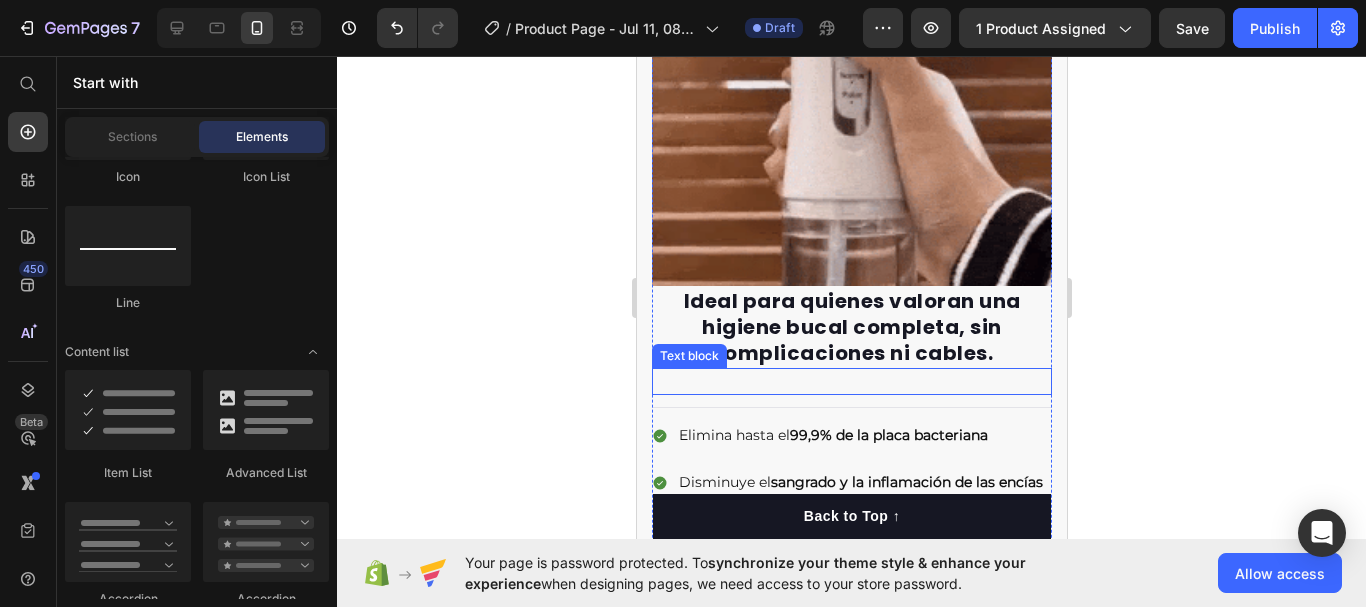click on "Text block" at bounding box center (851, 382) 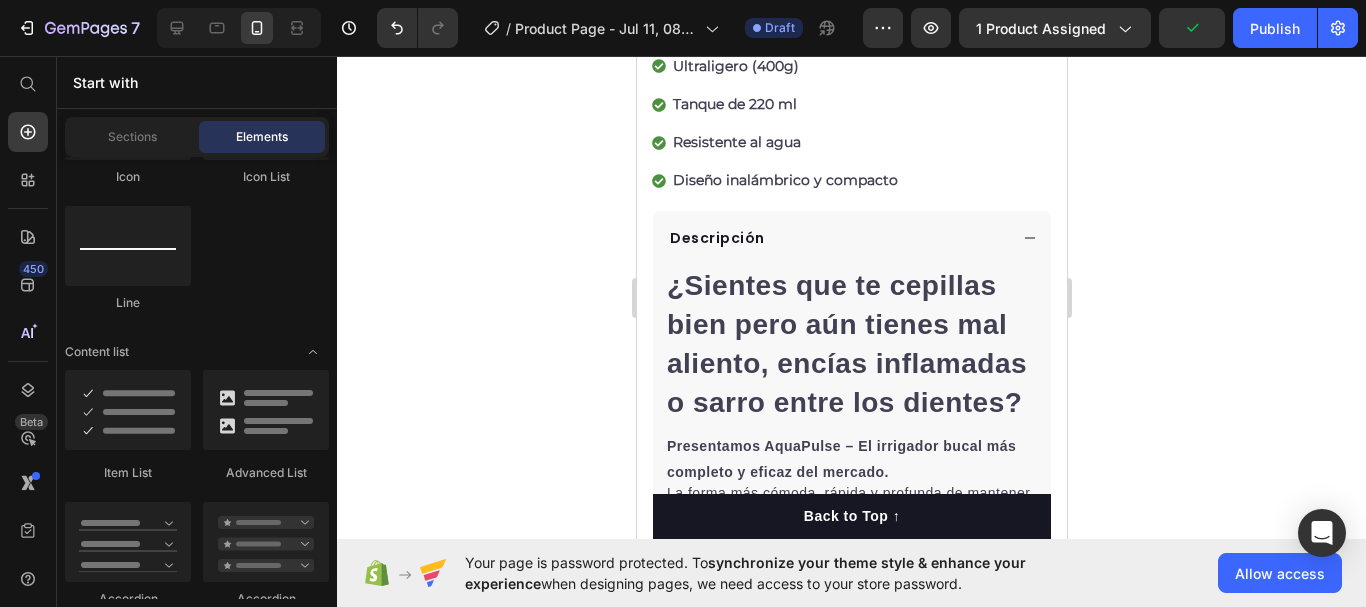 scroll, scrollTop: 864, scrollLeft: 0, axis: vertical 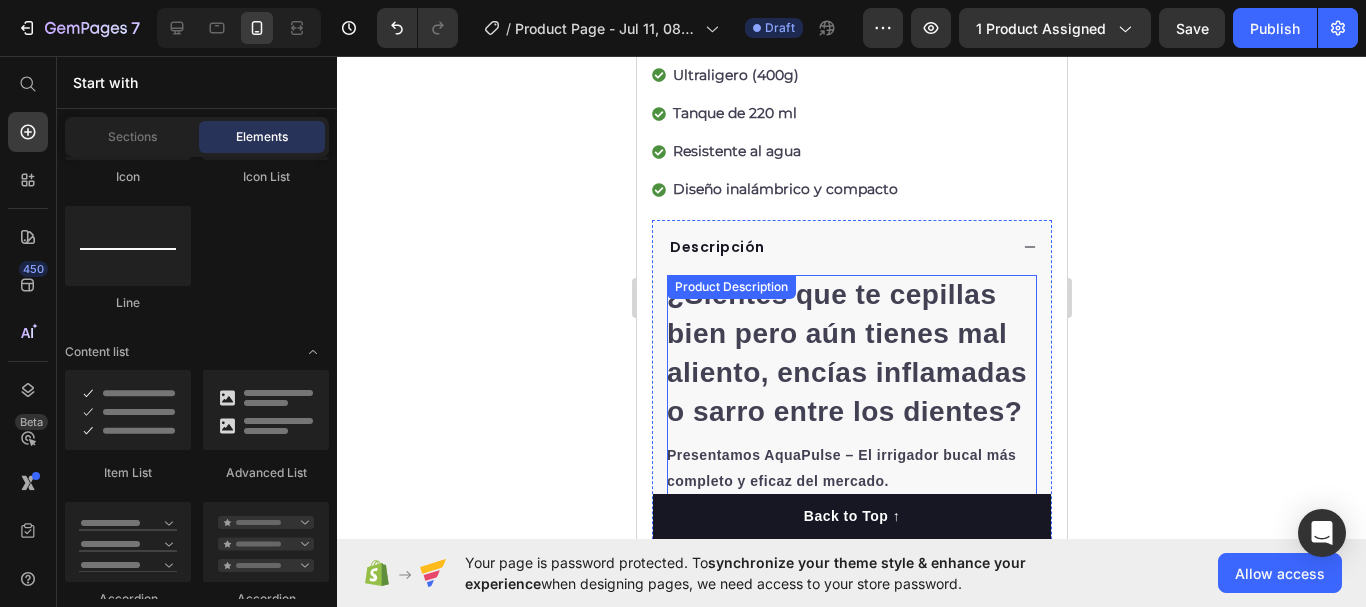 click on "¿Sientes que te cepillas bien pero aún tienes mal aliento, encías inflamadas o sarro entre los dientes?" at bounding box center (846, 353) 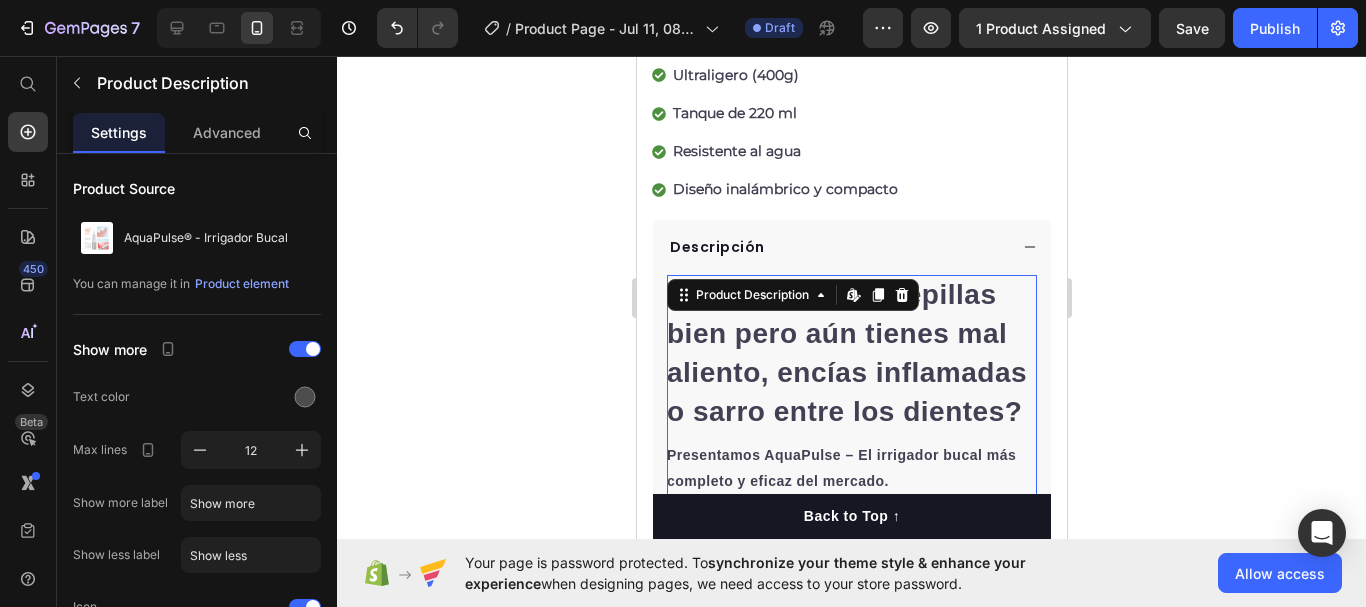 click on "¿Sientes que te cepillas bien pero aún tienes mal aliento, encías inflamadas o sarro entre los dientes?" at bounding box center [846, 353] 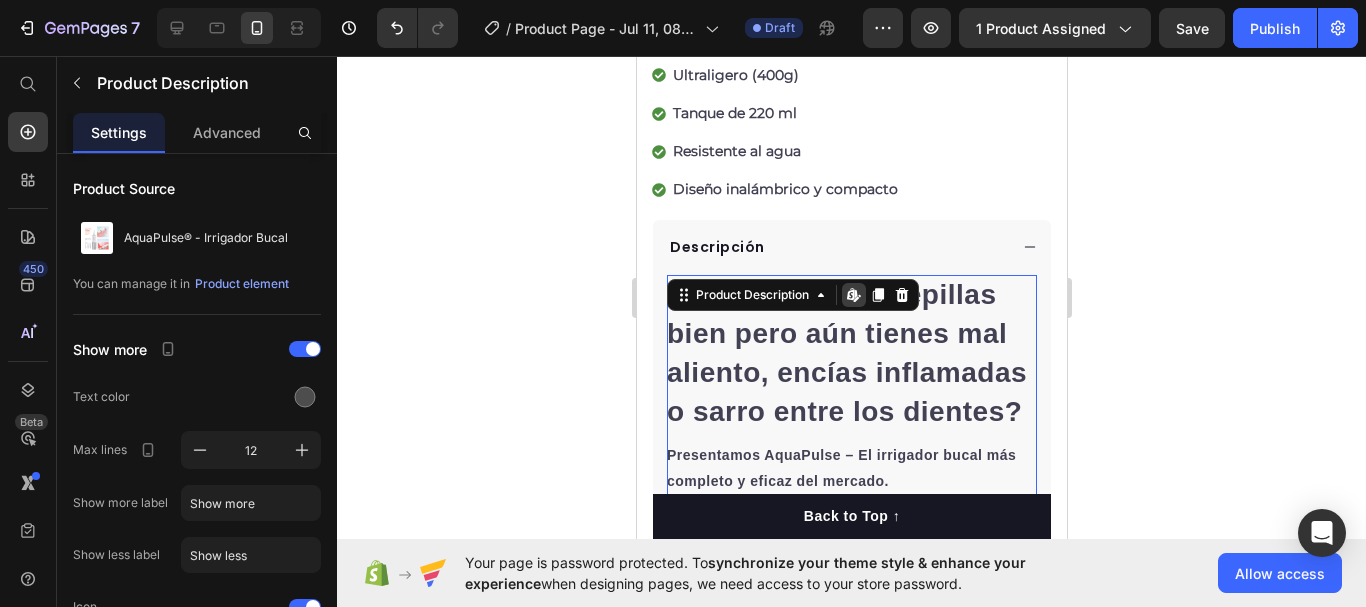 click 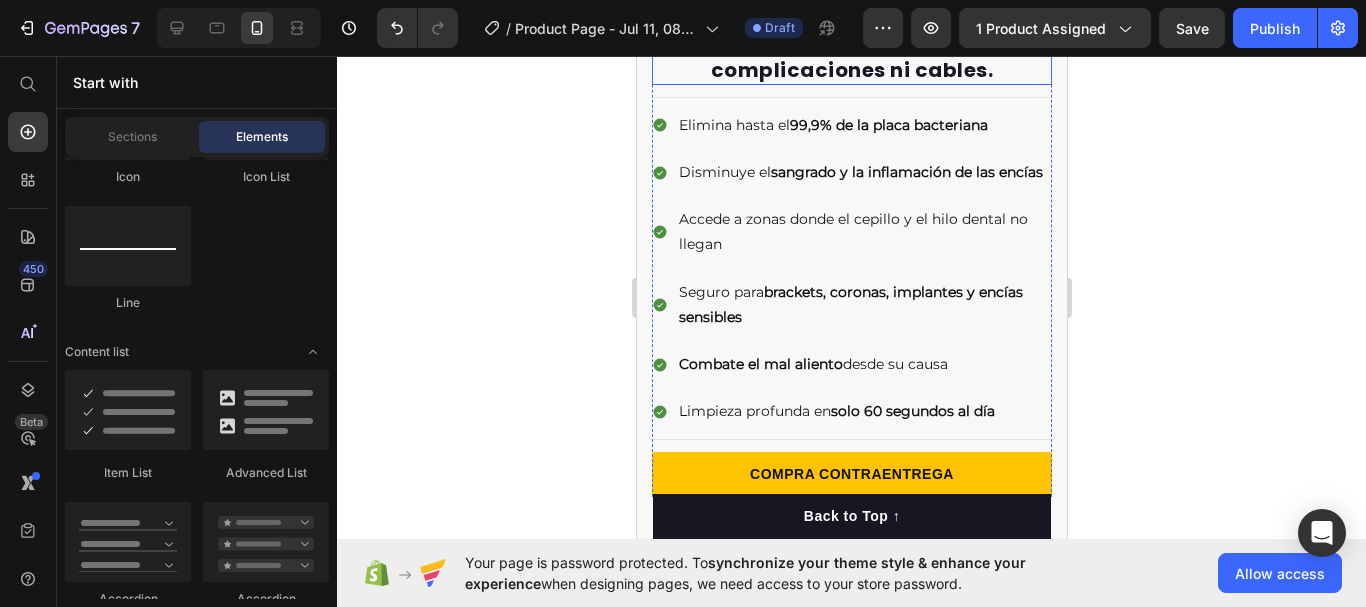 scroll, scrollTop: 2998, scrollLeft: 0, axis: vertical 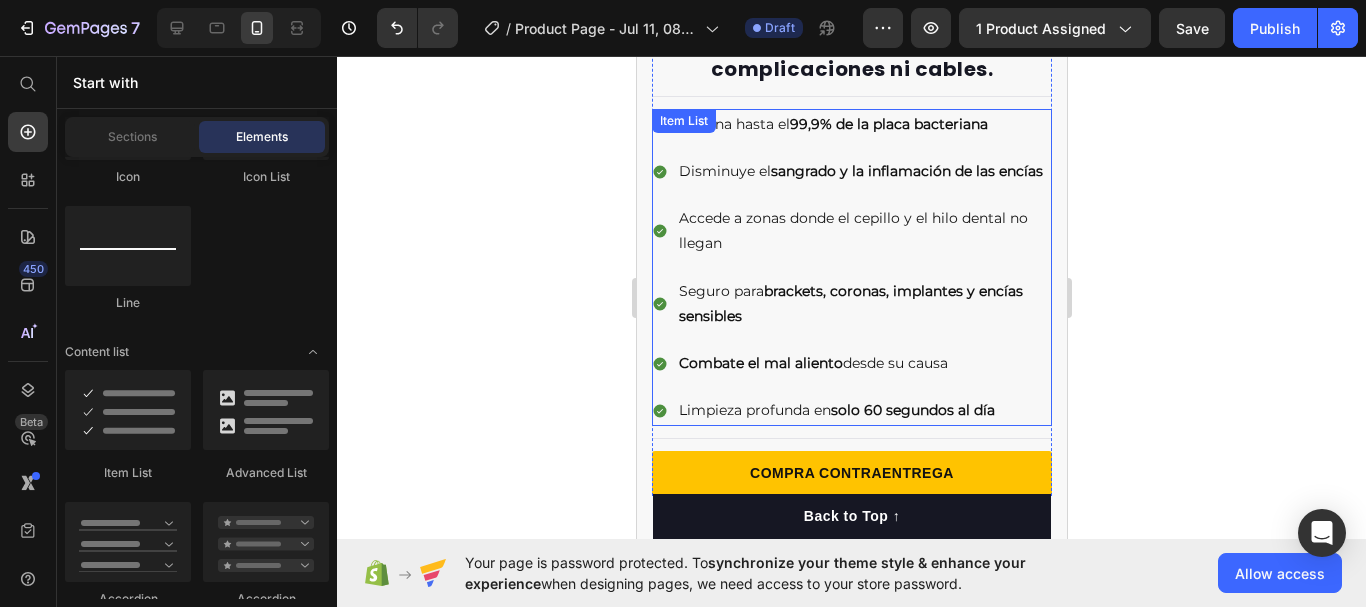 click on "Elimina hasta el  99,9% de la placa bacteriana Disminuye el  sangrado y la inflamación de las encías Accede a zonas donde el cepillo y el hilo dental no llegan Seguro para   brackets, coronas, implantes y encías sensibles Combate el mal aliento  desde su causa Limpieza profunda en  solo 60 segundos al día" at bounding box center (851, 268) 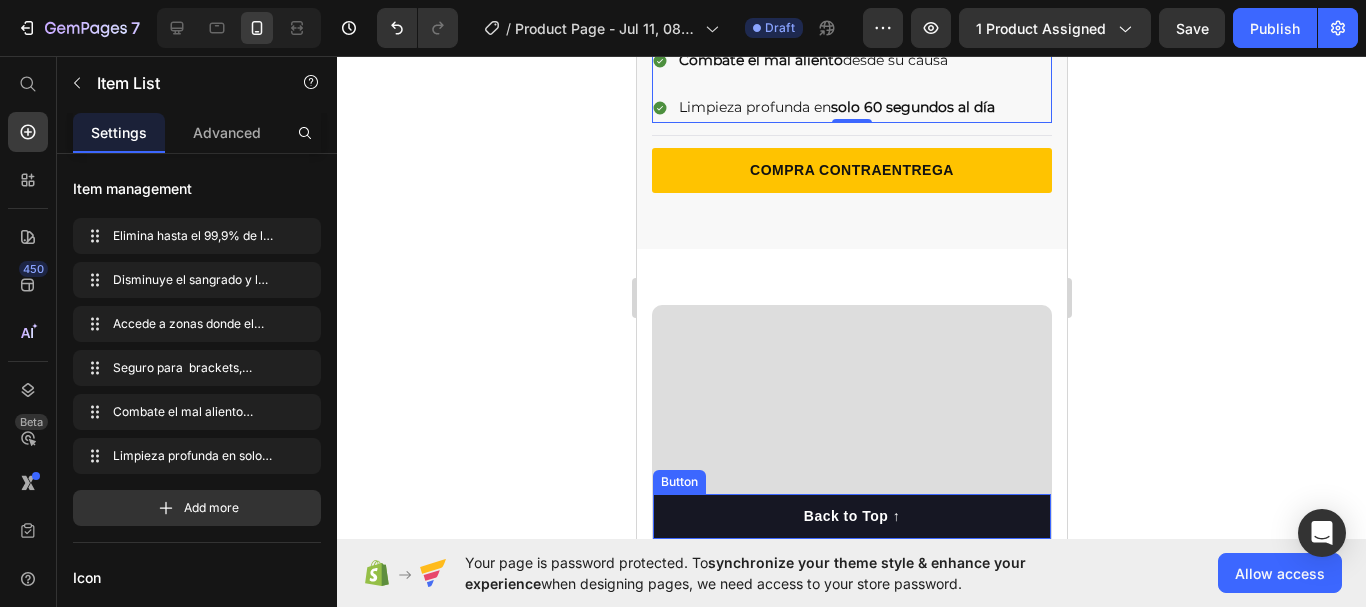 scroll, scrollTop: 3258, scrollLeft: 0, axis: vertical 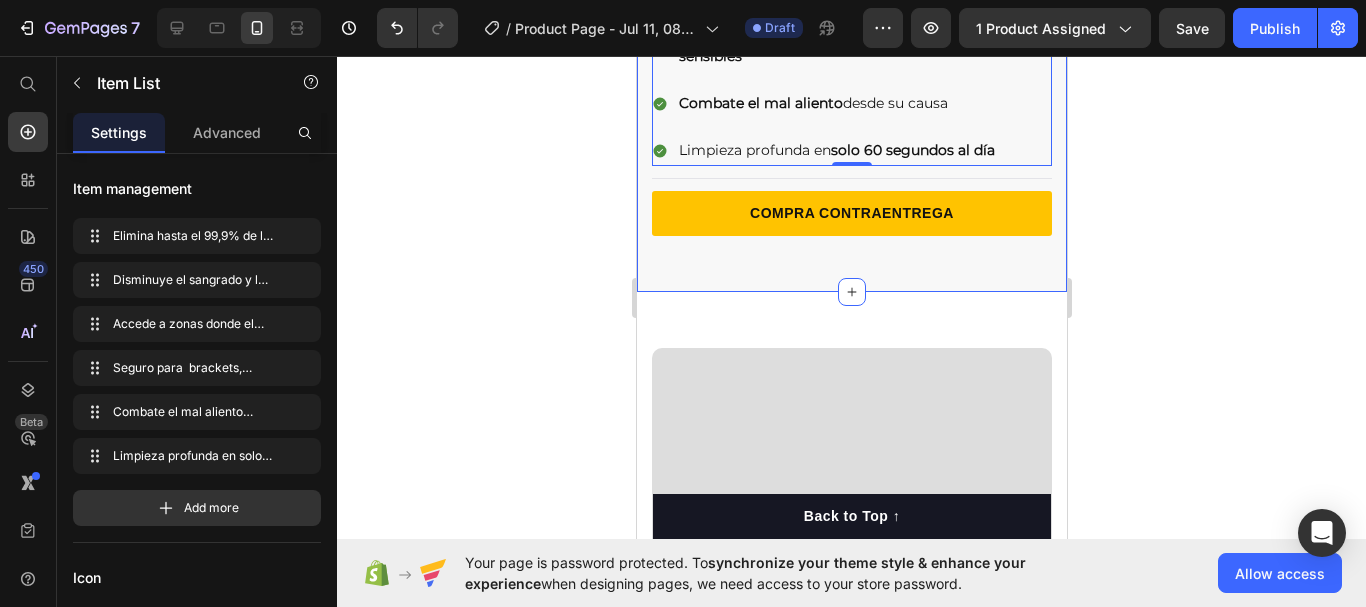 click on "Te presentamos AquaPulse – El irrigador bucal más completo y eficaz del mercado. La forma más cómoda, rápida y profunda de mantener tu boca limpia, fresca y sana... sin dolor, sin hilo dental, y sin gastar en costosos tratamientos. Text block Image Ideal para quienes valoran una higiene bucal completa, sin complicaciones ni cables. Heading                Title Line Elimina hasta el  99,9% de la placa bacteriana Disminuye el  sangrado y la inflamación de las encías Accede a zonas donde el cepillo y el hilo dental no llegan Seguro para   brackets, coronas, implantes y encías sensibles Combate el mal aliento  desde su causa Limpieza profunda en  solo 60 segundos al día Item List   0                Title Line COMPRA CONTRAENTREGA Button Row ¿Sientes que te cepillas bien pero aún tienes mal aliento, encías inflamadas o sarro entre los dientes? Heading Image Image Row Section 3" at bounding box center (851, -631) 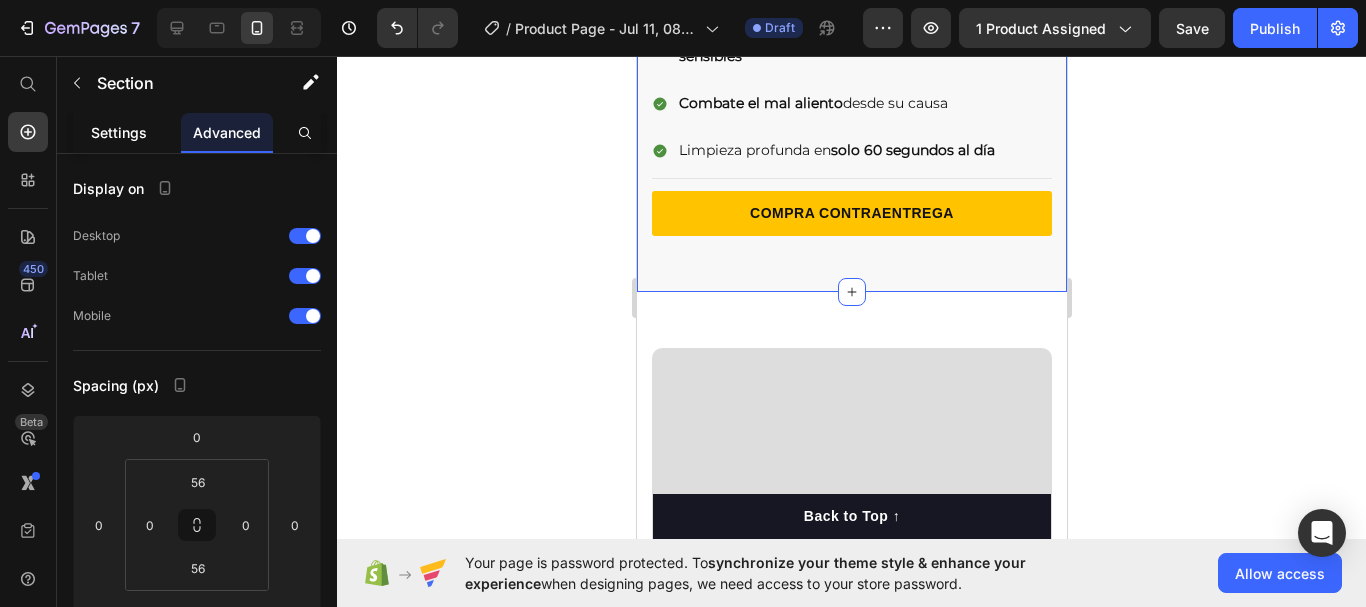 click on "Settings" at bounding box center (119, 132) 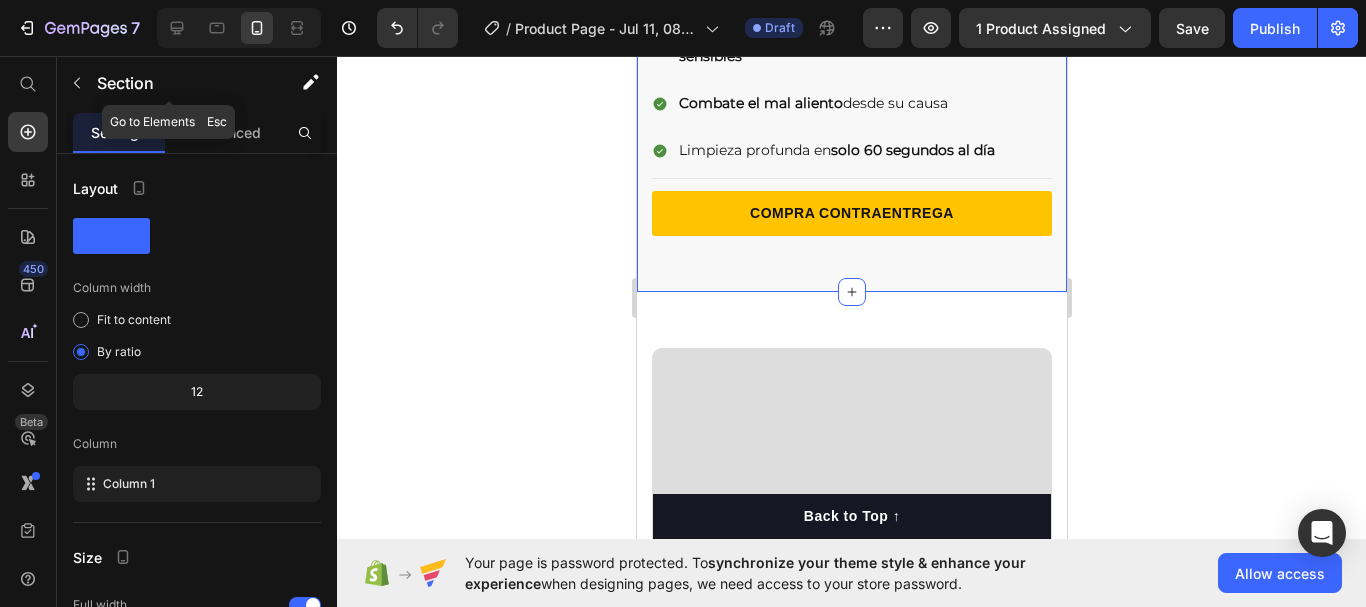 click on "Section" at bounding box center [169, 83] 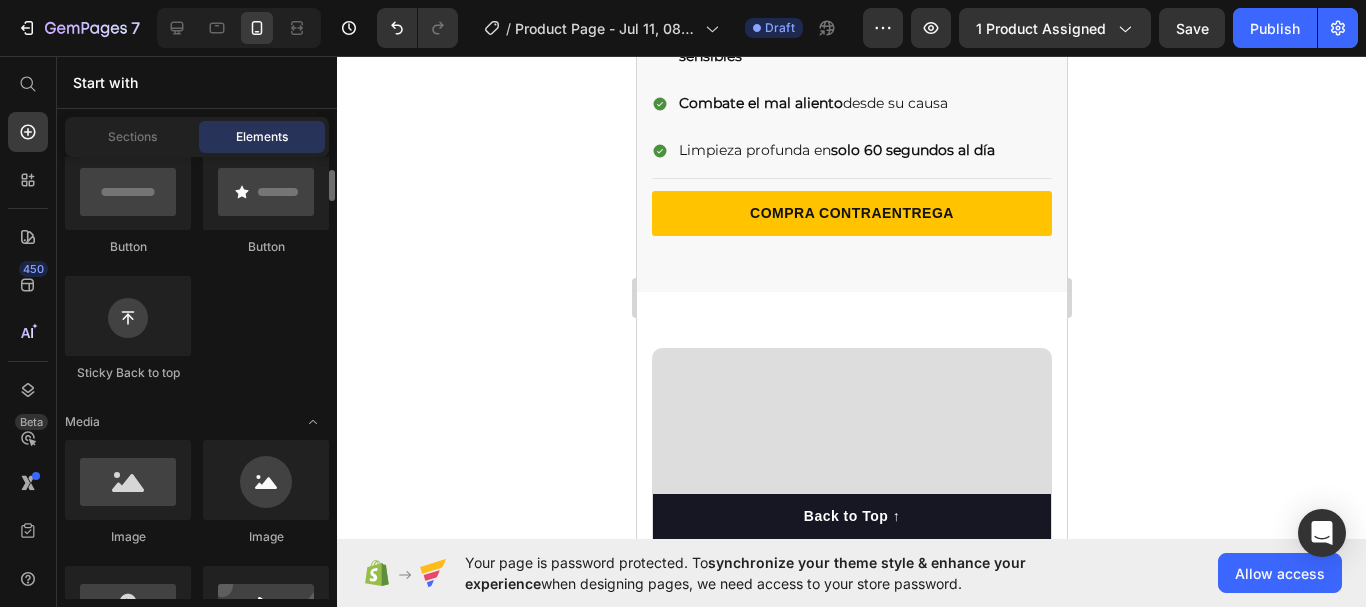 scroll, scrollTop: 509, scrollLeft: 0, axis: vertical 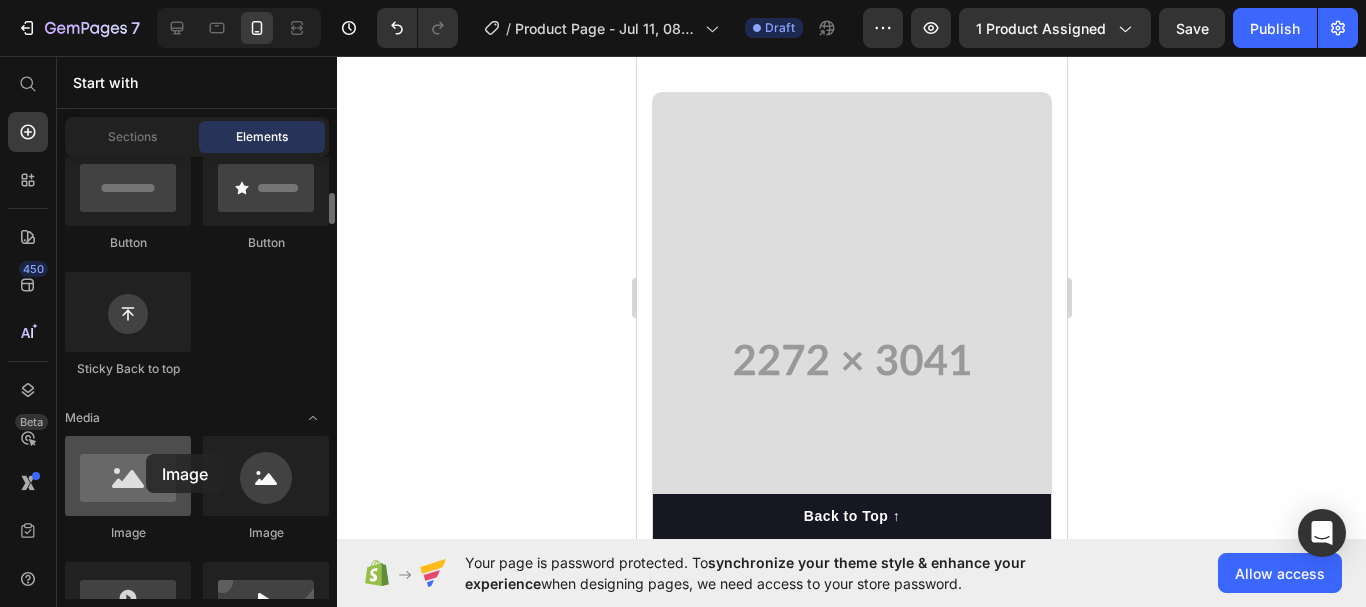 drag, startPoint x: 145, startPoint y: 496, endPoint x: 167, endPoint y: 451, distance: 50.08992 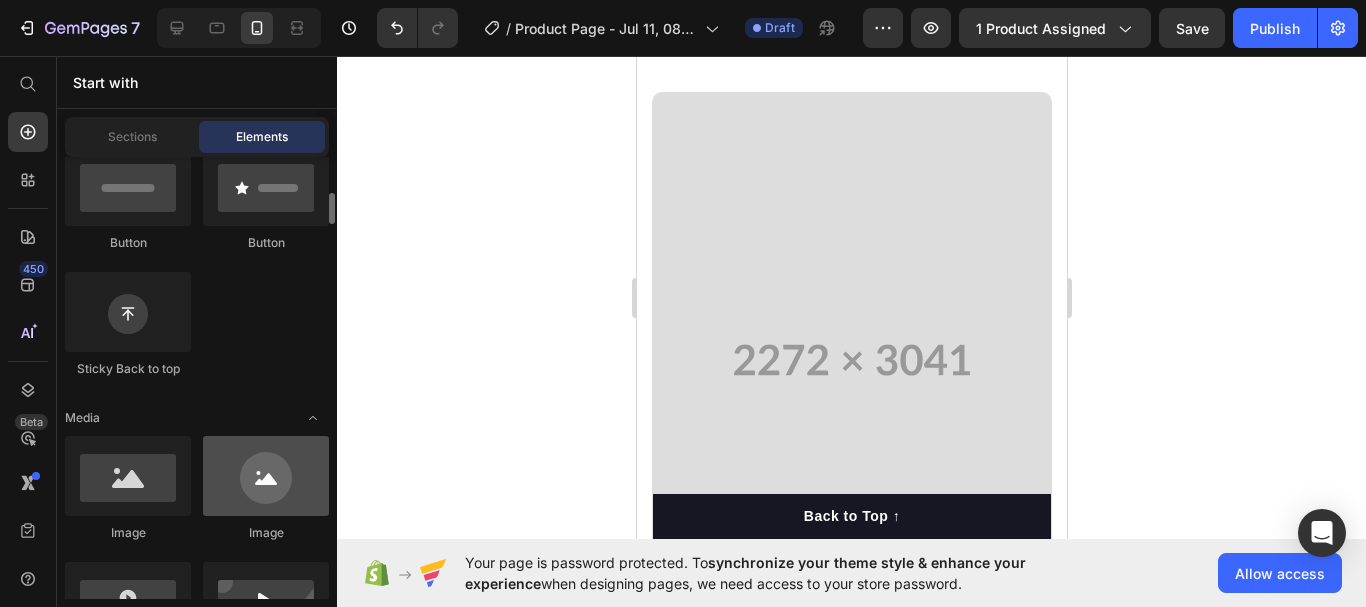 scroll, scrollTop: 3527, scrollLeft: 0, axis: vertical 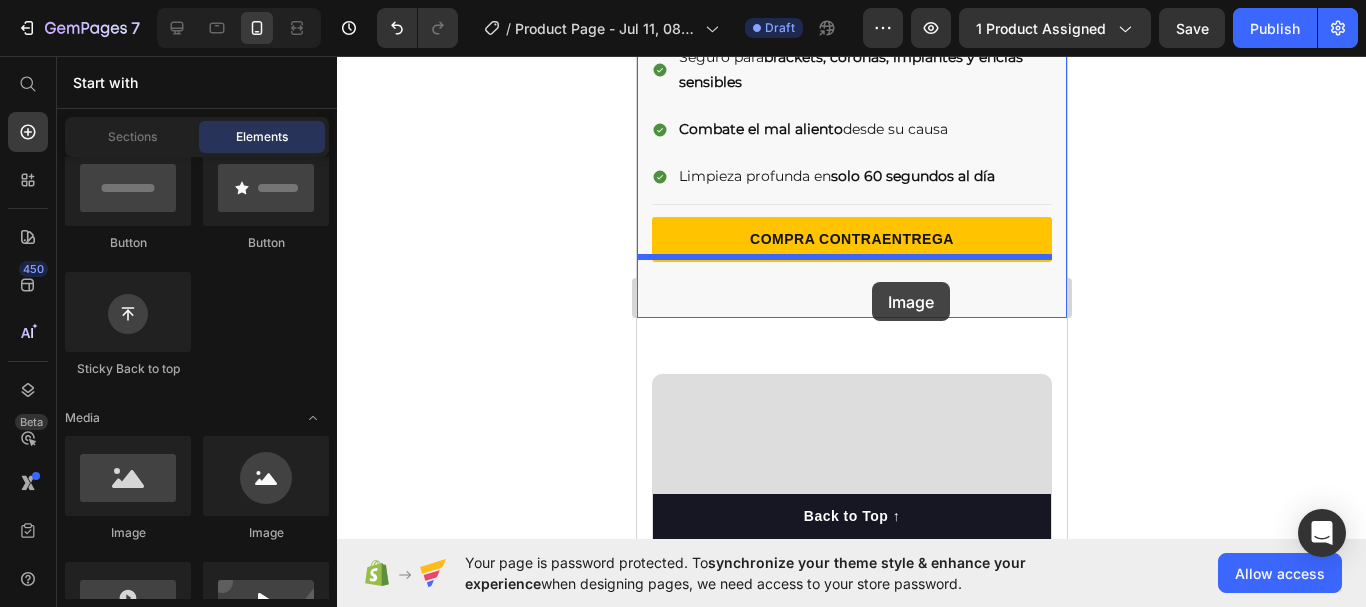 drag, startPoint x: 1132, startPoint y: 365, endPoint x: 871, endPoint y: 282, distance: 273.87955 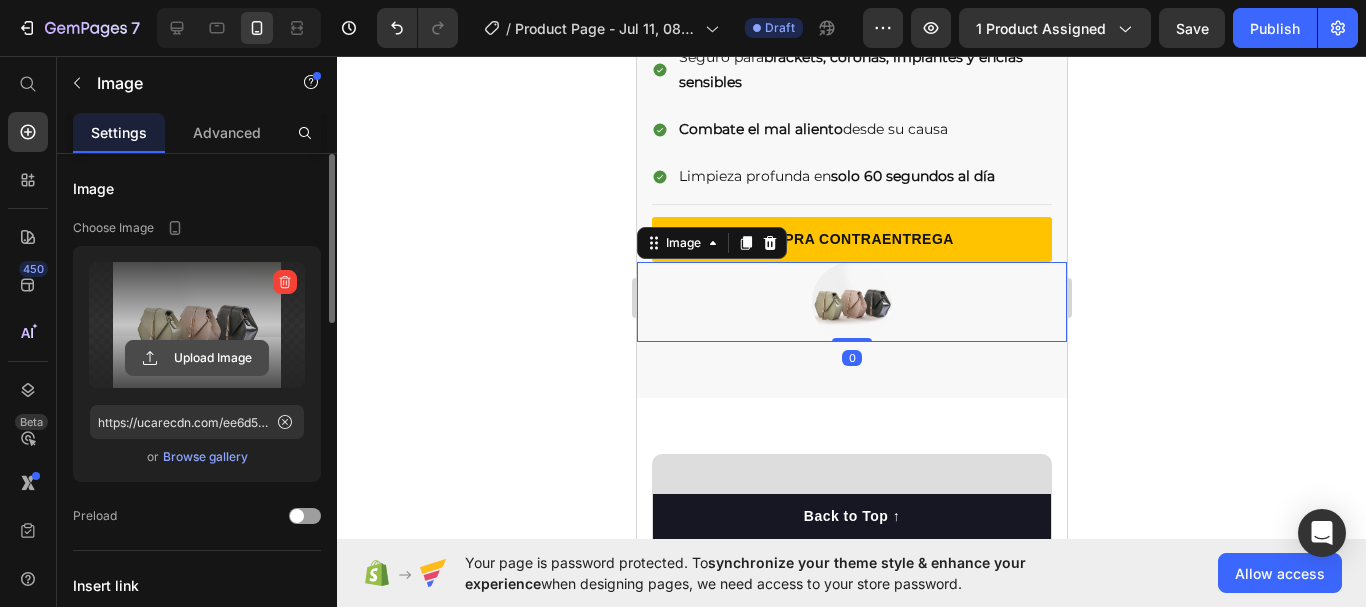 click on "Upload Image" at bounding box center [197, 325] 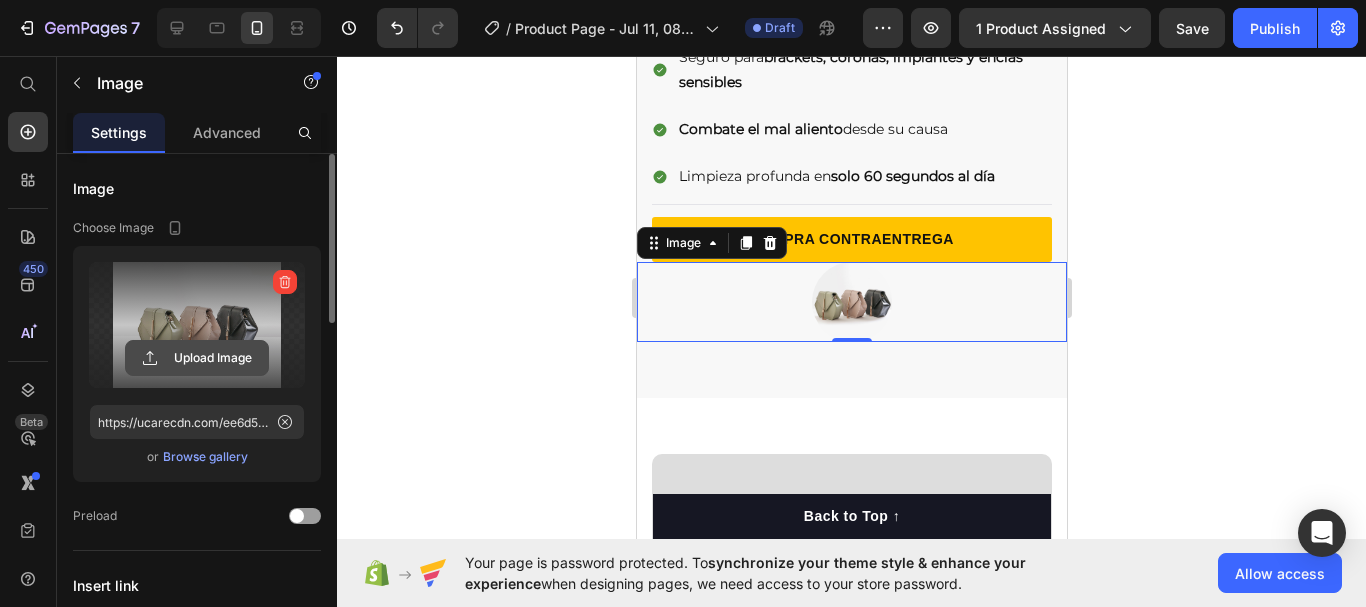 click 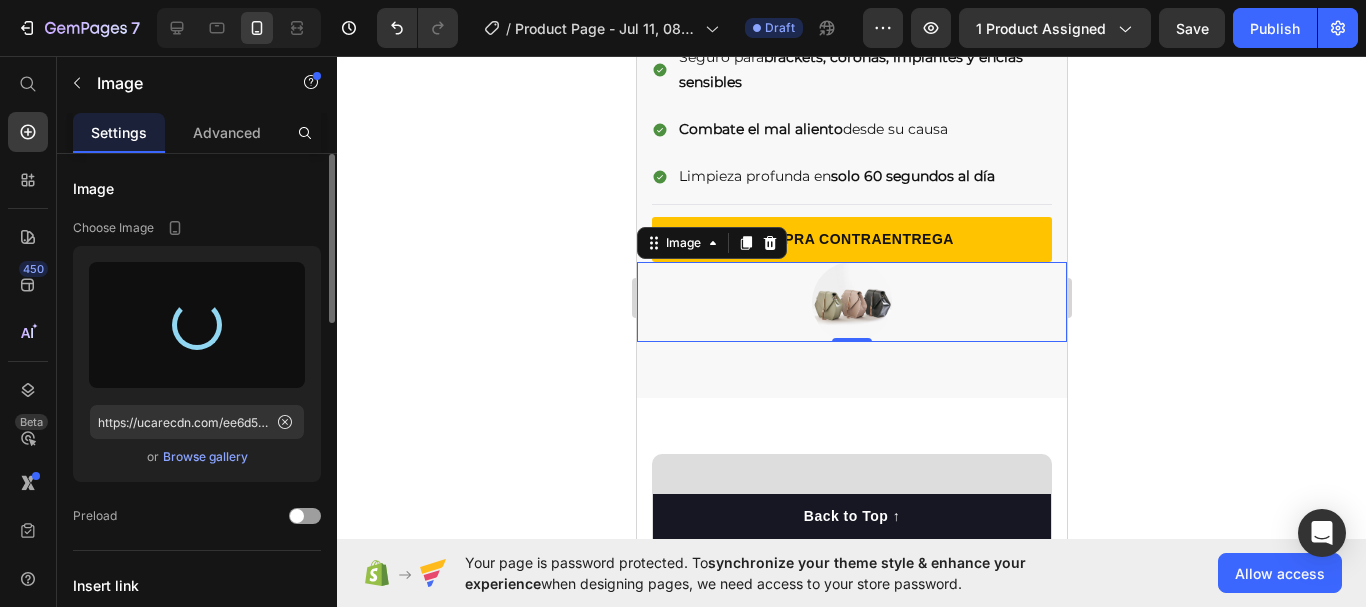 type on "https://cdn.shopify.com/s/files/1/0638/9324/1942/files/gempages_574831951085569253-71900d91-e8c0-4751-ae7c-b70e9188d69b.webp" 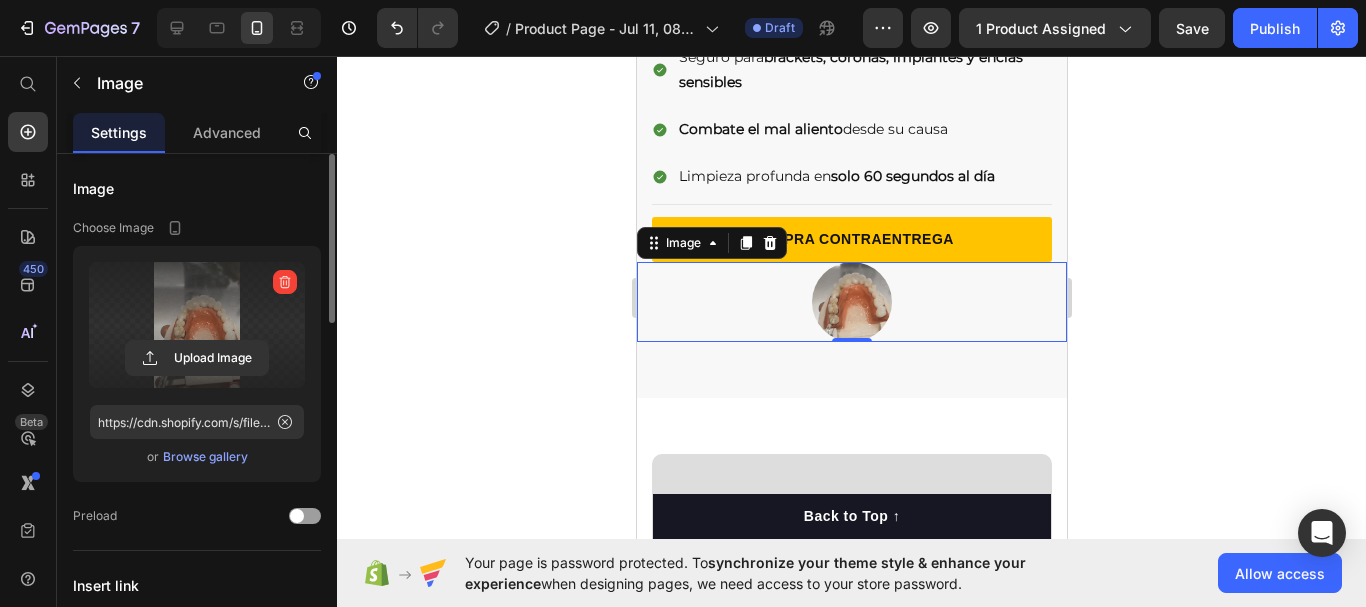 click at bounding box center [851, 302] 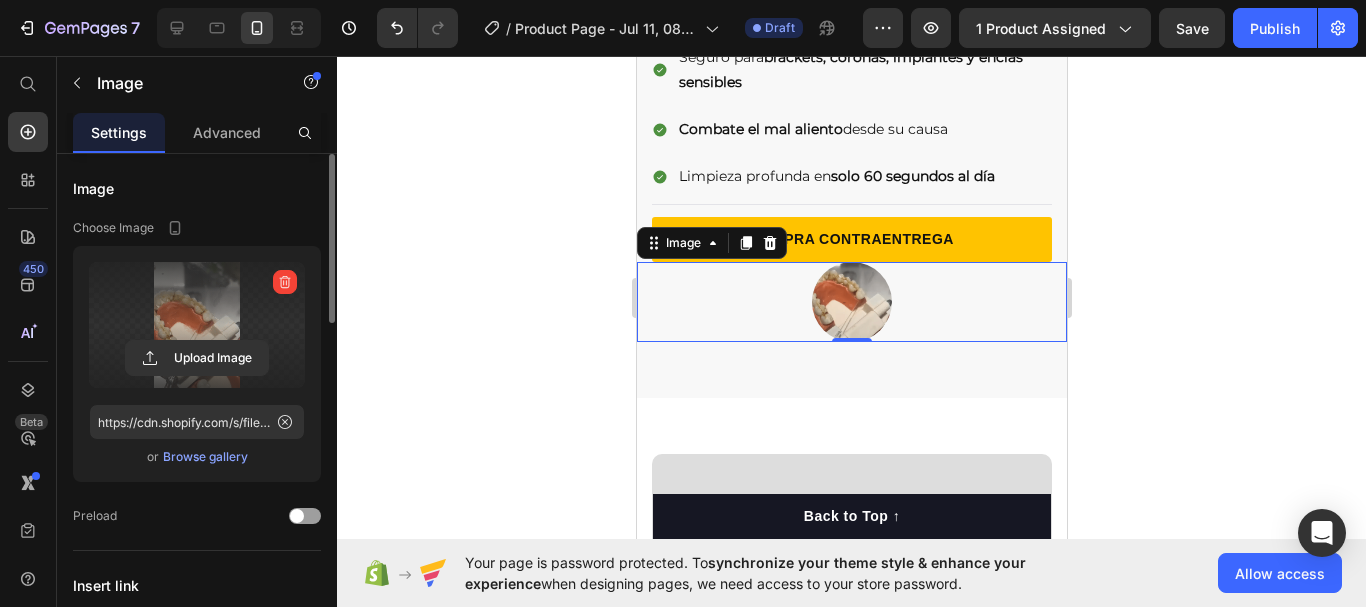 click at bounding box center (851, 302) 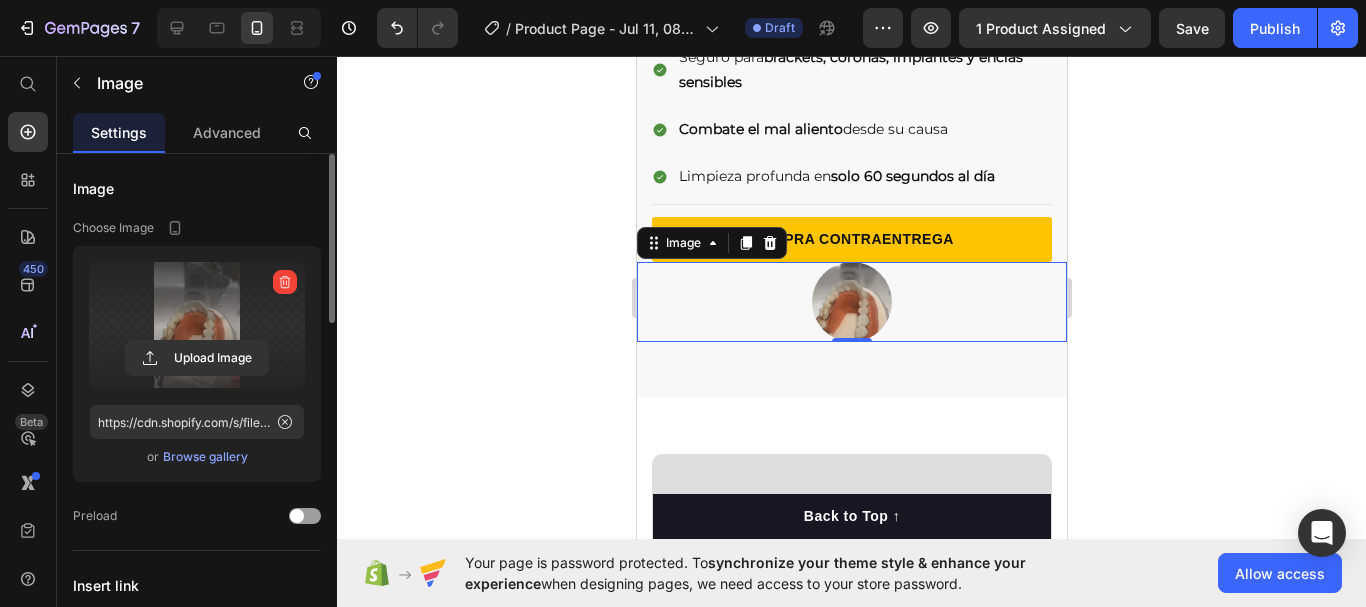 click at bounding box center [851, 302] 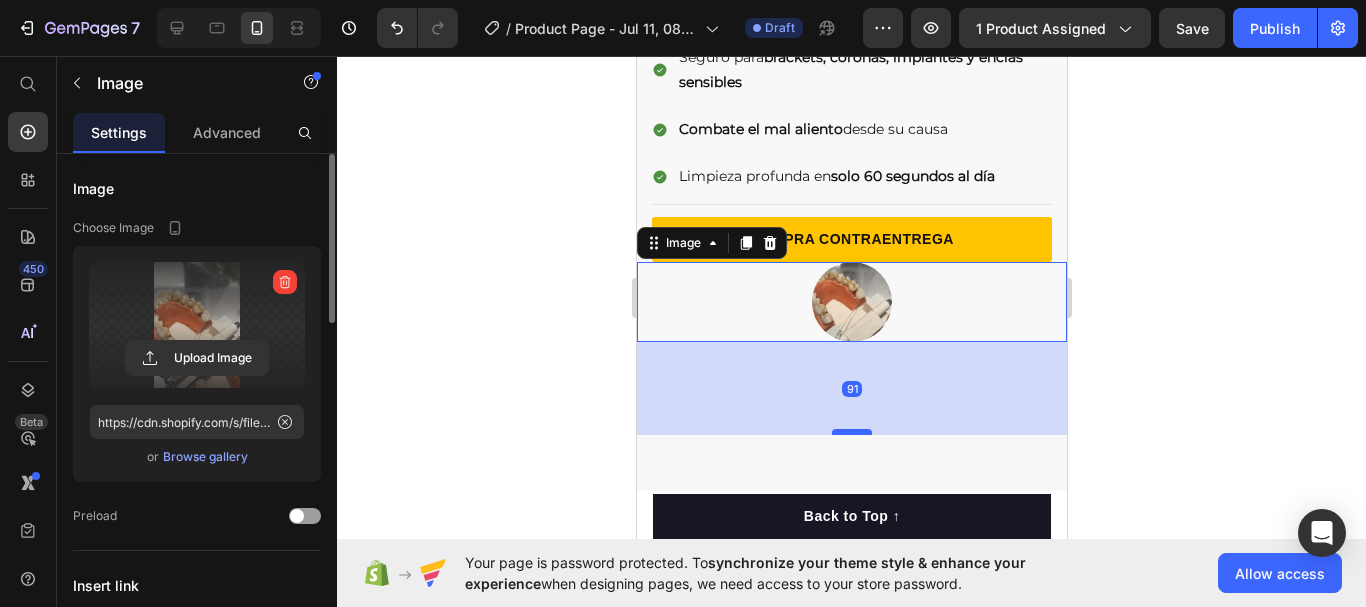 drag, startPoint x: 836, startPoint y: 334, endPoint x: 857, endPoint y: 433, distance: 101.20277 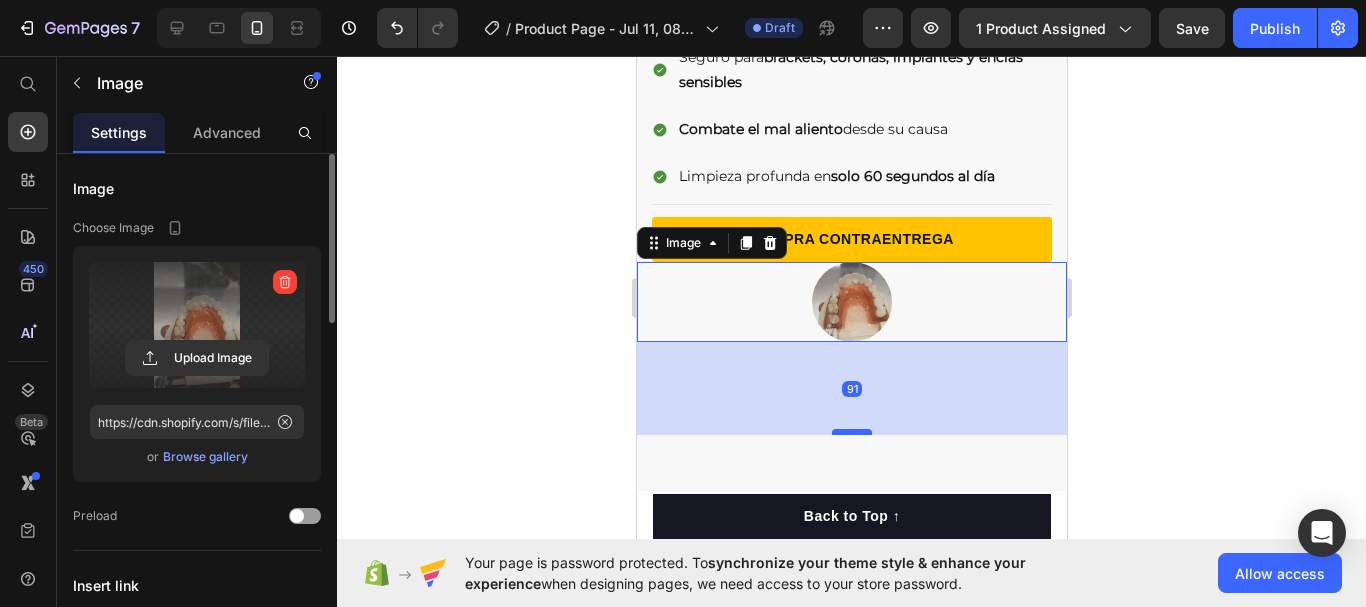 click at bounding box center (851, 432) 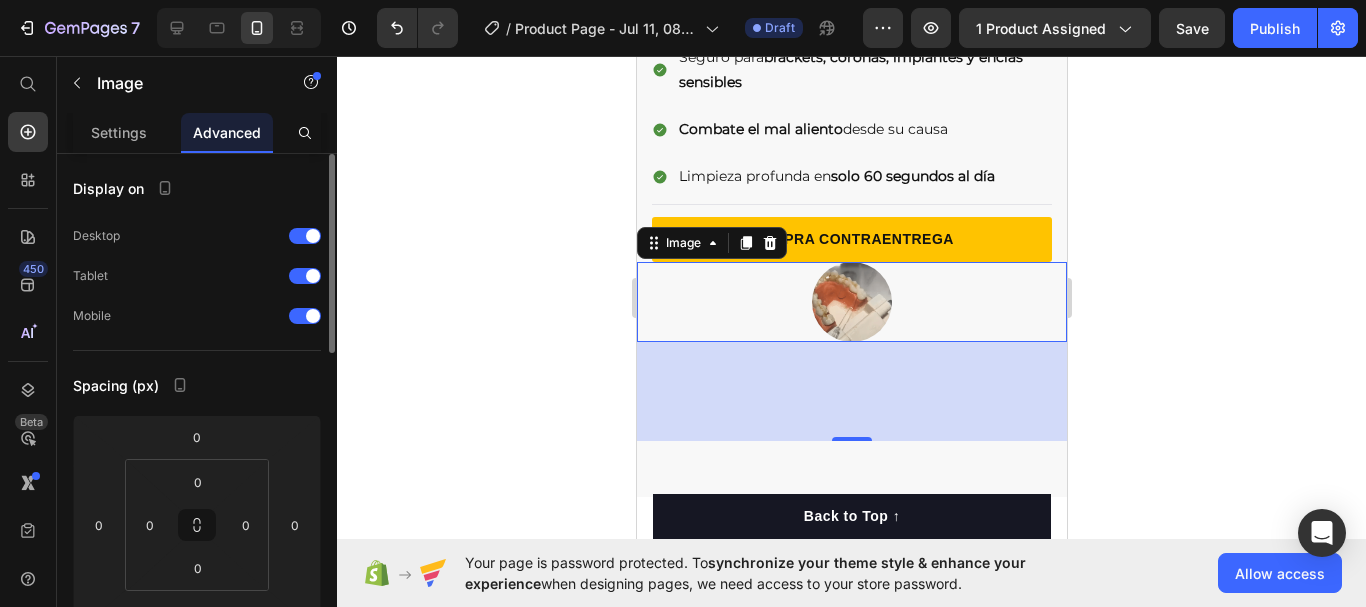 click at bounding box center [851, 302] 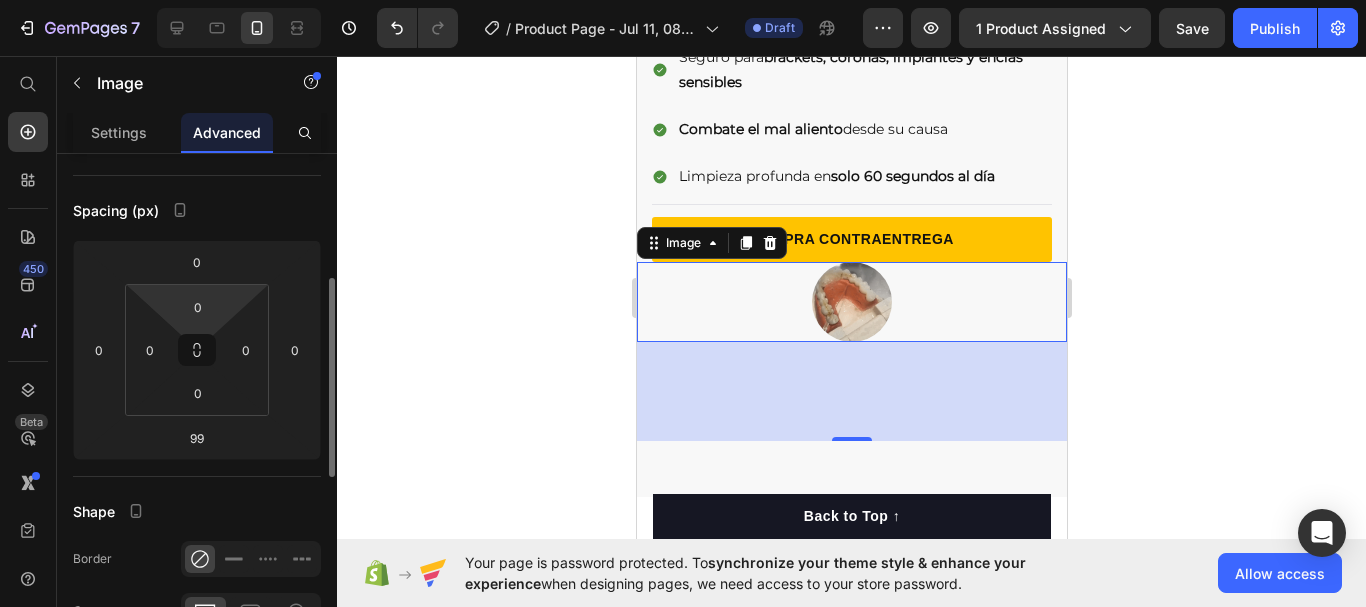 scroll, scrollTop: 245, scrollLeft: 0, axis: vertical 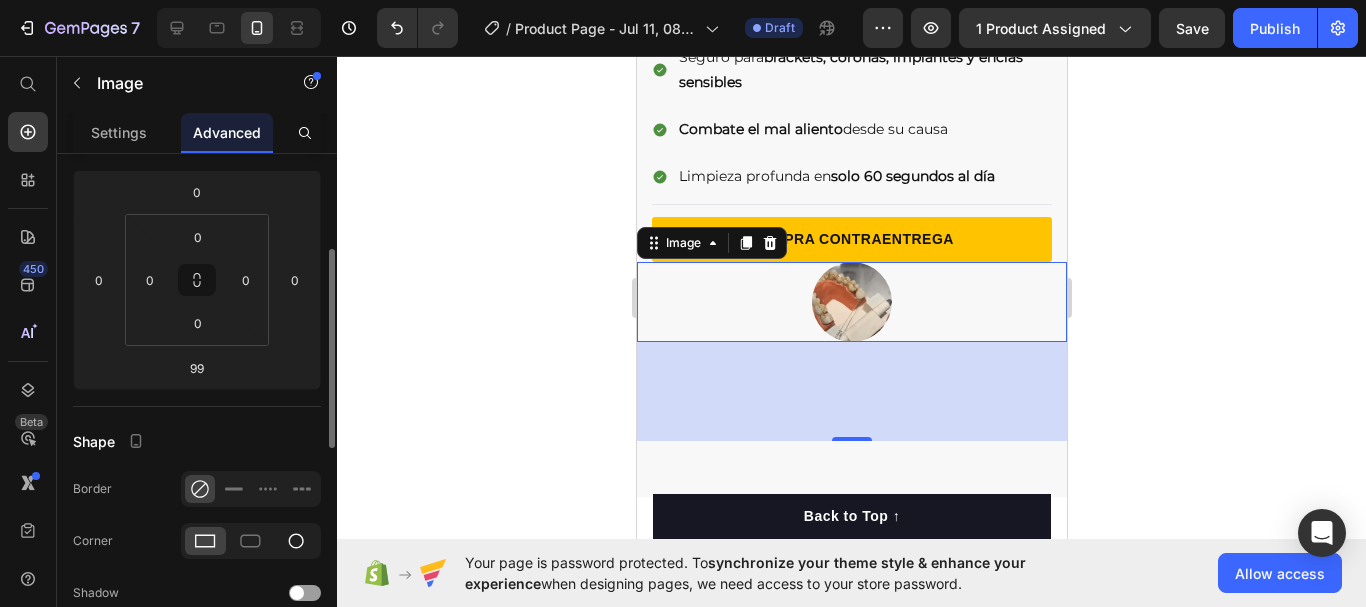 click 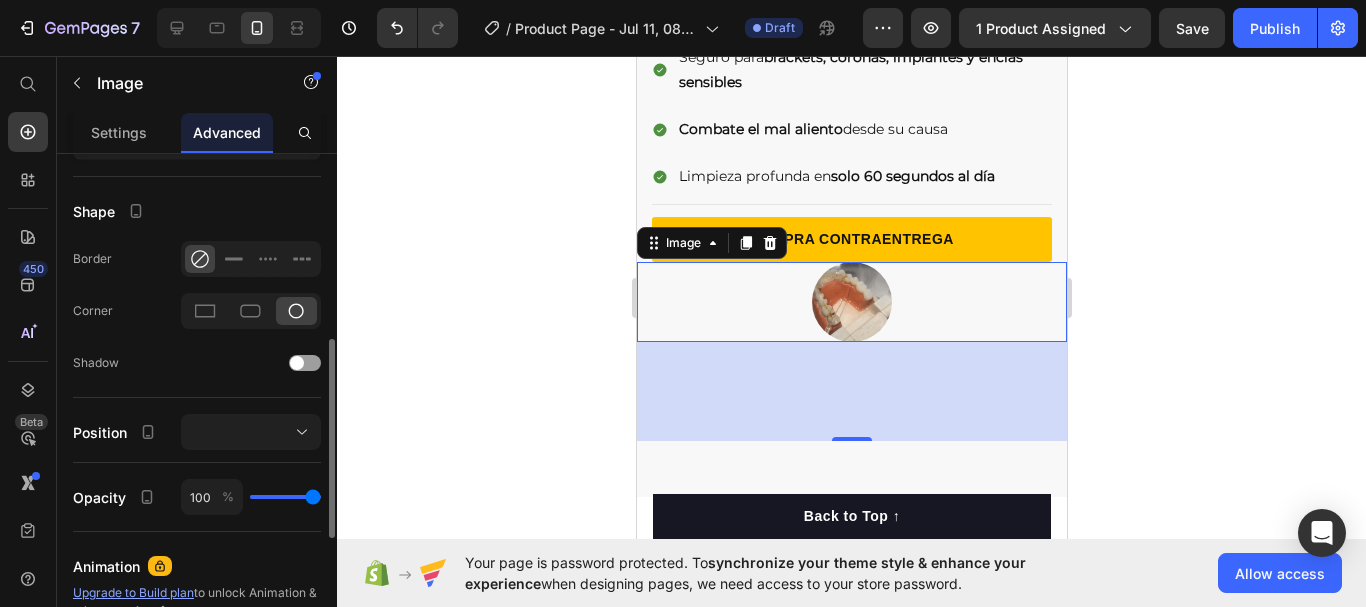 scroll, scrollTop: 502, scrollLeft: 0, axis: vertical 